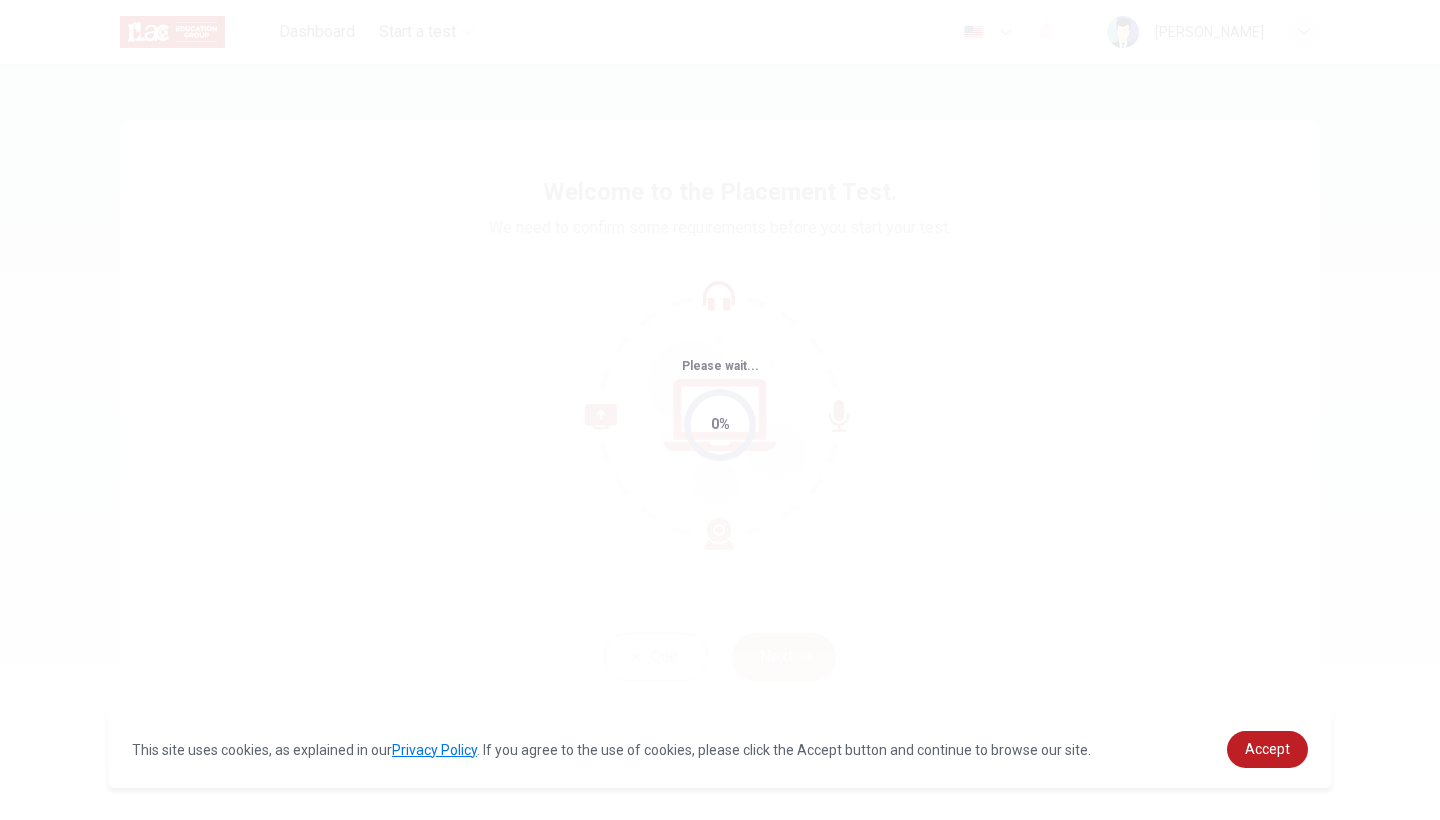 scroll, scrollTop: 0, scrollLeft: 0, axis: both 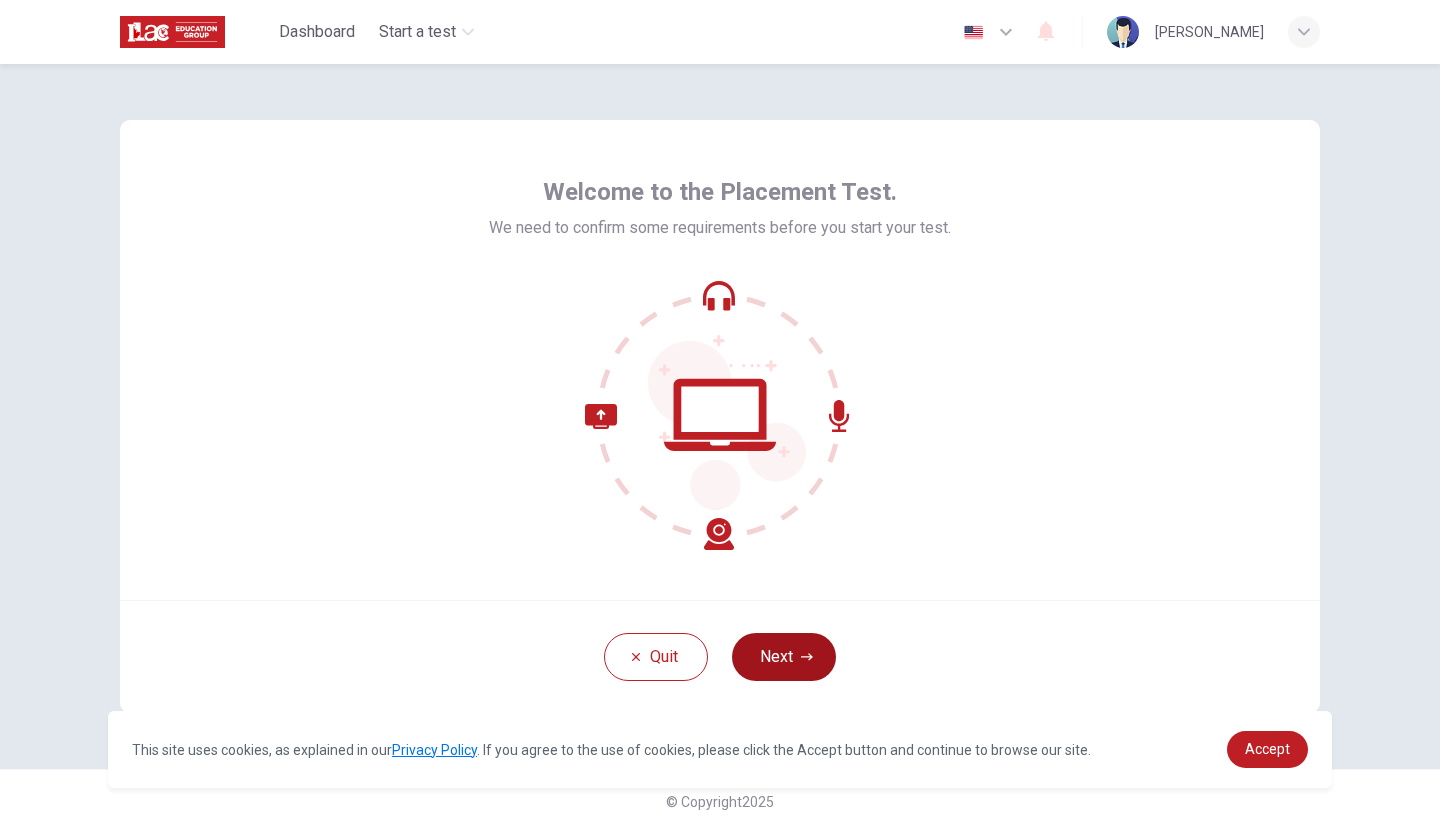click on "Next" at bounding box center [784, 657] 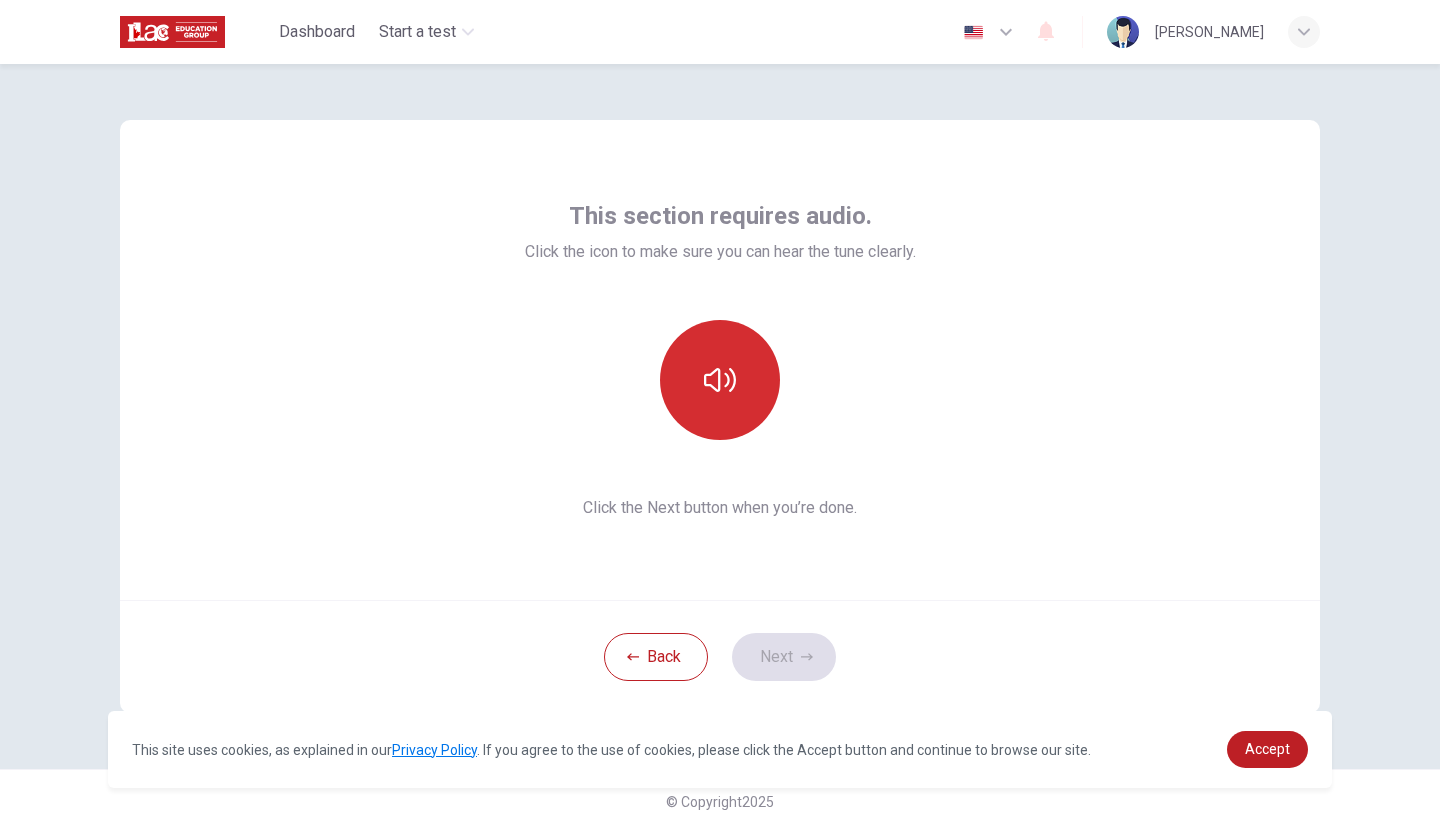 click 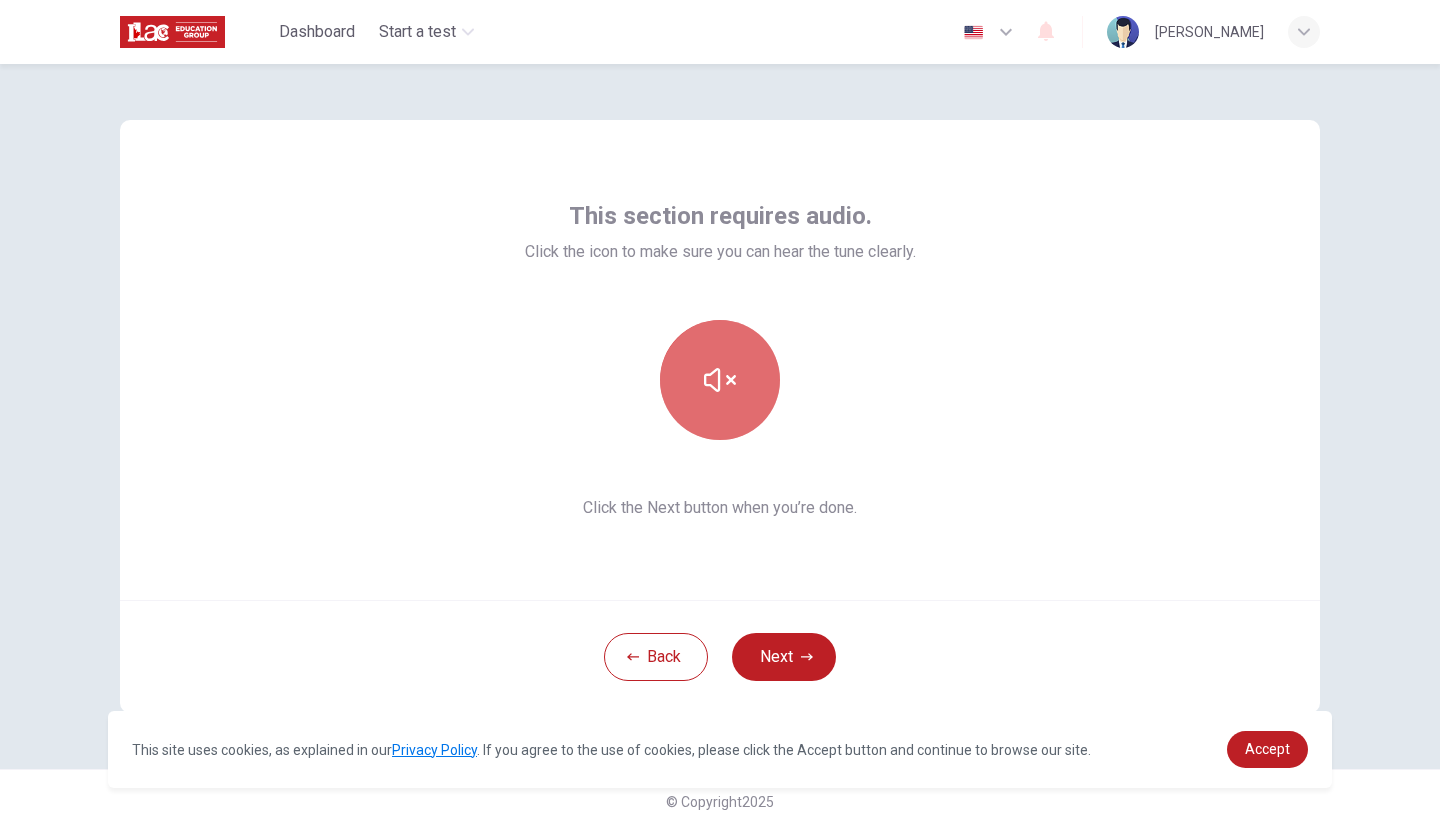 click 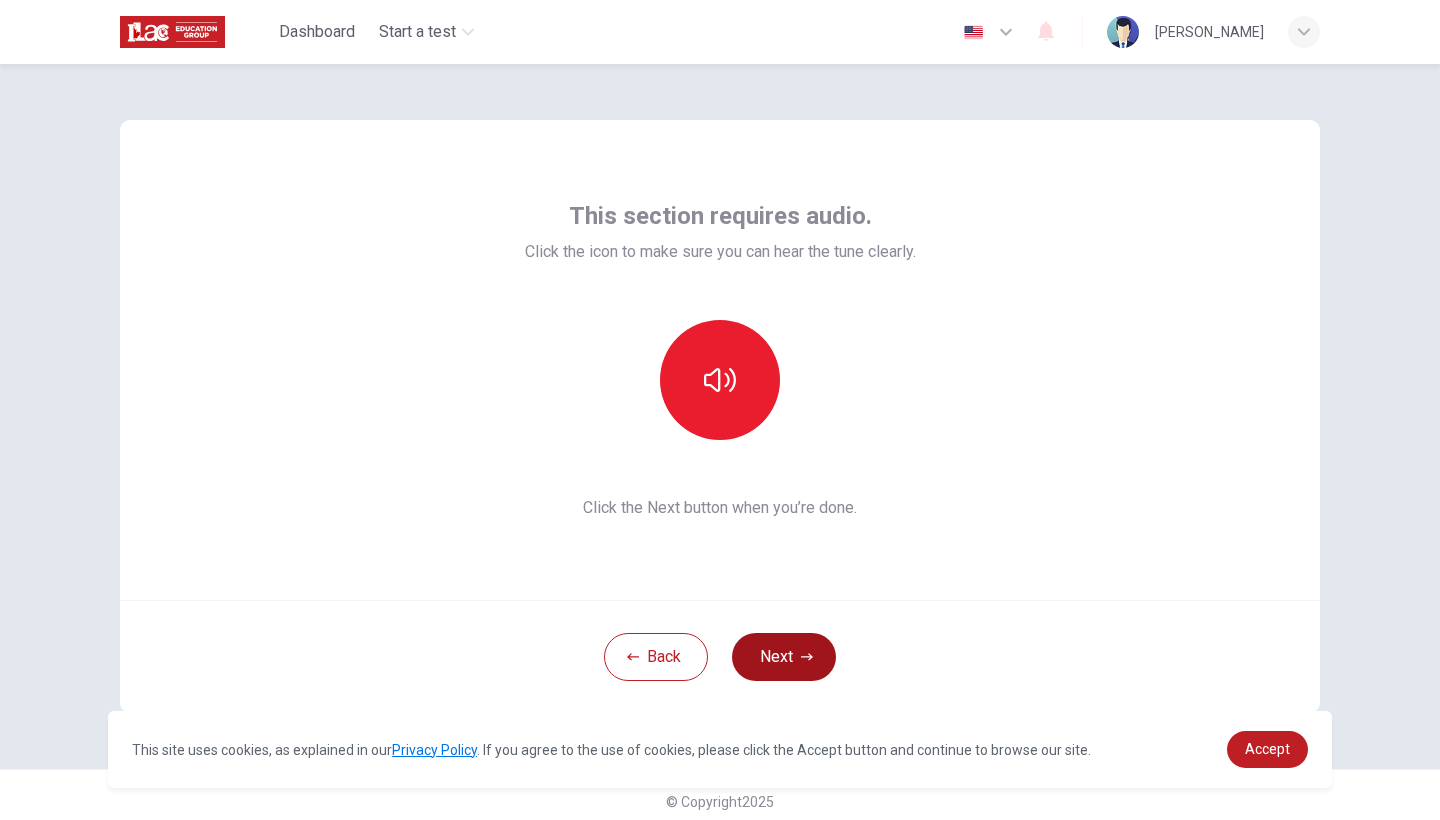 click on "Next" at bounding box center (784, 657) 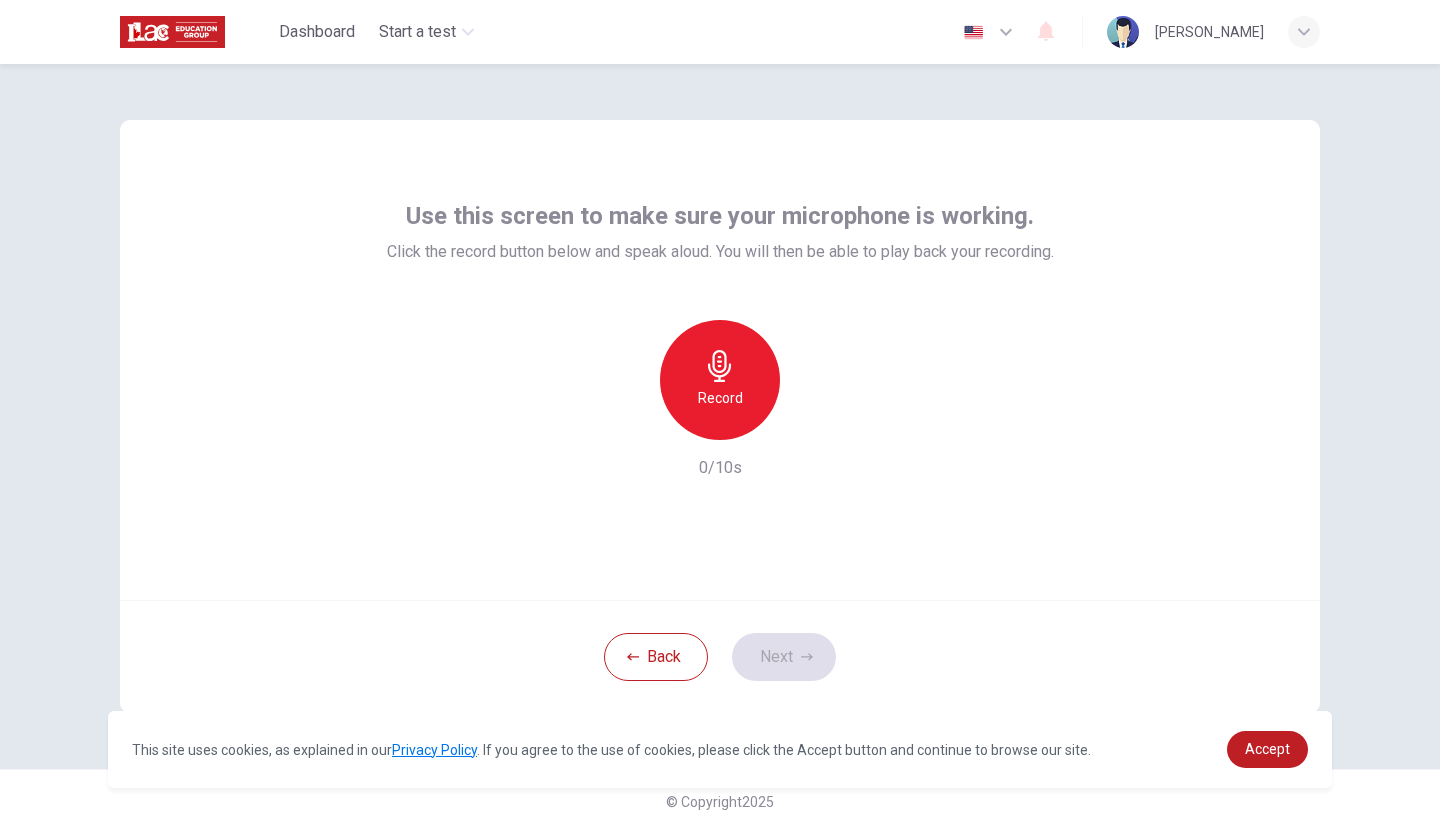 click 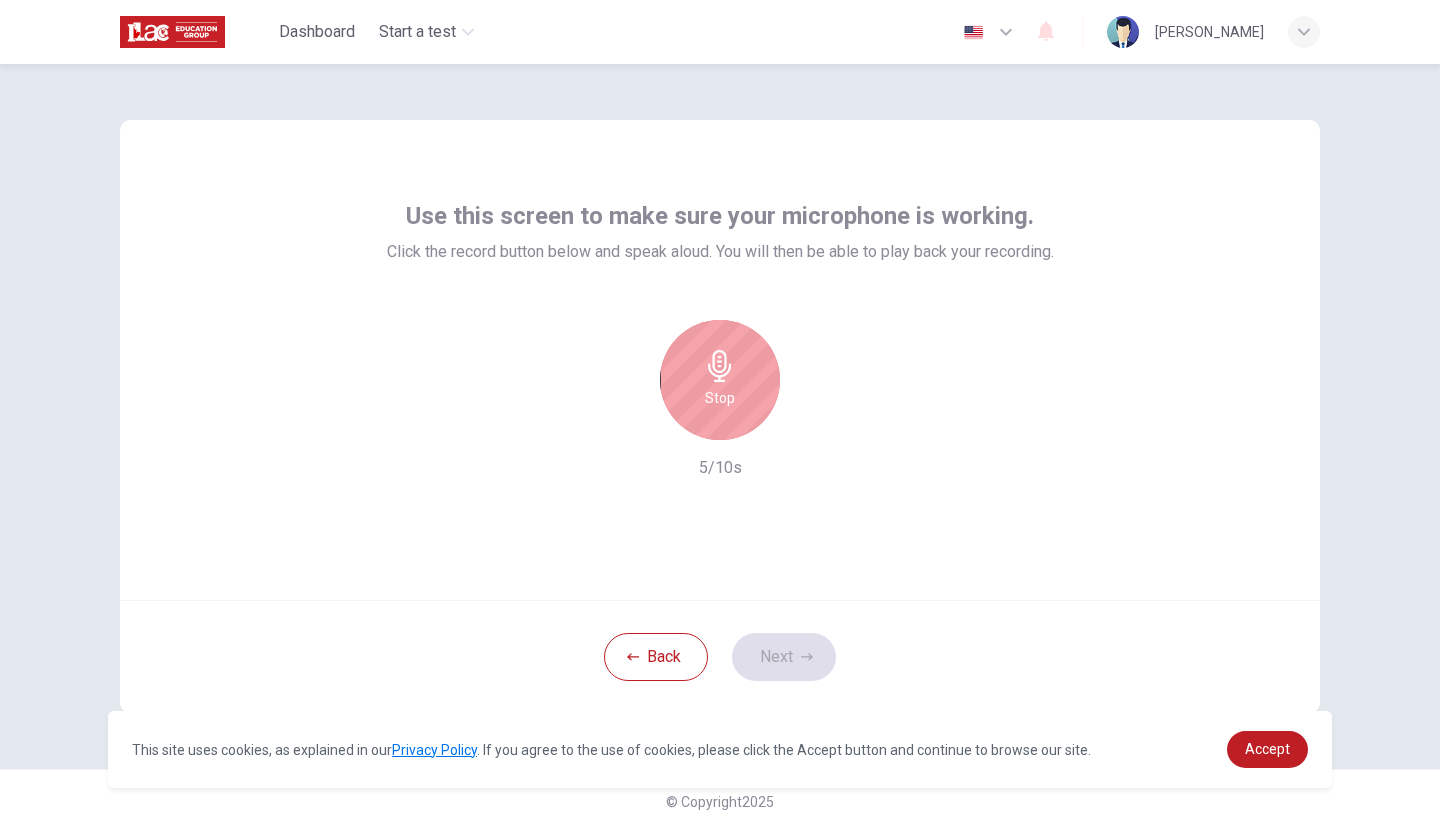click 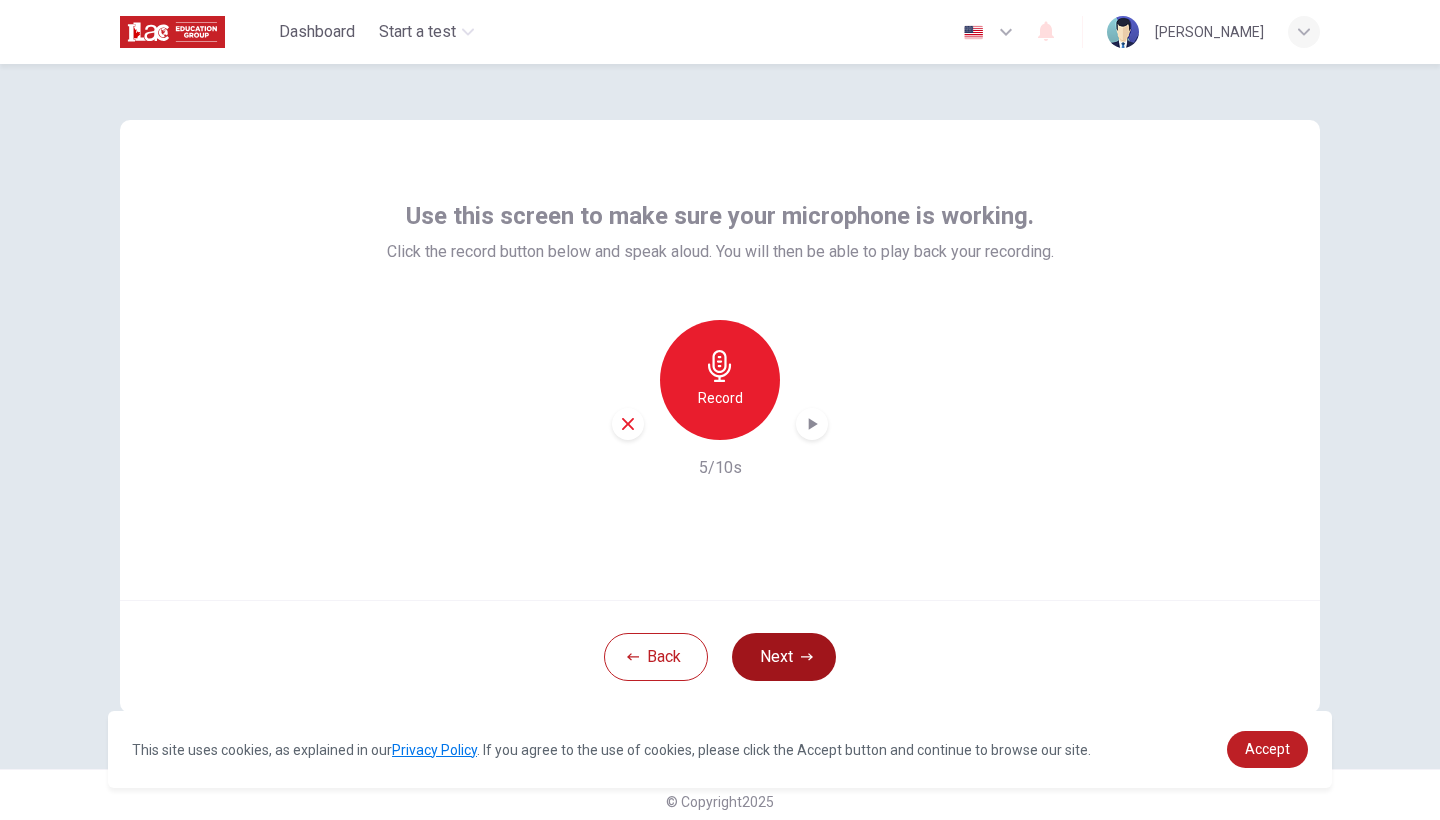 click on "Next" at bounding box center (784, 657) 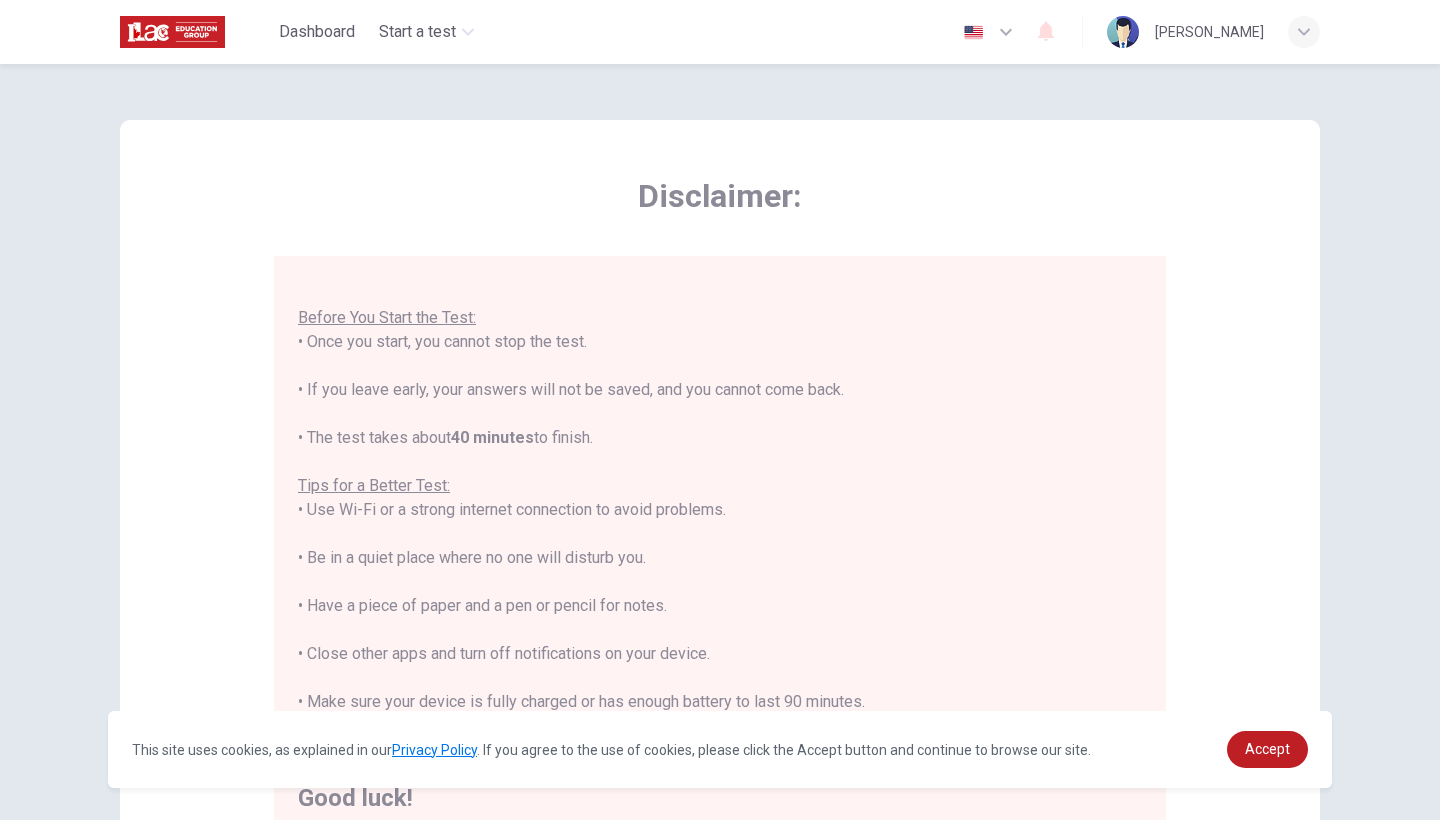 scroll, scrollTop: 21, scrollLeft: 0, axis: vertical 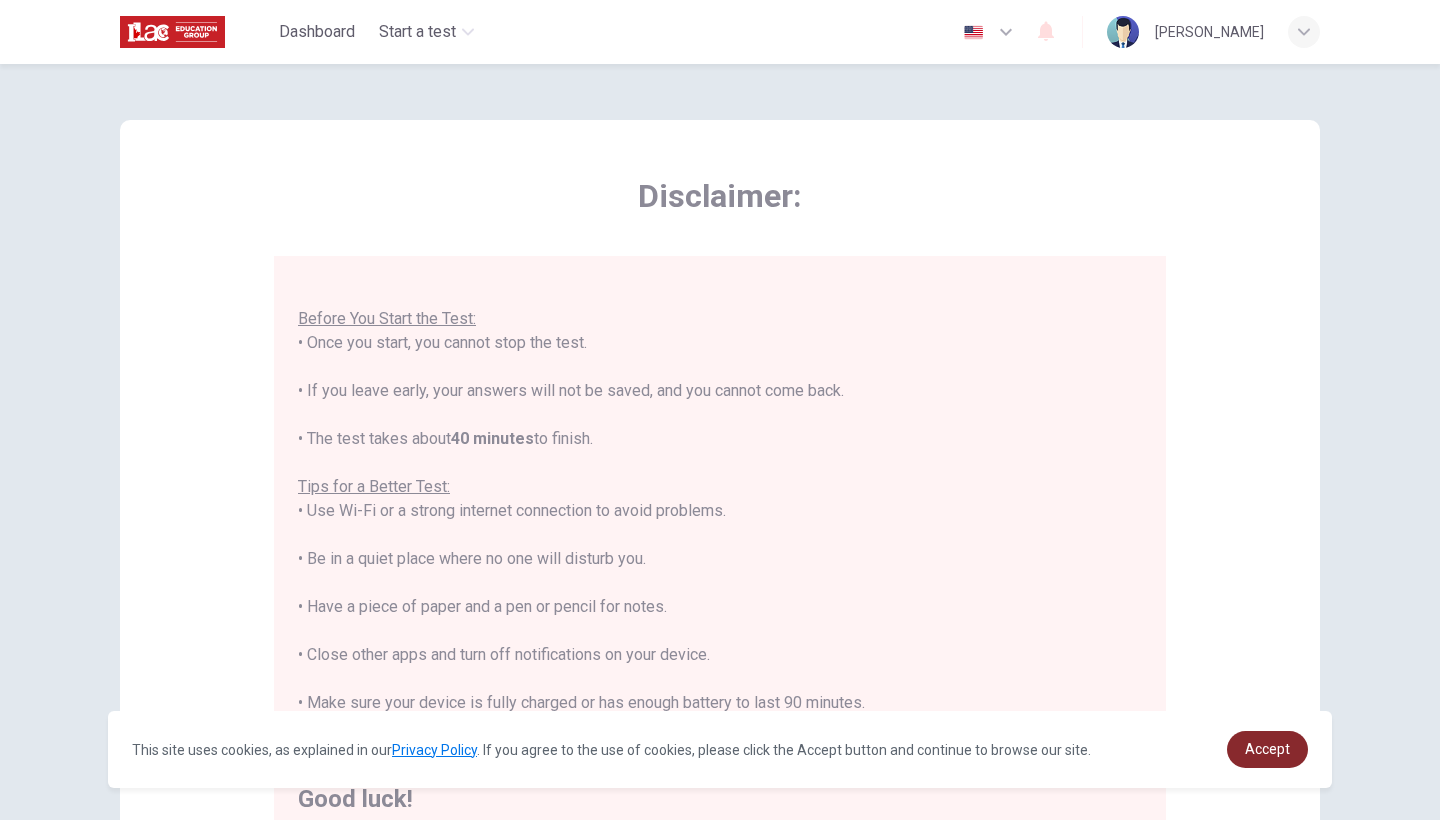 click on "Accept" at bounding box center (1267, 749) 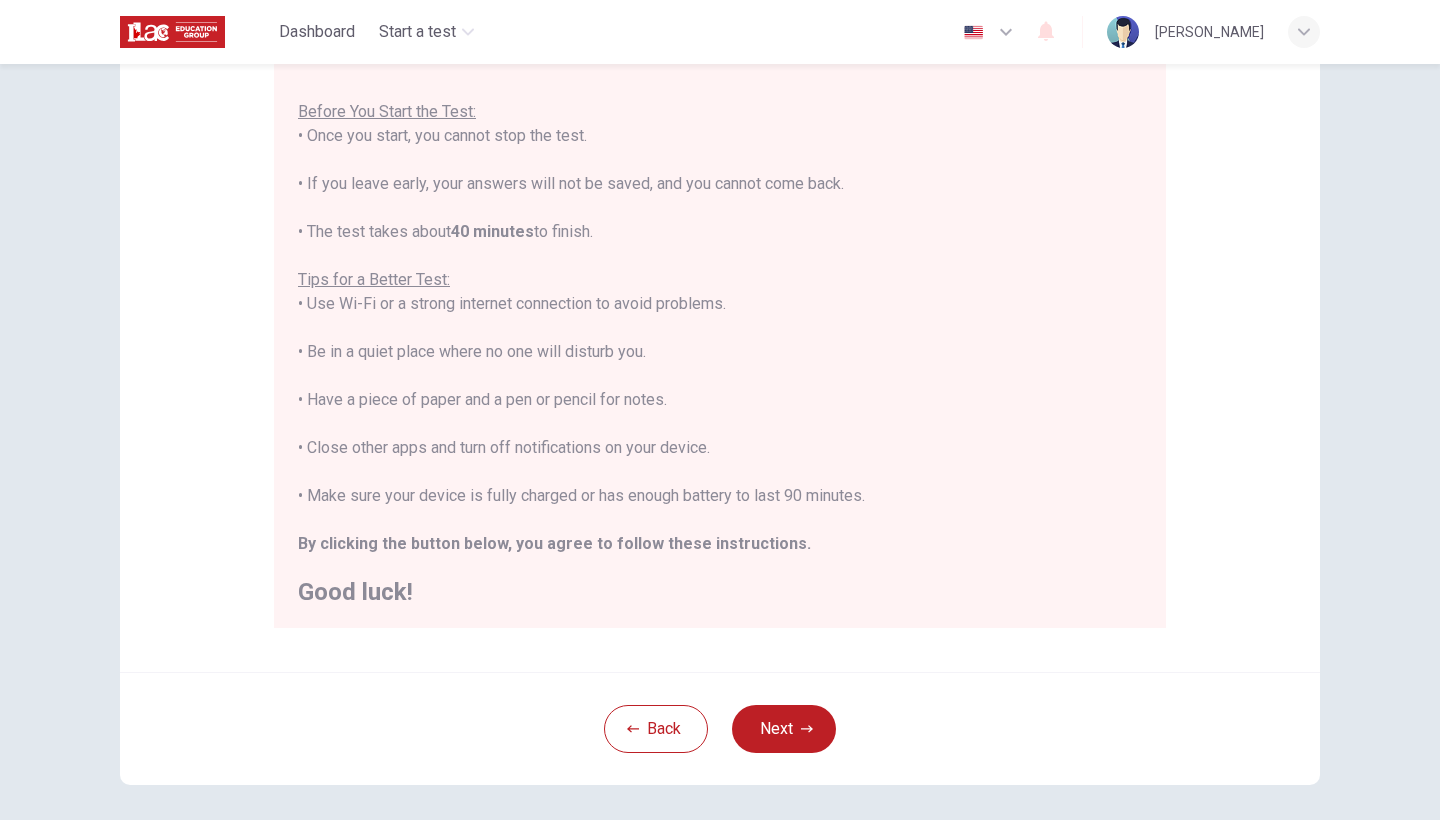 scroll, scrollTop: 254, scrollLeft: 0, axis: vertical 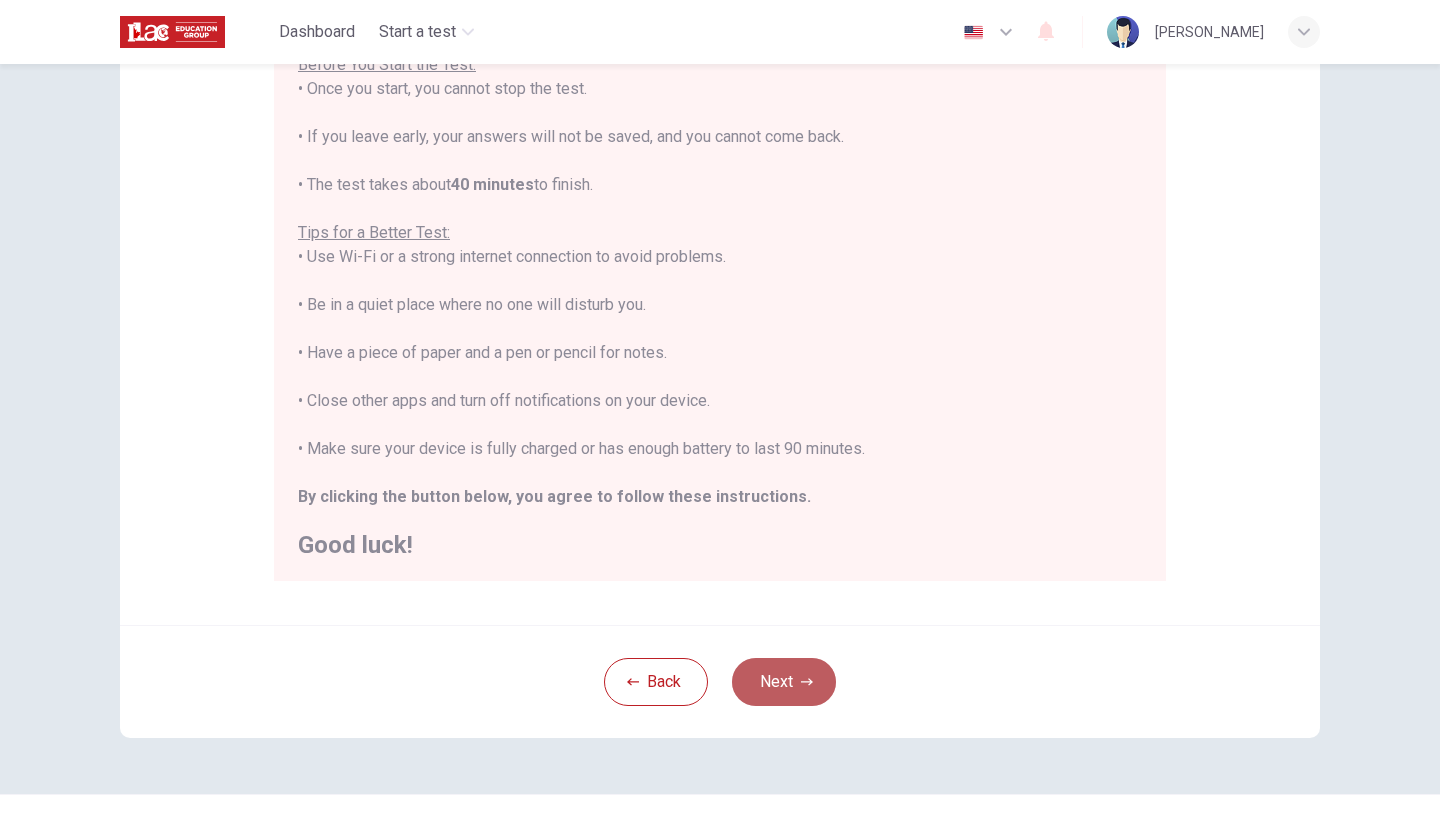 click 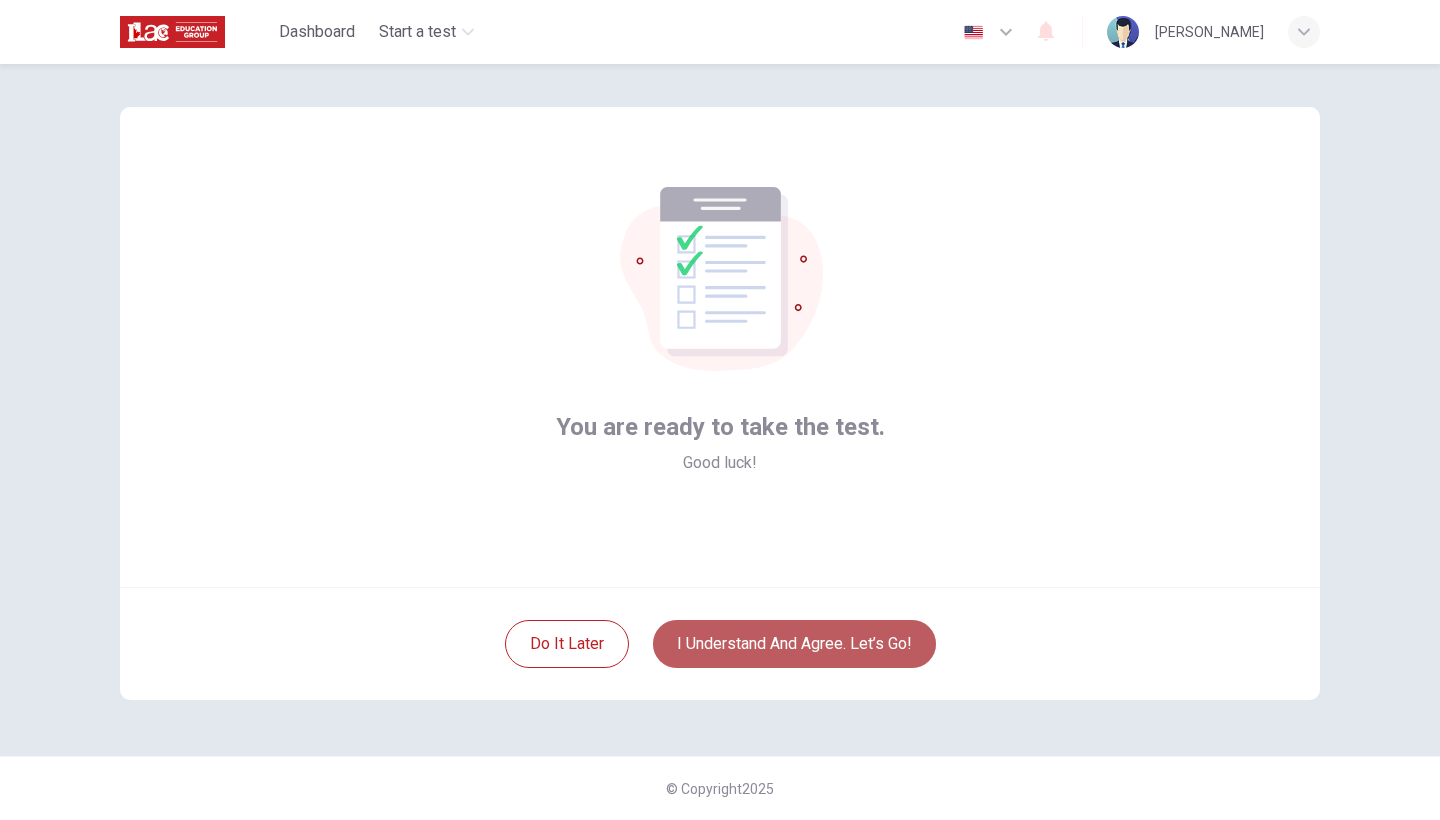 click on "I understand and agree. Let’s go!" at bounding box center [794, 644] 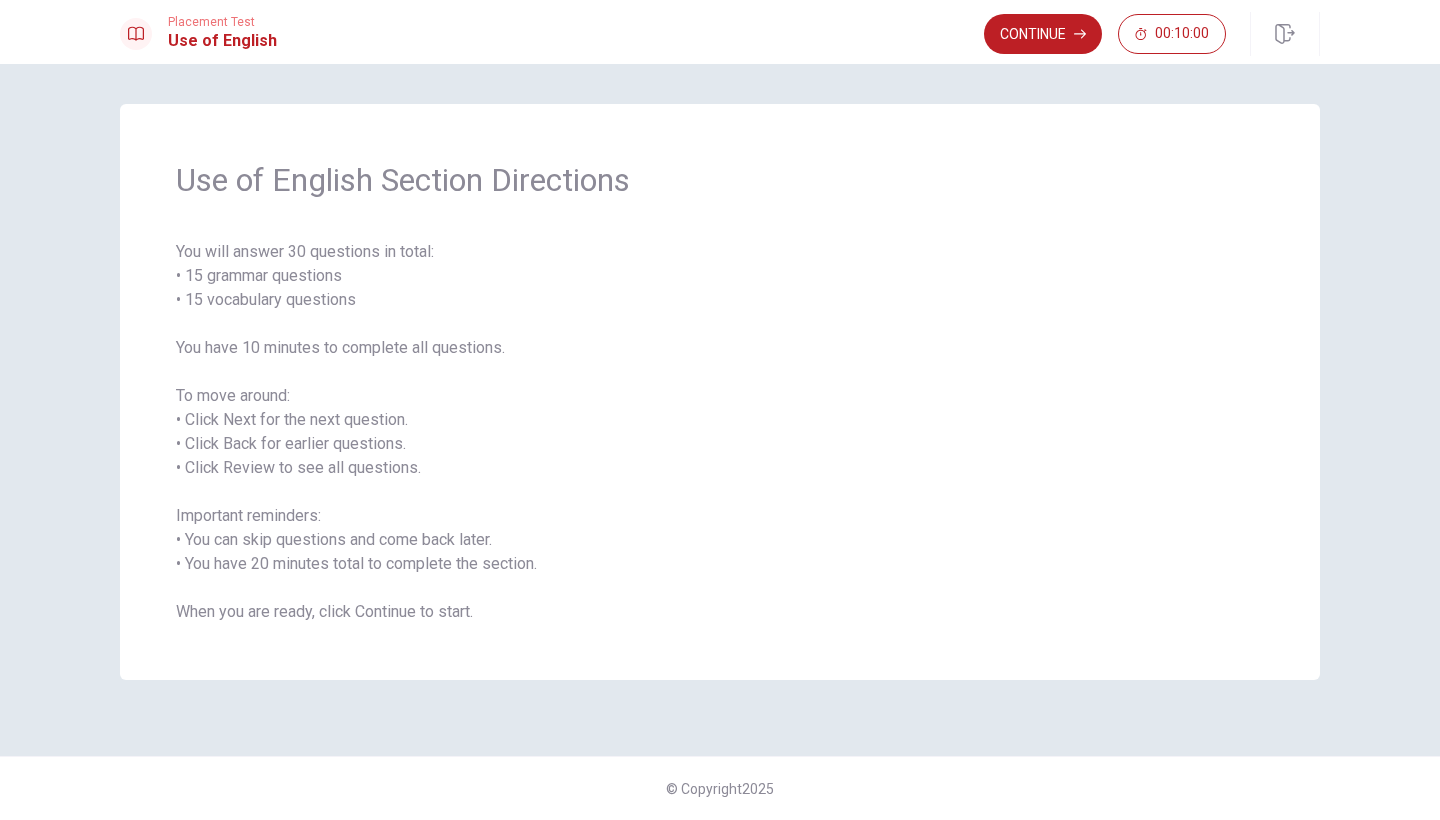 scroll, scrollTop: 0, scrollLeft: 0, axis: both 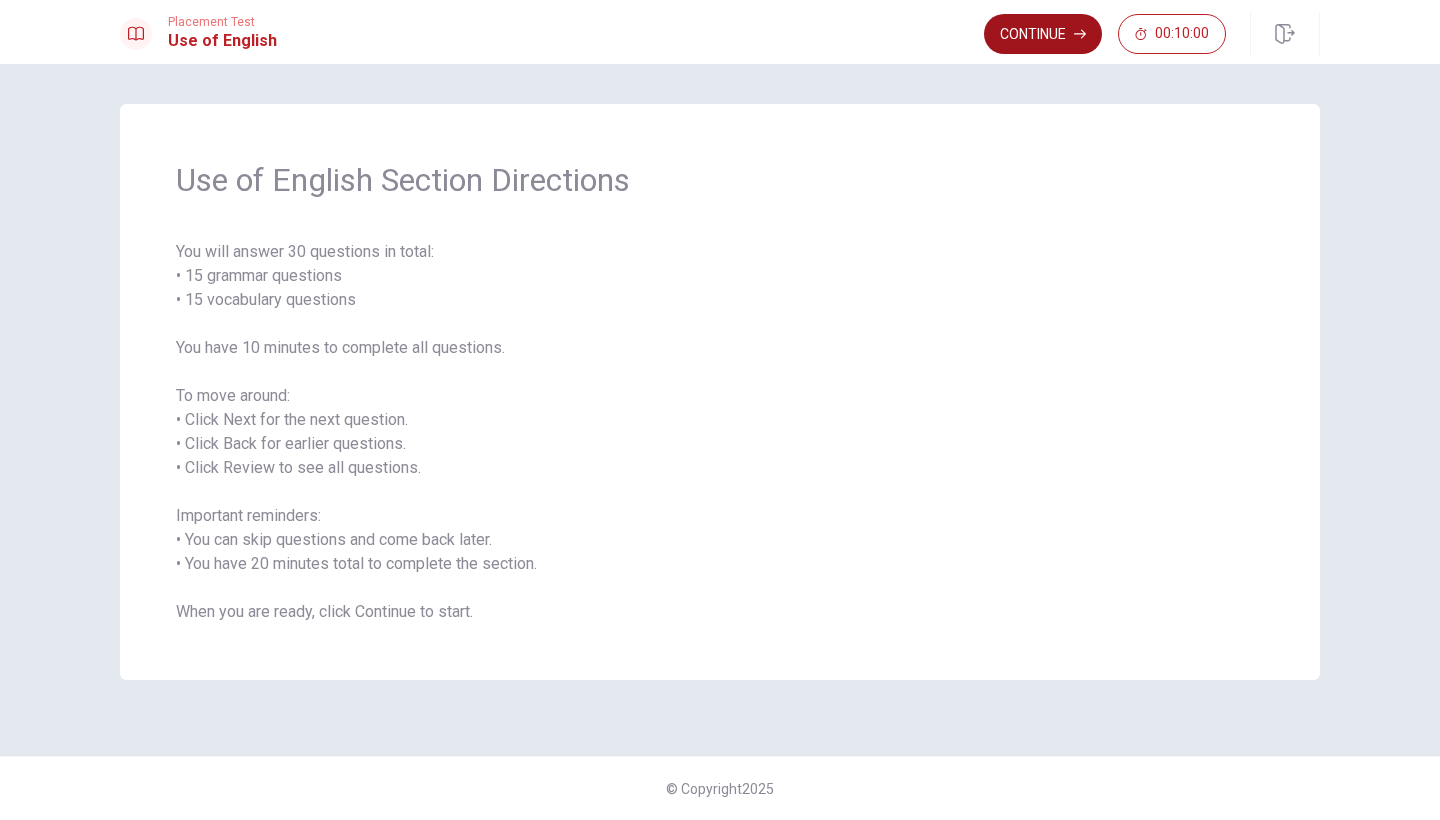 click on "Continue" at bounding box center (1043, 34) 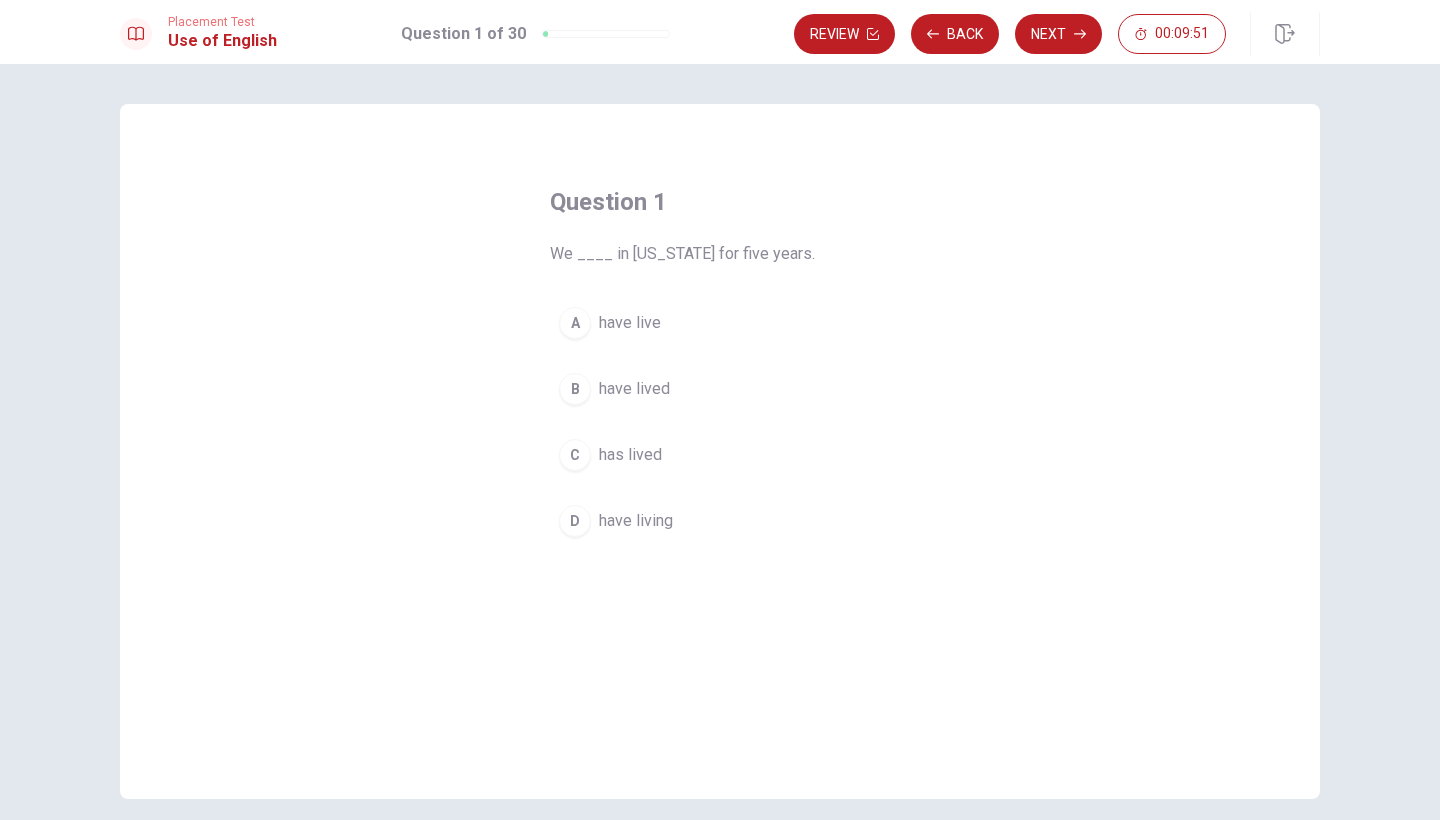 click on "B" at bounding box center [575, 389] 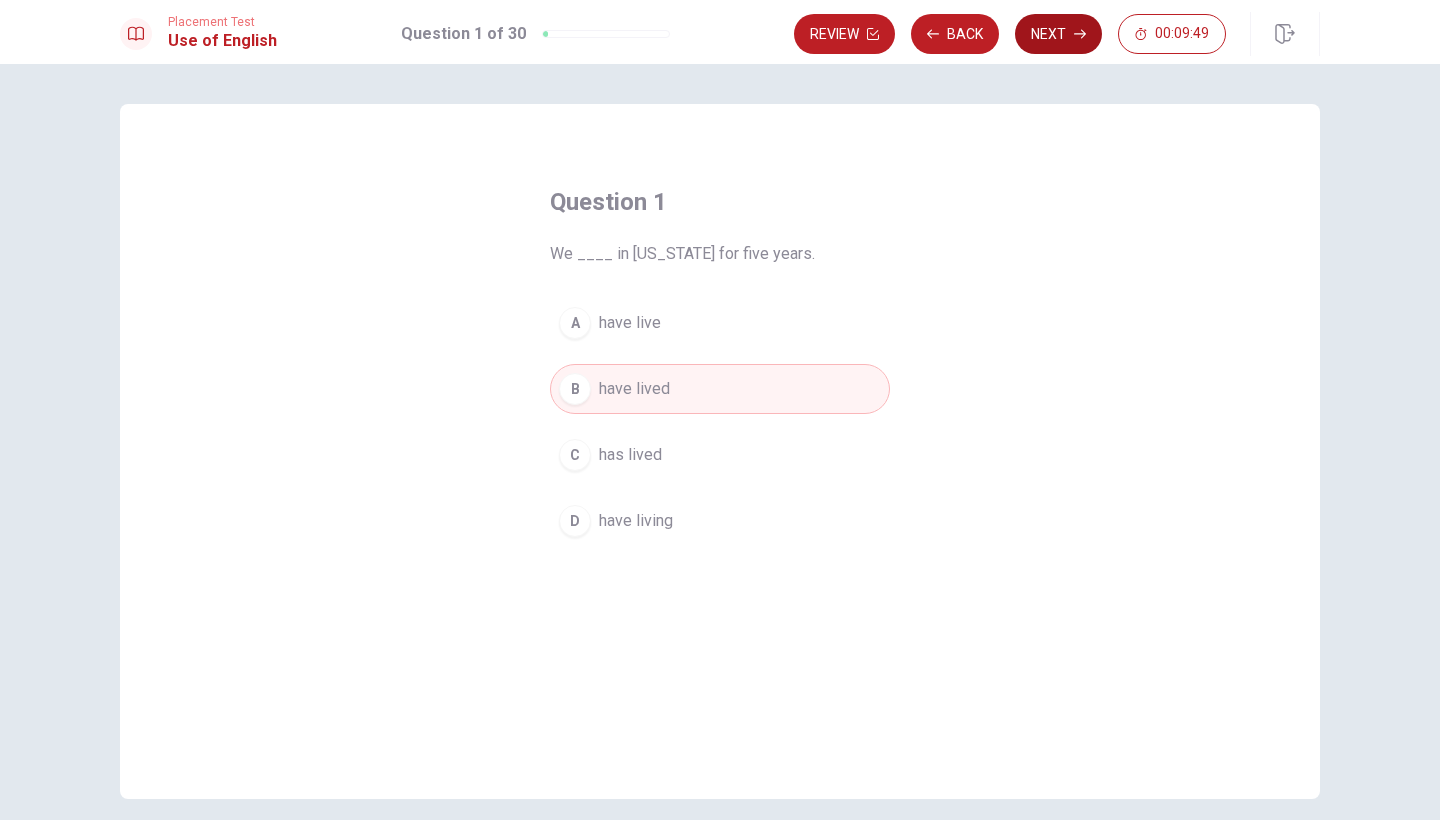 click on "Next" at bounding box center [1058, 34] 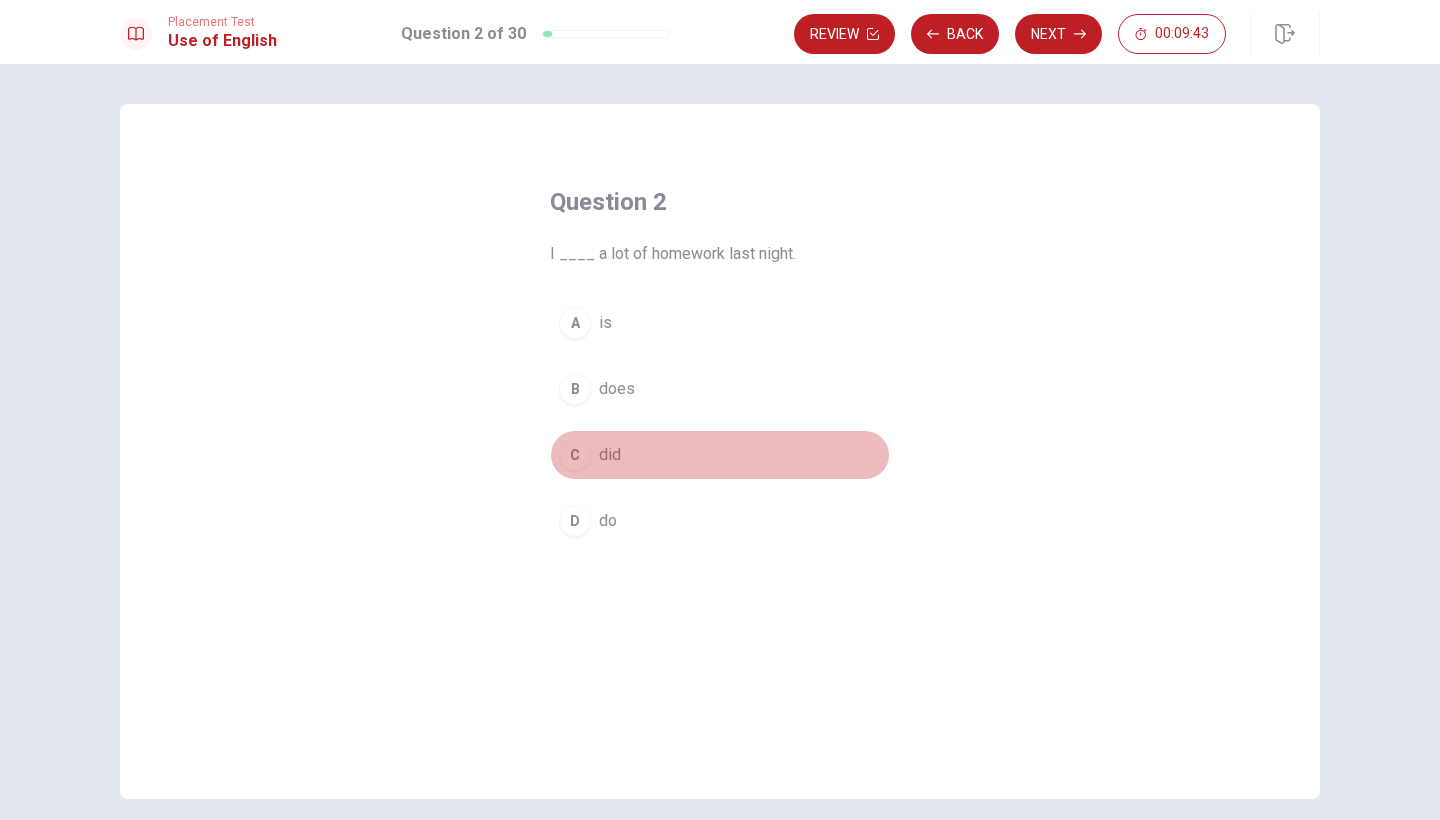 click on "C" at bounding box center [575, 455] 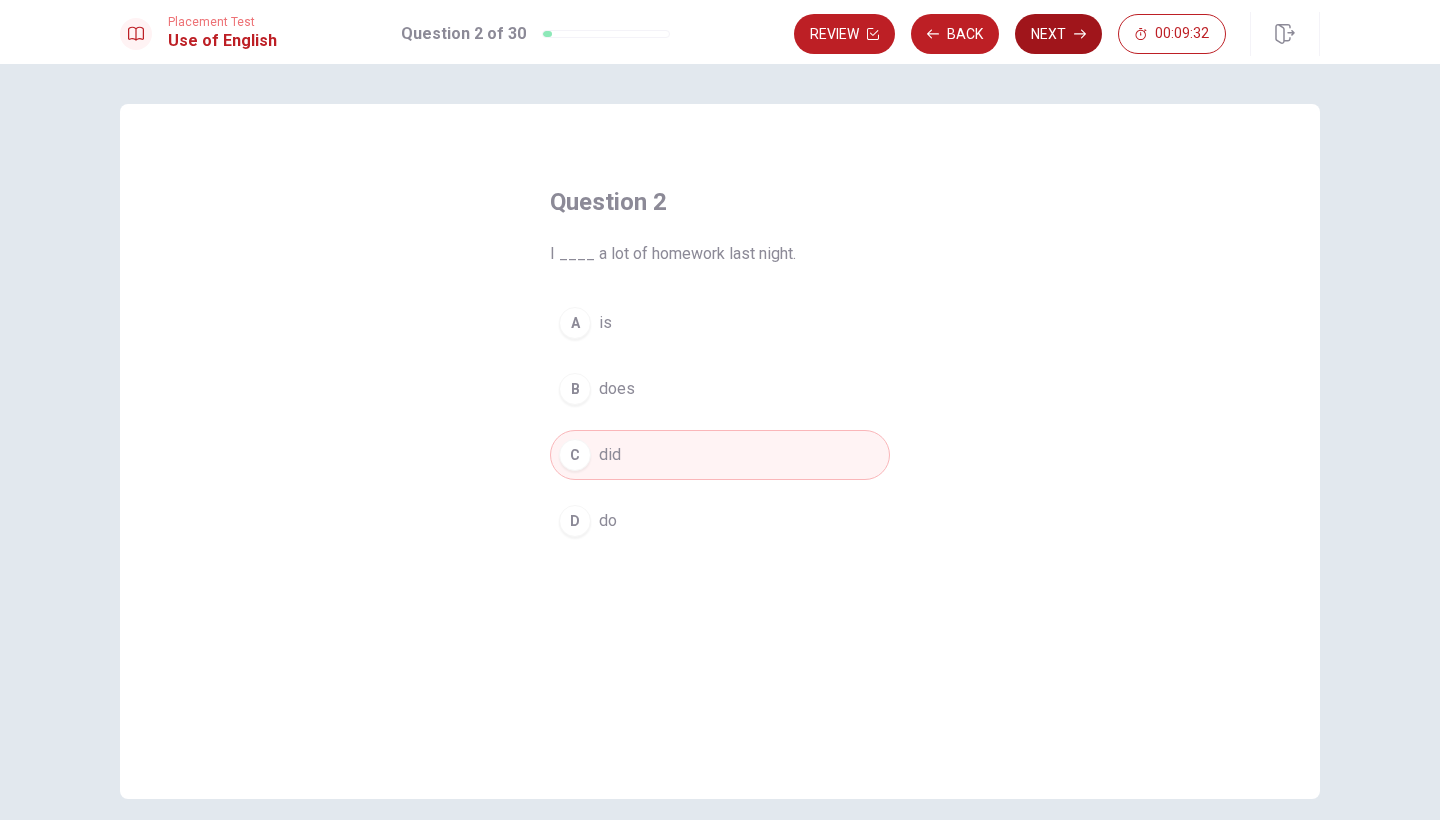 click on "Next" at bounding box center [1058, 34] 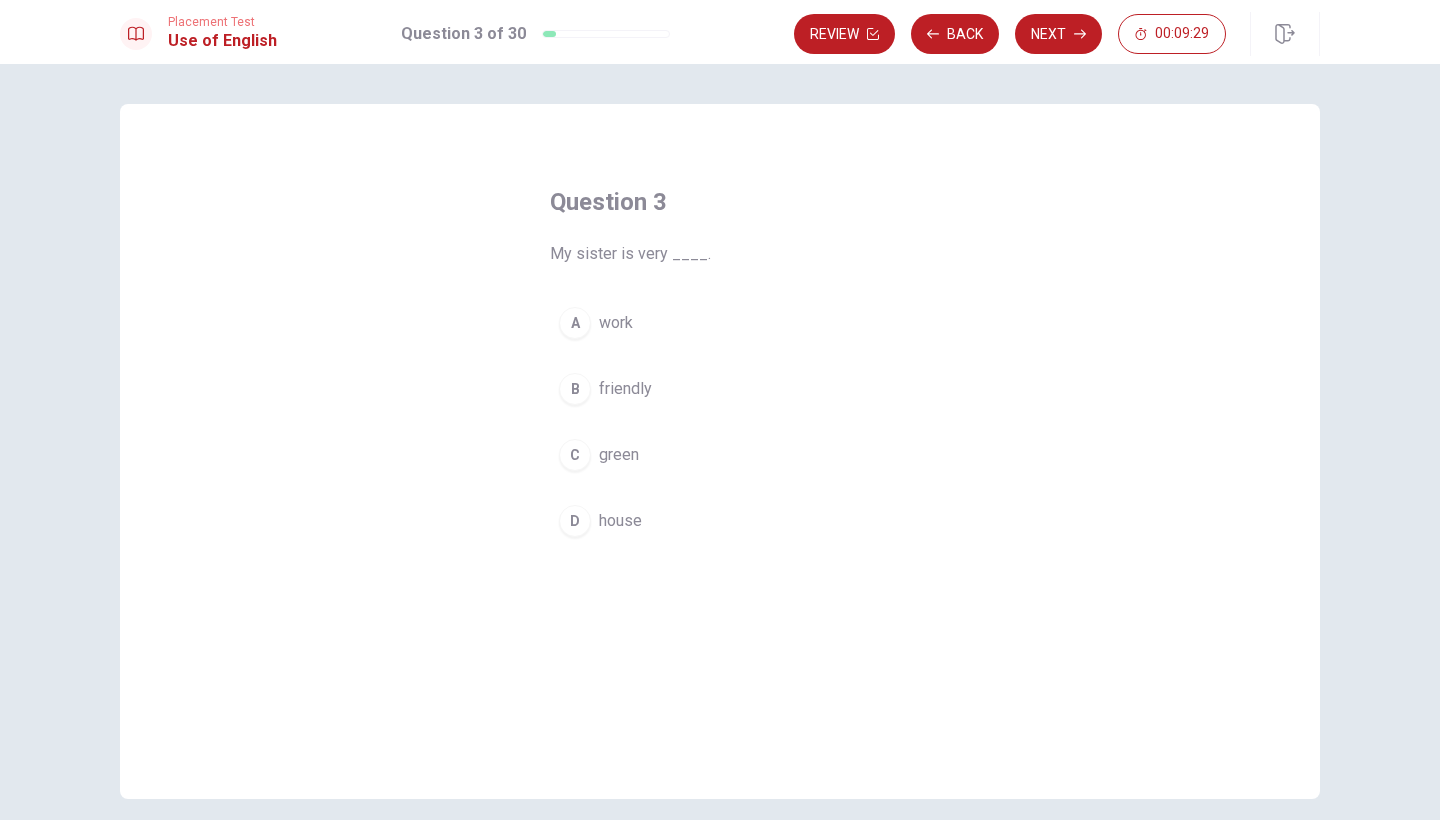 click on "B" at bounding box center [575, 389] 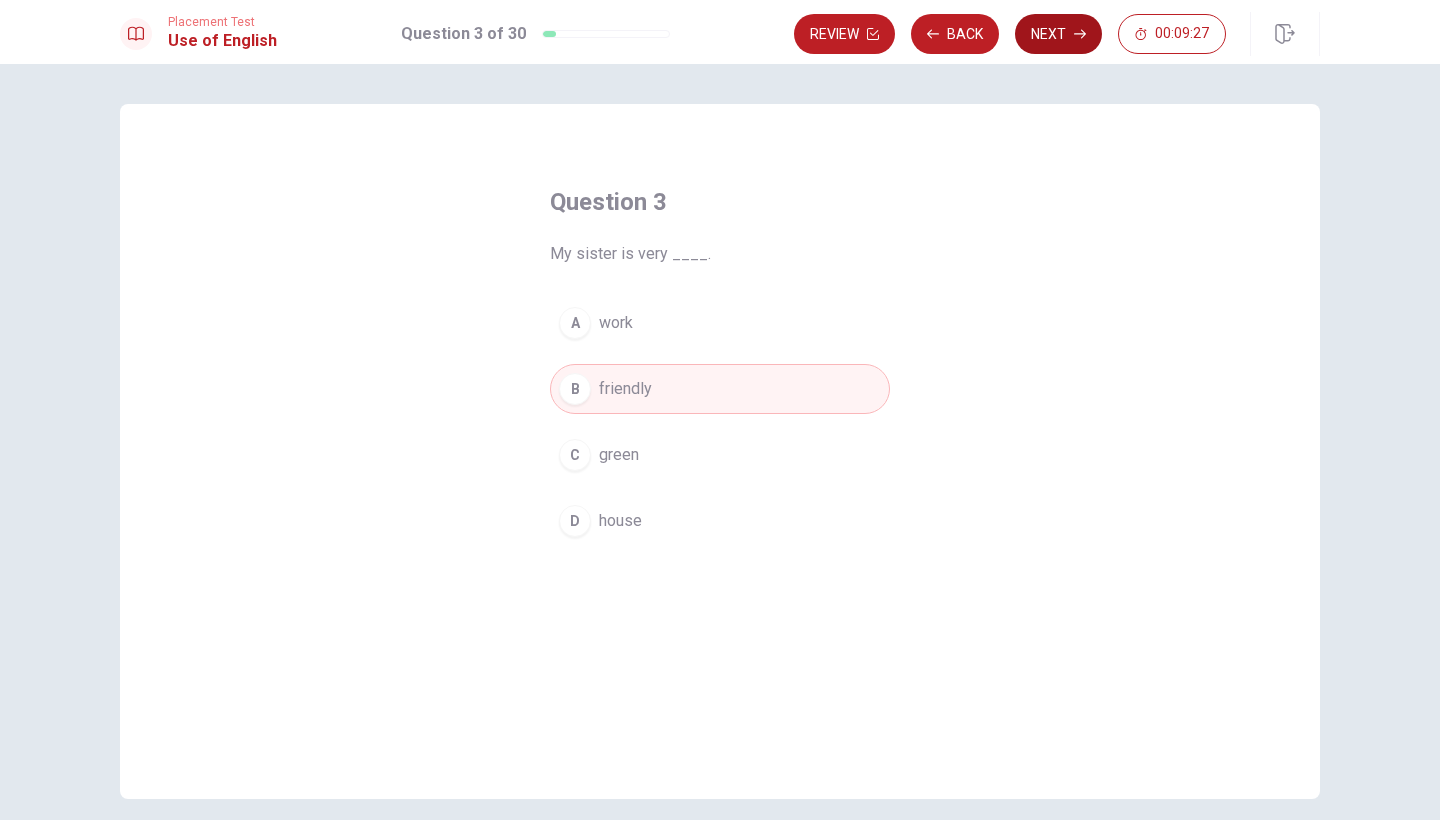 click on "Next" at bounding box center [1058, 34] 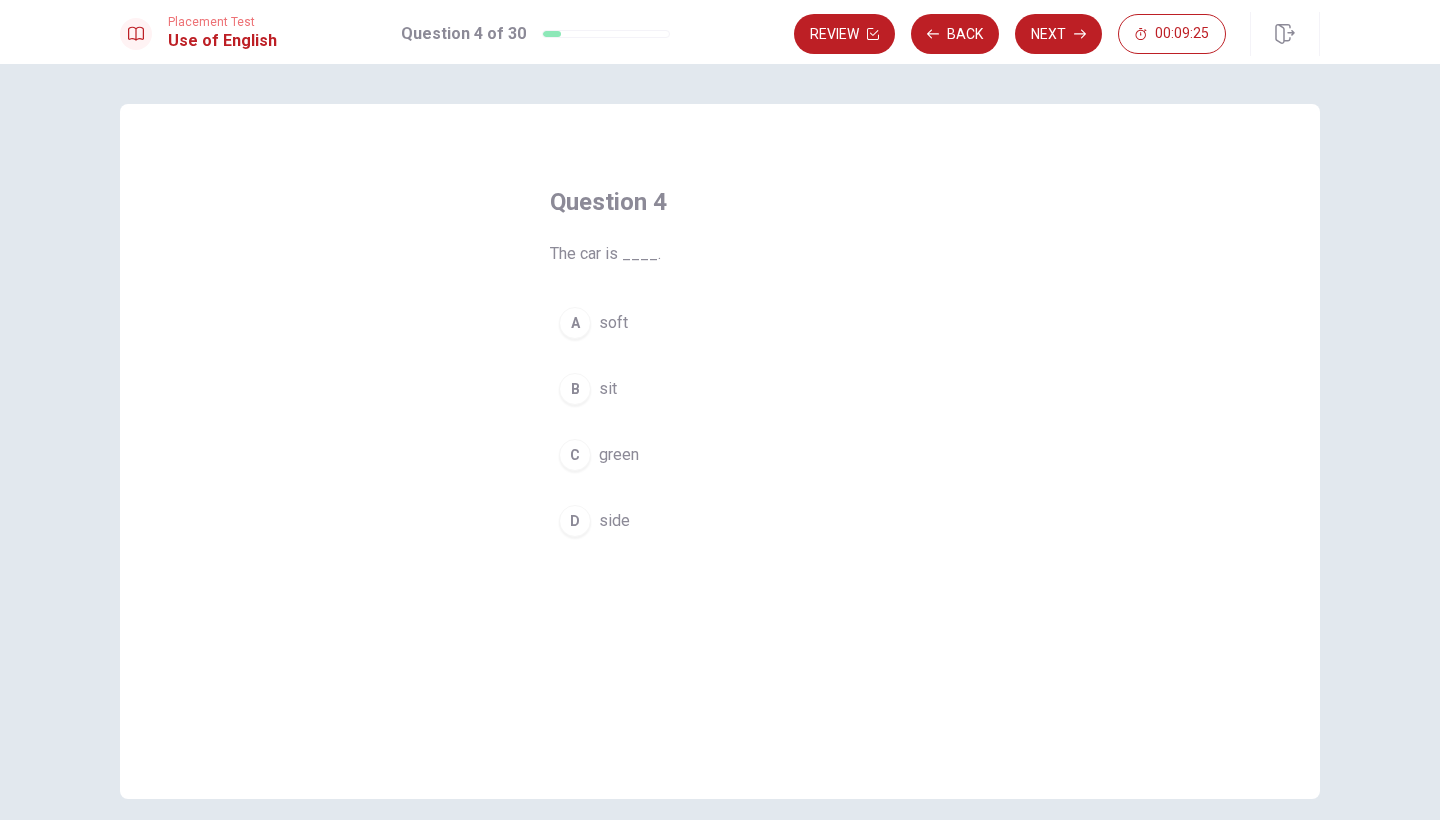 click on "C" at bounding box center (575, 455) 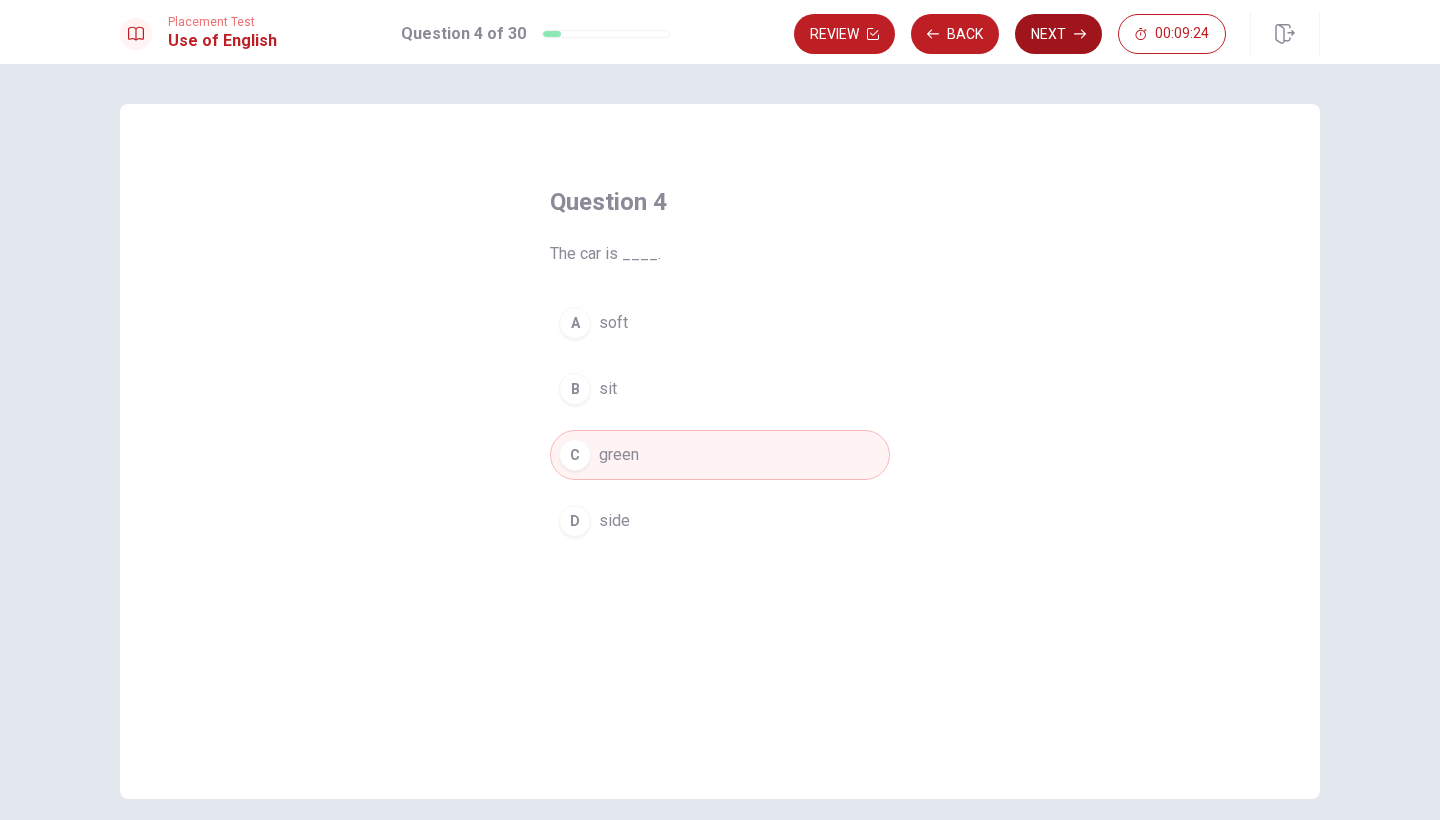click on "Next" at bounding box center (1058, 34) 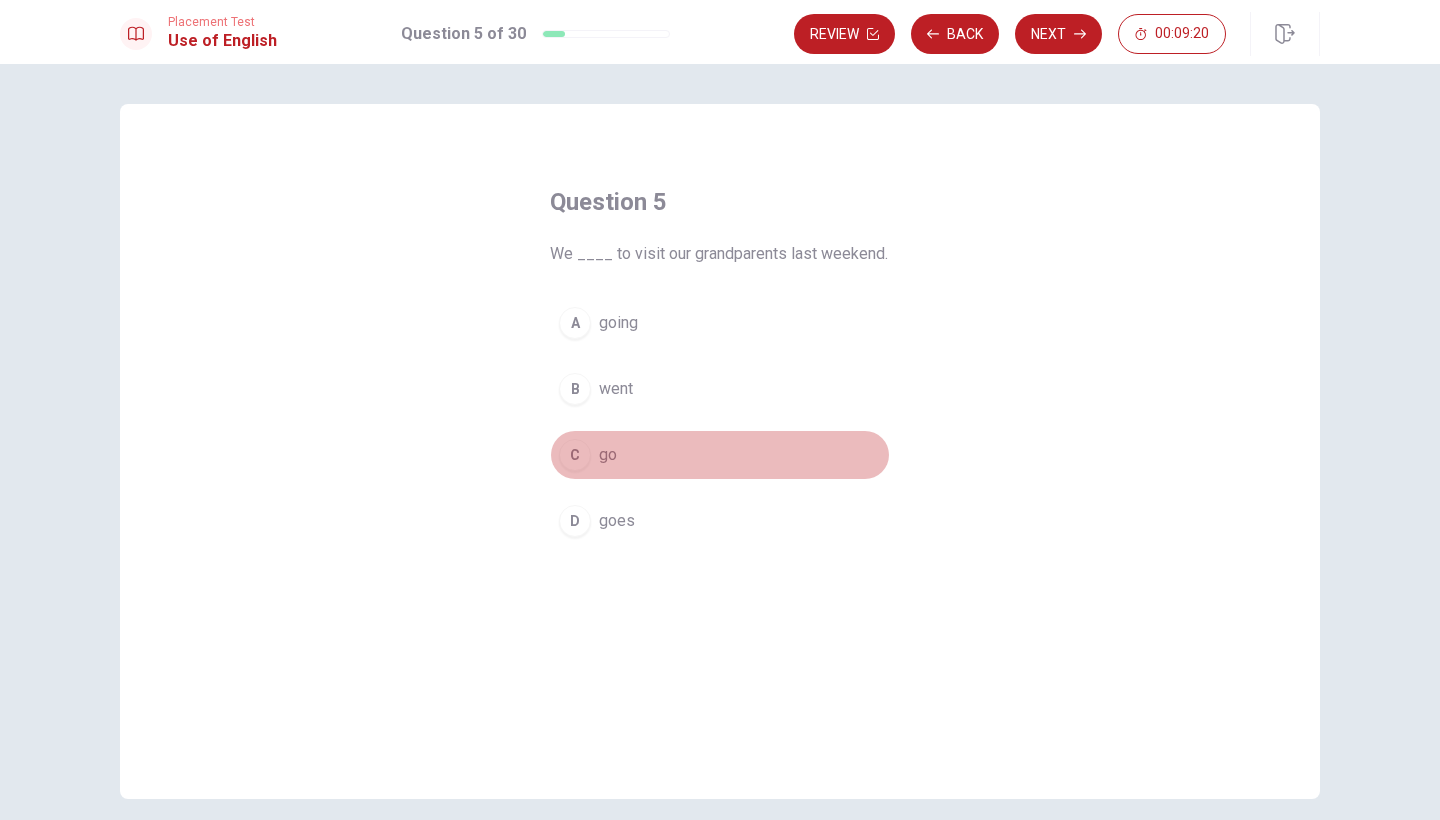click on "C" at bounding box center [575, 455] 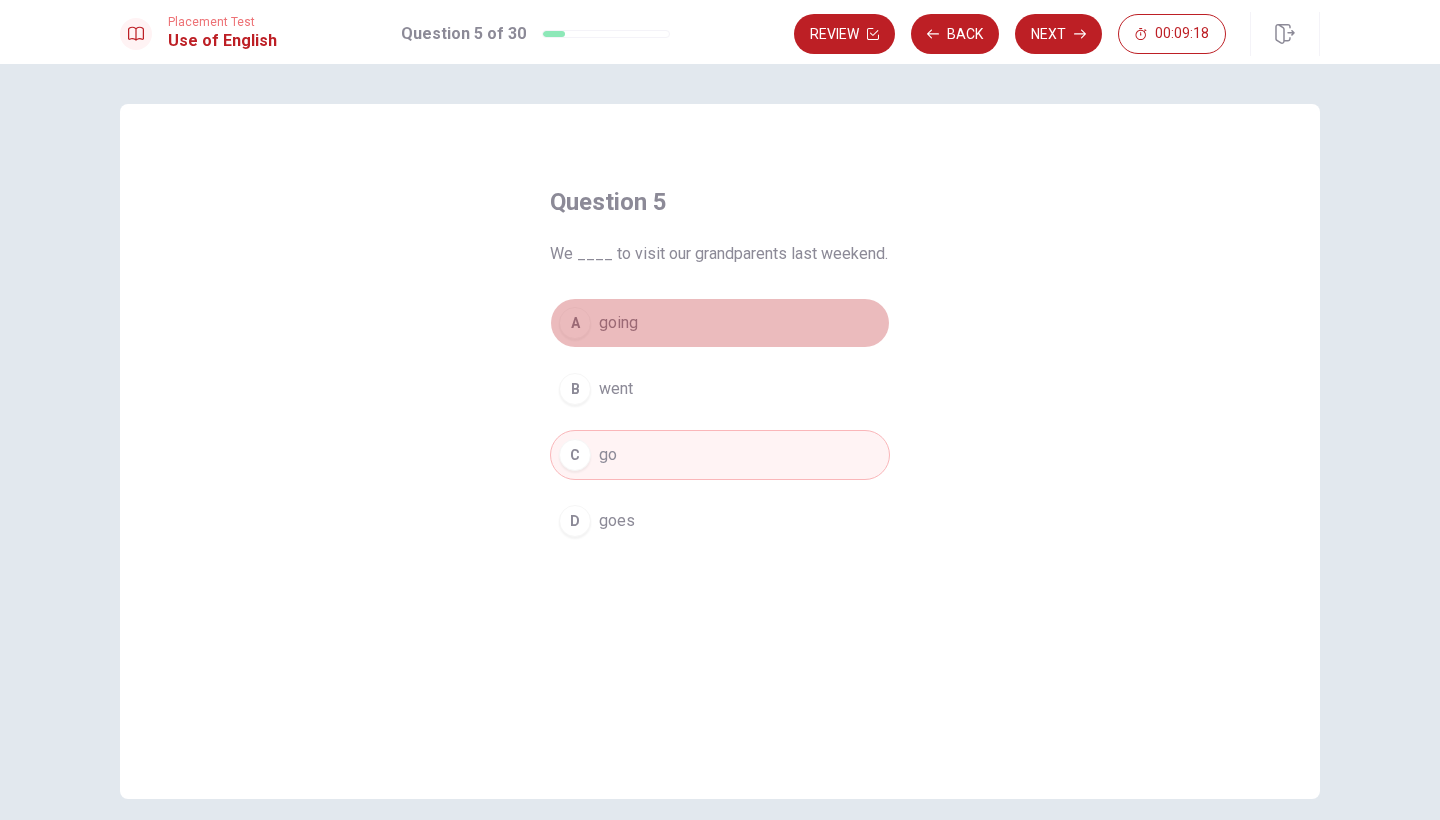 click on "A" at bounding box center [575, 323] 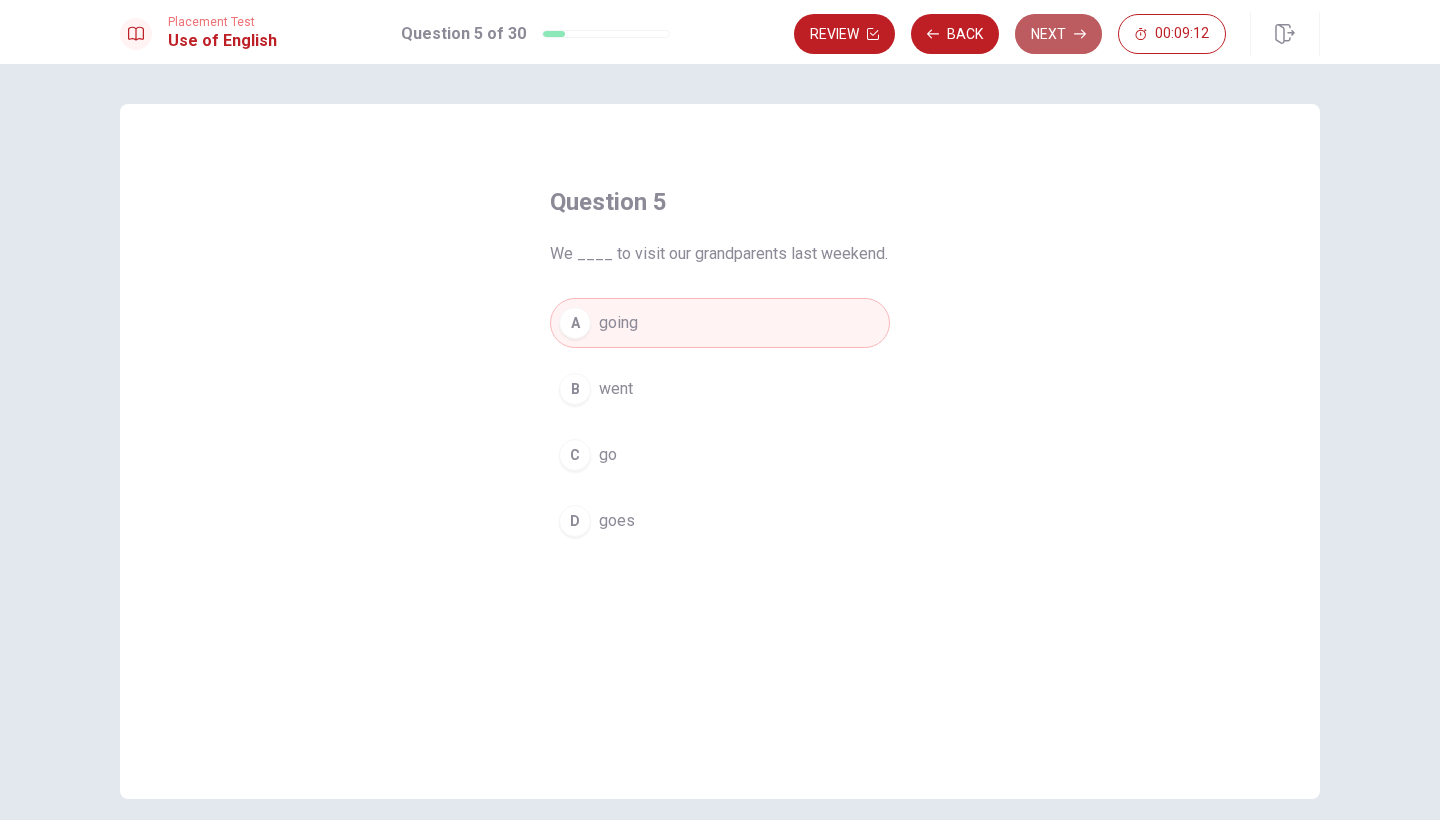 click on "Next" at bounding box center (1058, 34) 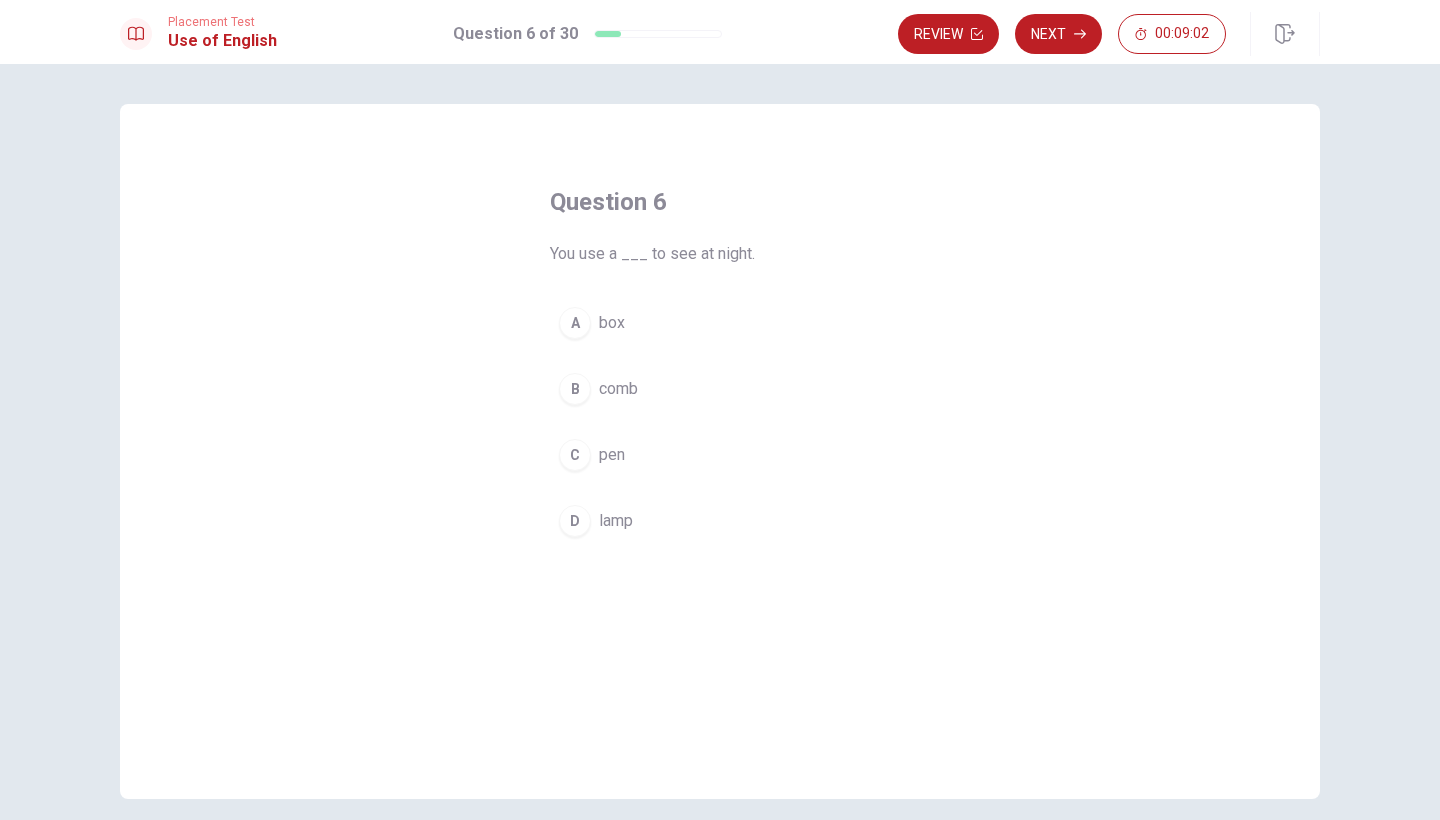 click on "D" at bounding box center [575, 521] 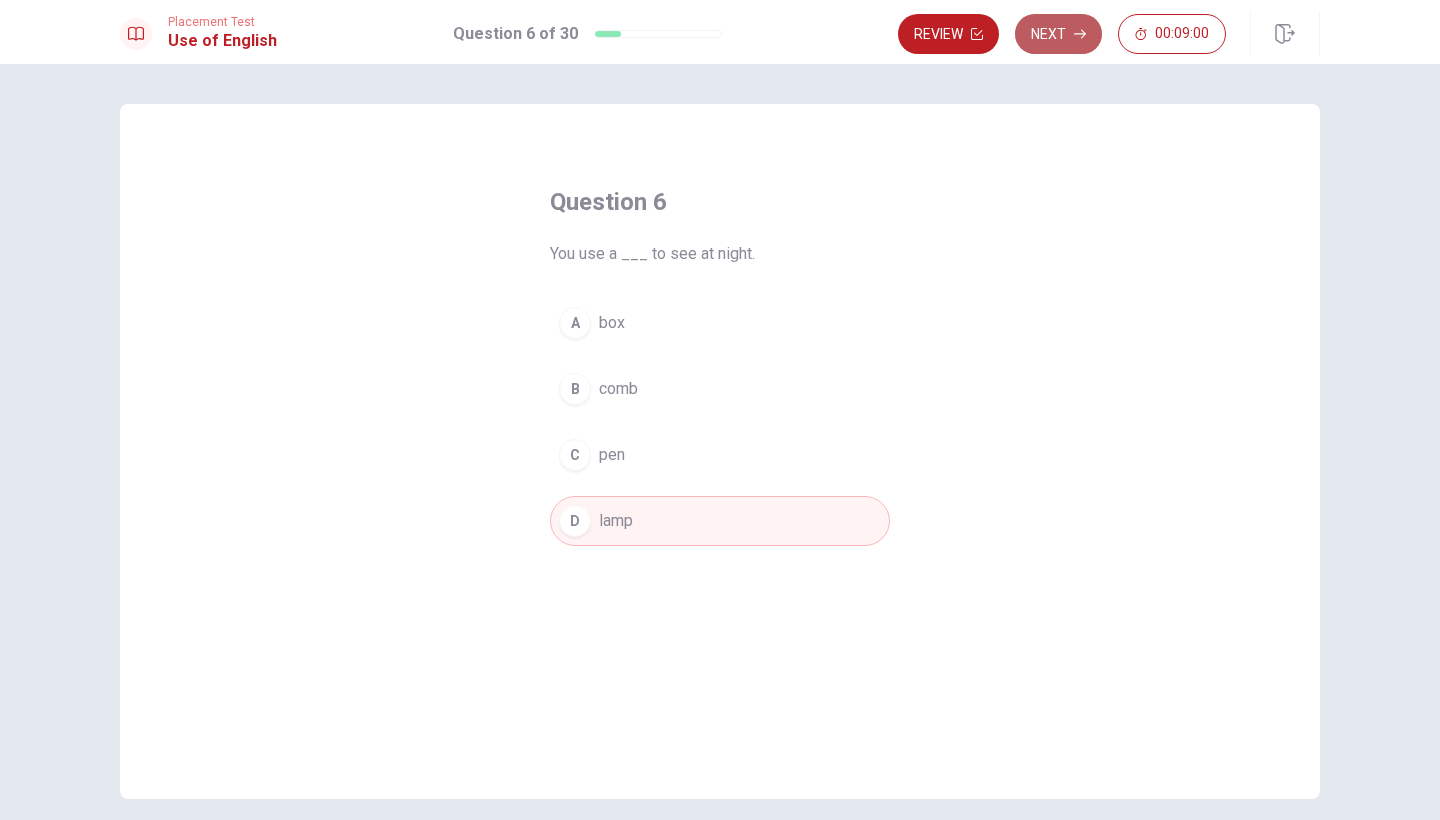 click 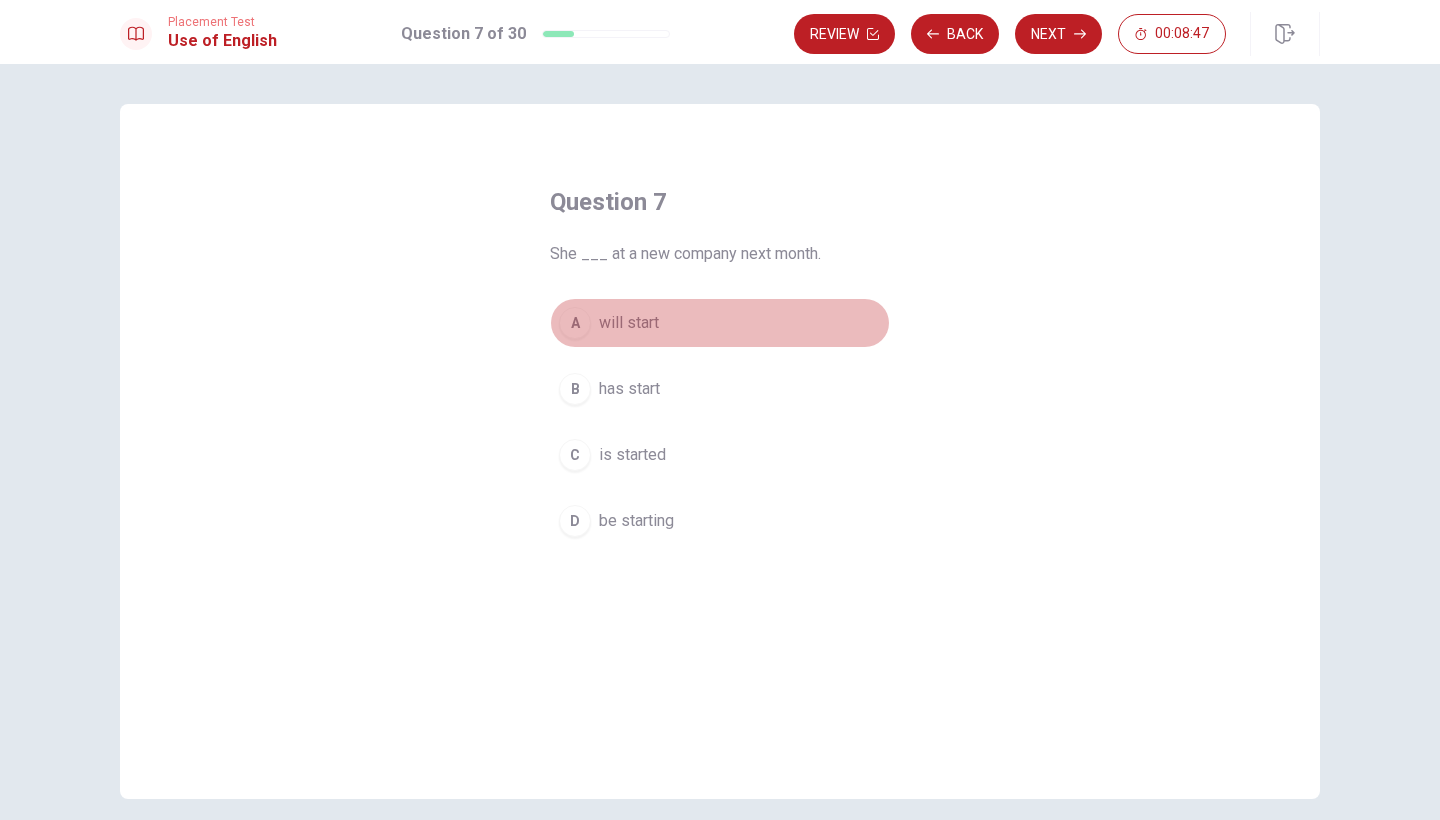 click on "A" at bounding box center (575, 323) 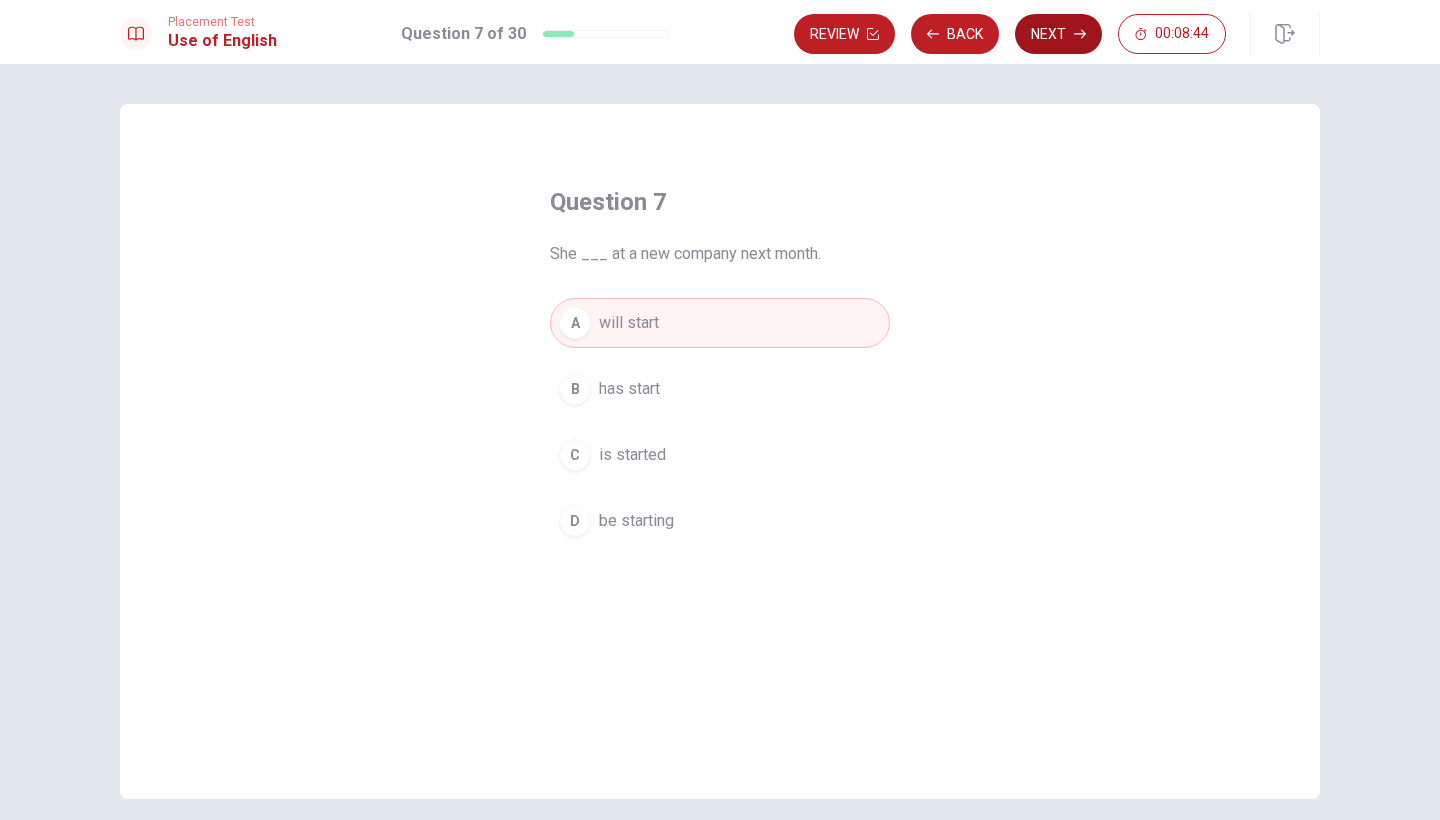 click on "Next" at bounding box center (1058, 34) 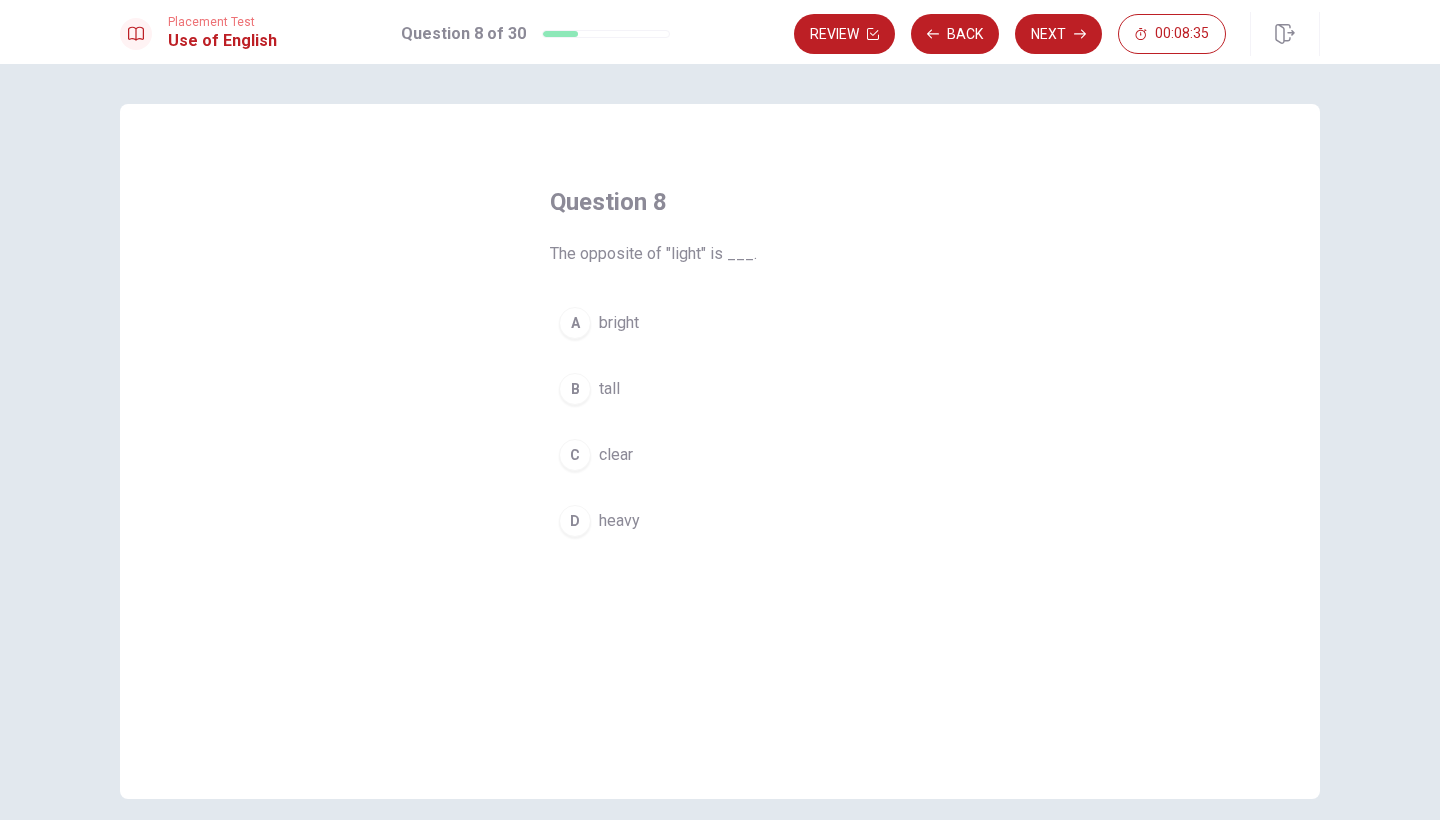 click on "A" at bounding box center (575, 323) 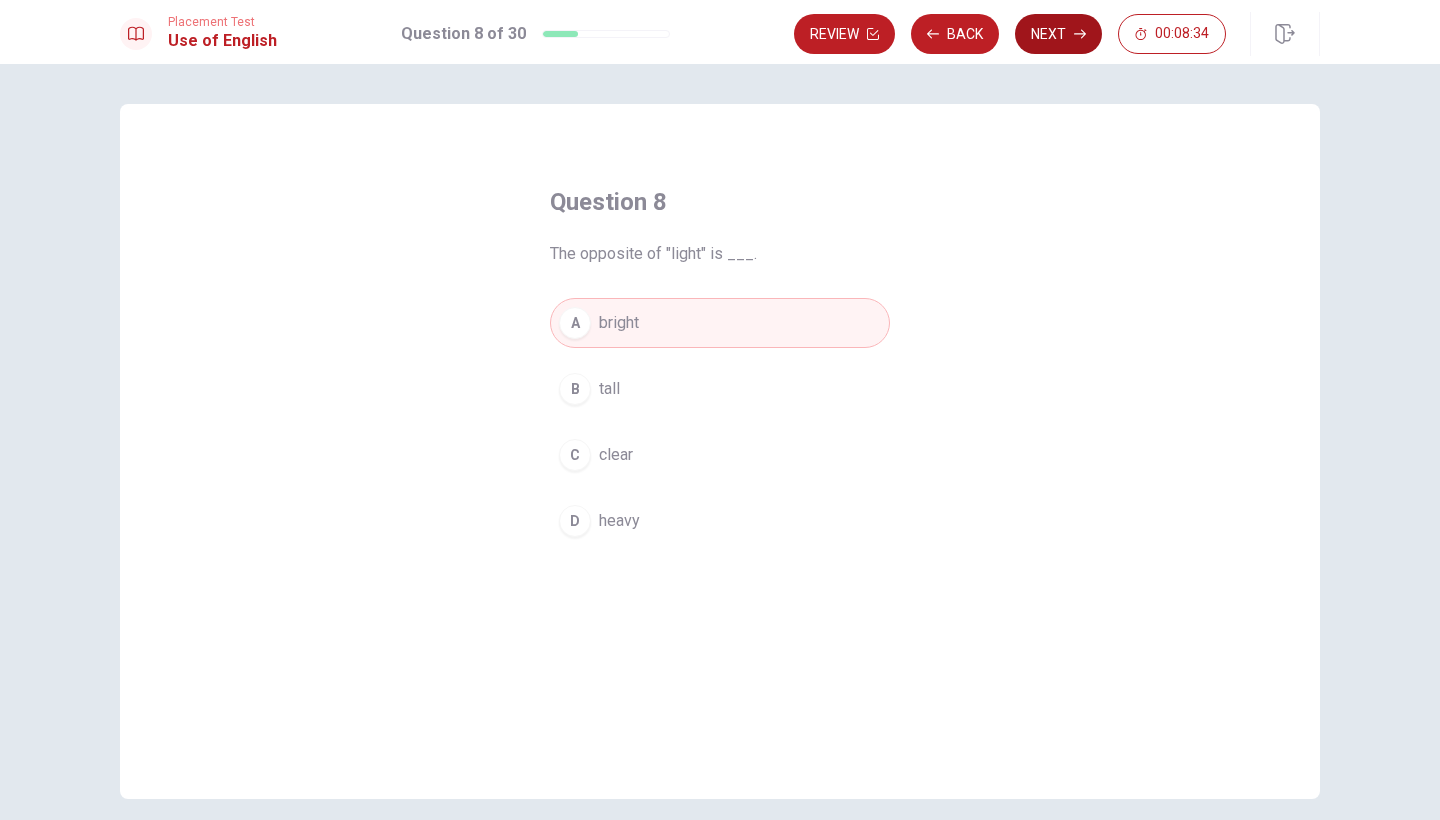 click 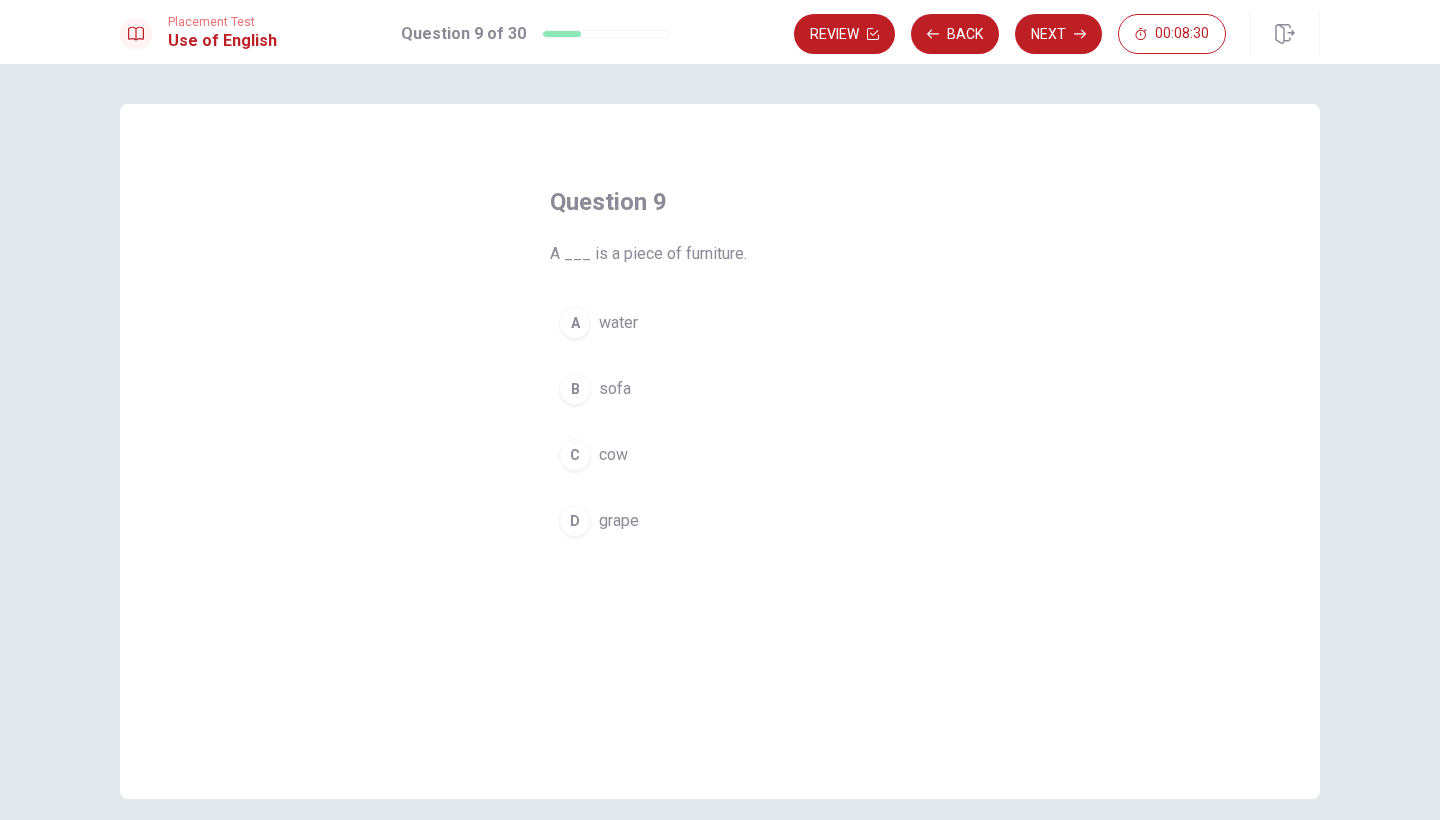 click on "B" at bounding box center (575, 389) 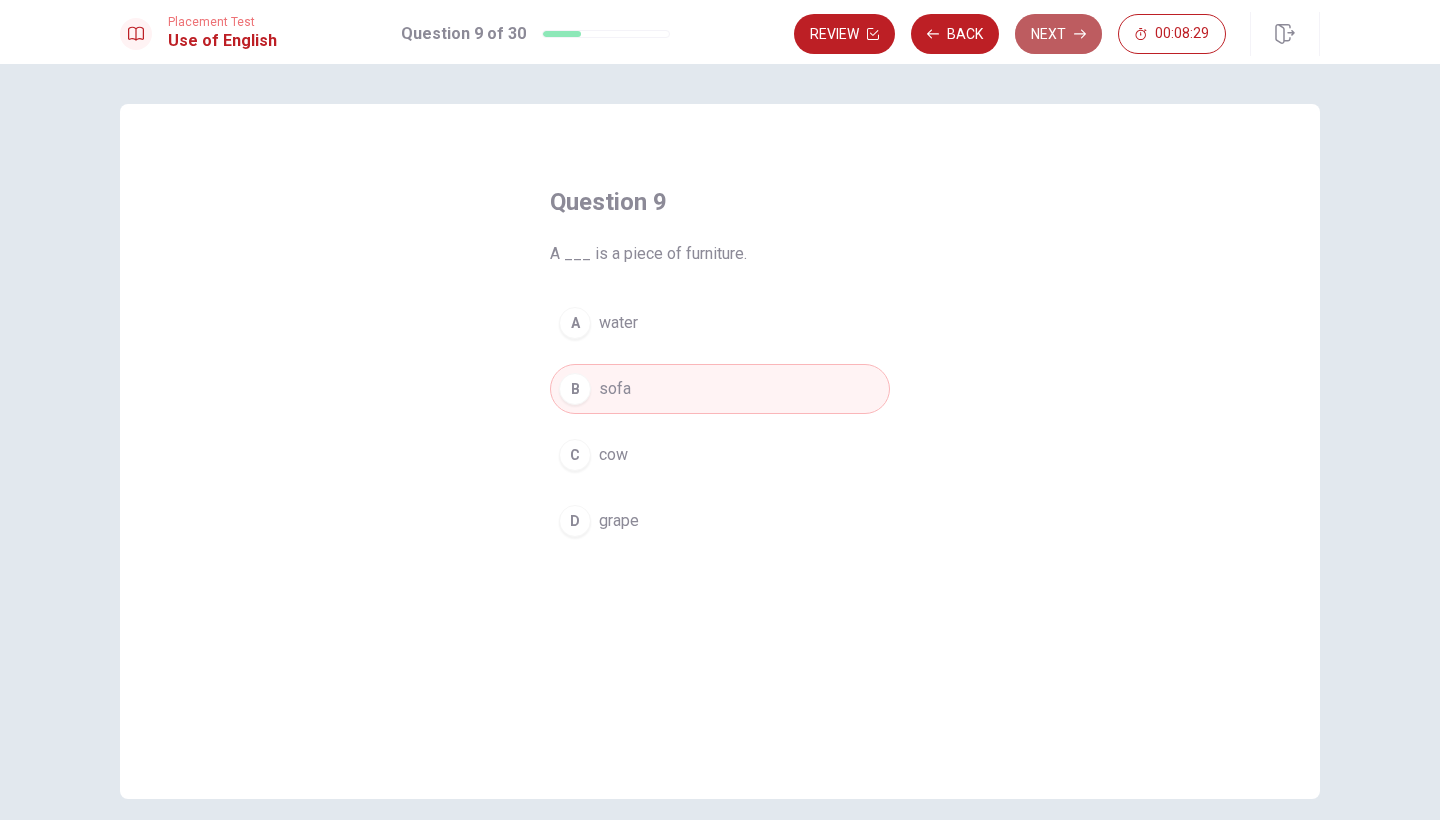 click on "Next" at bounding box center (1058, 34) 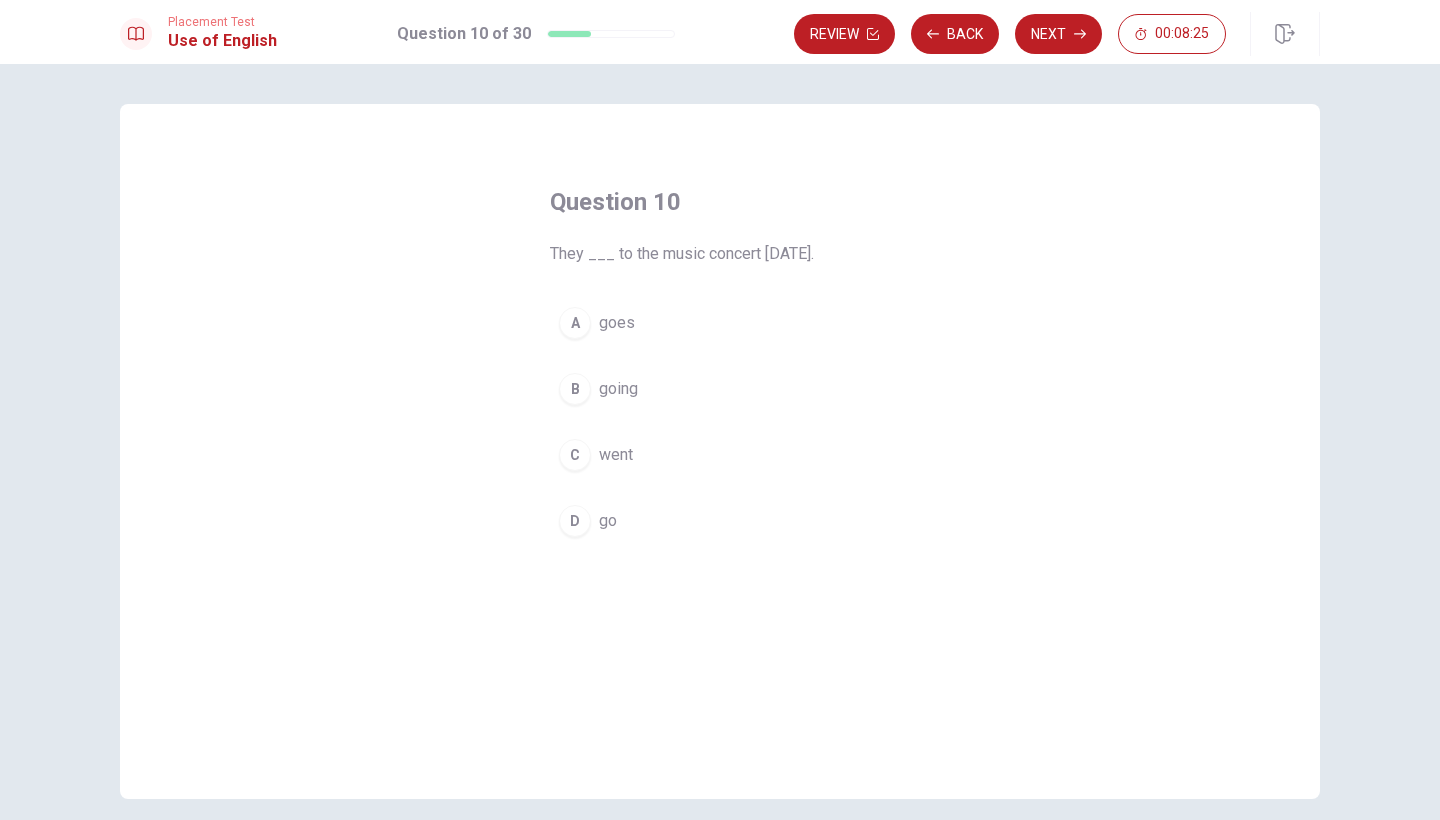 click on "B going" at bounding box center (720, 389) 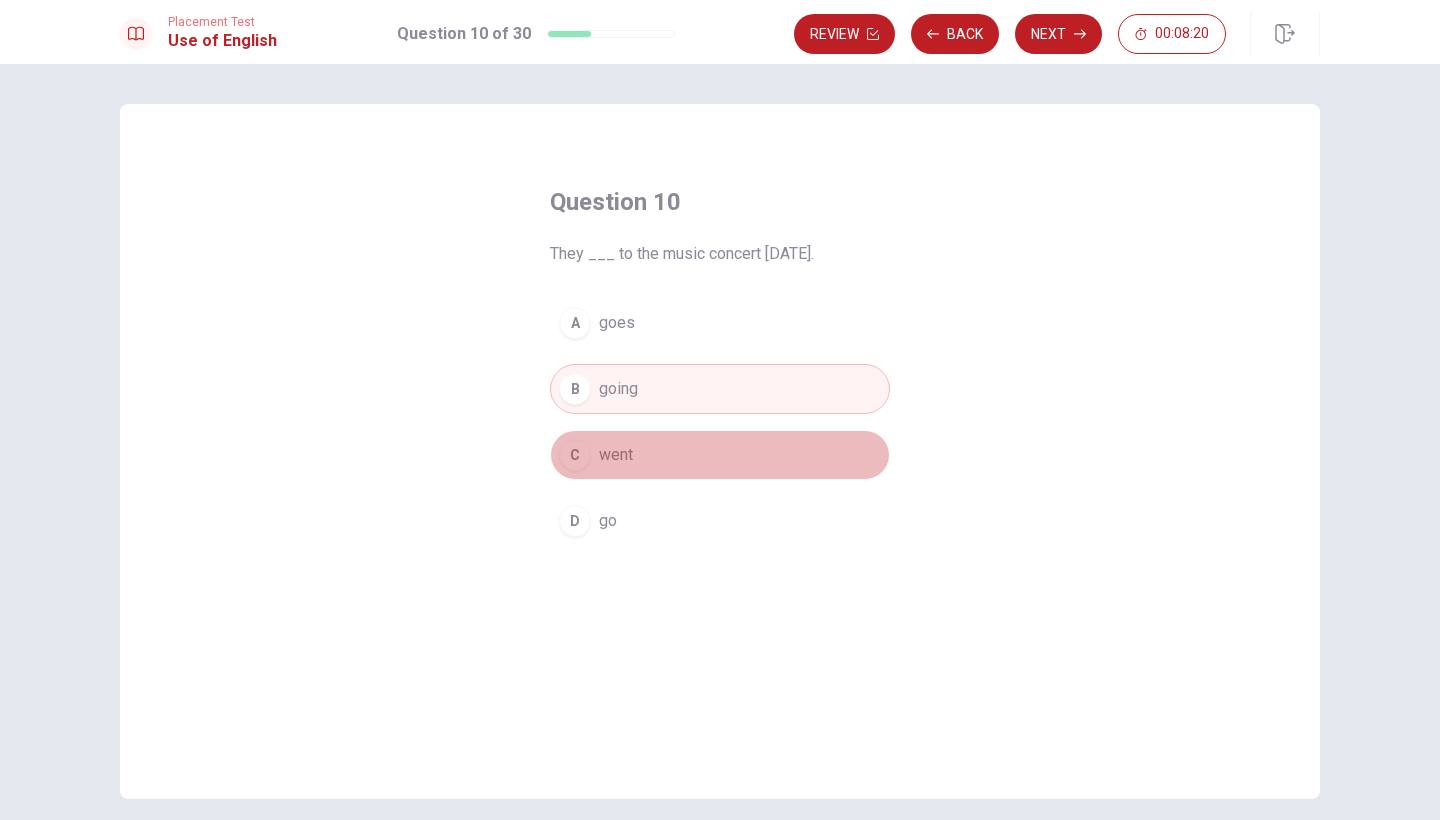 click on "C" at bounding box center [575, 455] 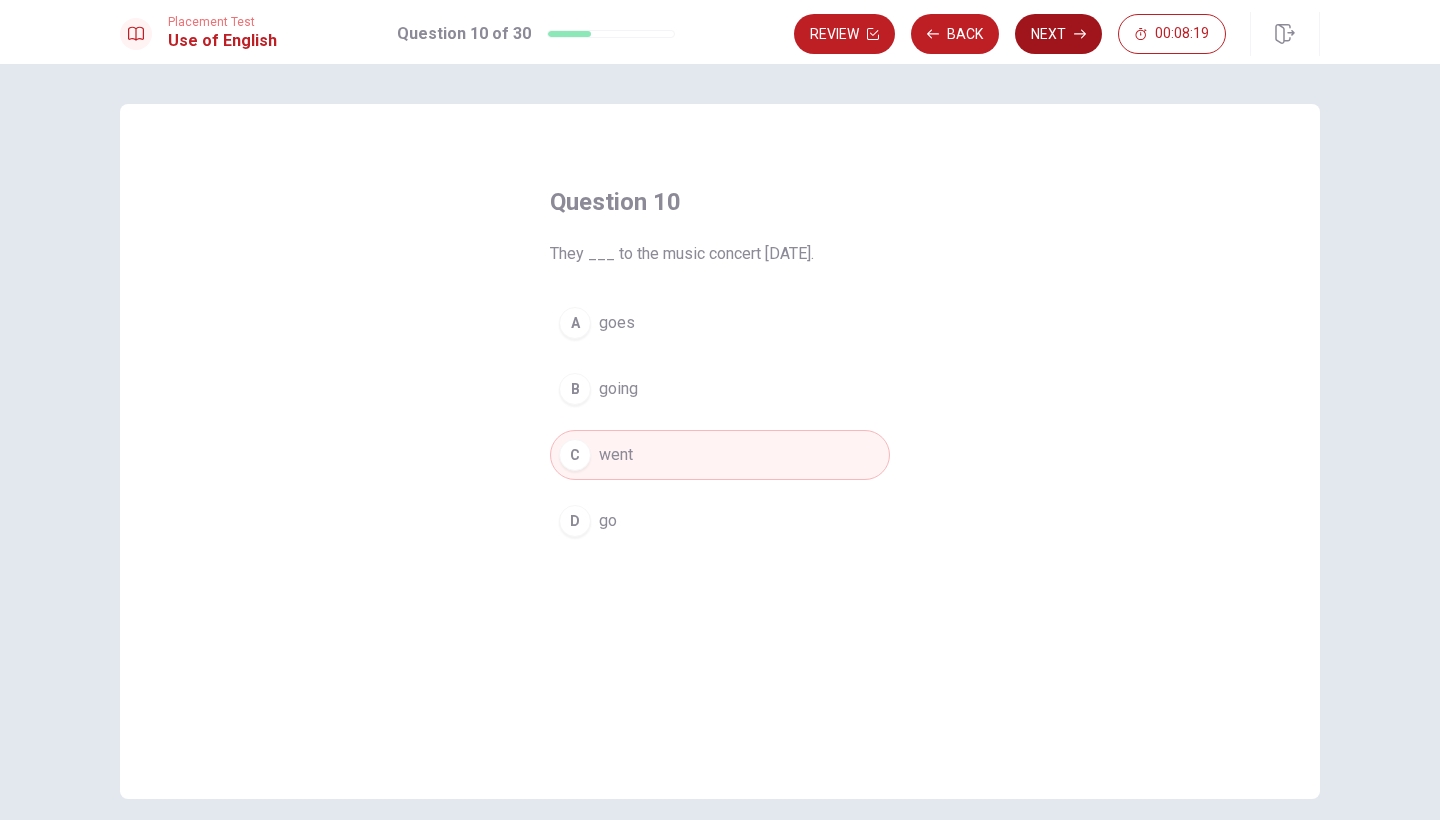 click on "Next" at bounding box center [1058, 34] 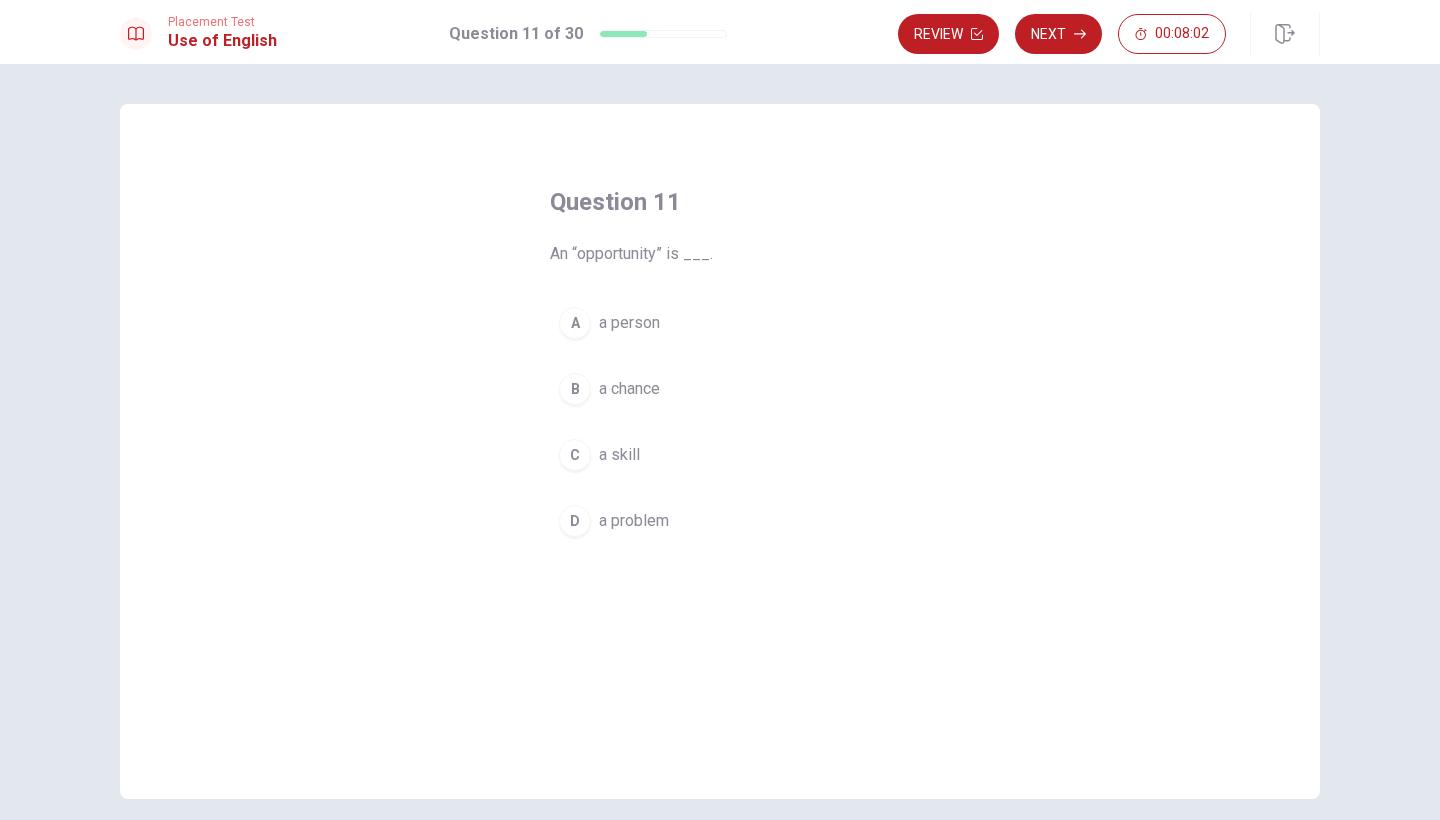 click on "B" at bounding box center [575, 389] 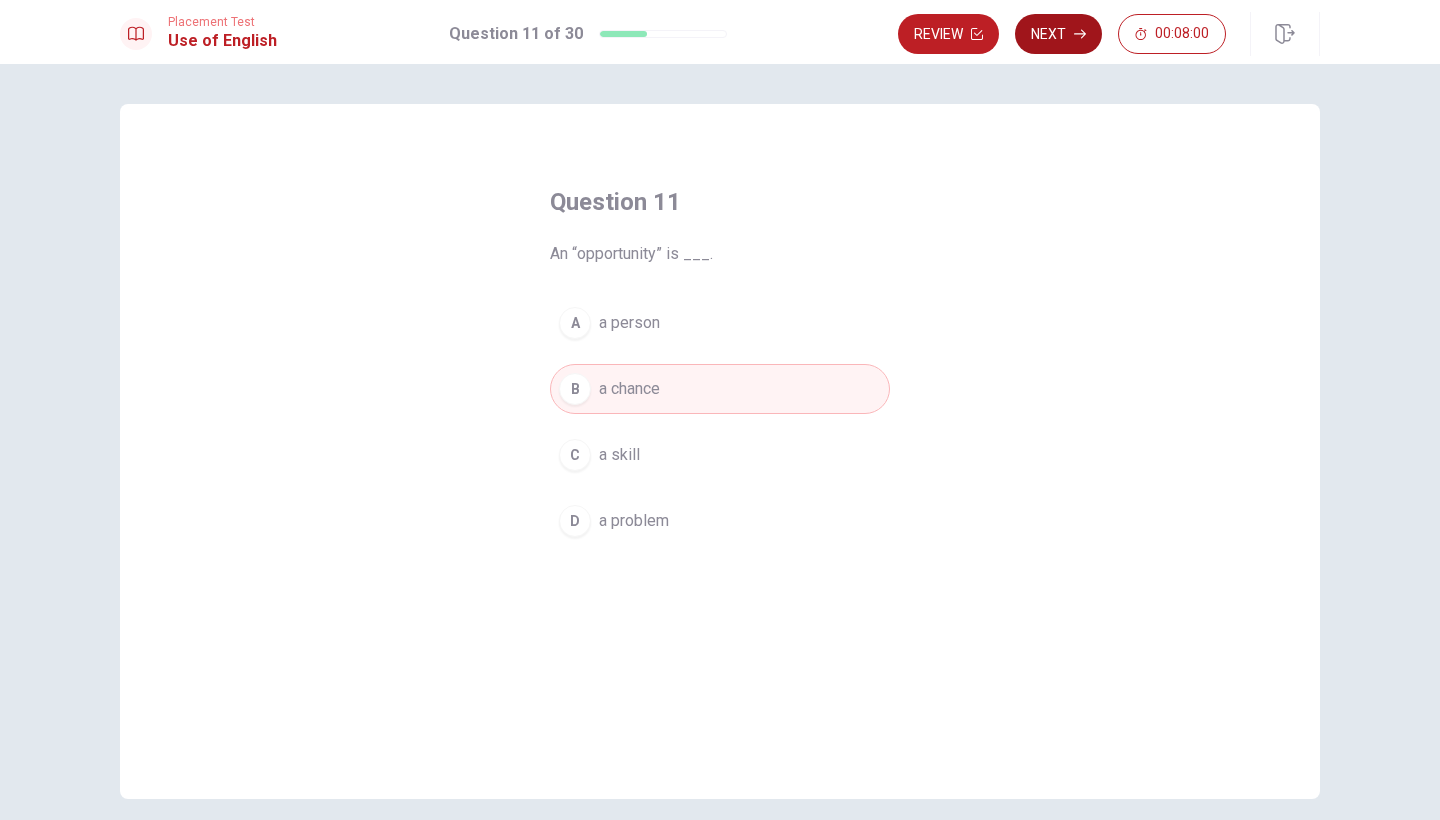 click on "Next" at bounding box center [1058, 34] 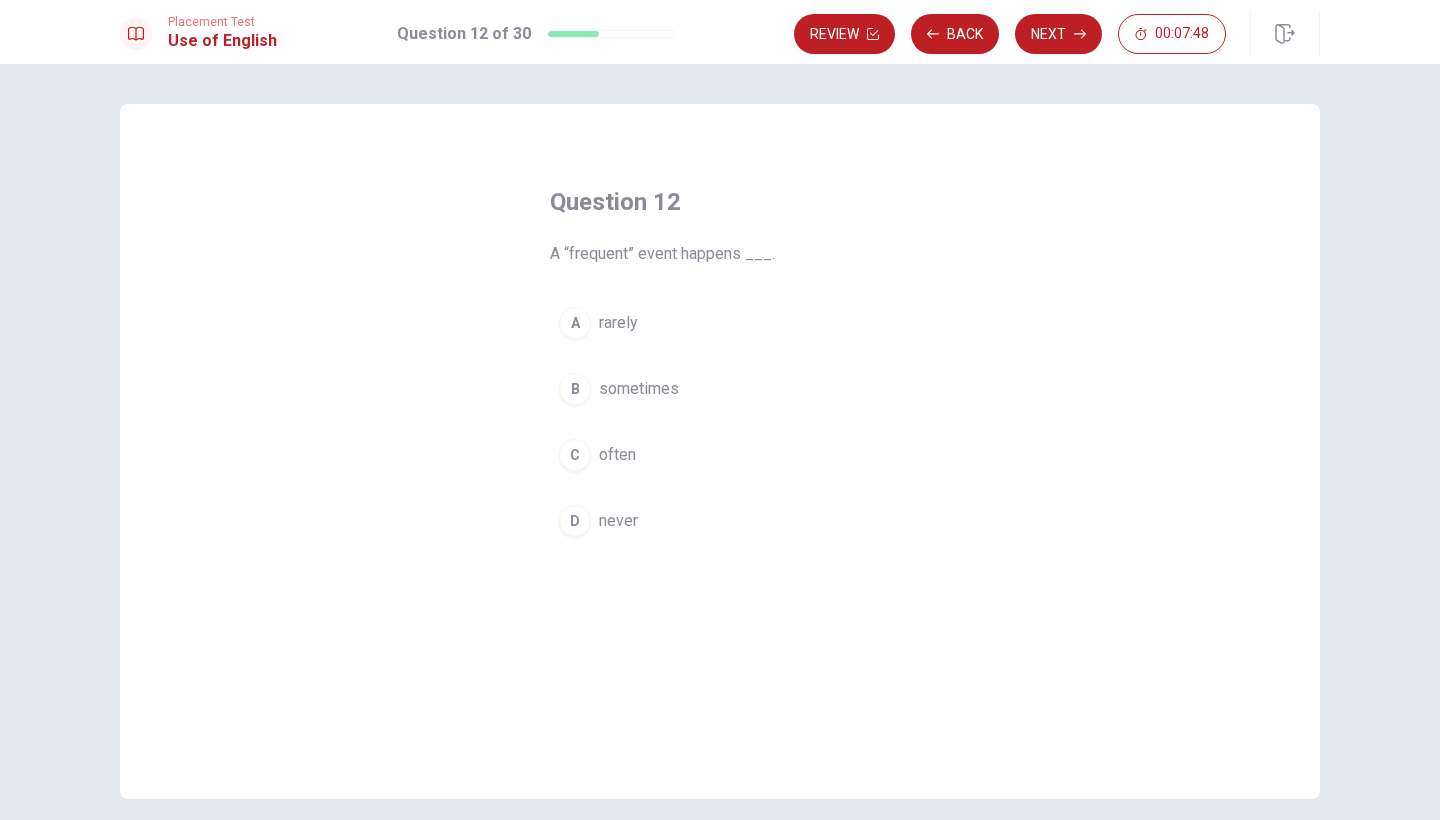 click on "B" at bounding box center [575, 389] 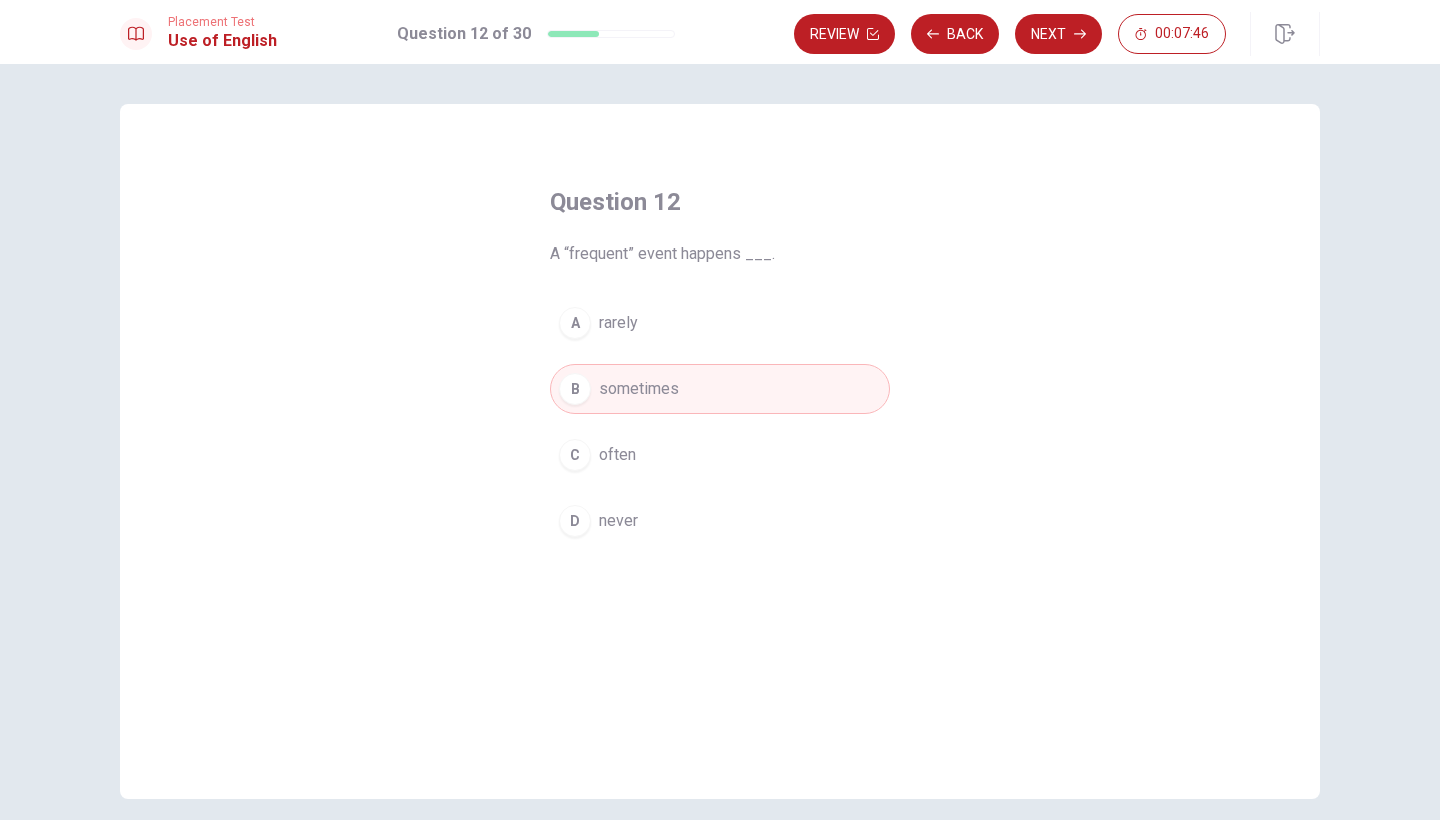 click on "C" at bounding box center [575, 455] 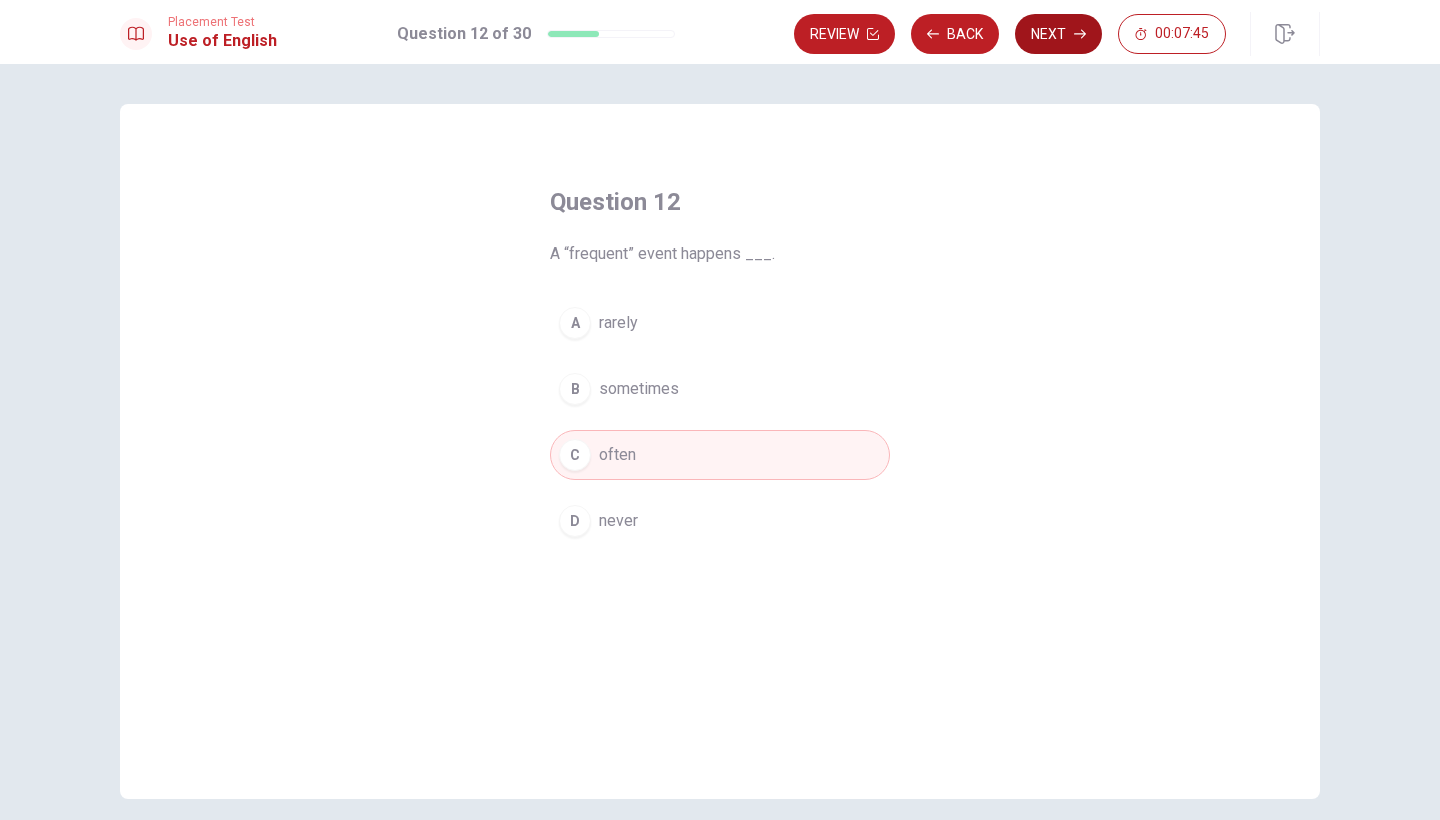 click on "Next" at bounding box center (1058, 34) 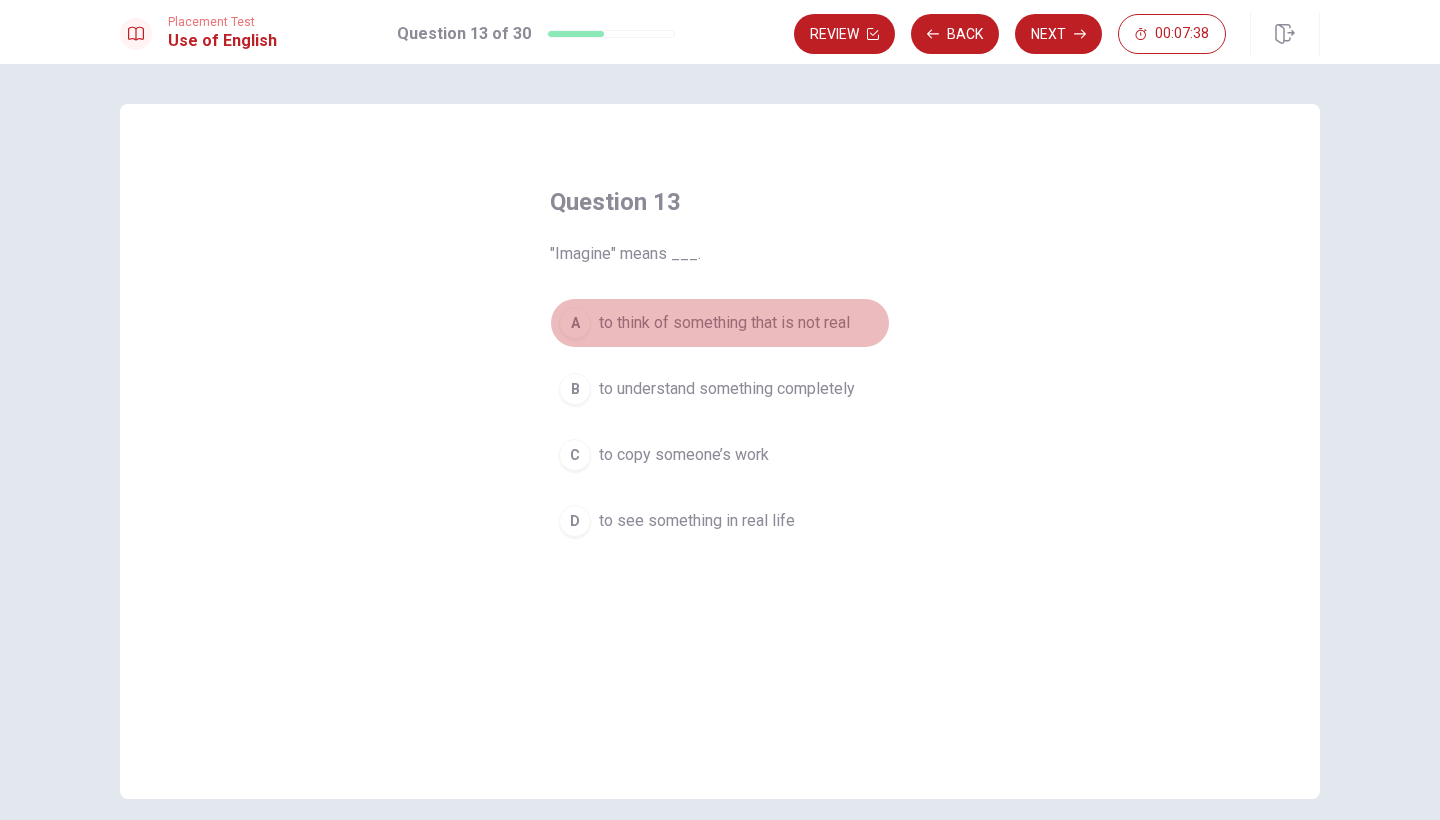 click on "A to think of something that is not real" at bounding box center (720, 323) 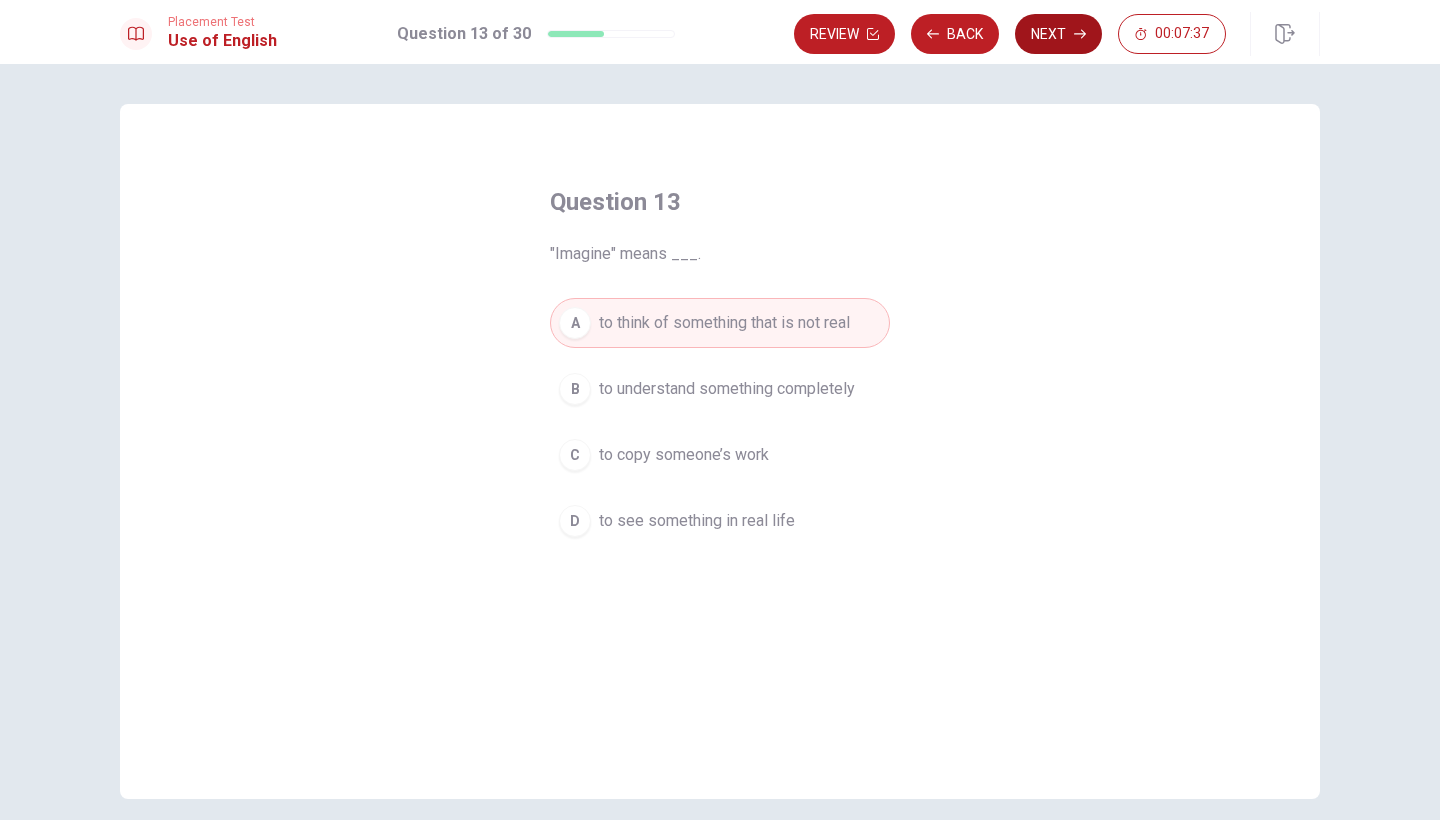 click on "Next" at bounding box center [1058, 34] 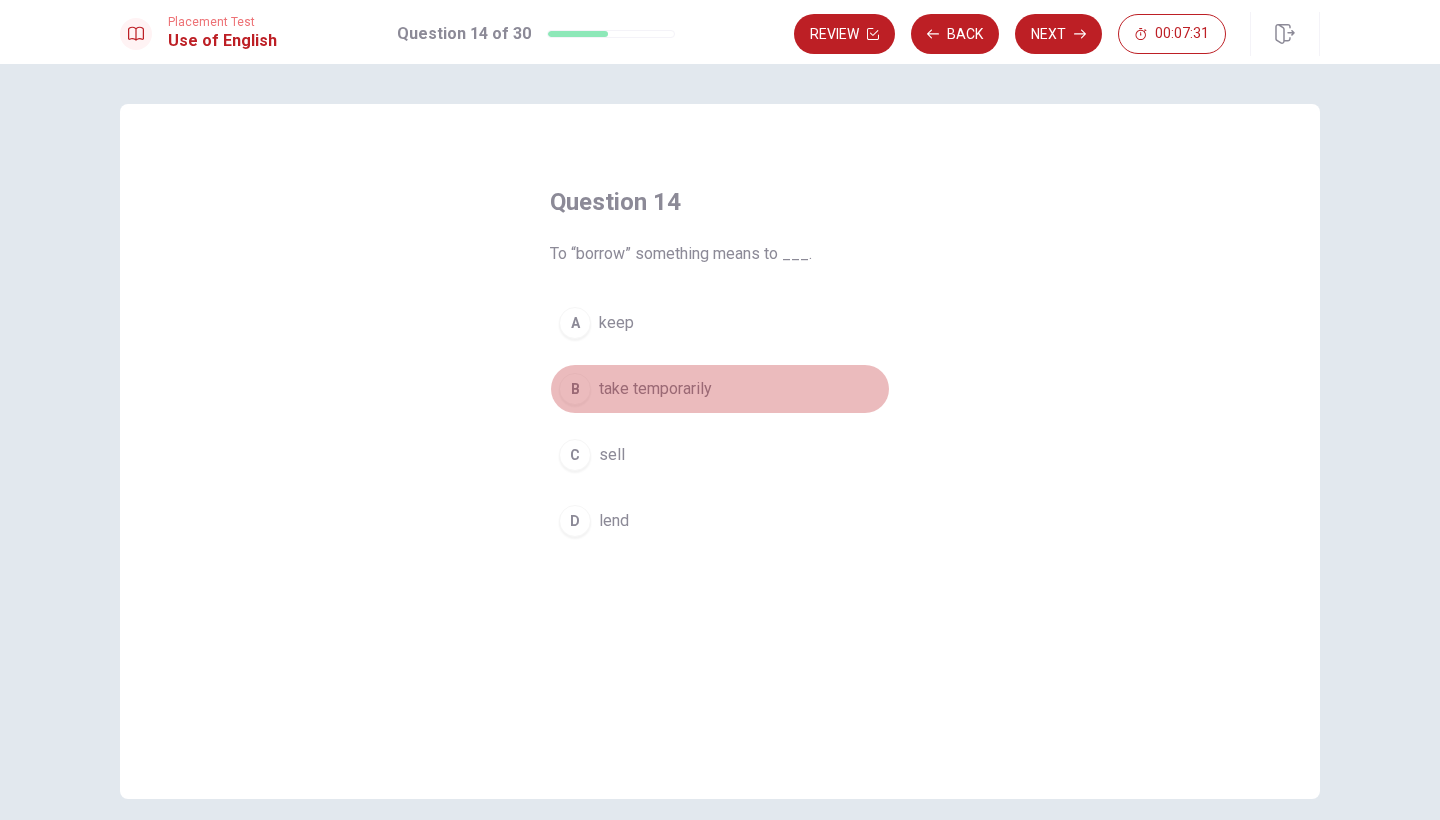 click on "B" at bounding box center [575, 389] 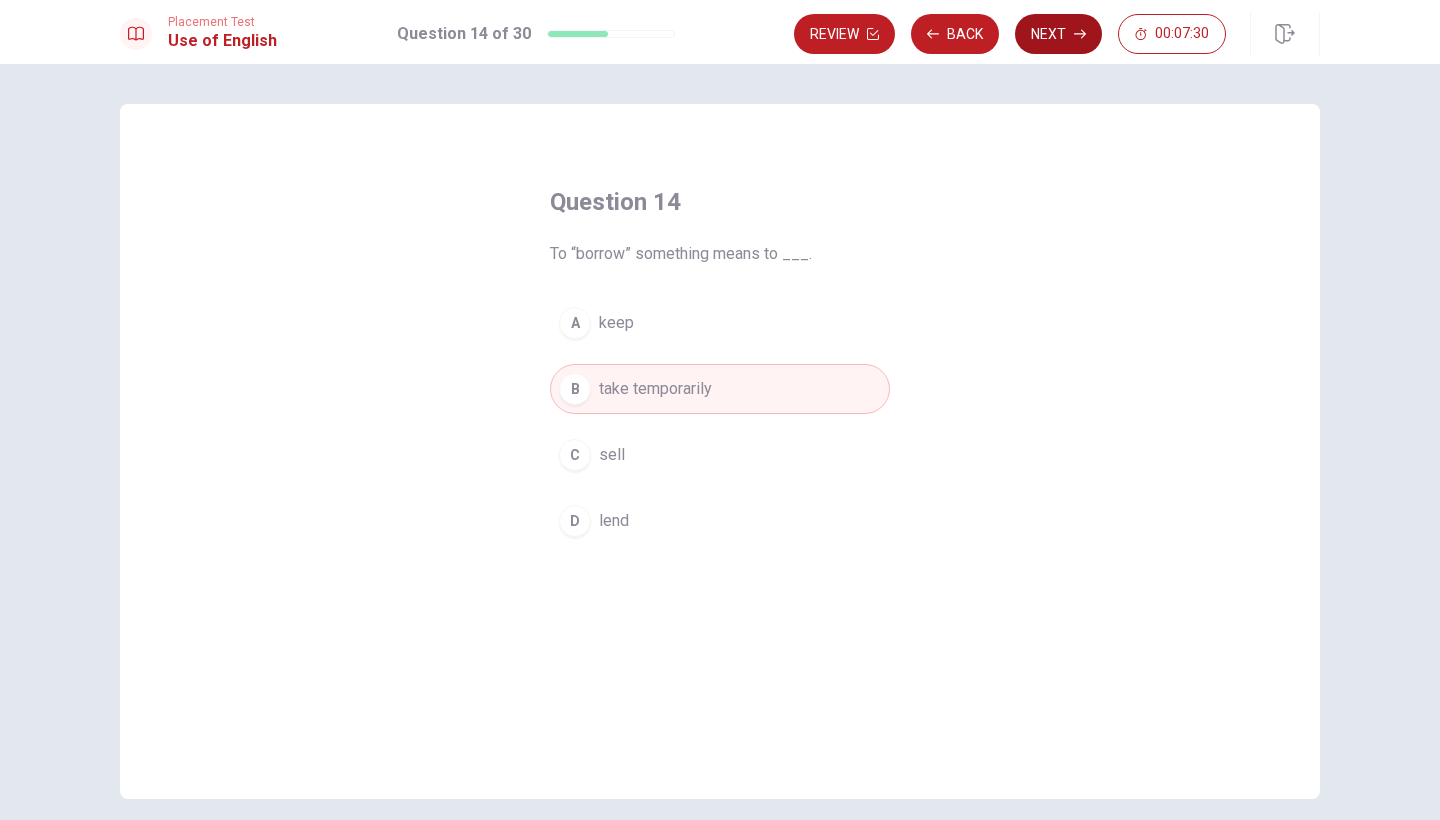 click 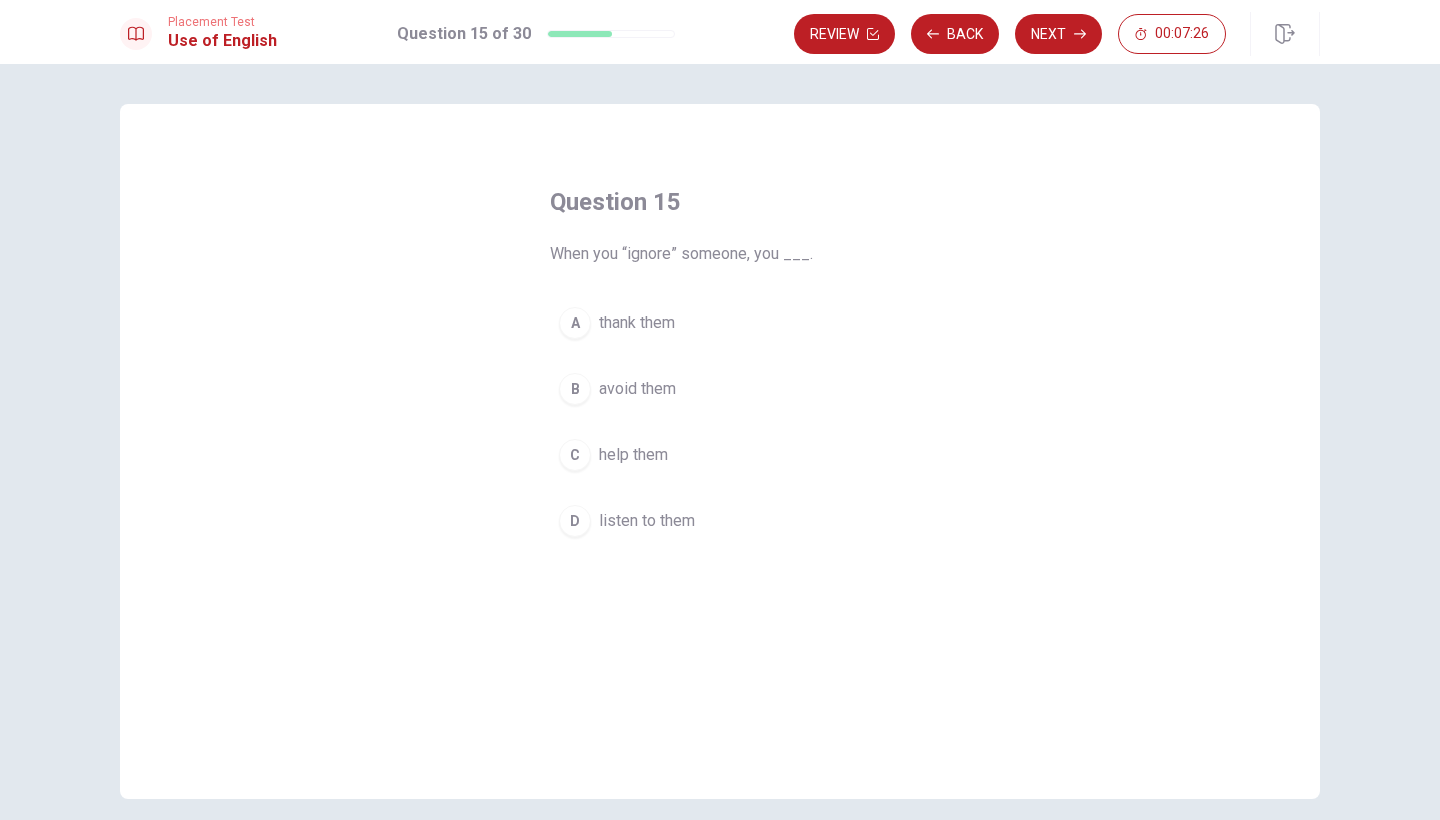 click on "B" at bounding box center [575, 389] 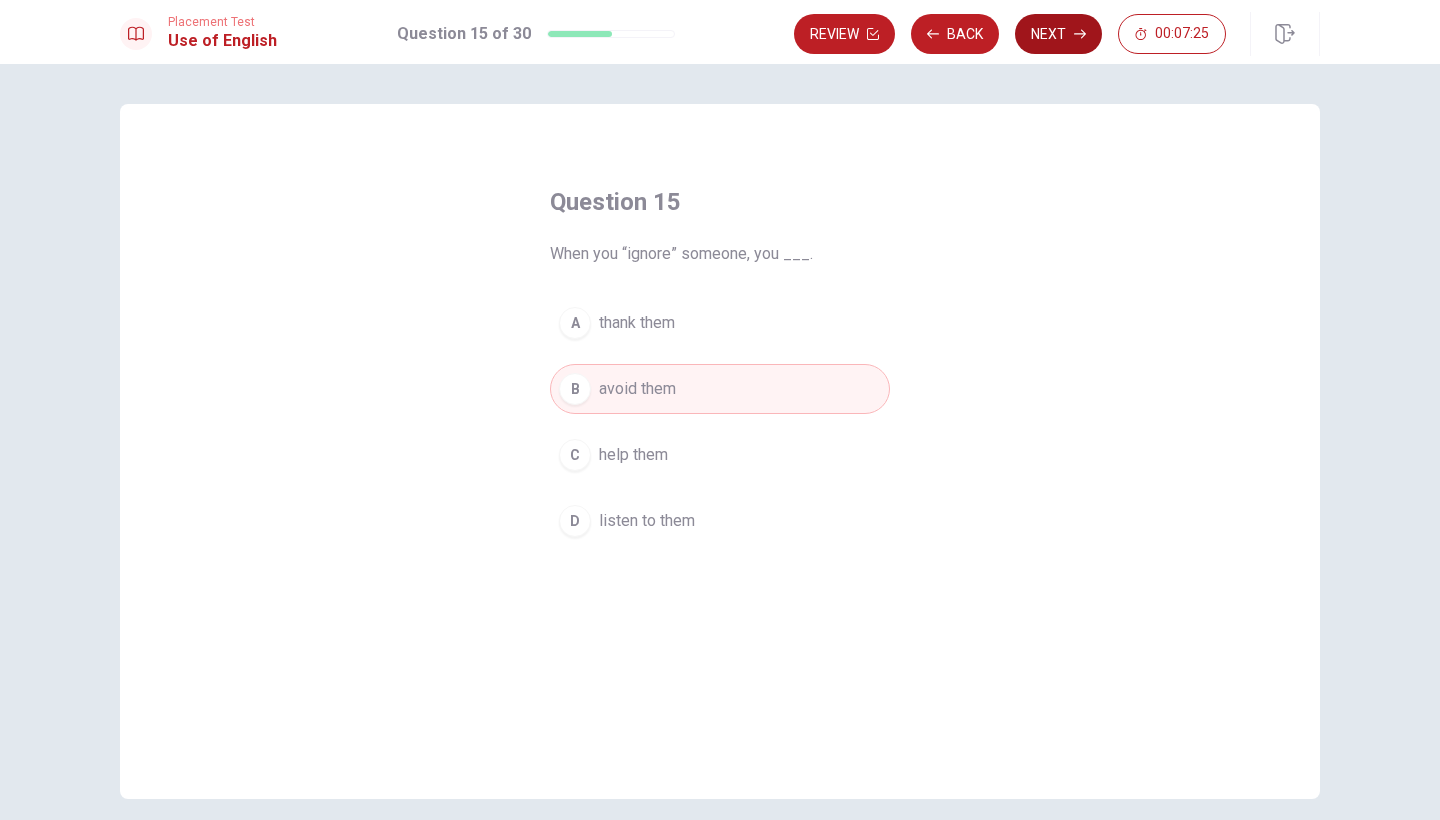 click on "Next" at bounding box center (1058, 34) 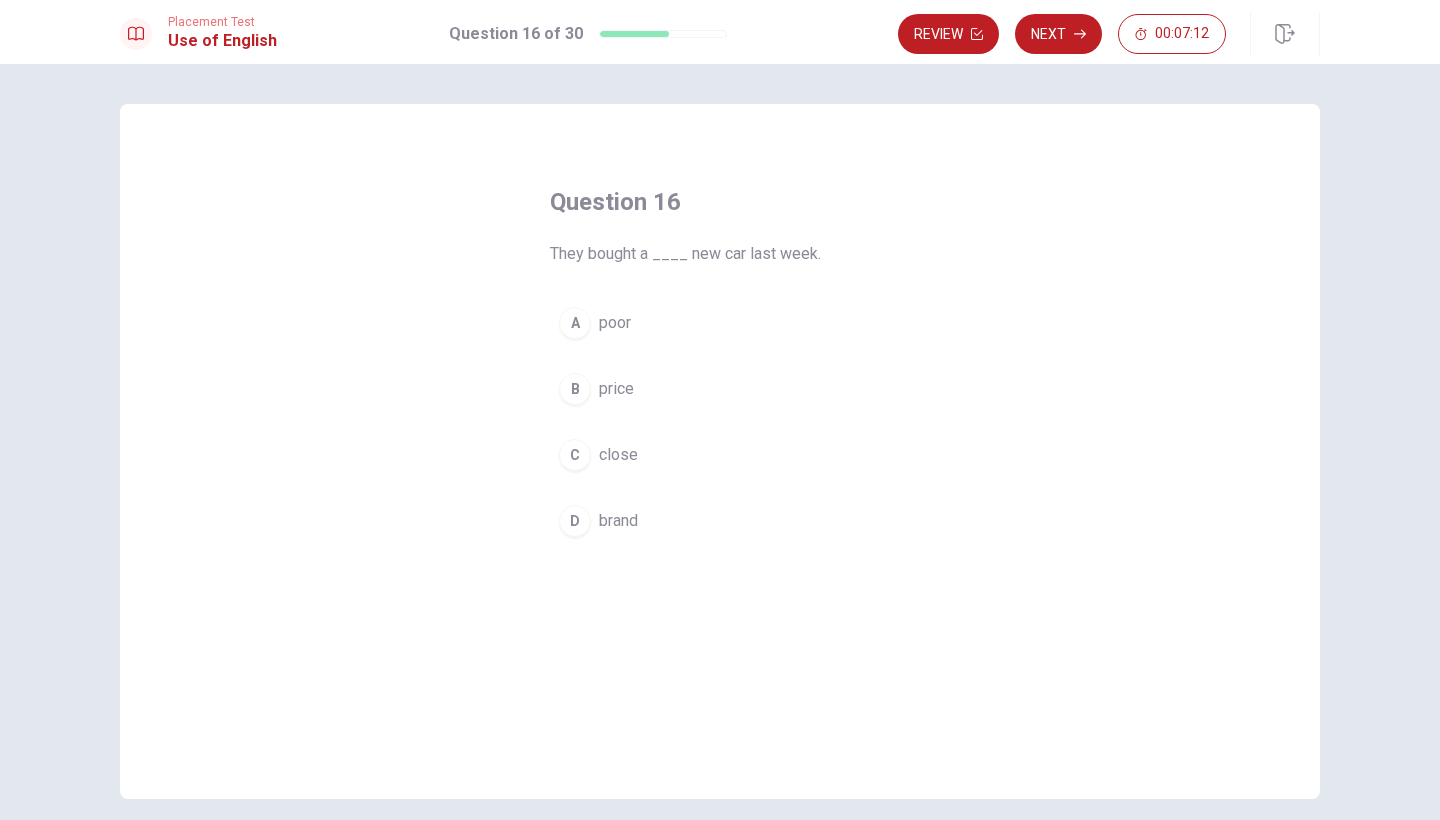 click on "D" at bounding box center (575, 521) 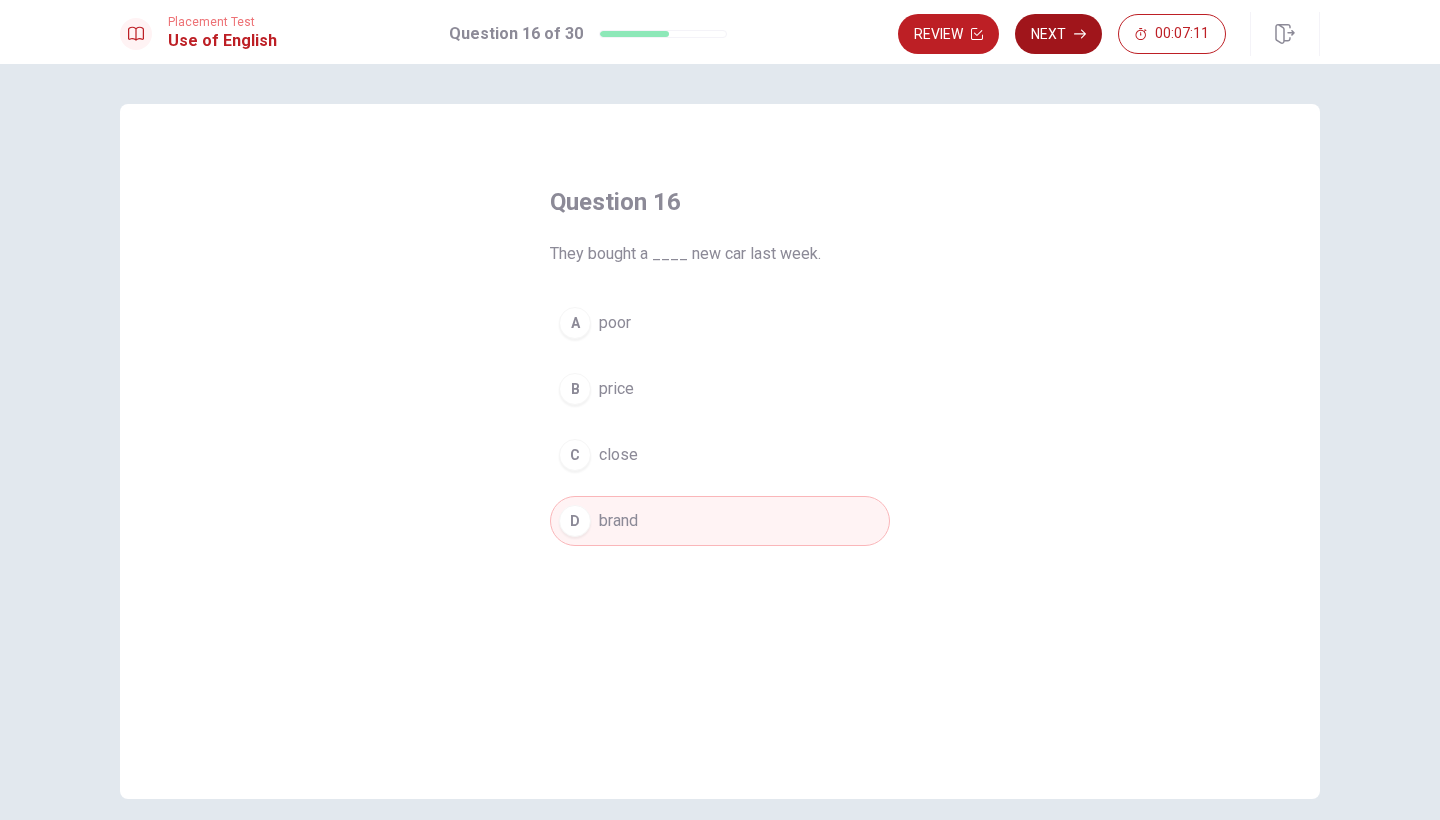 click on "Next" at bounding box center (1058, 34) 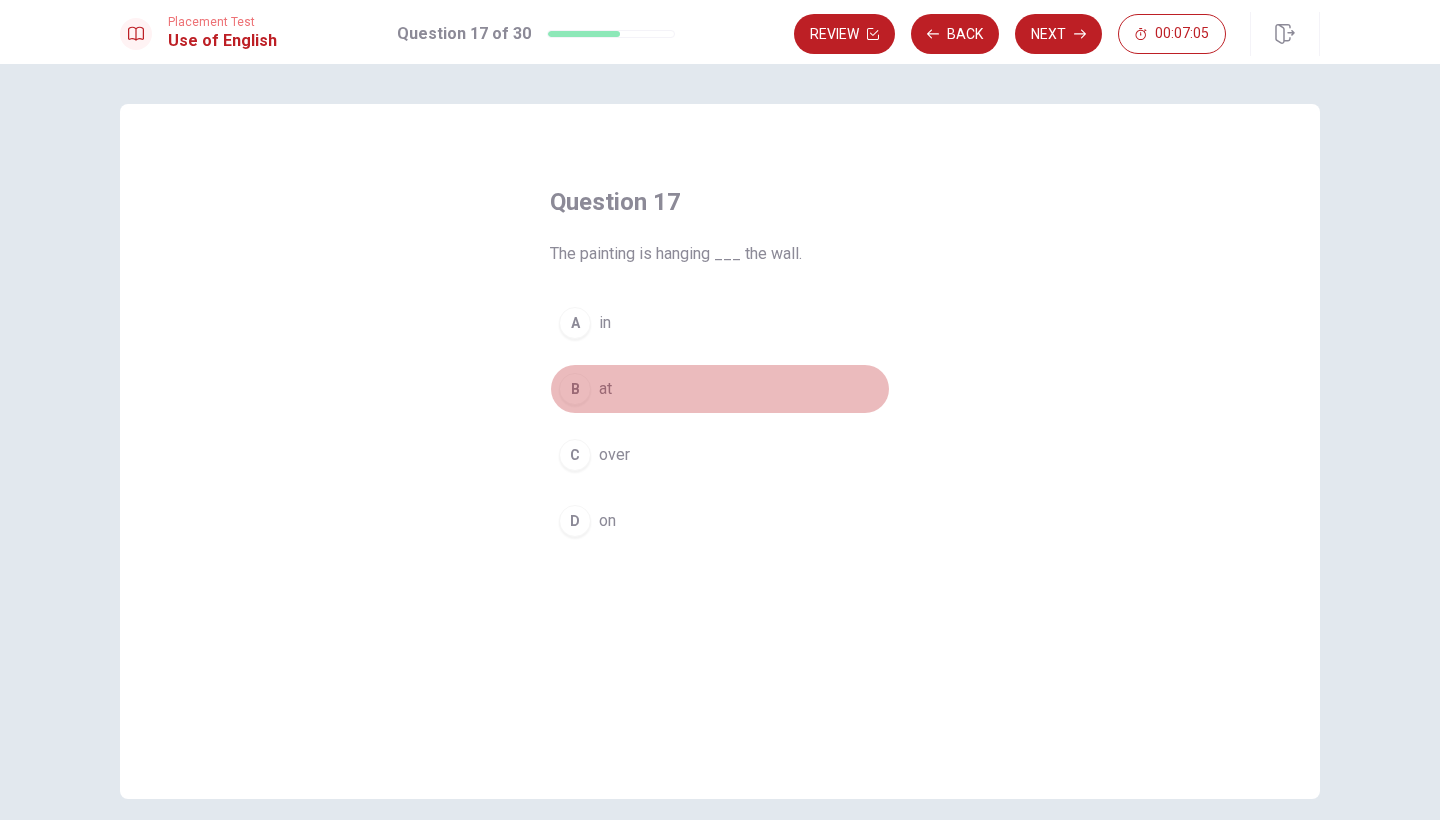click on "B" at bounding box center [575, 389] 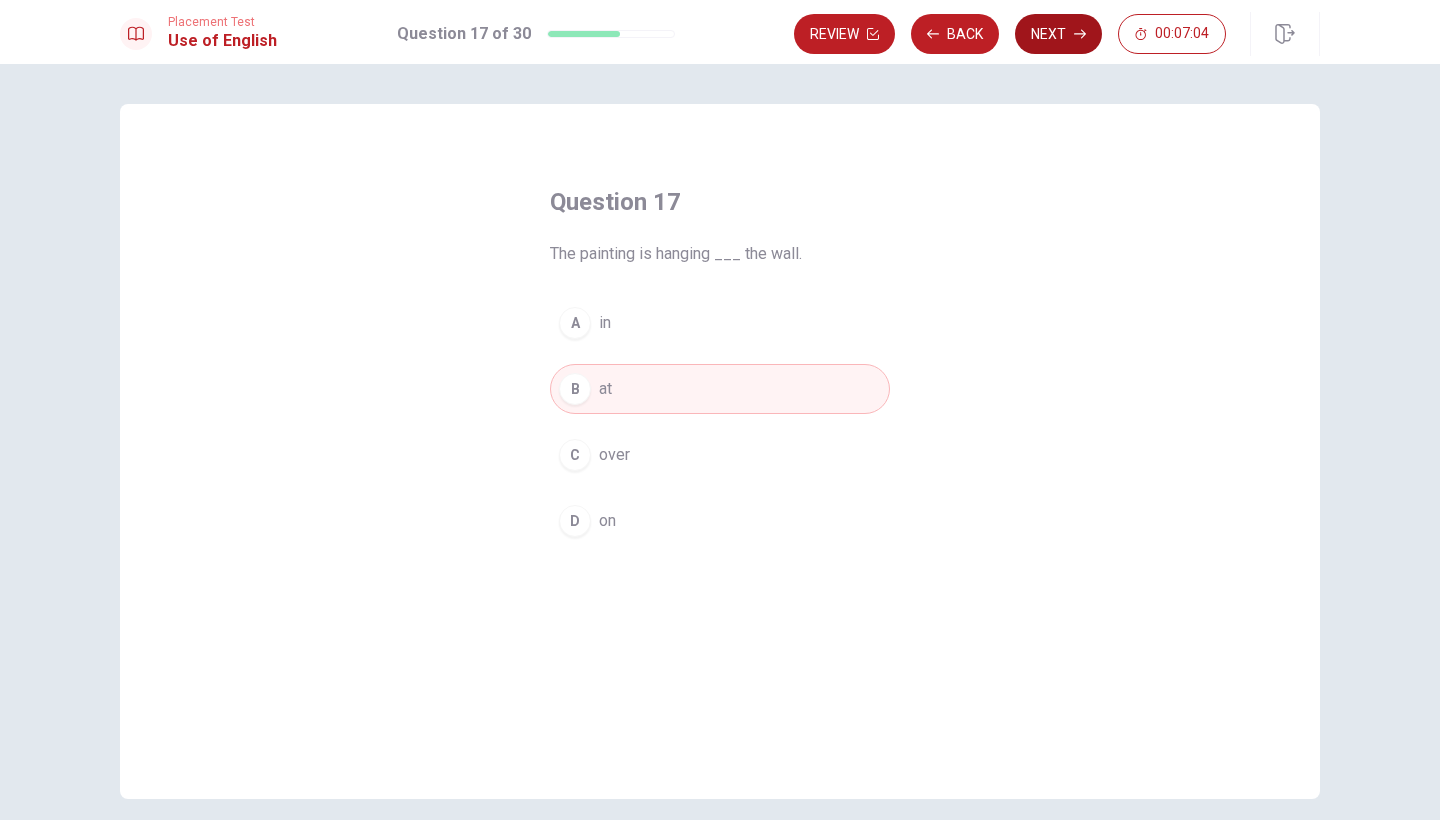 click on "Next" at bounding box center [1058, 34] 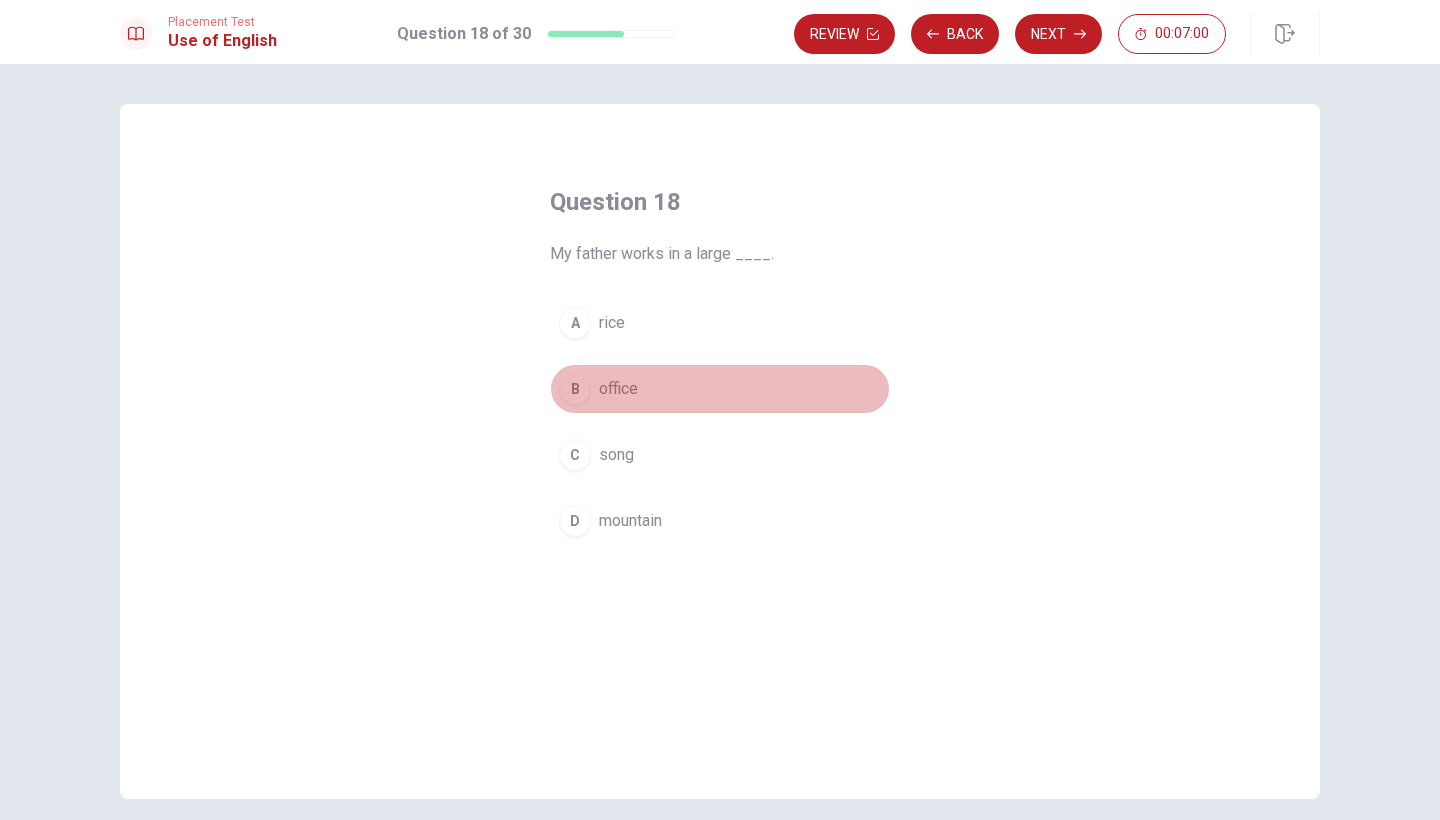 click on "B" at bounding box center (575, 389) 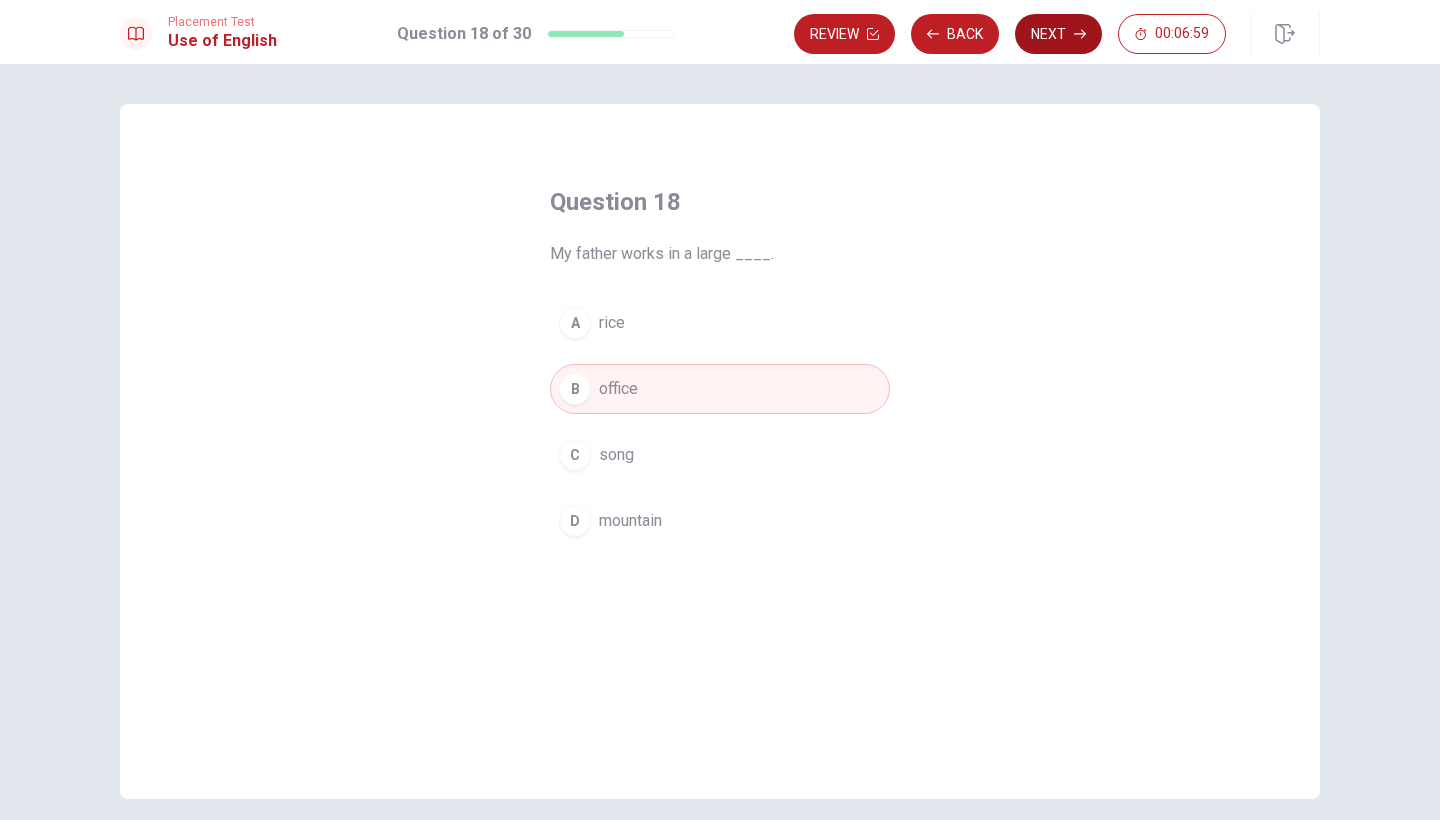 click on "Next" at bounding box center [1058, 34] 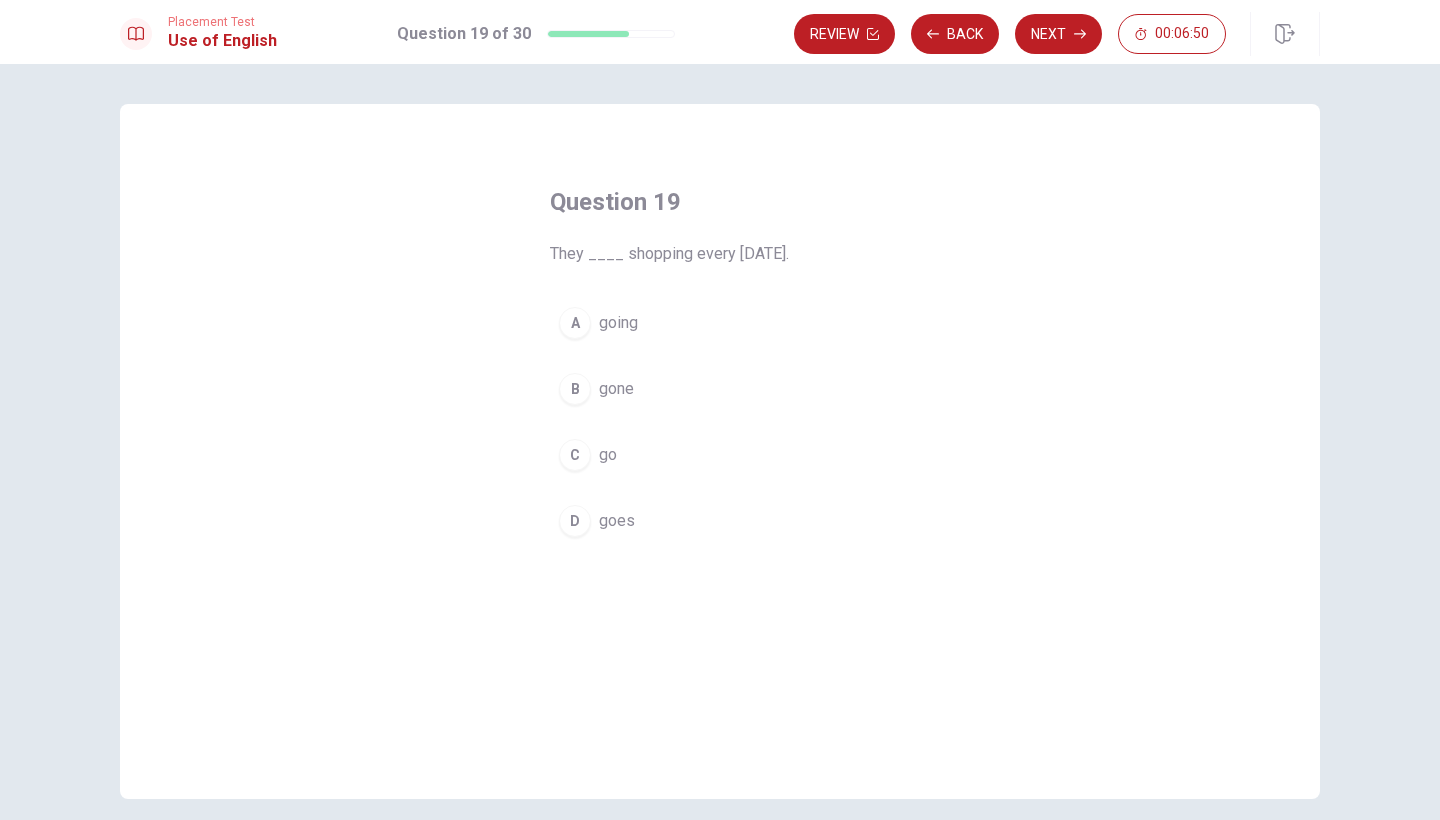 click on "go" at bounding box center [608, 455] 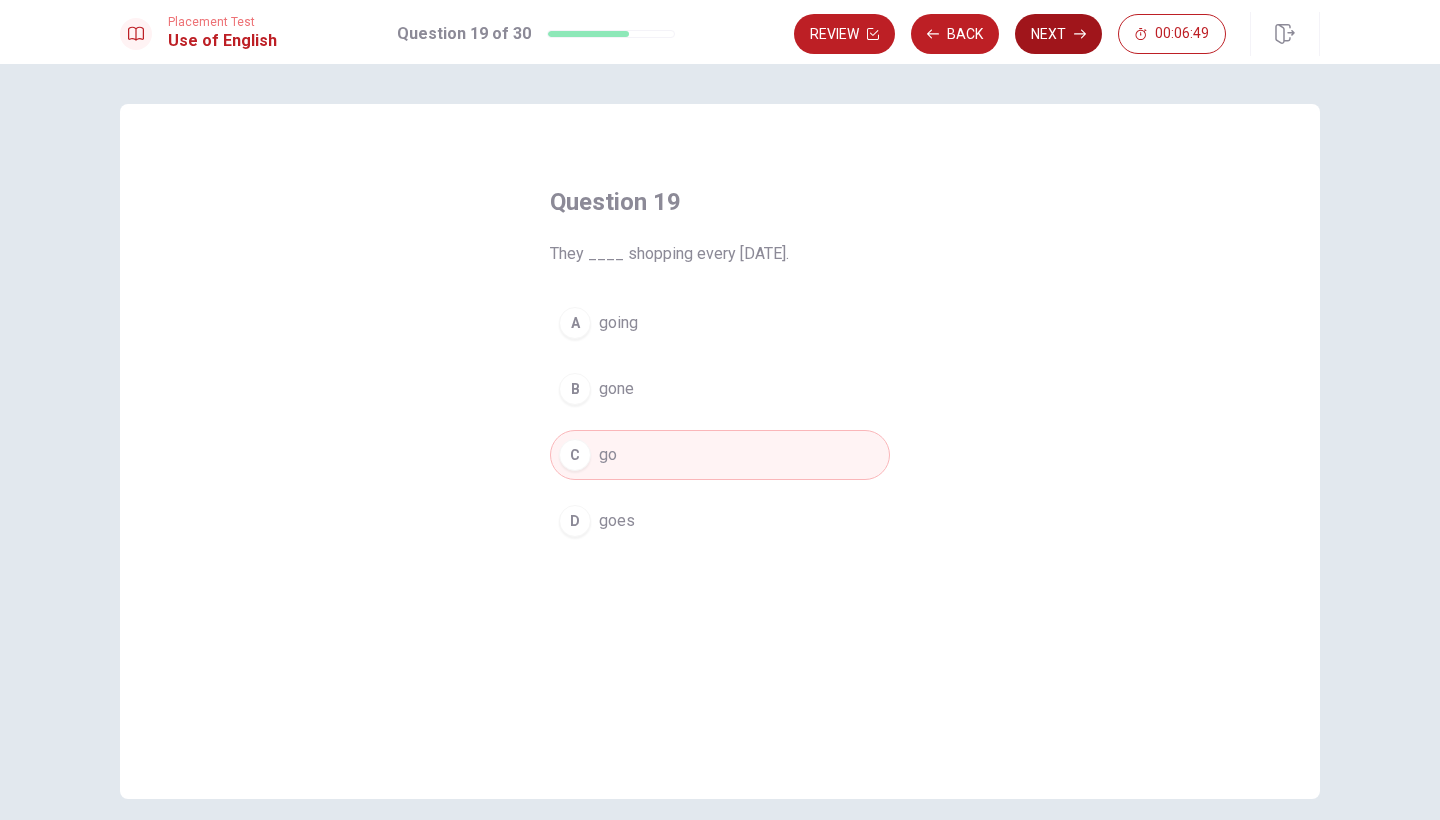 click on "Next" at bounding box center (1058, 34) 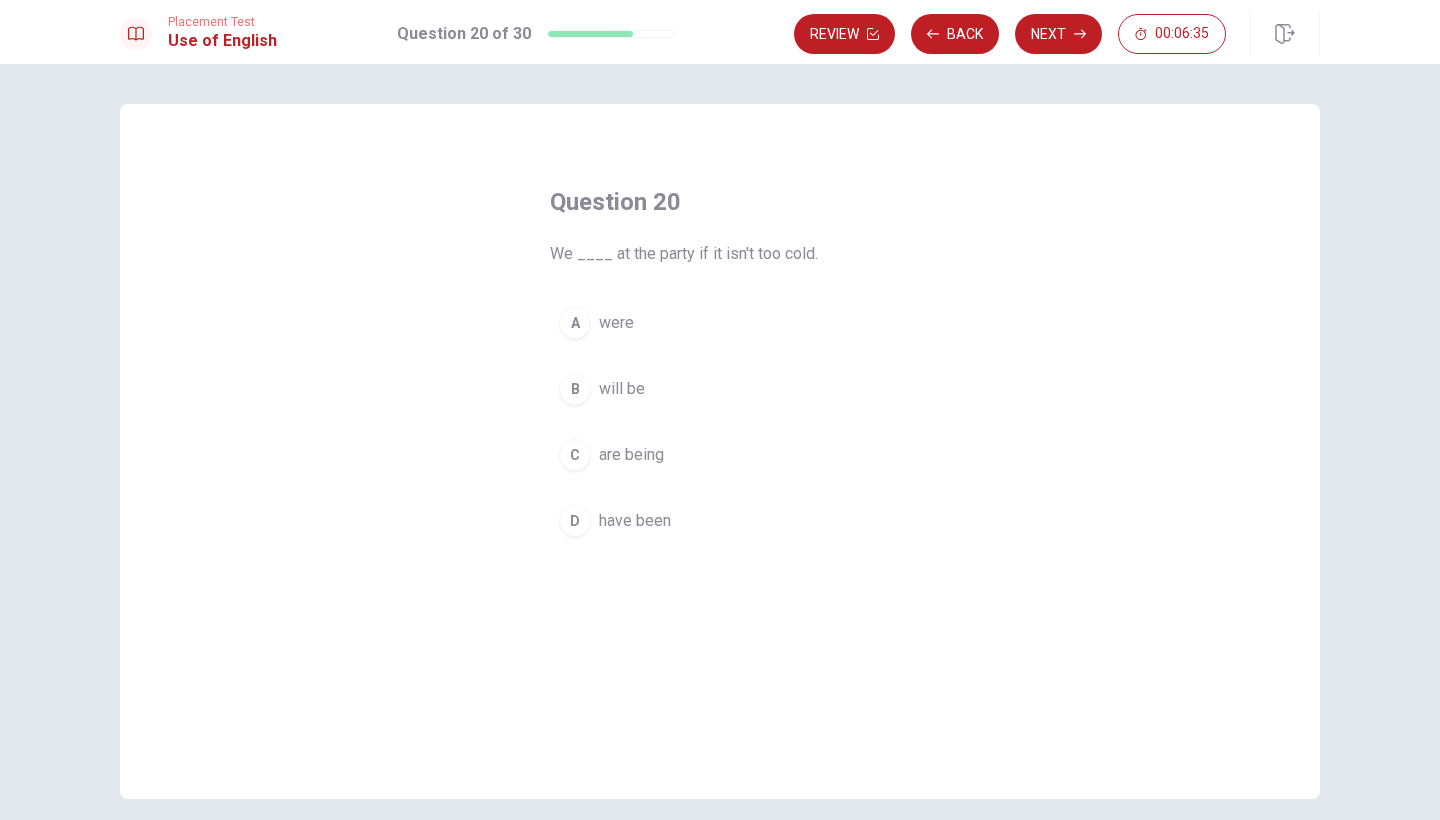 click on "B" at bounding box center [575, 389] 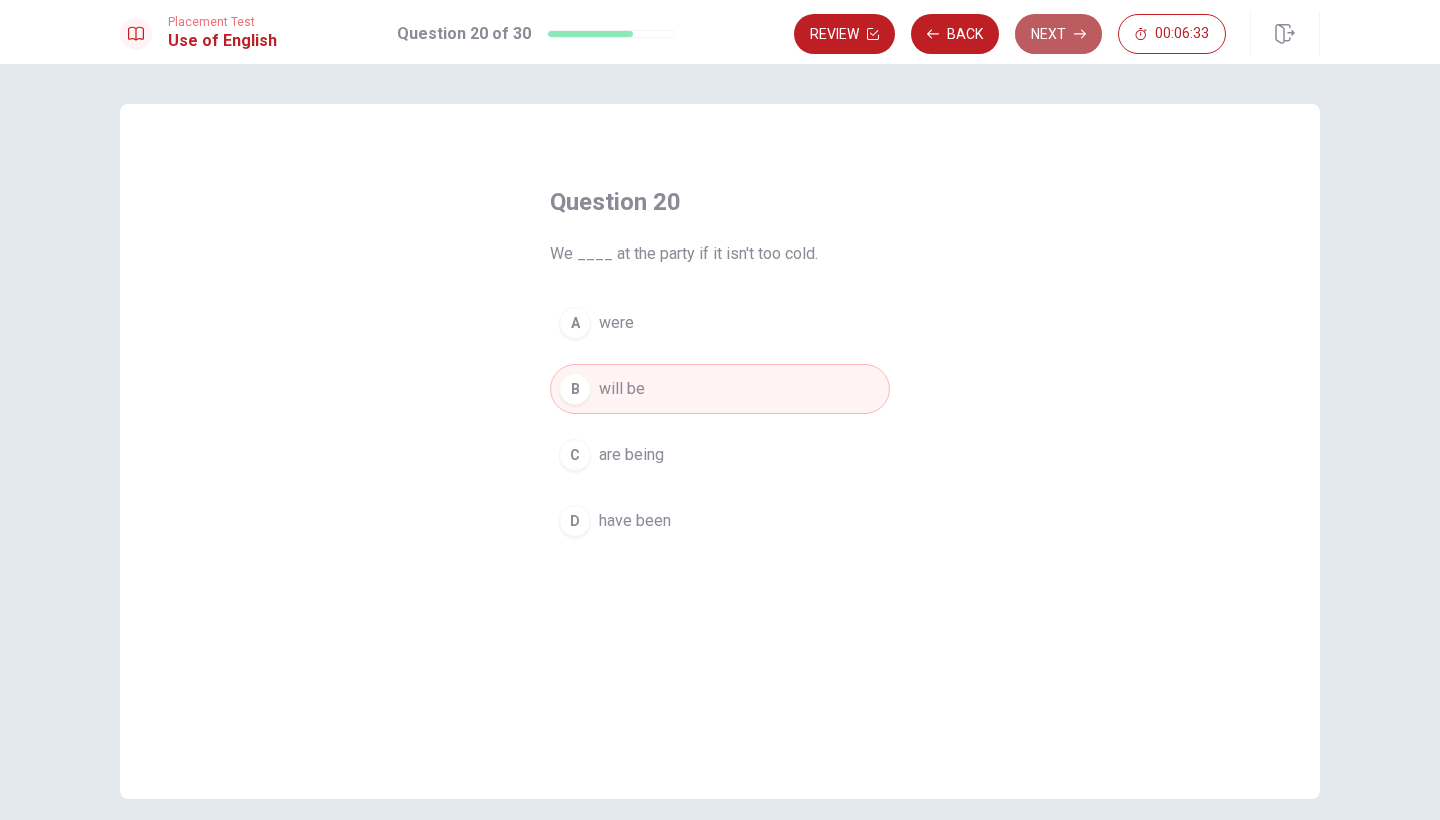 click on "Next" at bounding box center [1058, 34] 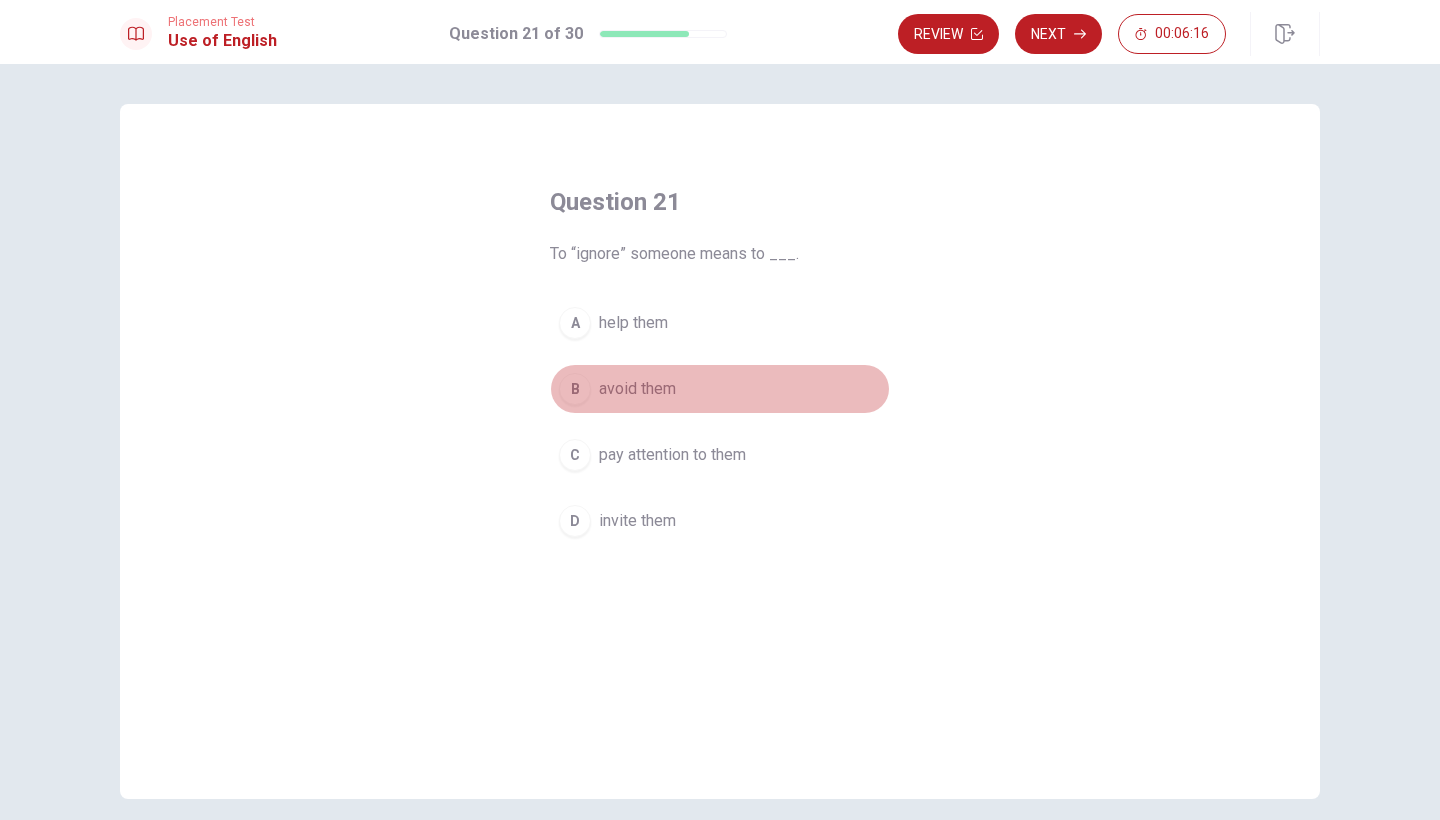 click on "B" at bounding box center (575, 389) 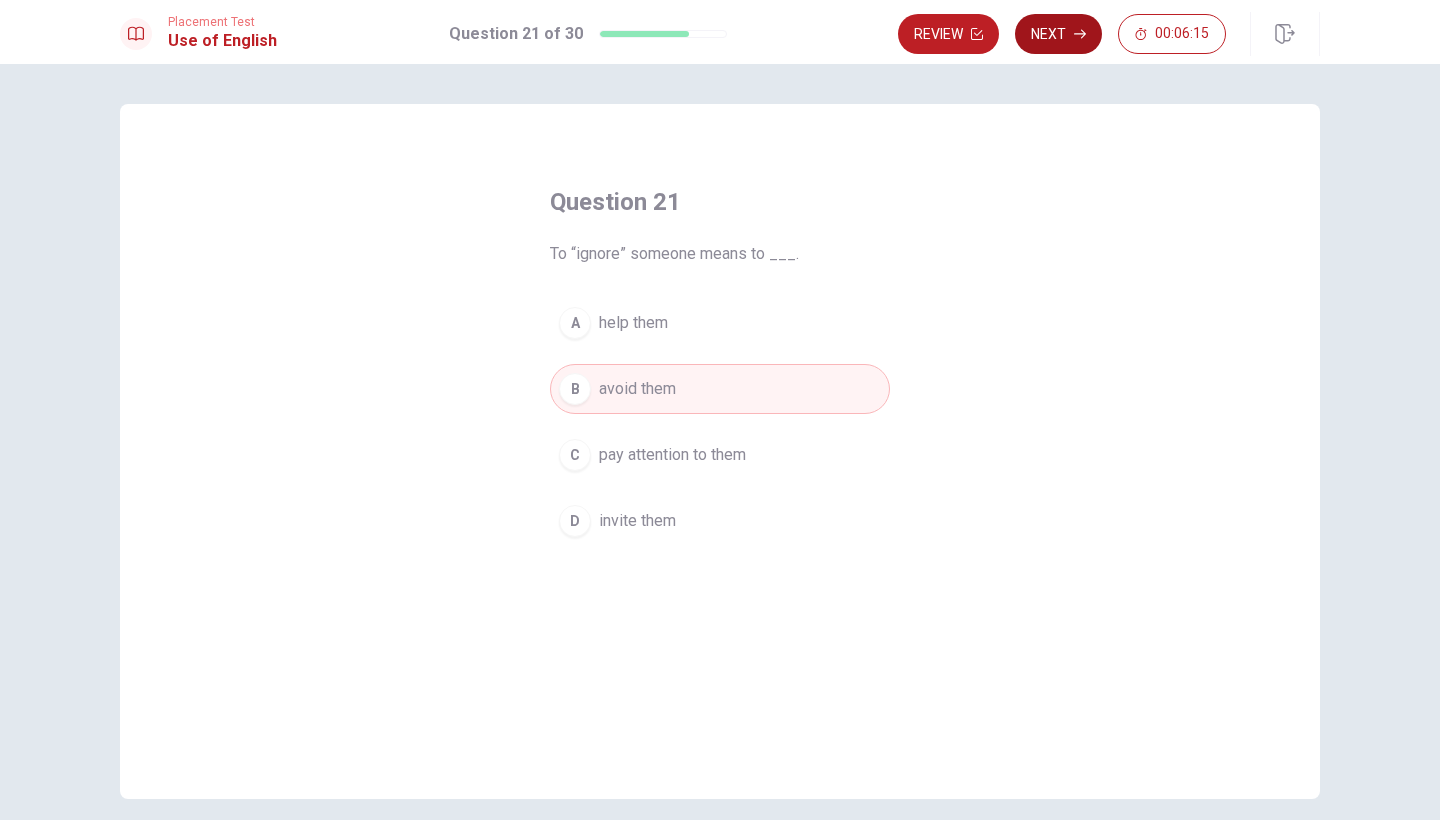 click on "Next" at bounding box center (1058, 34) 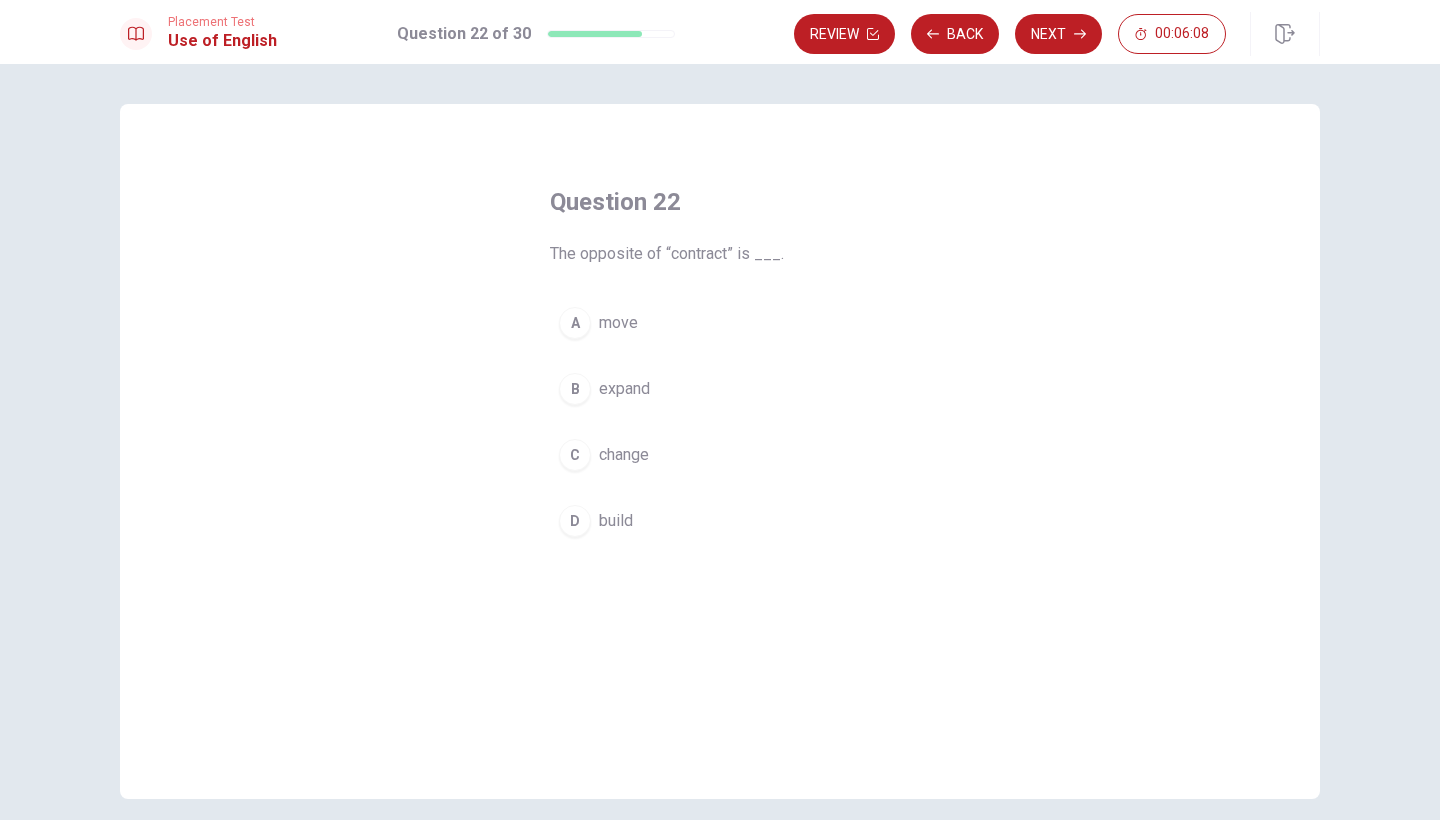 click on "B" at bounding box center [575, 389] 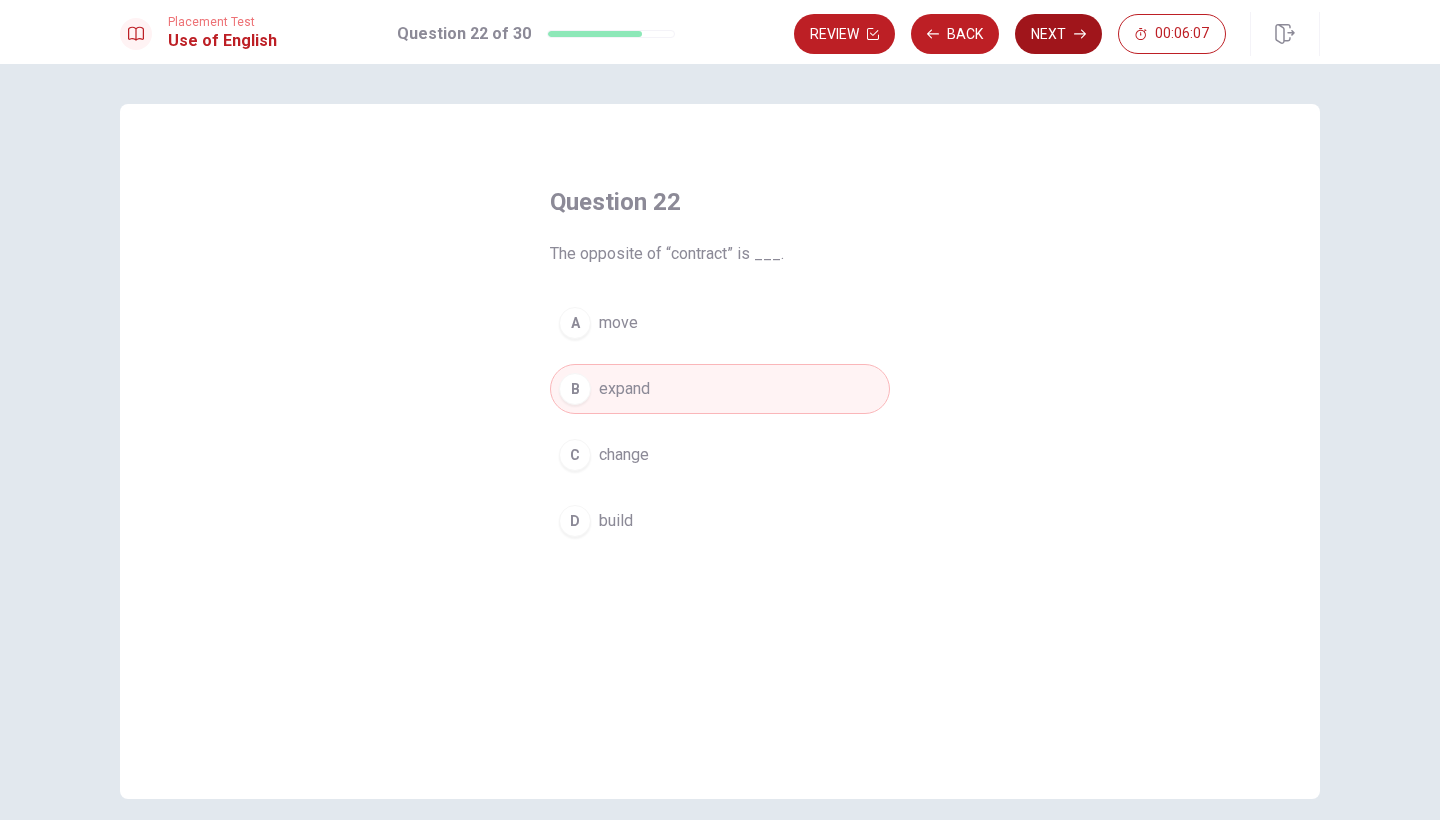 click 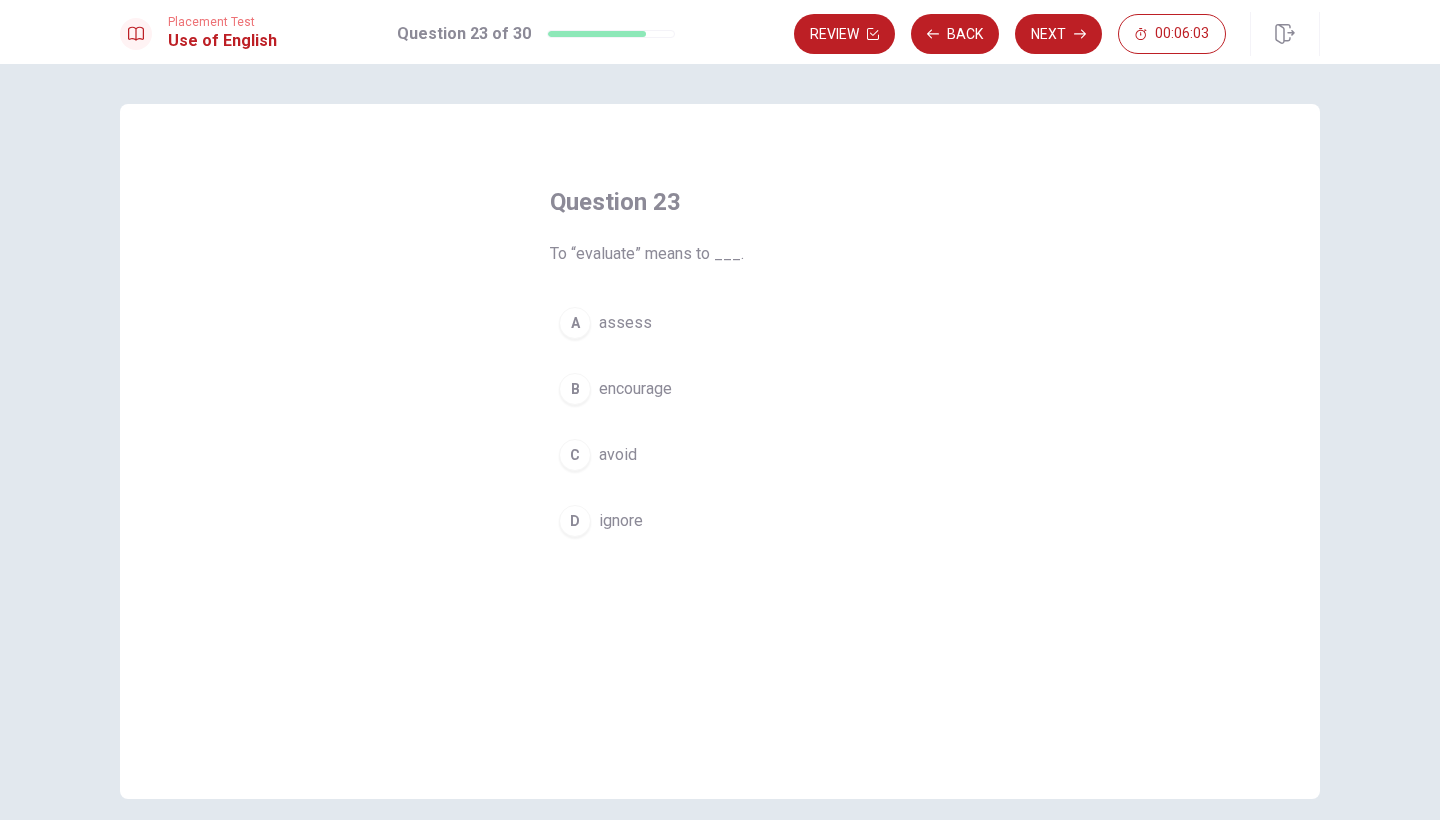 click on "A" at bounding box center (575, 323) 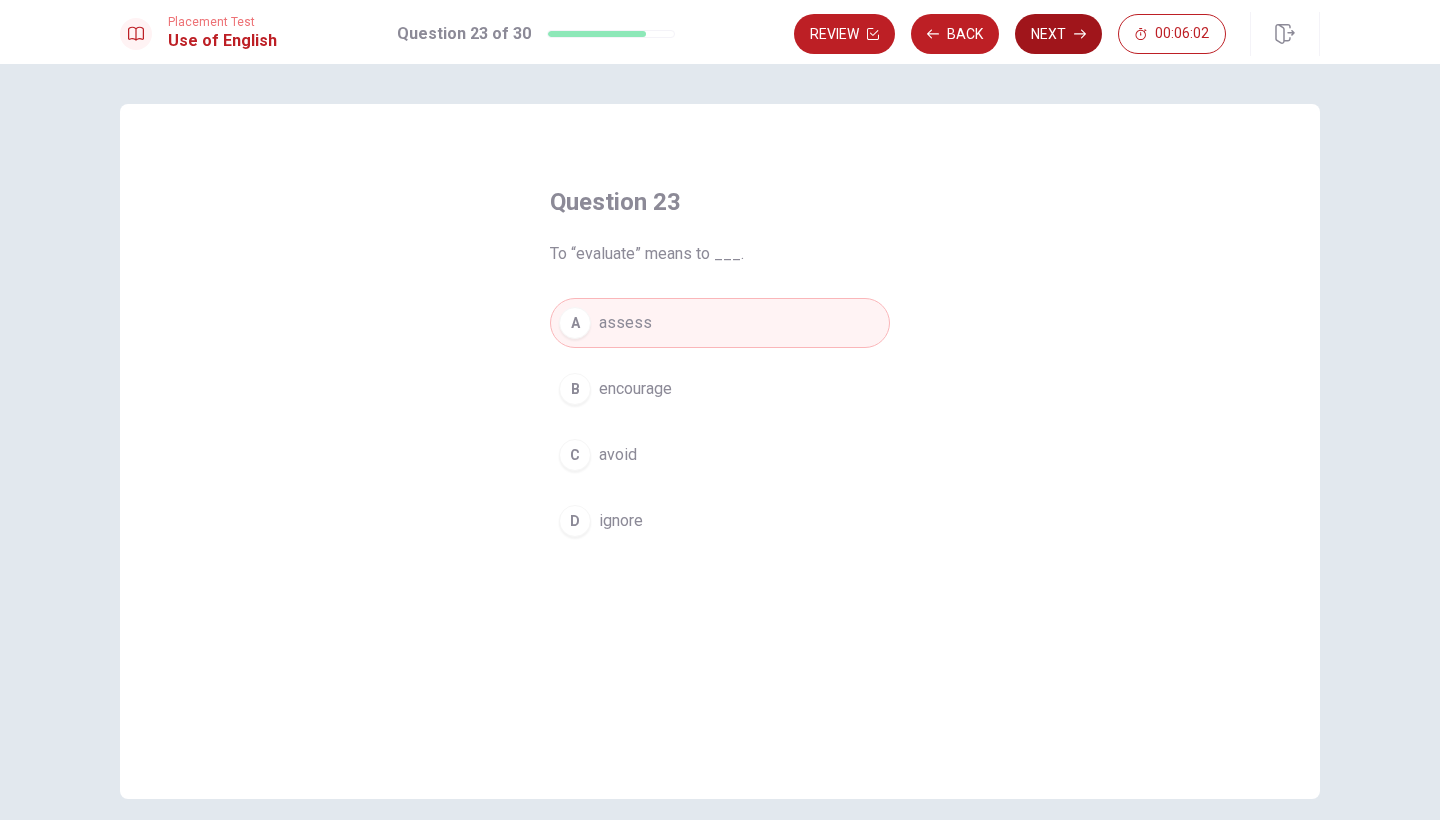 click on "Next" at bounding box center [1058, 34] 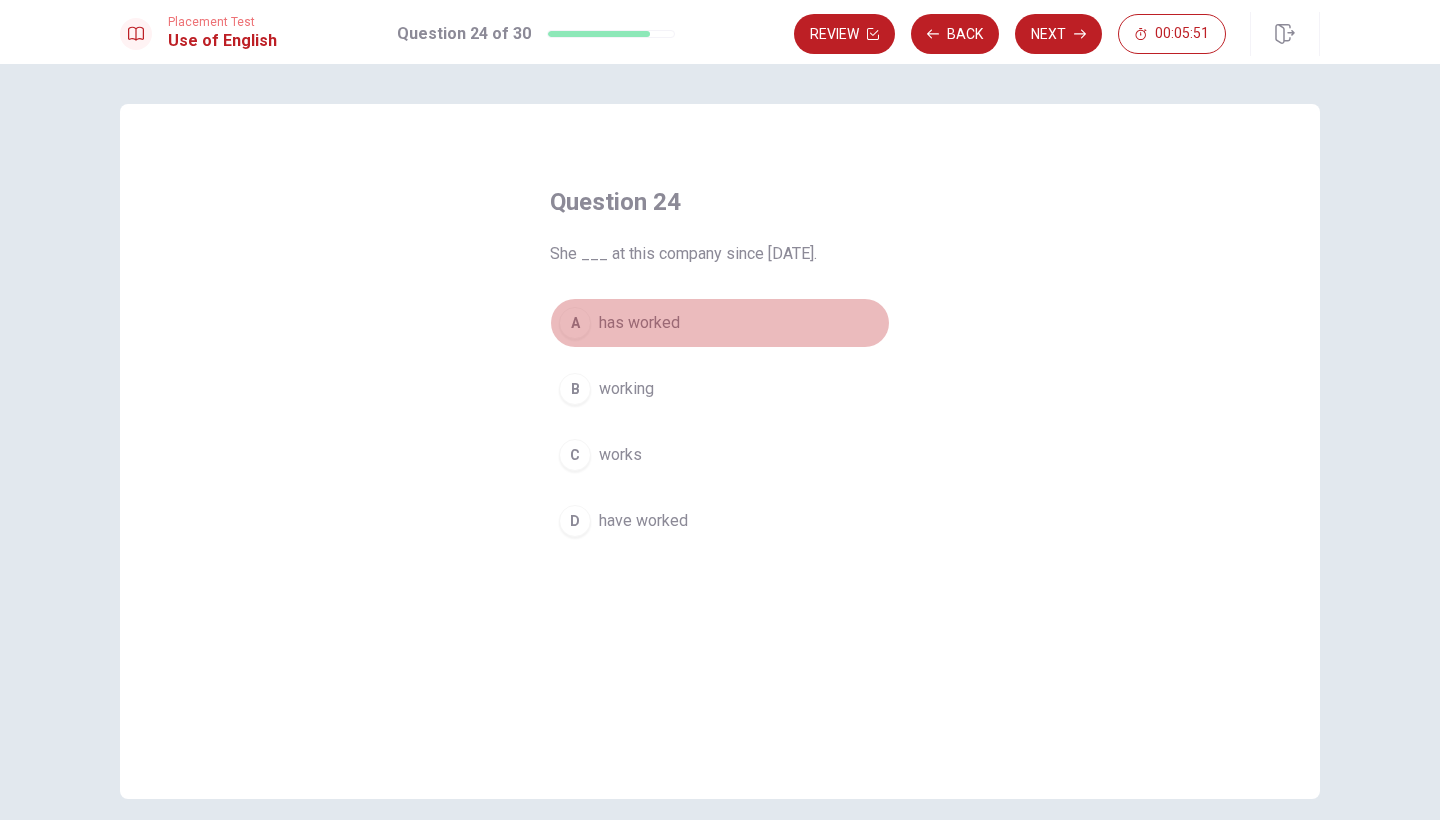 click on "has worked" at bounding box center [639, 323] 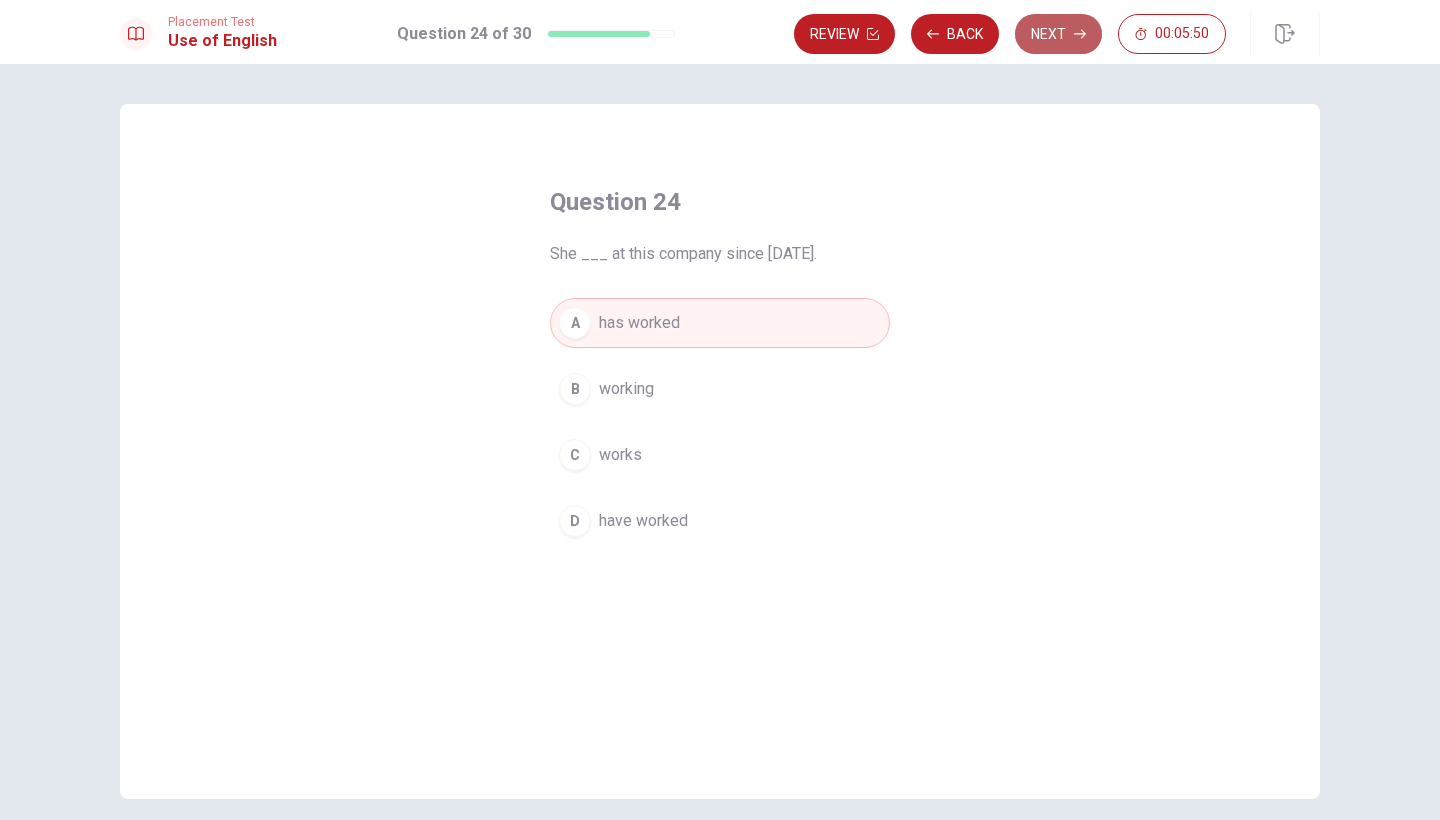 click on "Next" at bounding box center [1058, 34] 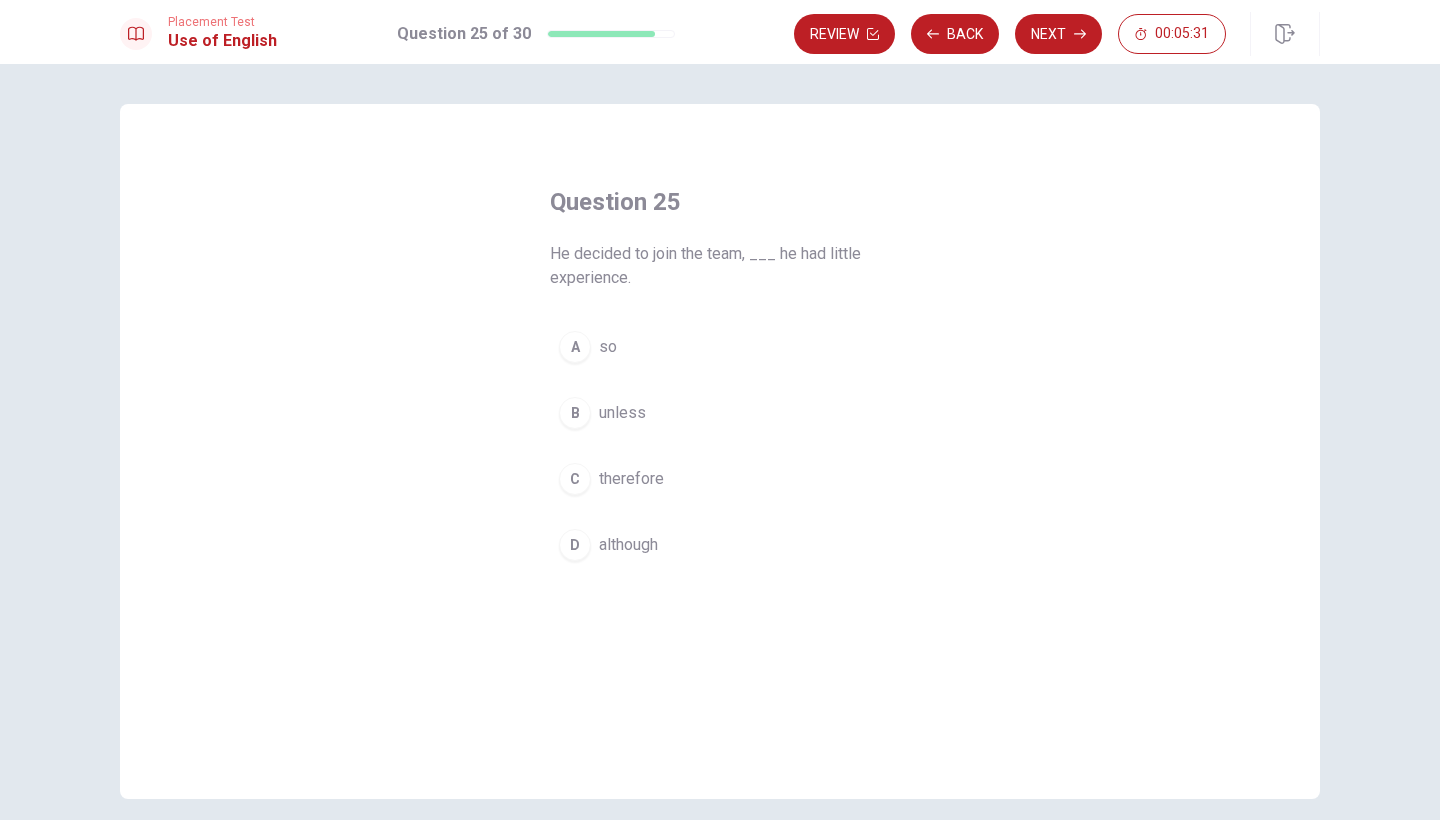 click on "therefore" at bounding box center (631, 479) 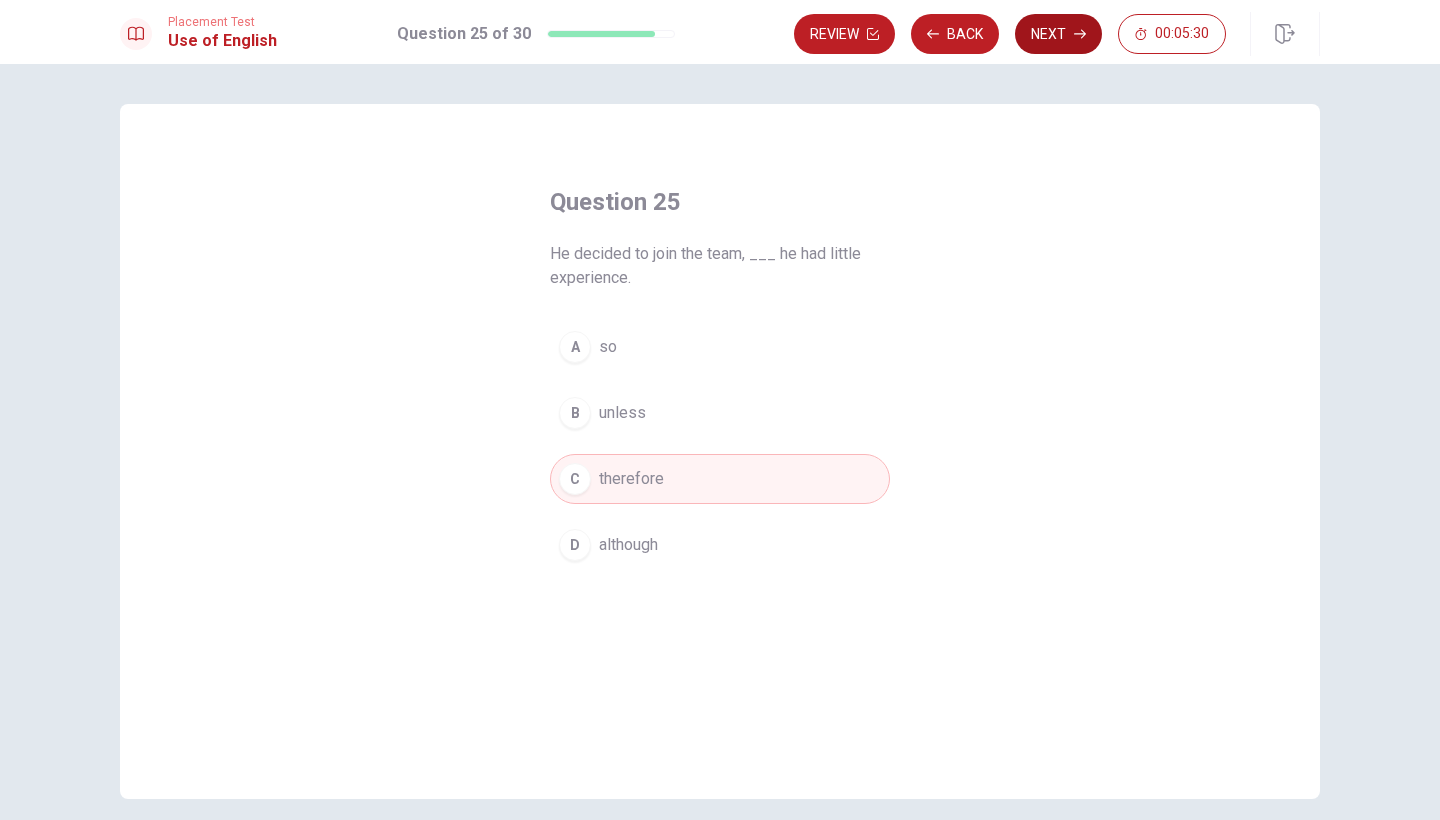 click on "Next" at bounding box center (1058, 34) 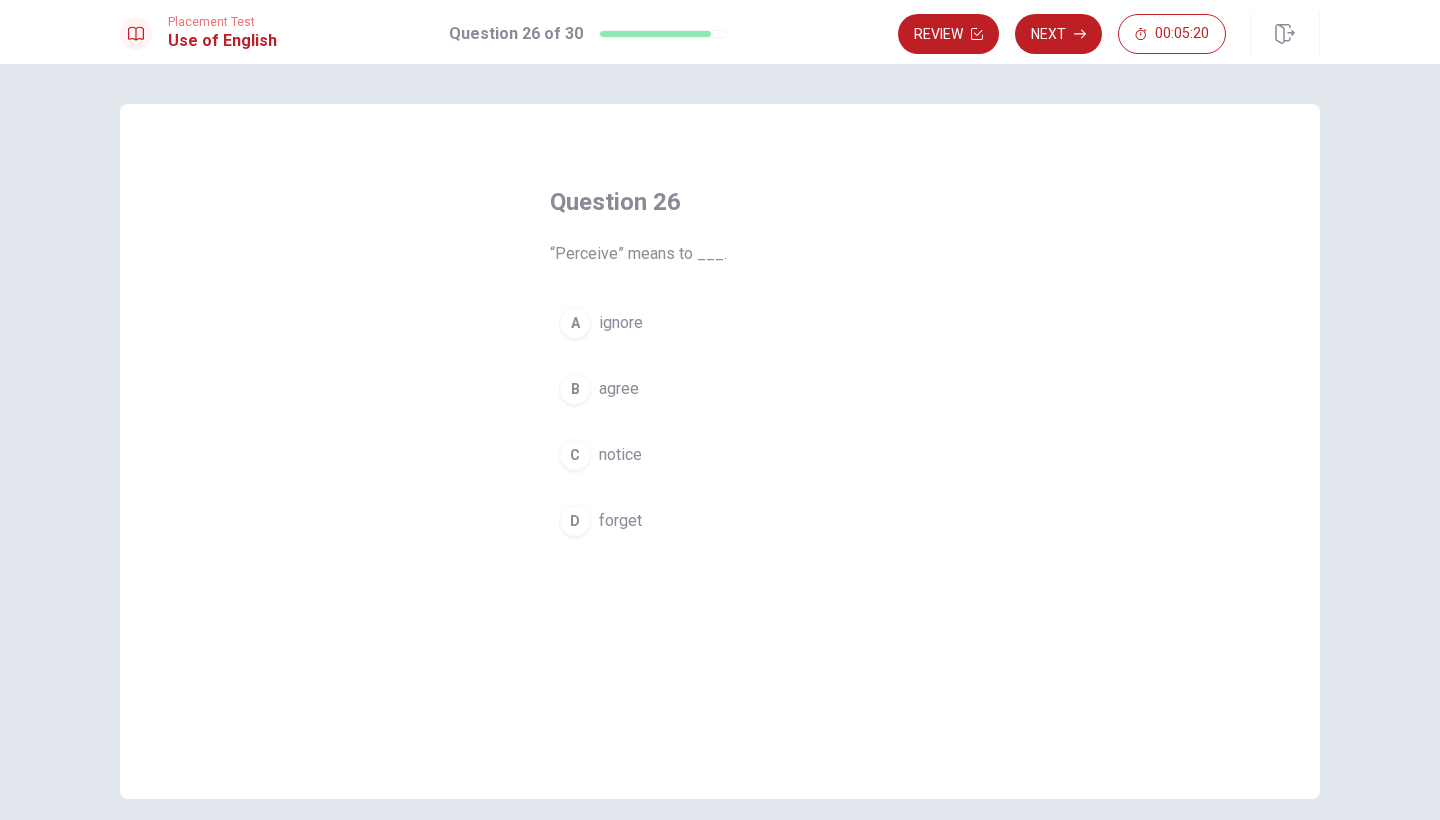 click on "C notice" at bounding box center (720, 455) 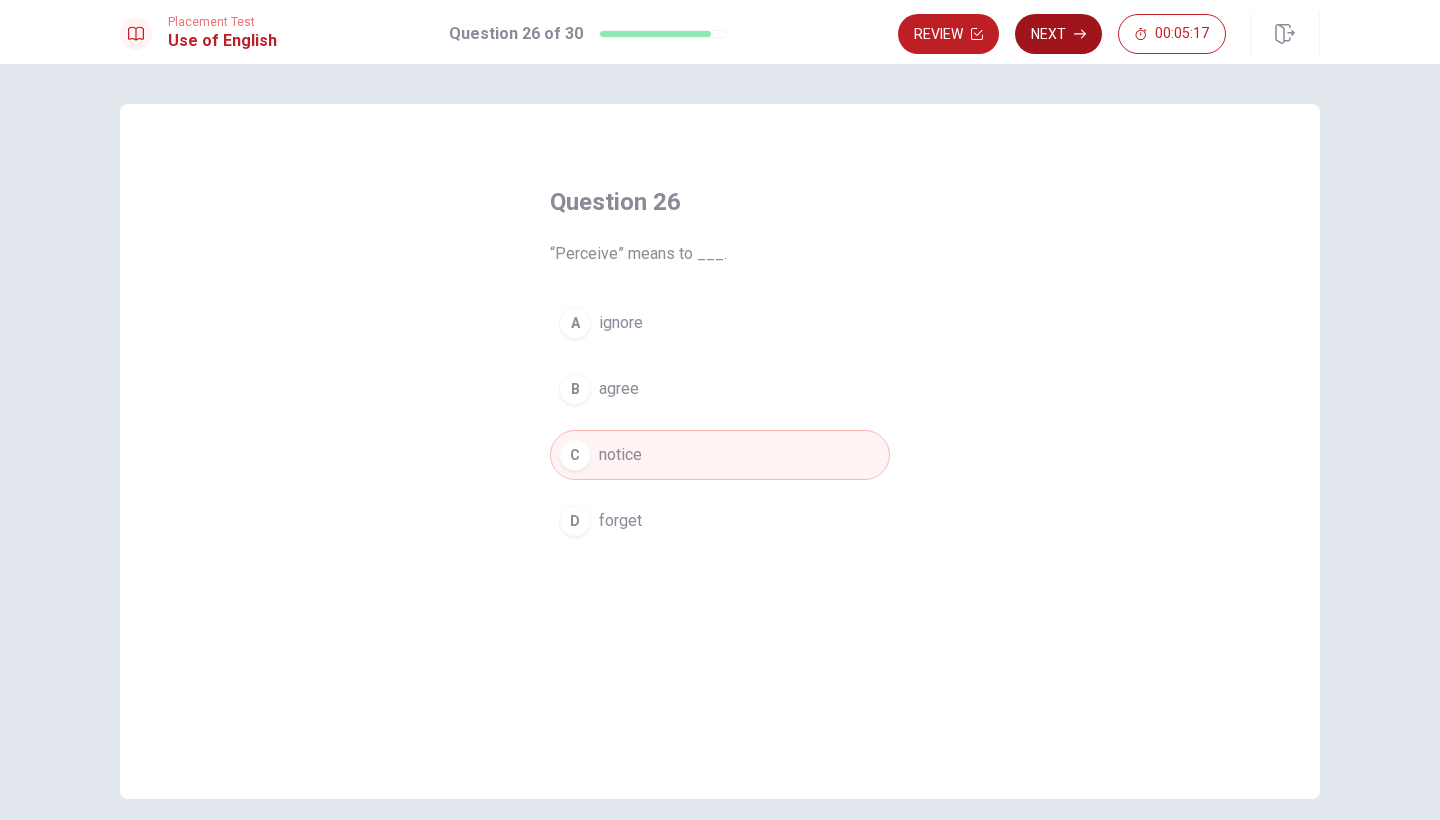 click on "Next" at bounding box center [1058, 34] 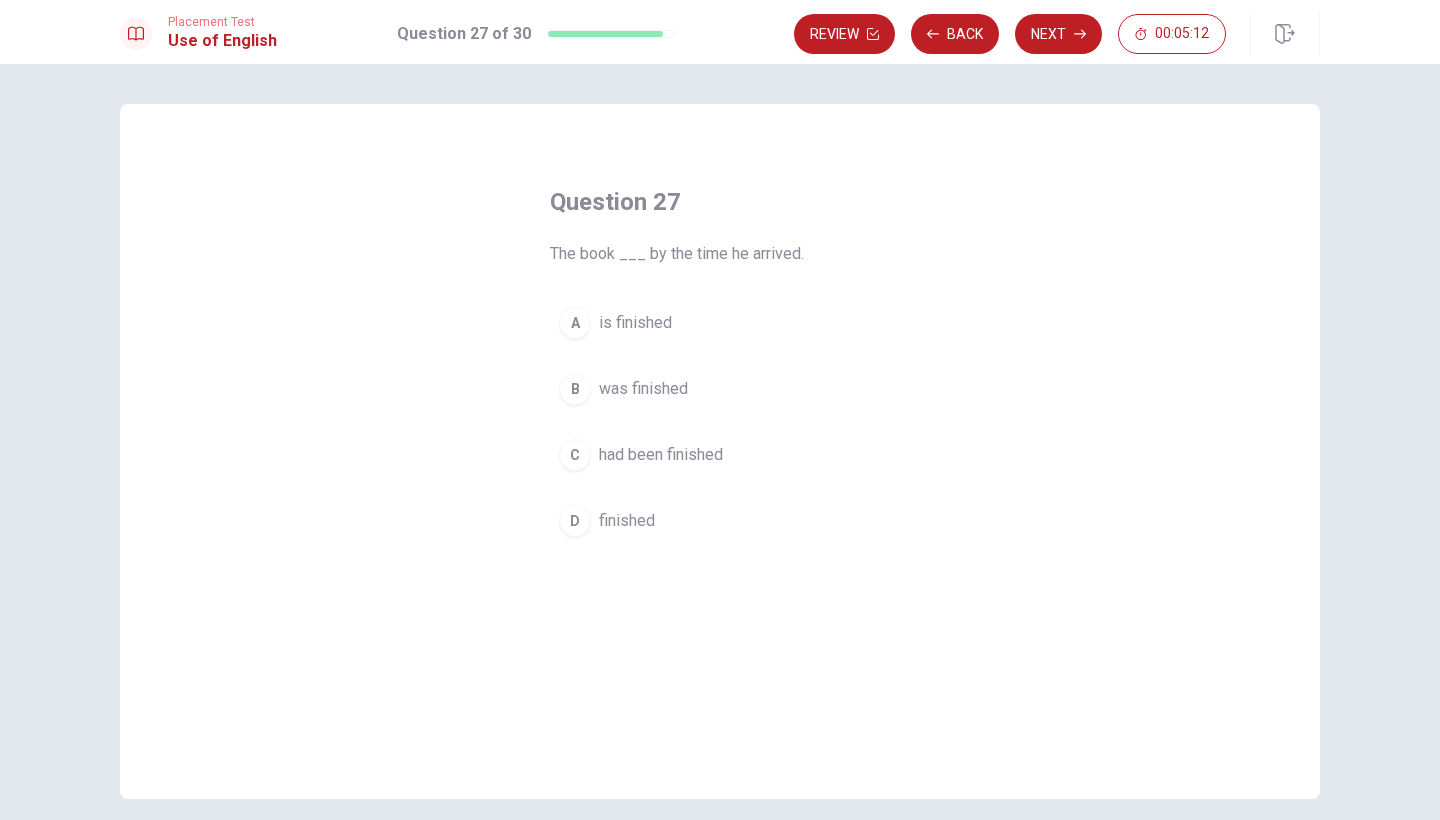 click on "was finished" at bounding box center [643, 389] 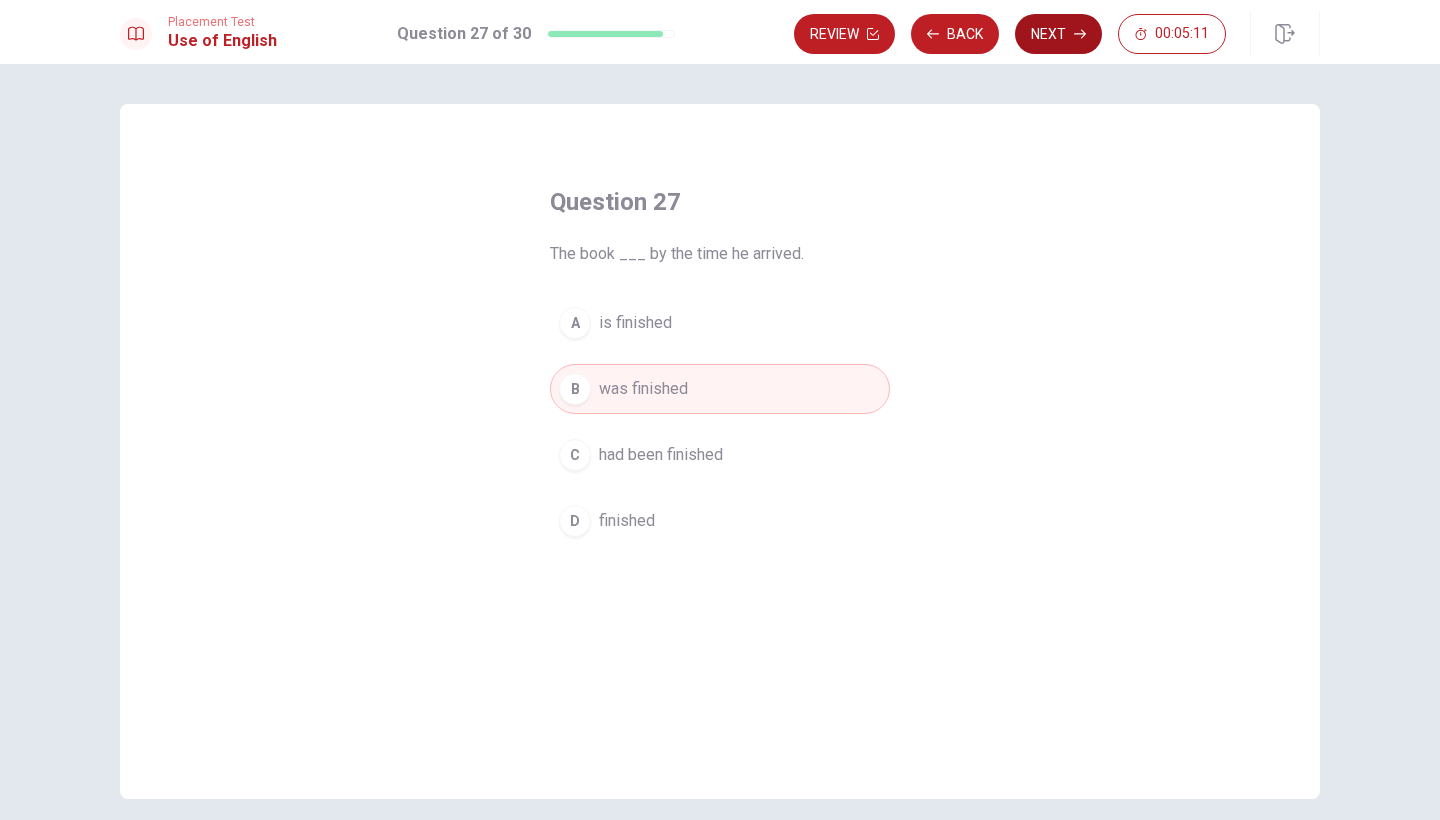 click on "Next" at bounding box center (1058, 34) 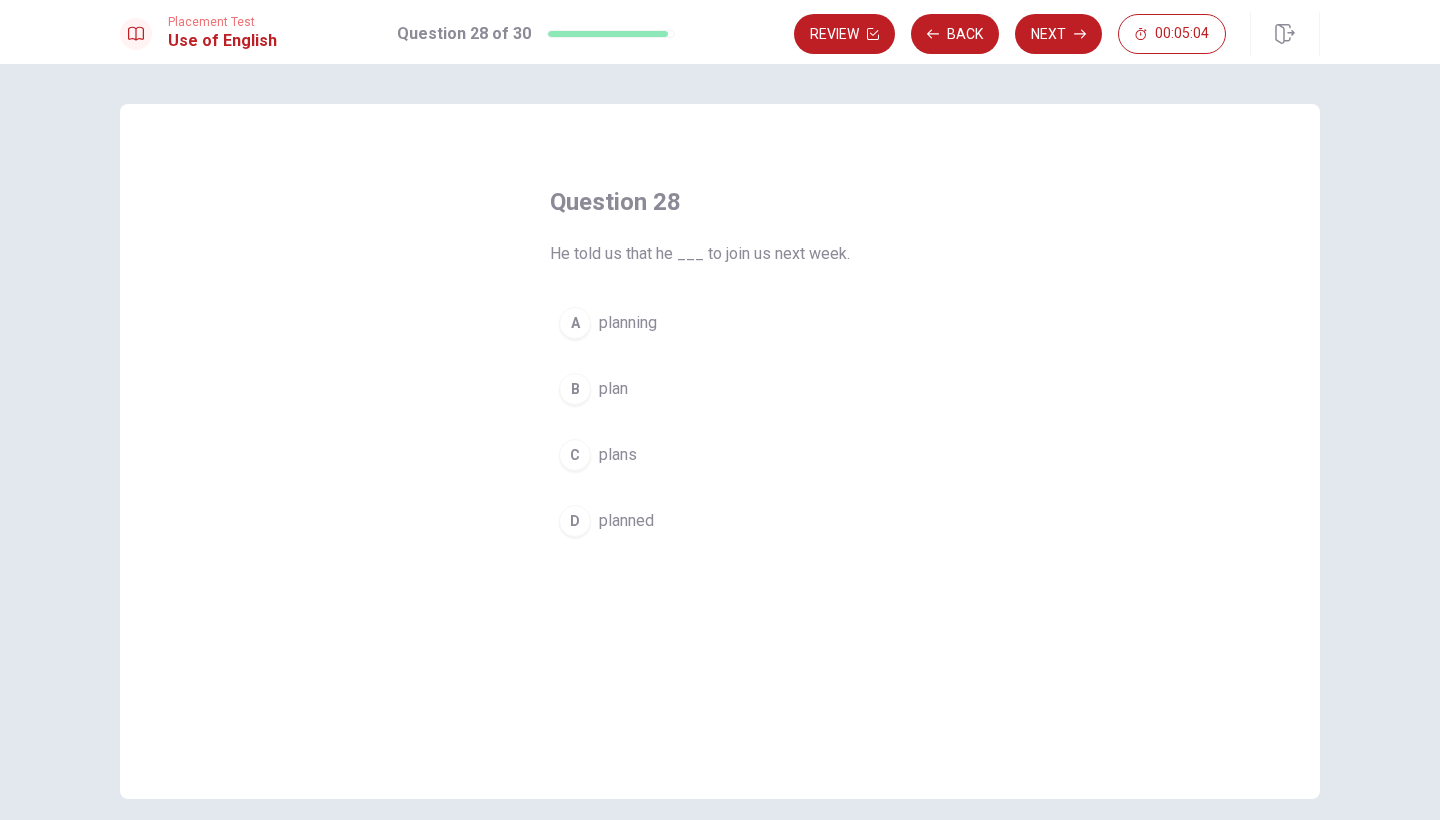 click on "planned" at bounding box center [626, 521] 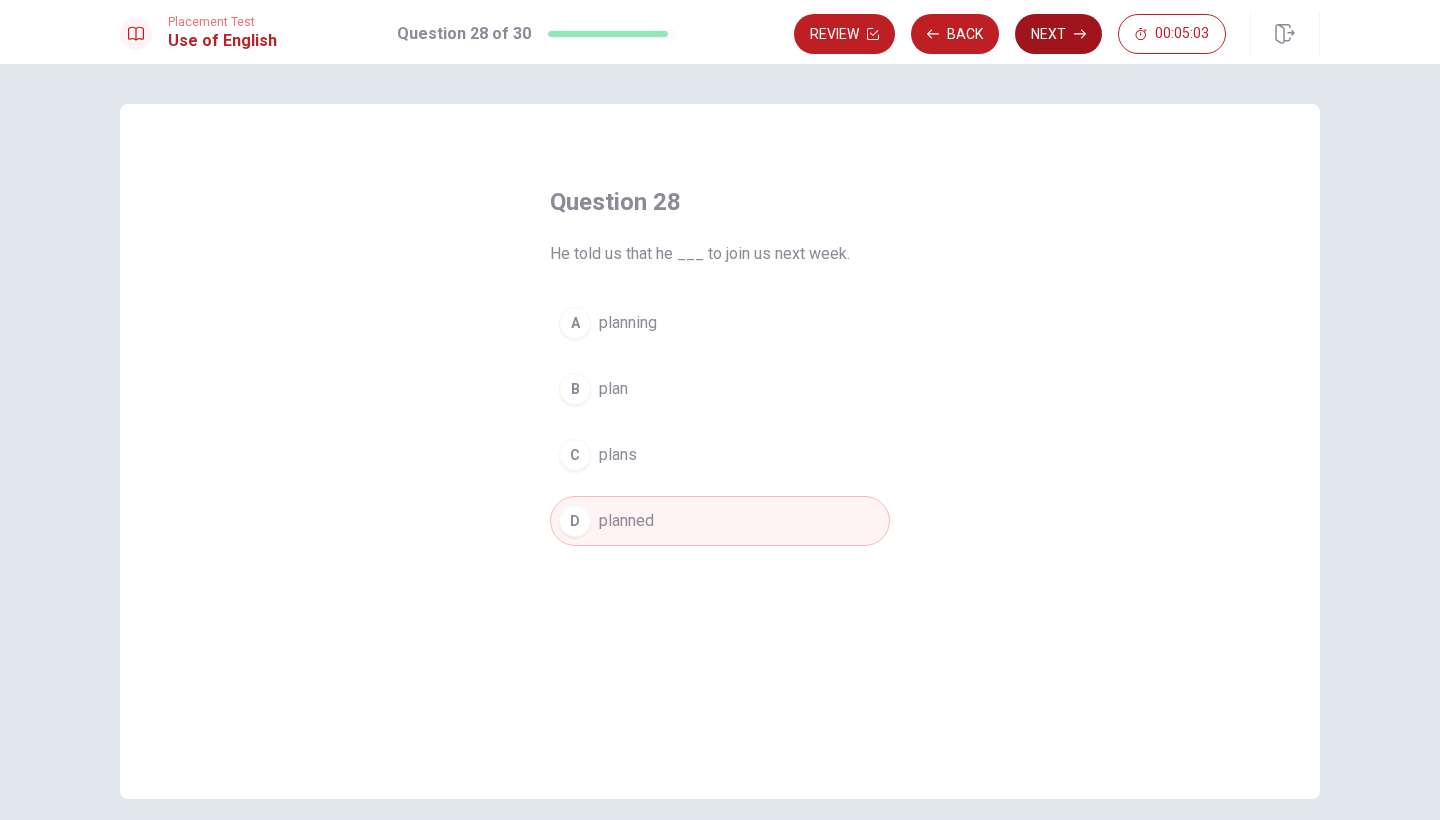 click on "Next" at bounding box center (1058, 34) 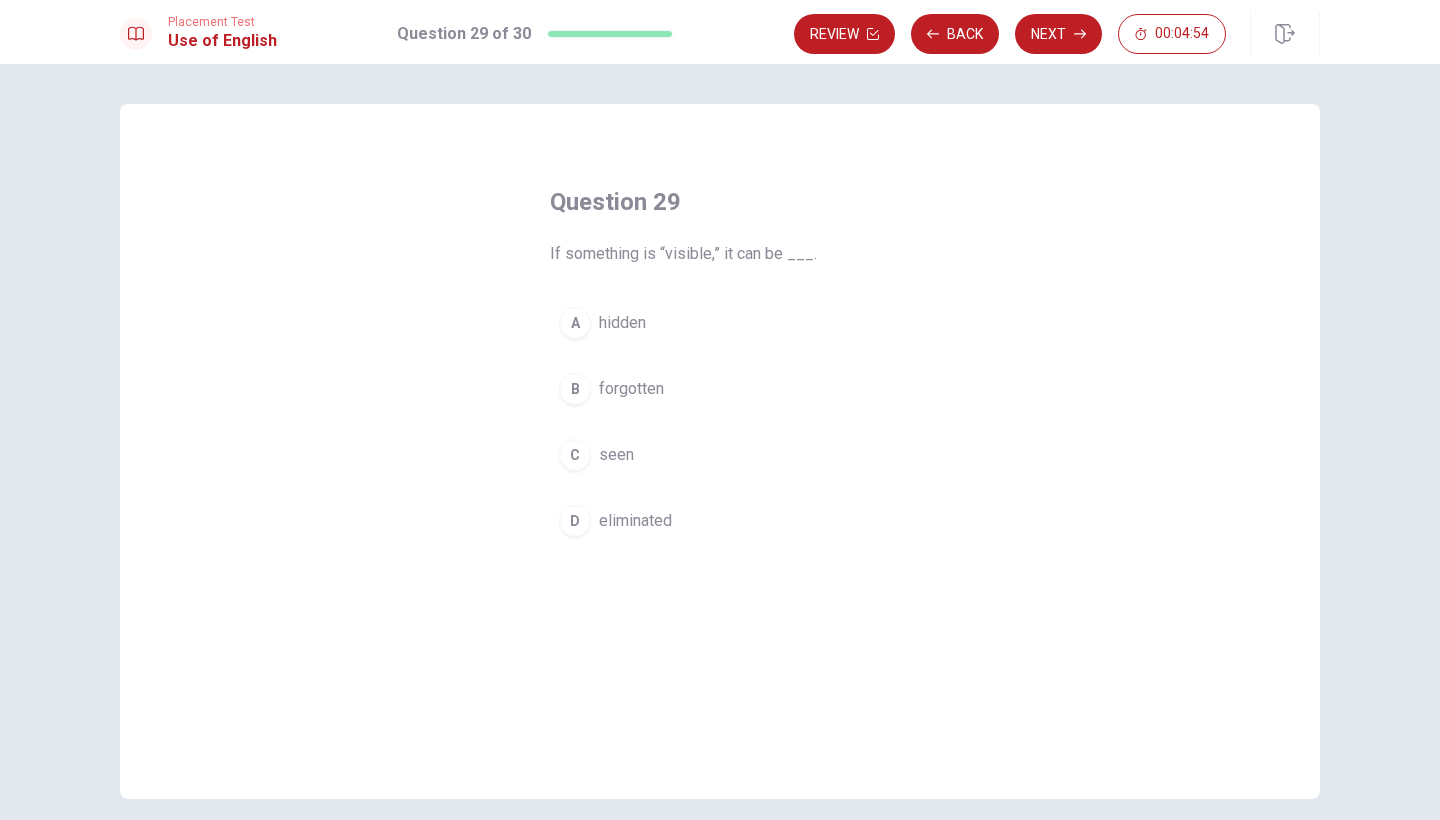click on "forgotten" at bounding box center [631, 389] 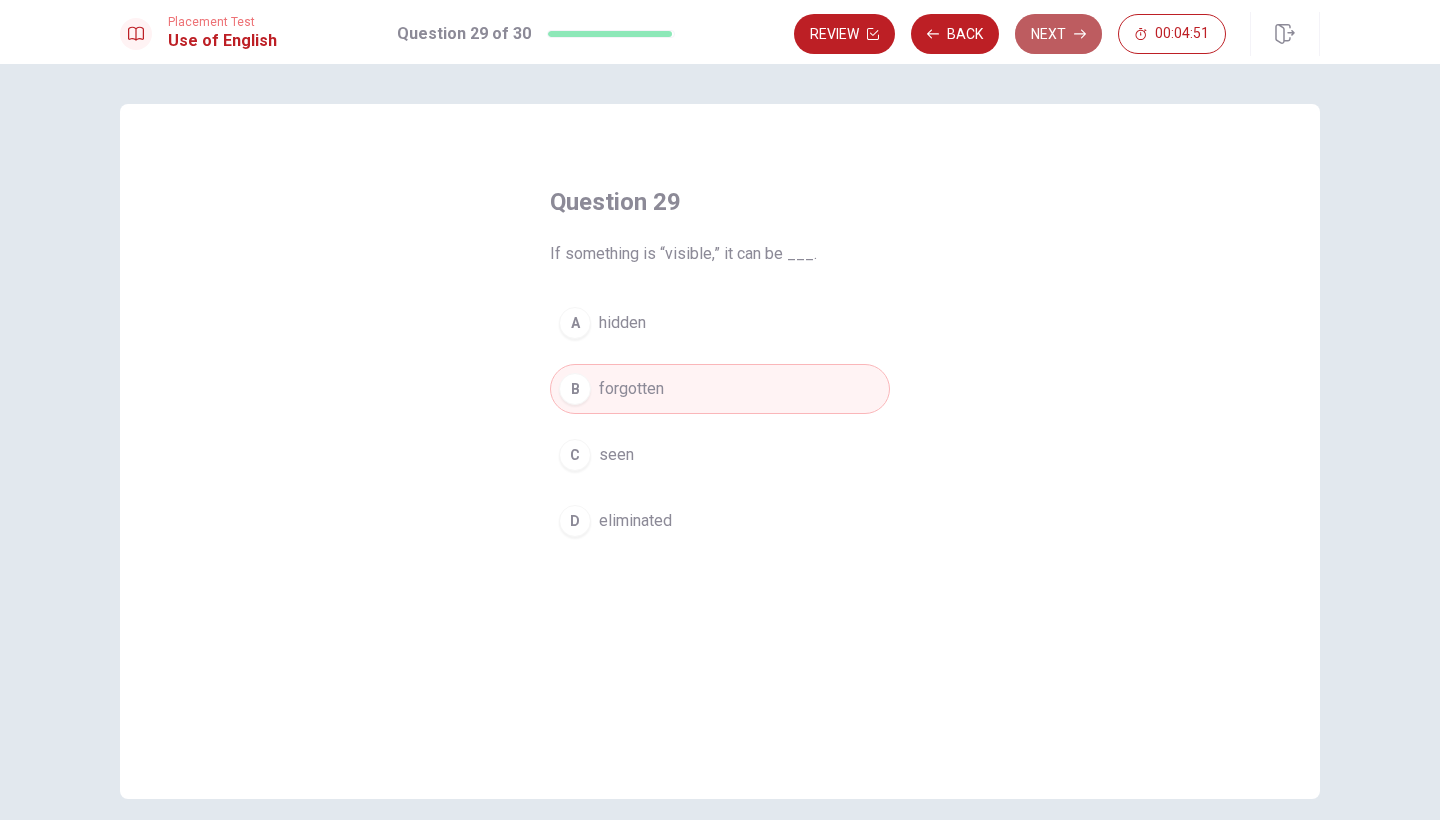 click on "Next" at bounding box center [1058, 34] 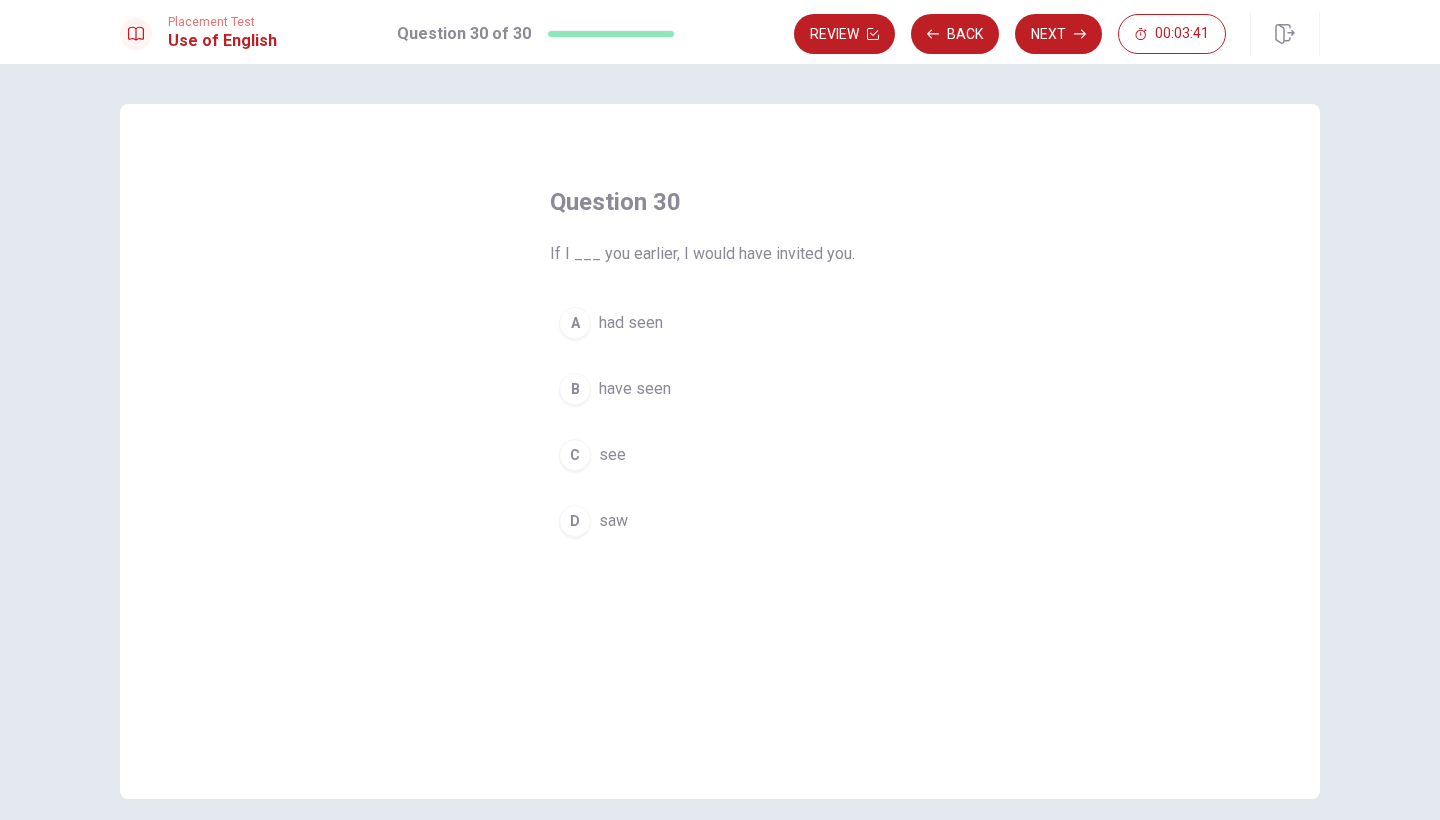 click on "have seen" at bounding box center (635, 389) 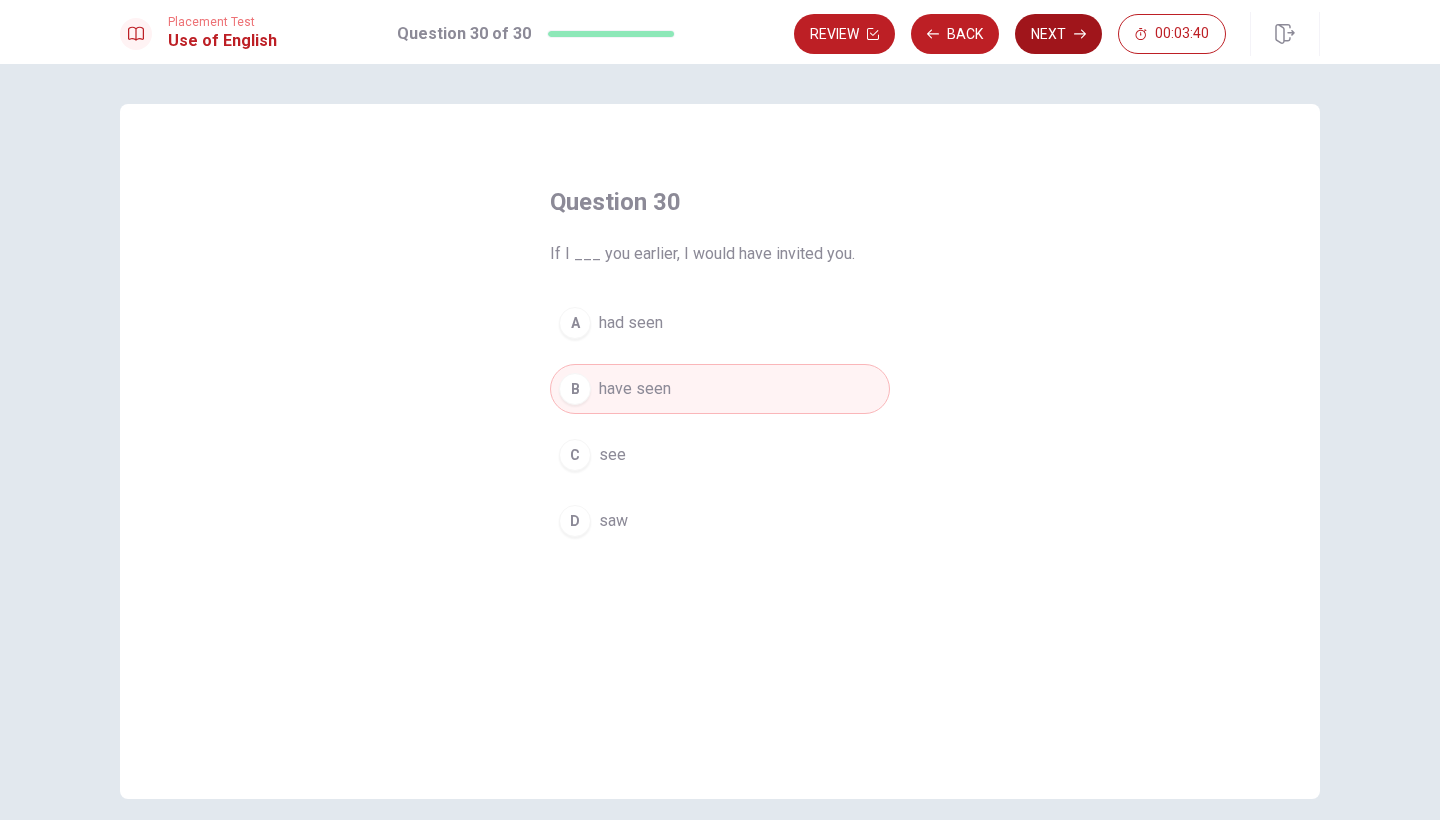 click on "Next" at bounding box center [1058, 34] 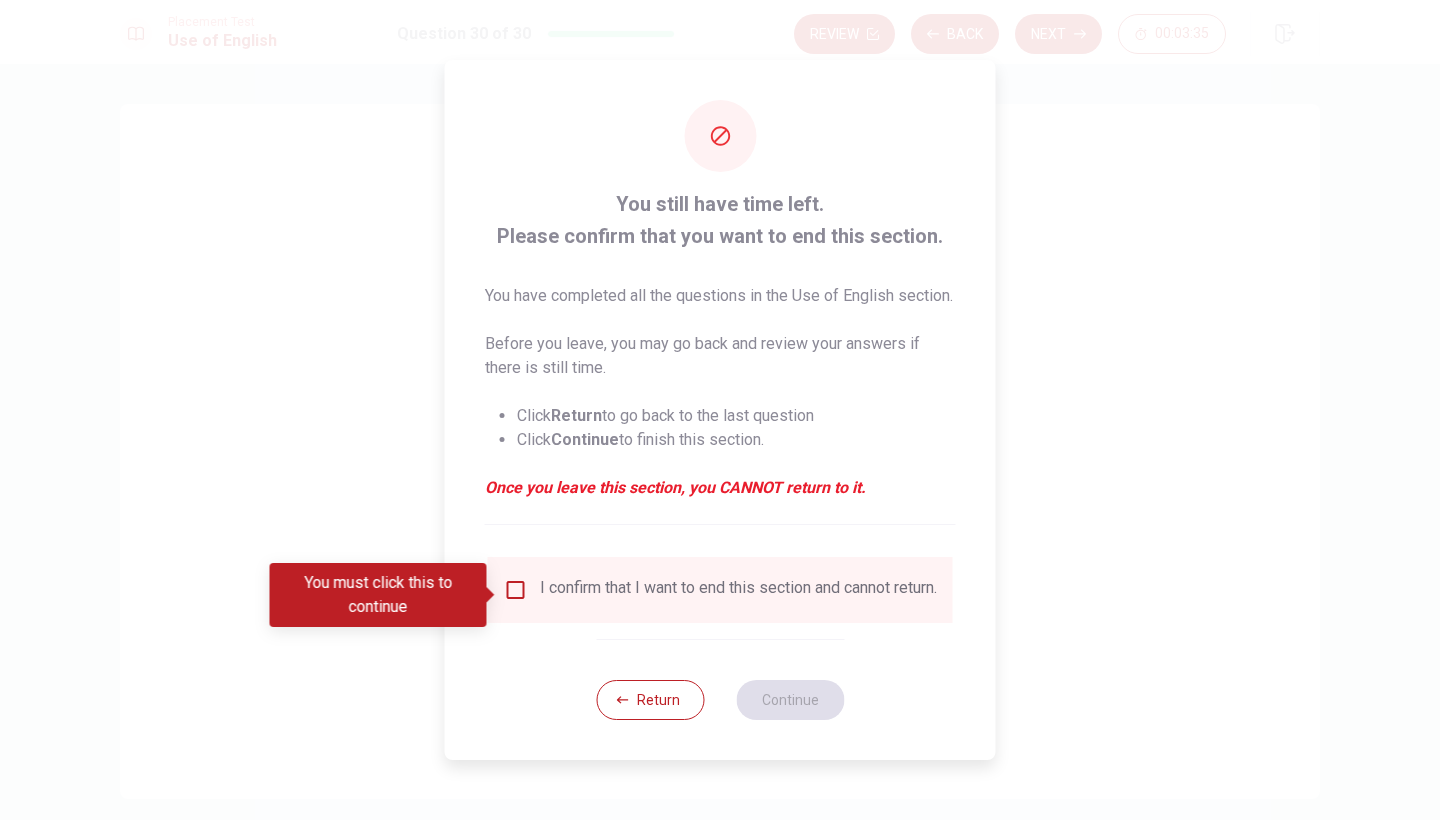 click at bounding box center [516, 590] 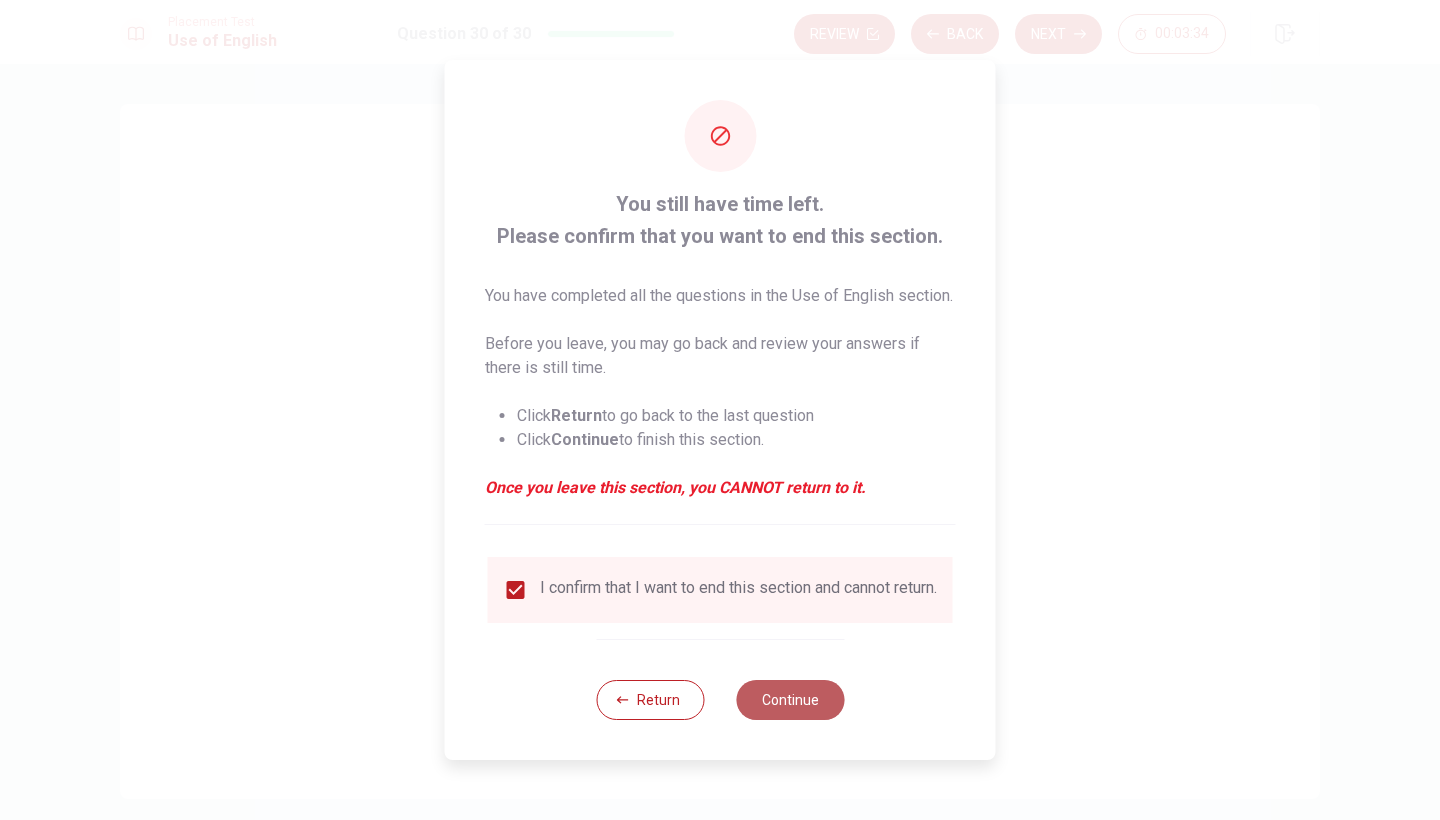 click on "Continue" at bounding box center (790, 700) 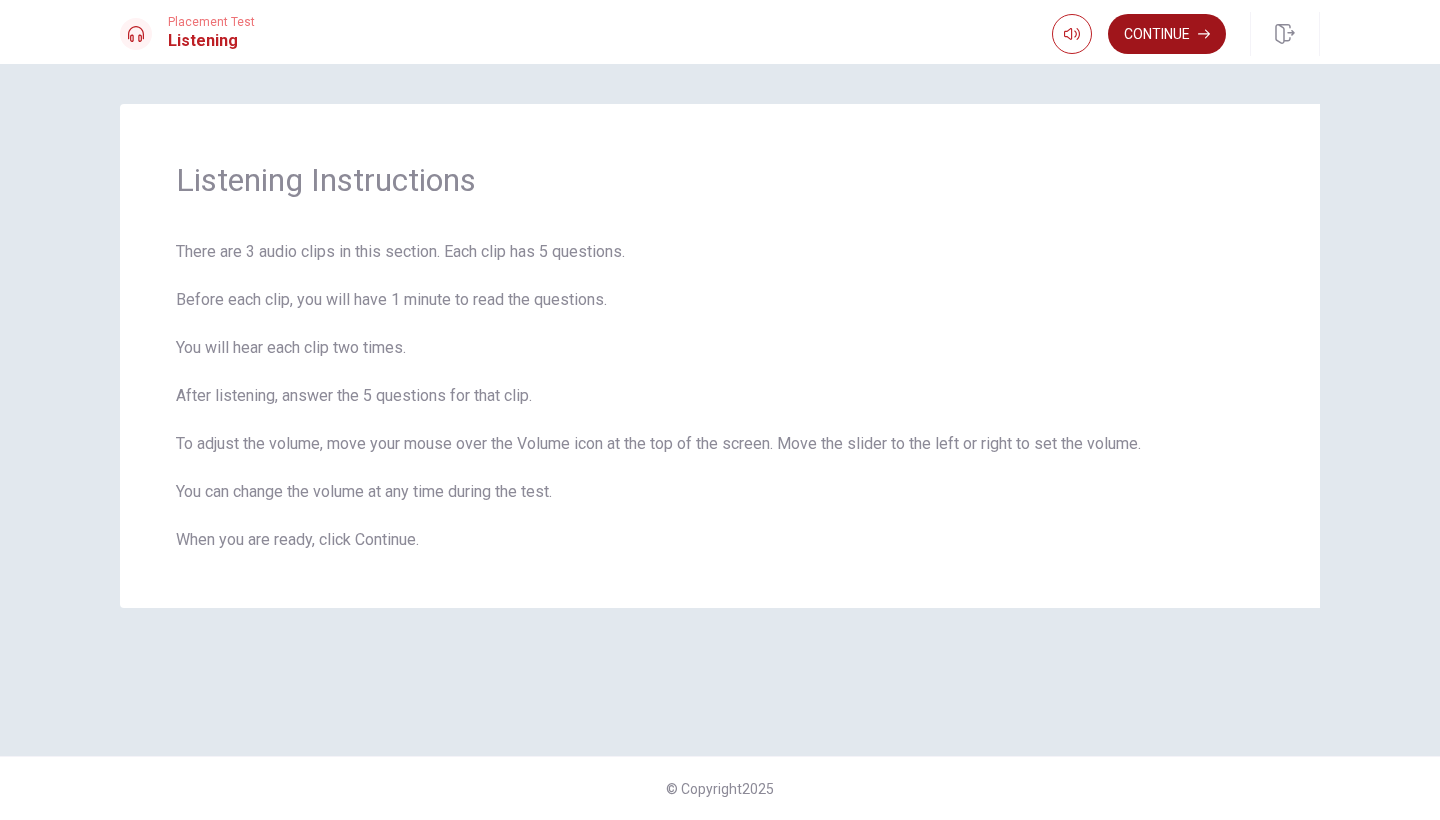 click on "Continue" at bounding box center (1167, 34) 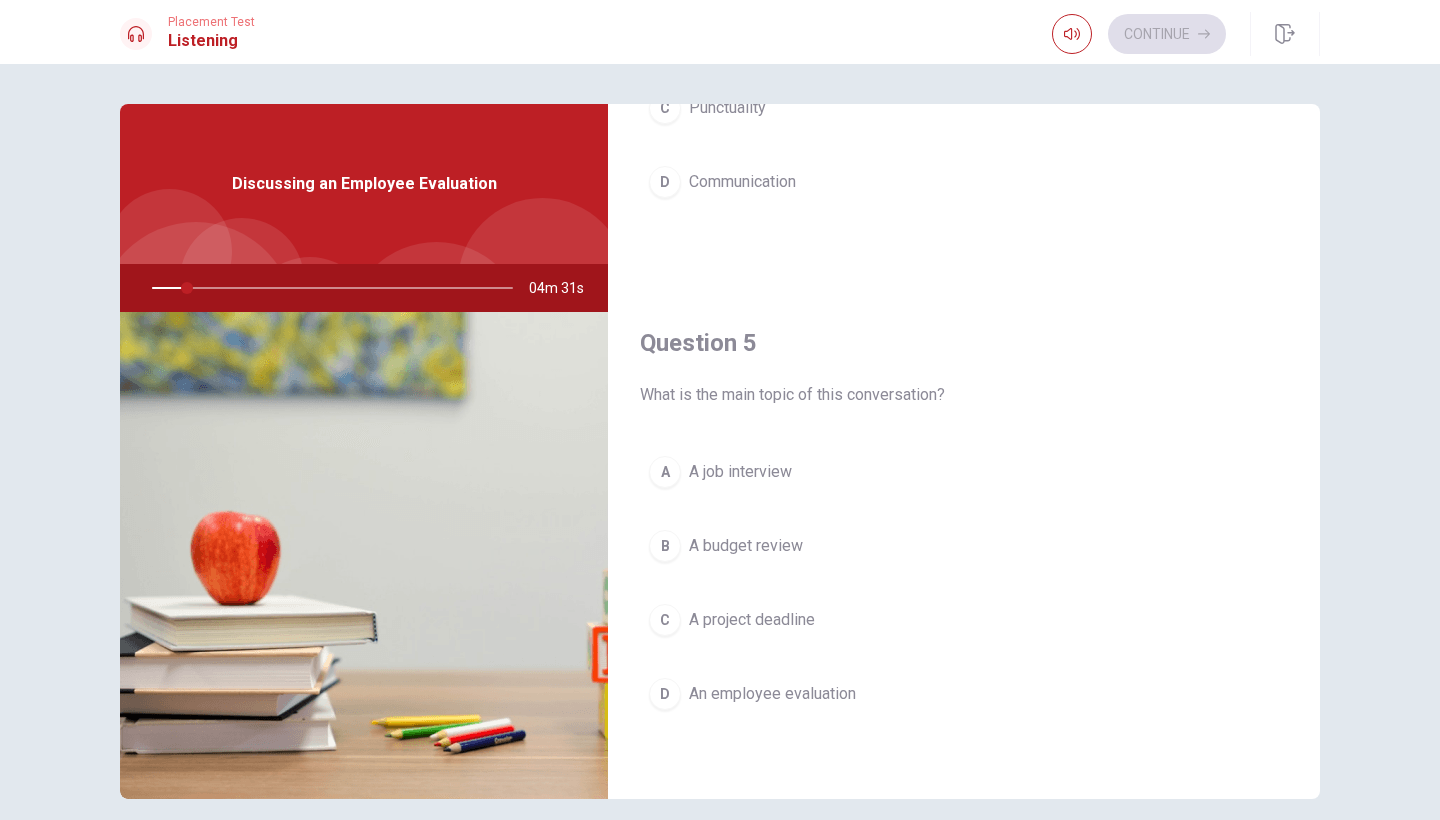 scroll, scrollTop: 1865, scrollLeft: 0, axis: vertical 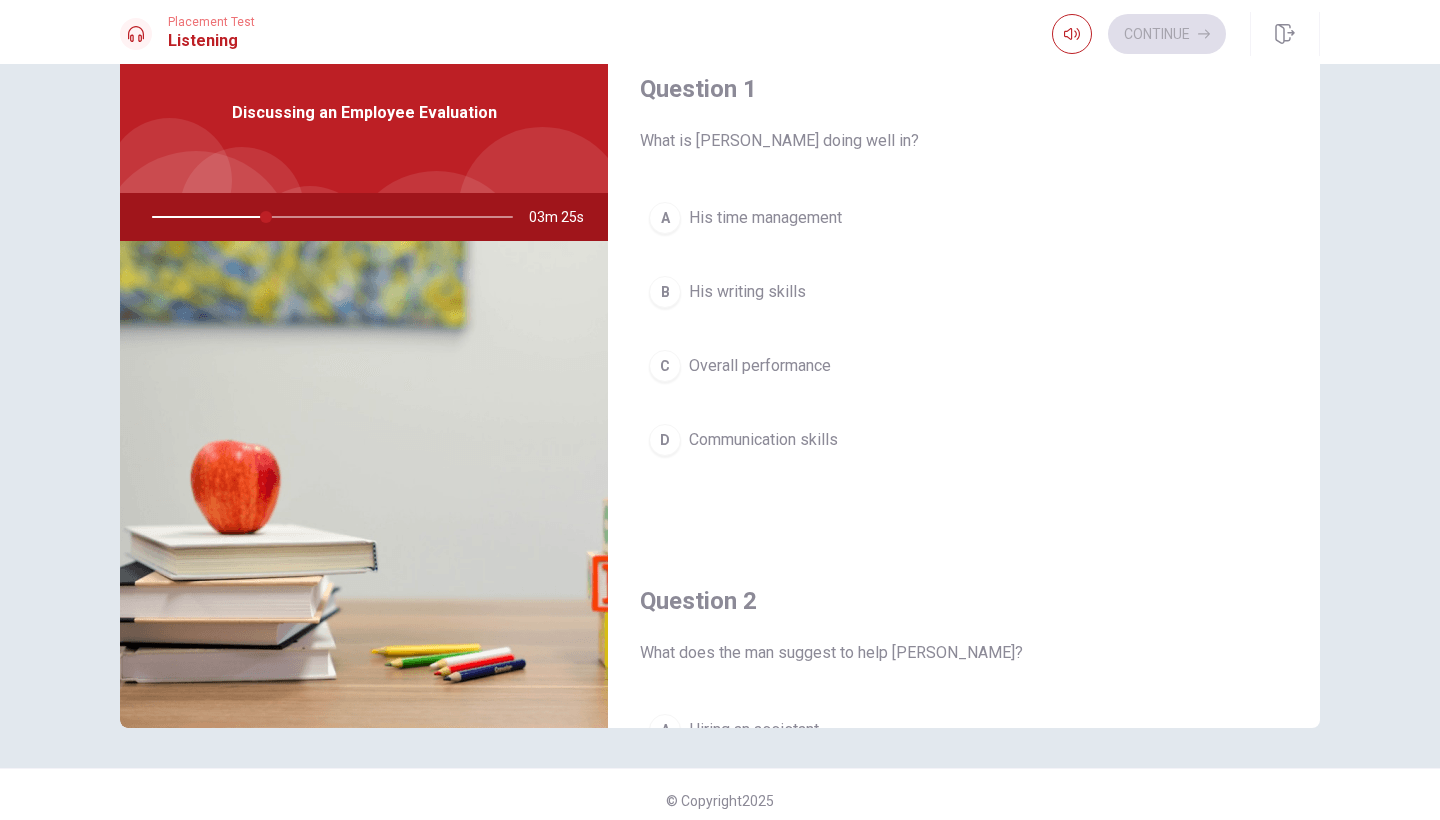 click on "C Overall performance" at bounding box center (964, 366) 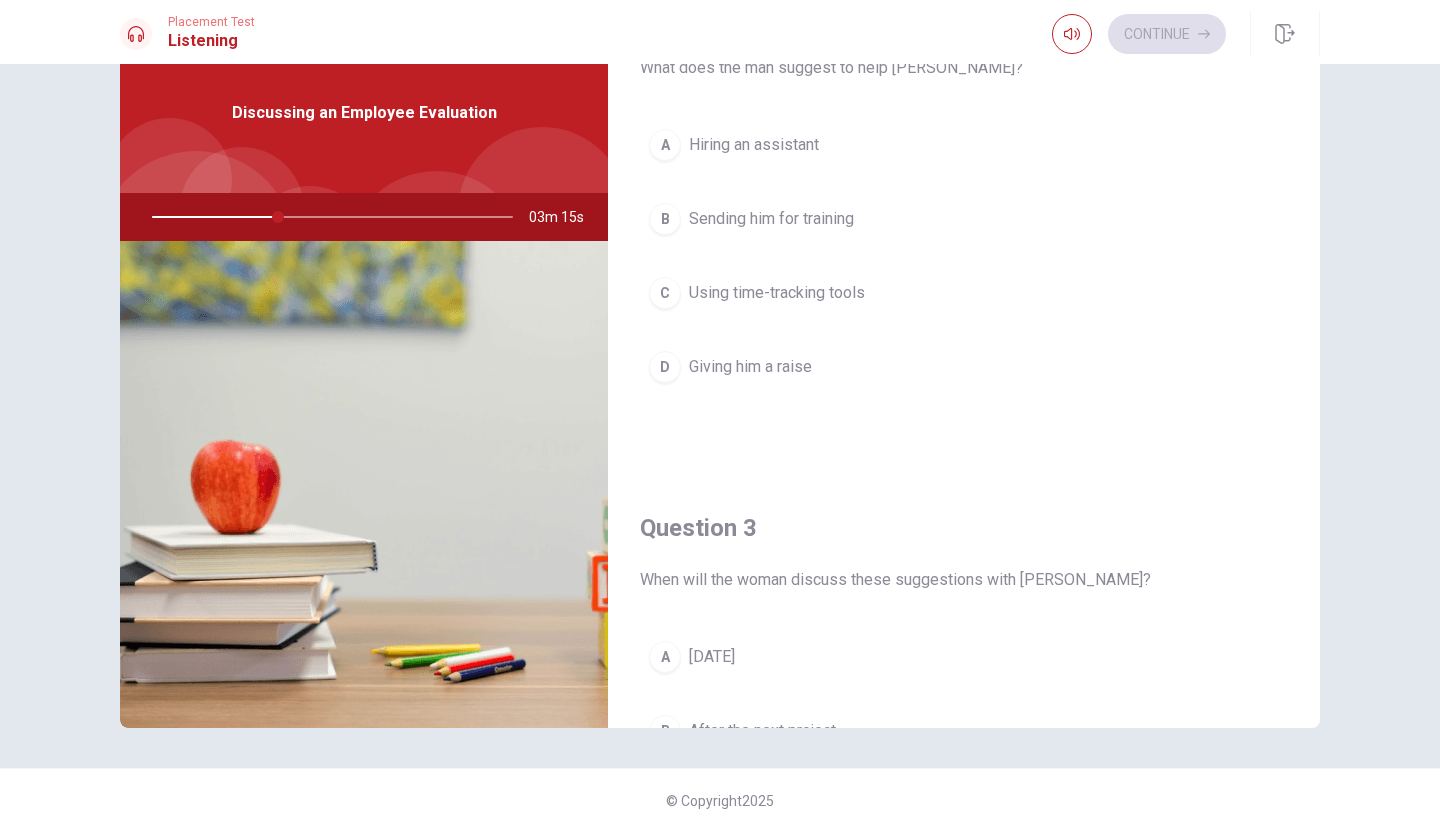 scroll, scrollTop: 588, scrollLeft: 0, axis: vertical 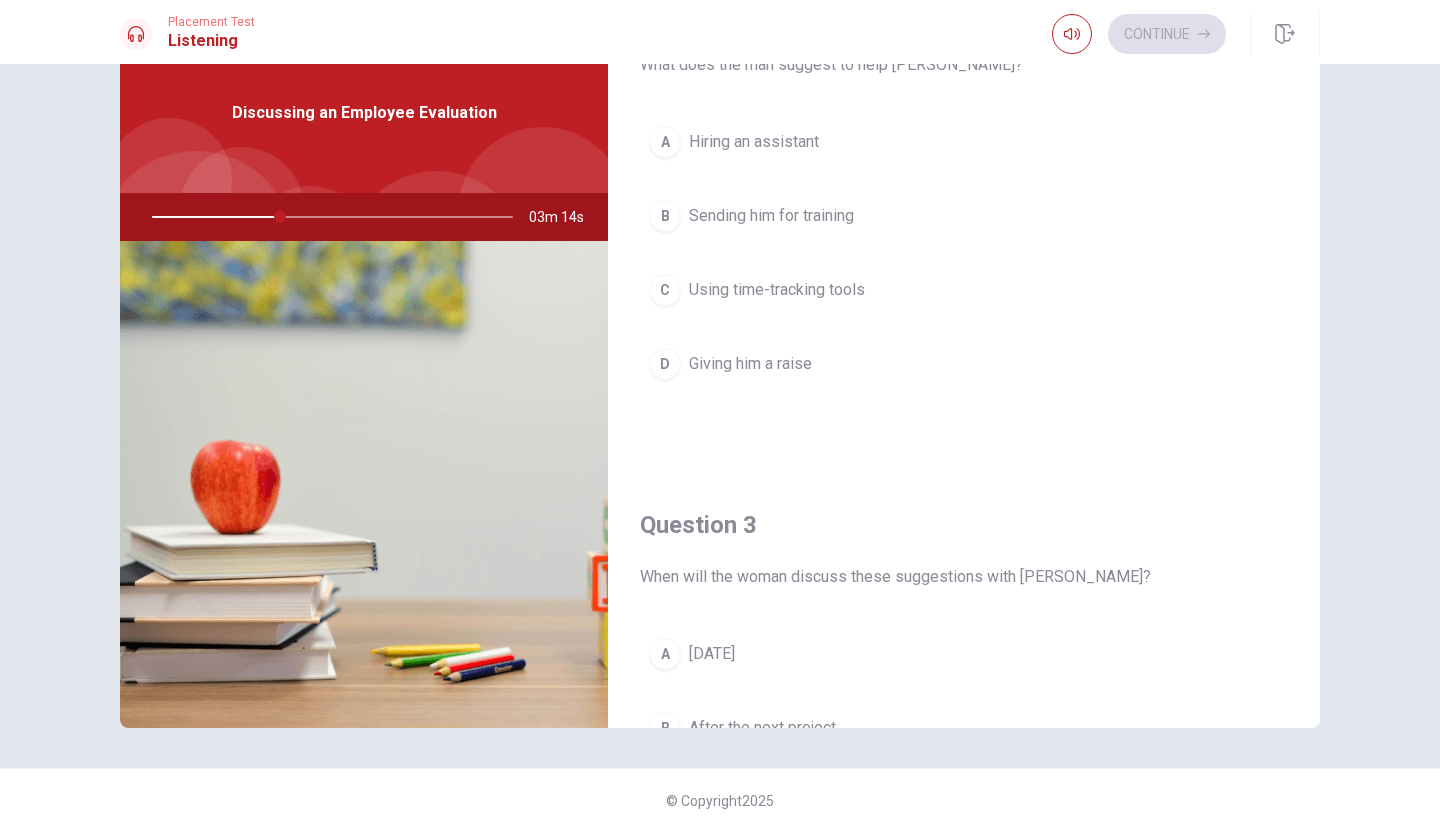 click on "C Using time-tracking tools" at bounding box center (964, 290) 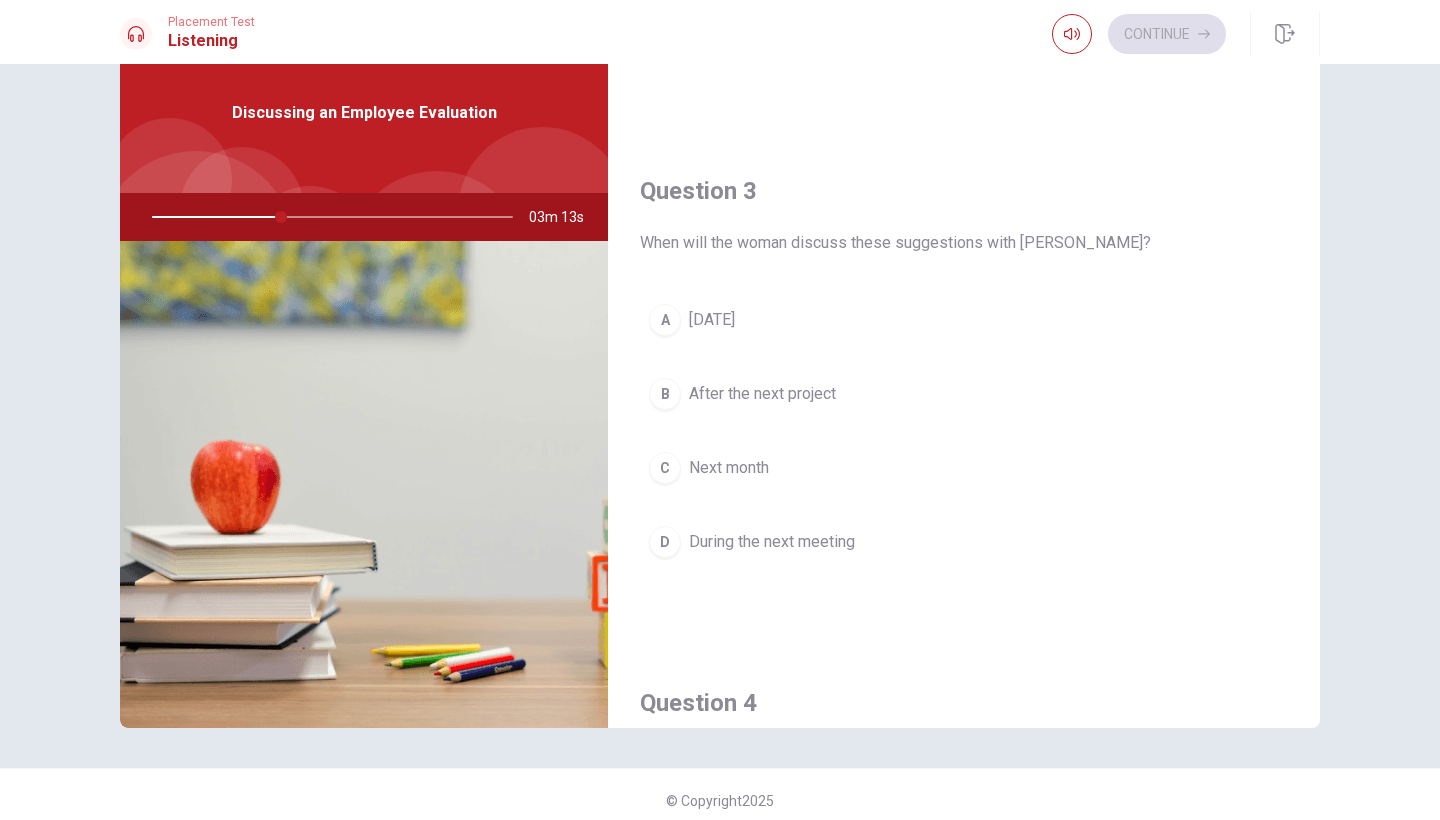 scroll, scrollTop: 925, scrollLeft: 0, axis: vertical 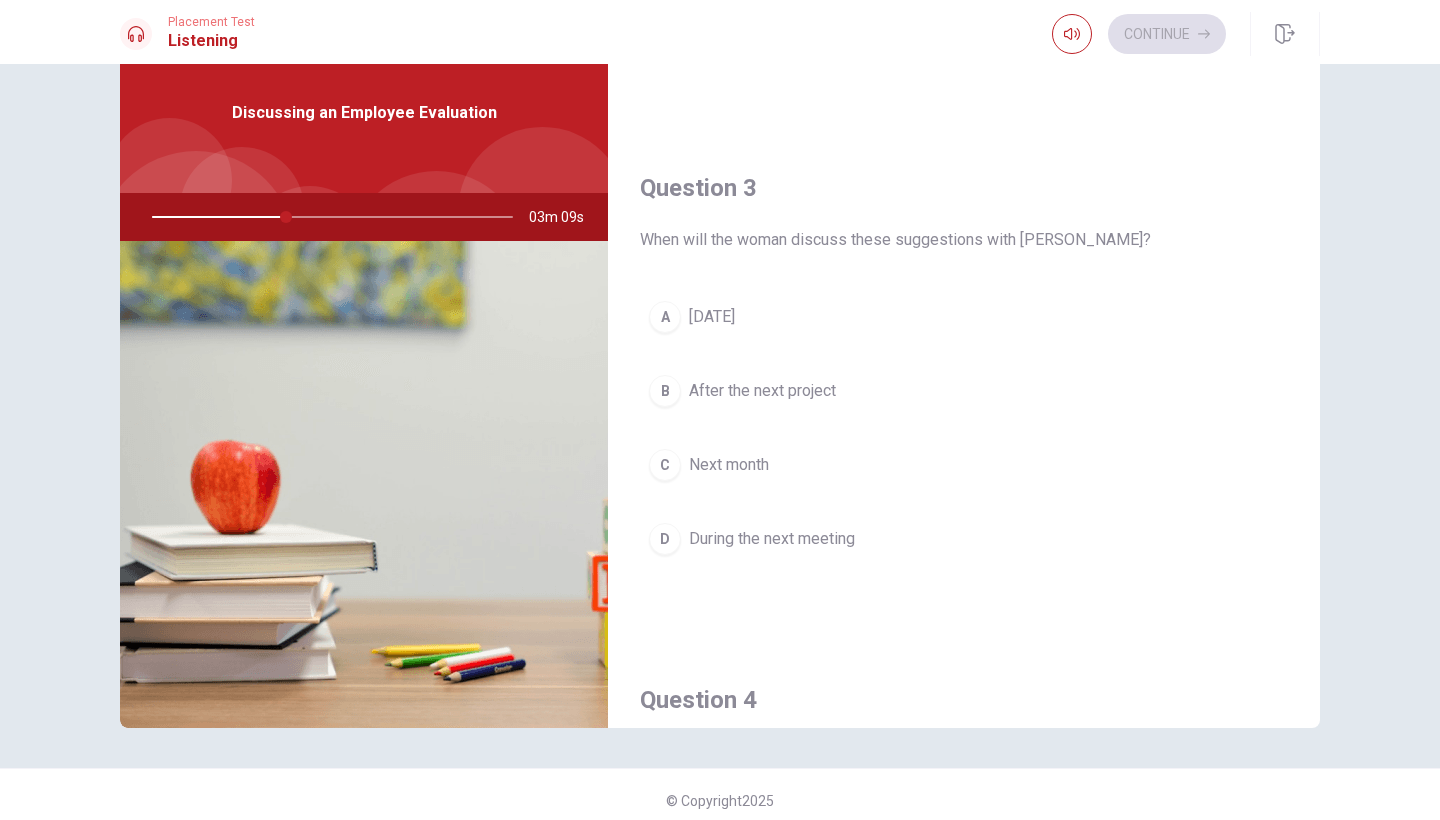 click on "During the next meeting" at bounding box center [772, 539] 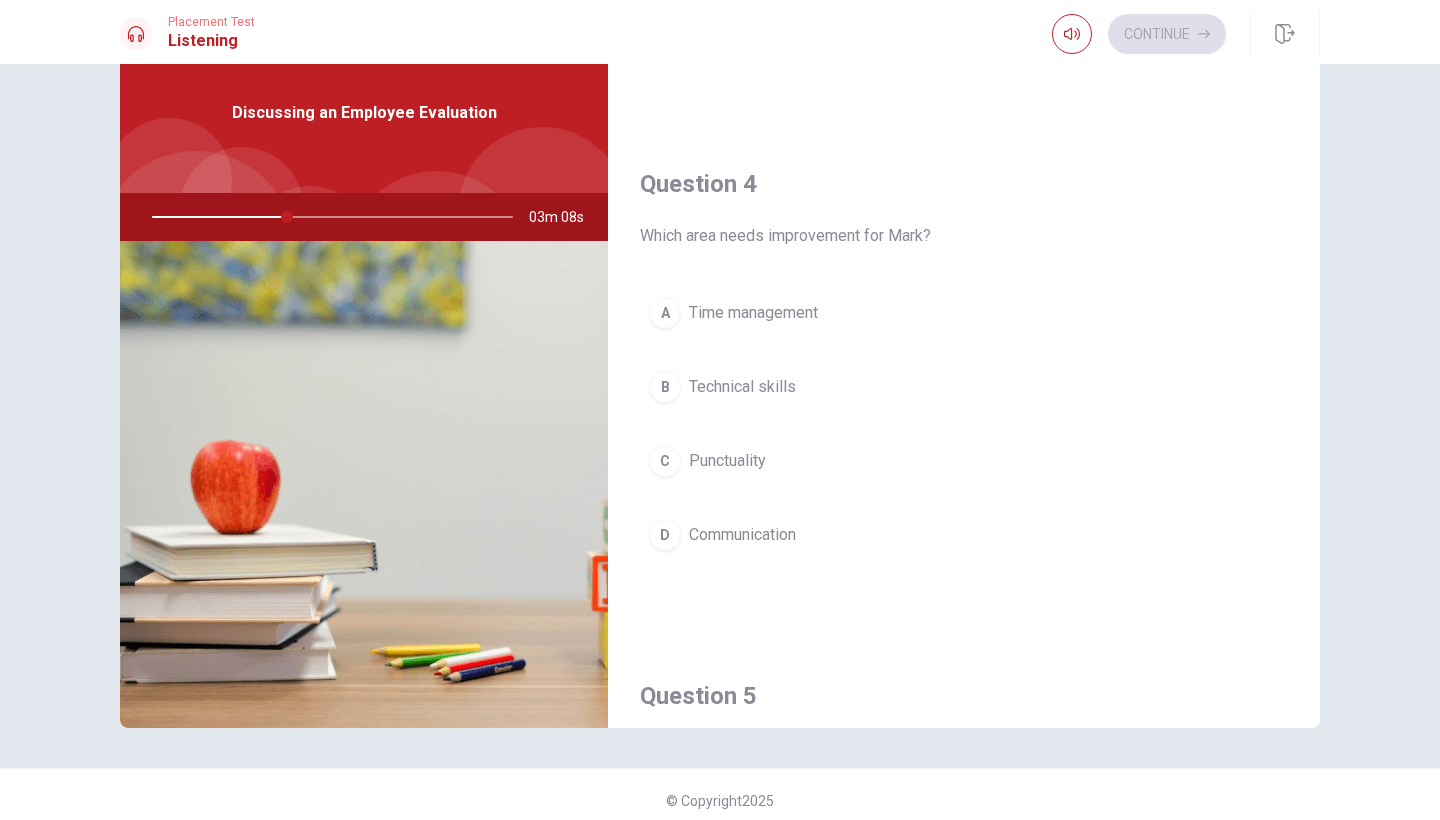 scroll, scrollTop: 1445, scrollLeft: 0, axis: vertical 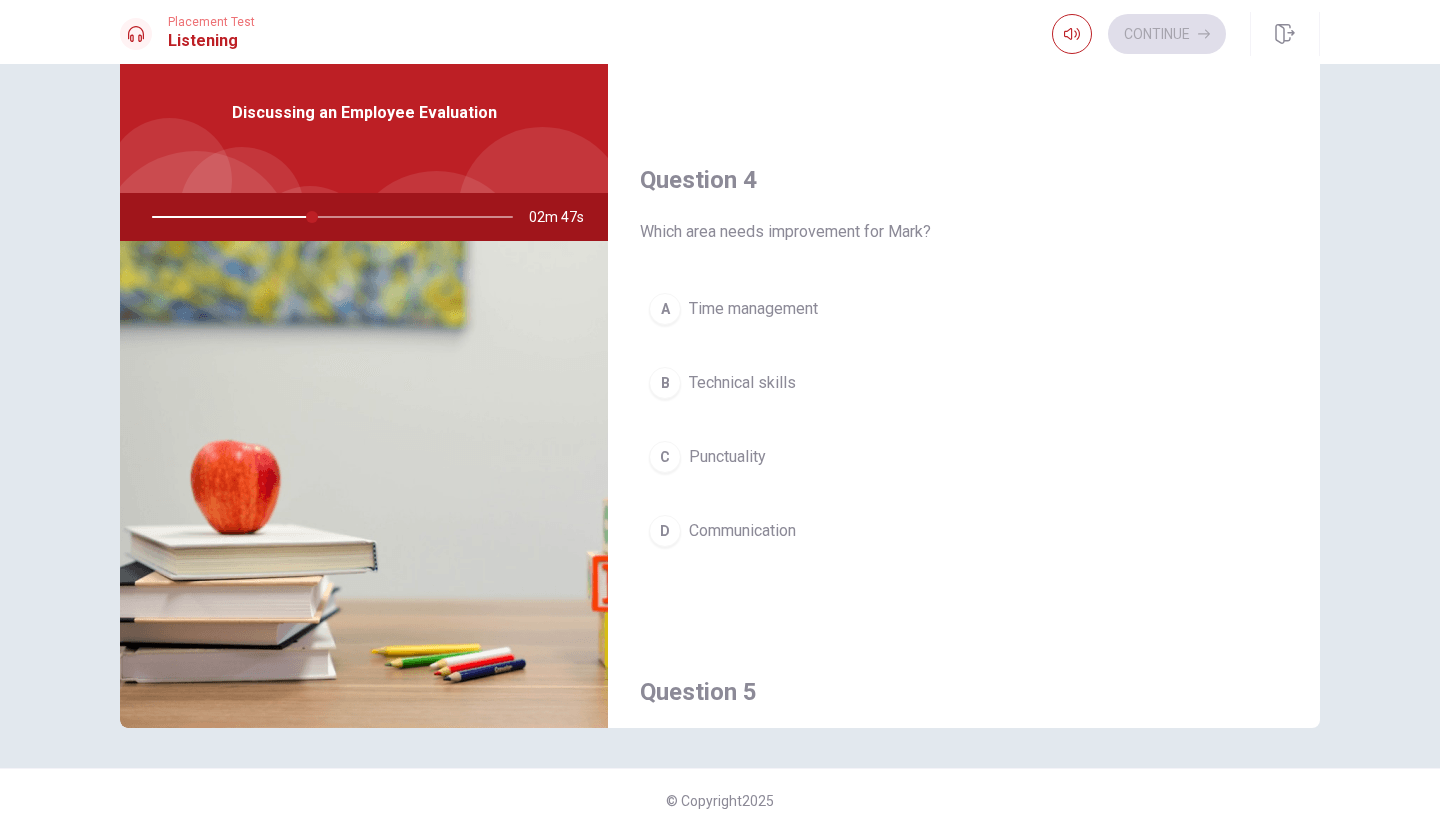 click on "Time management" at bounding box center (753, 309) 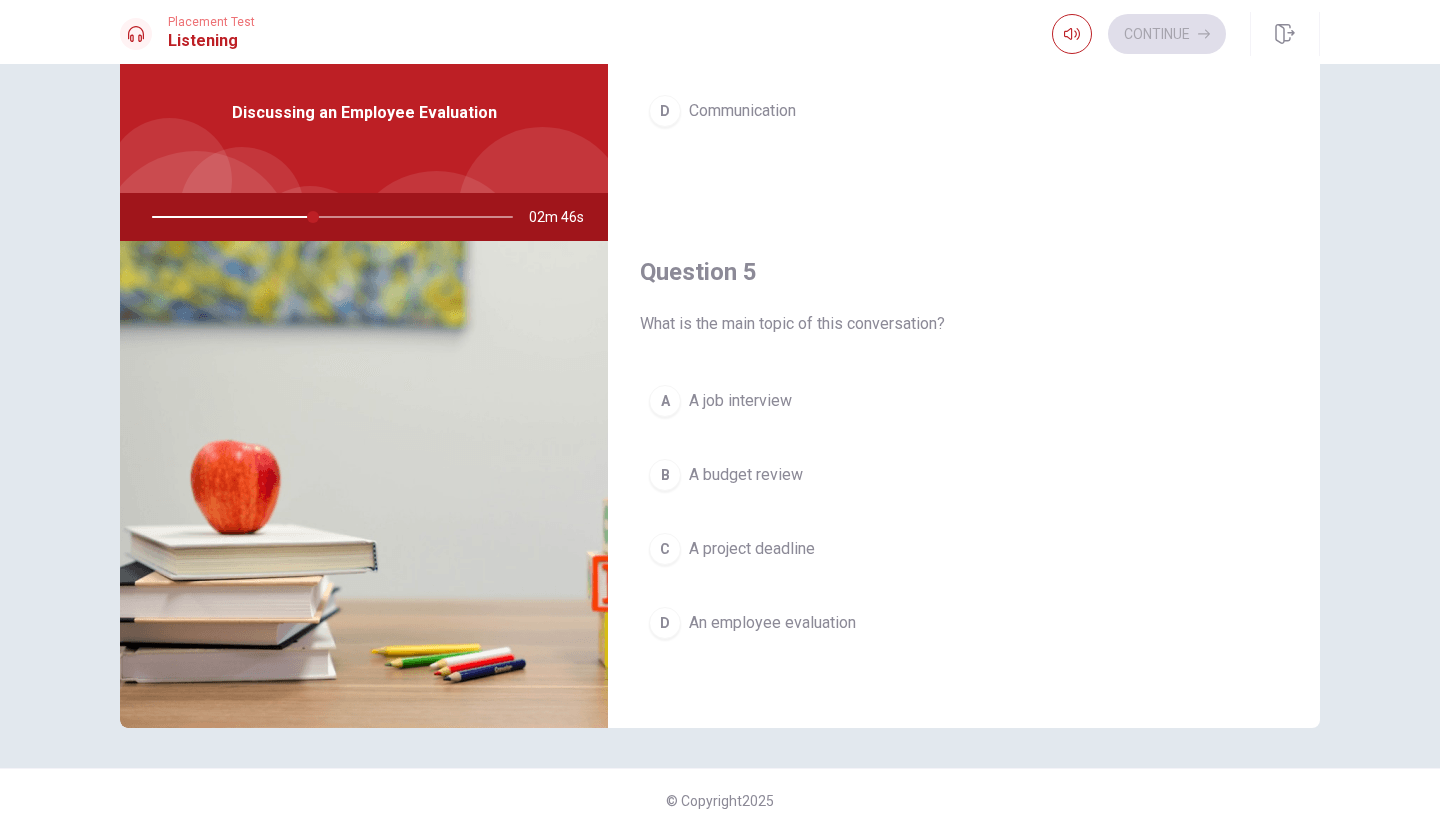 scroll, scrollTop: 1865, scrollLeft: 0, axis: vertical 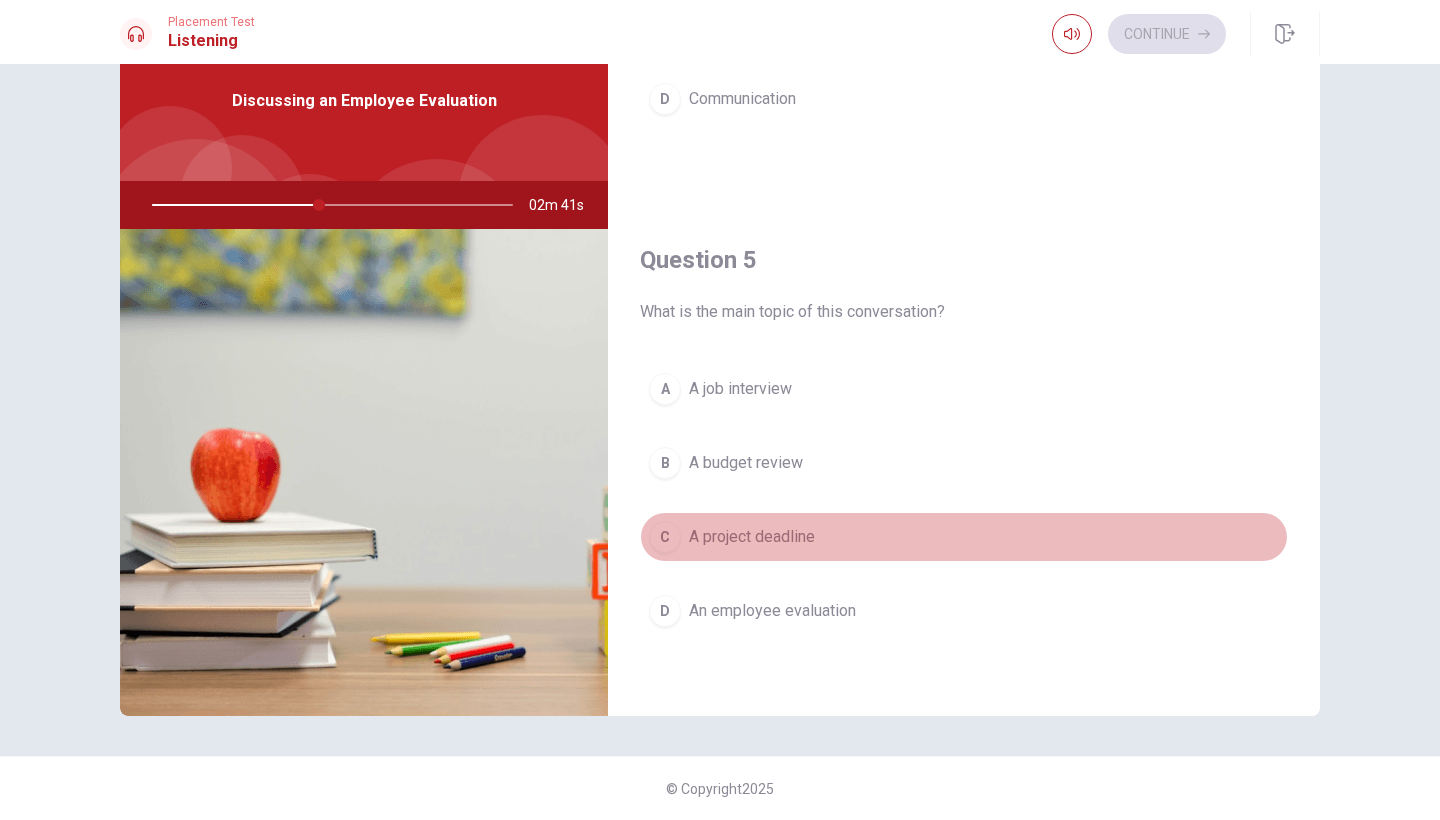 click on "A project deadline" at bounding box center [752, 537] 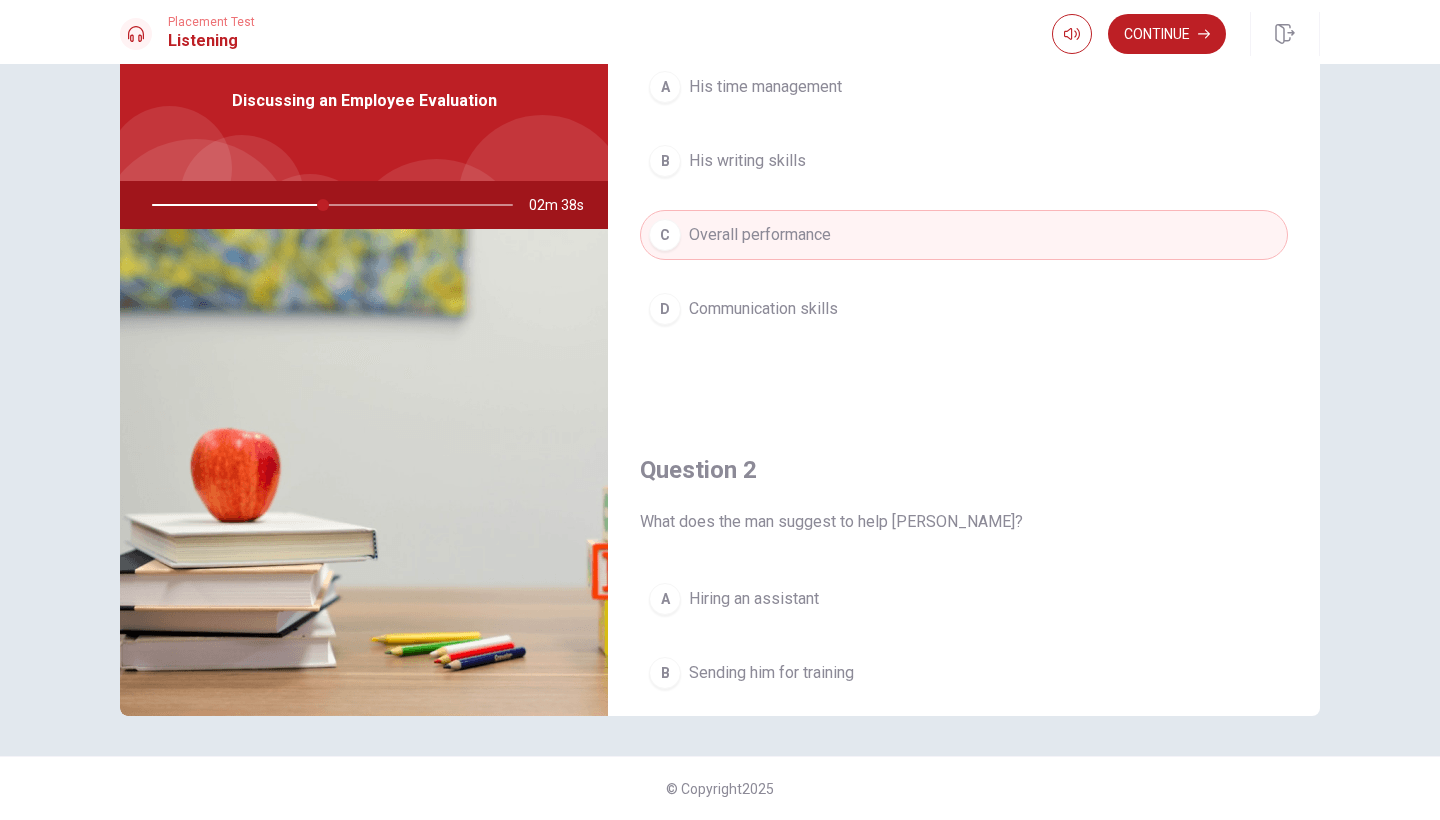 scroll, scrollTop: 79, scrollLeft: 0, axis: vertical 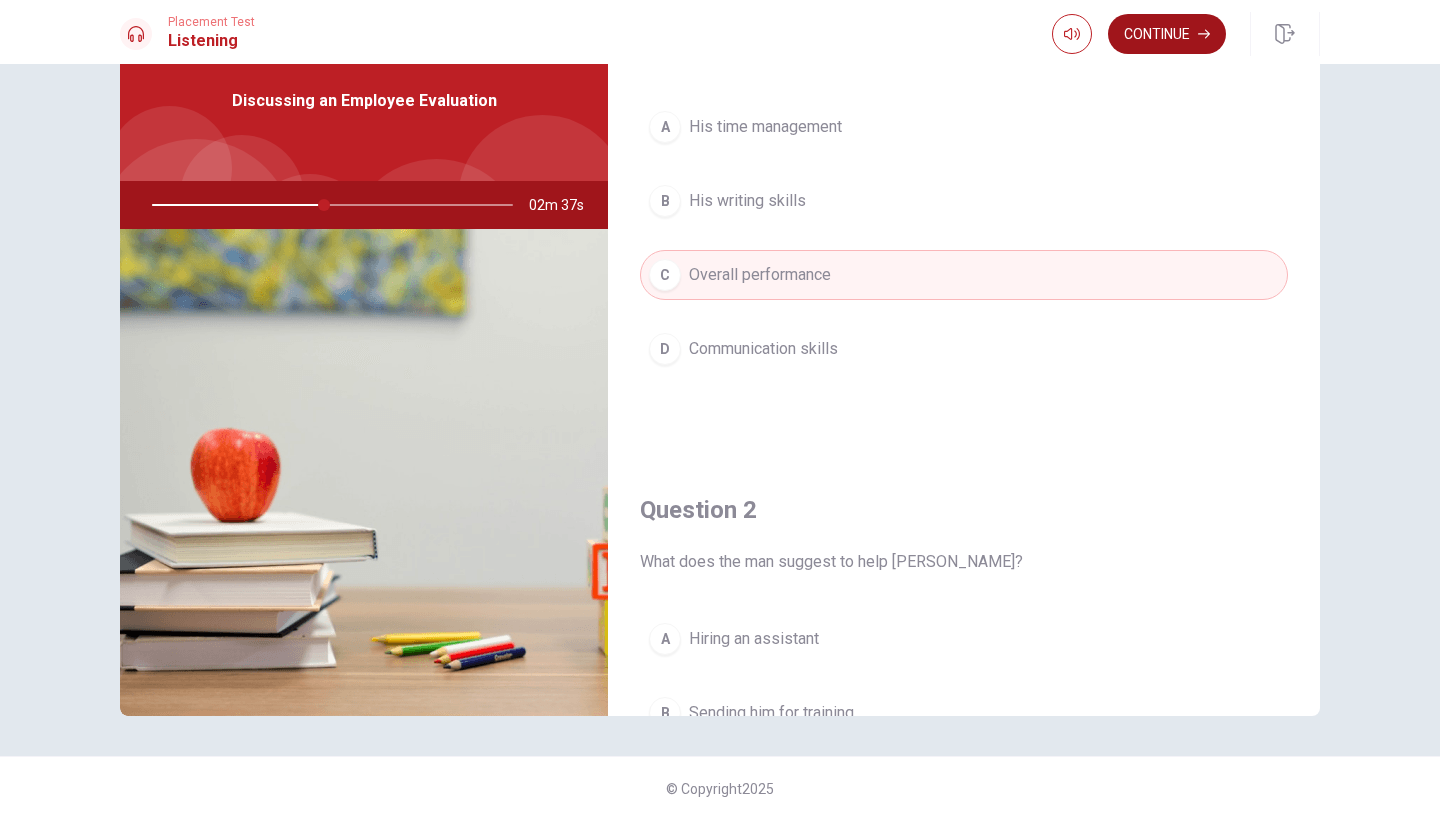click on "Continue" at bounding box center (1167, 34) 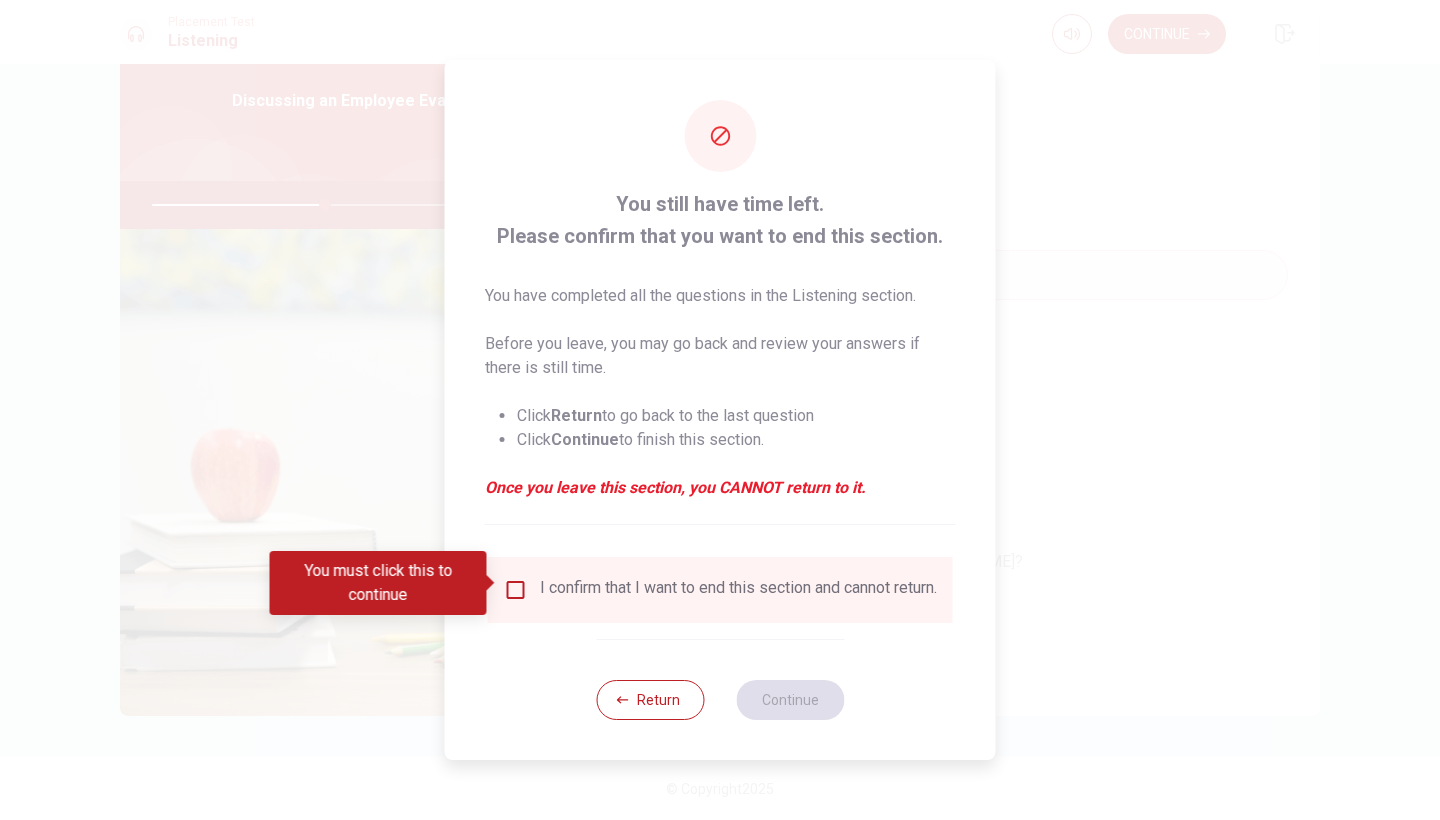 click at bounding box center (516, 590) 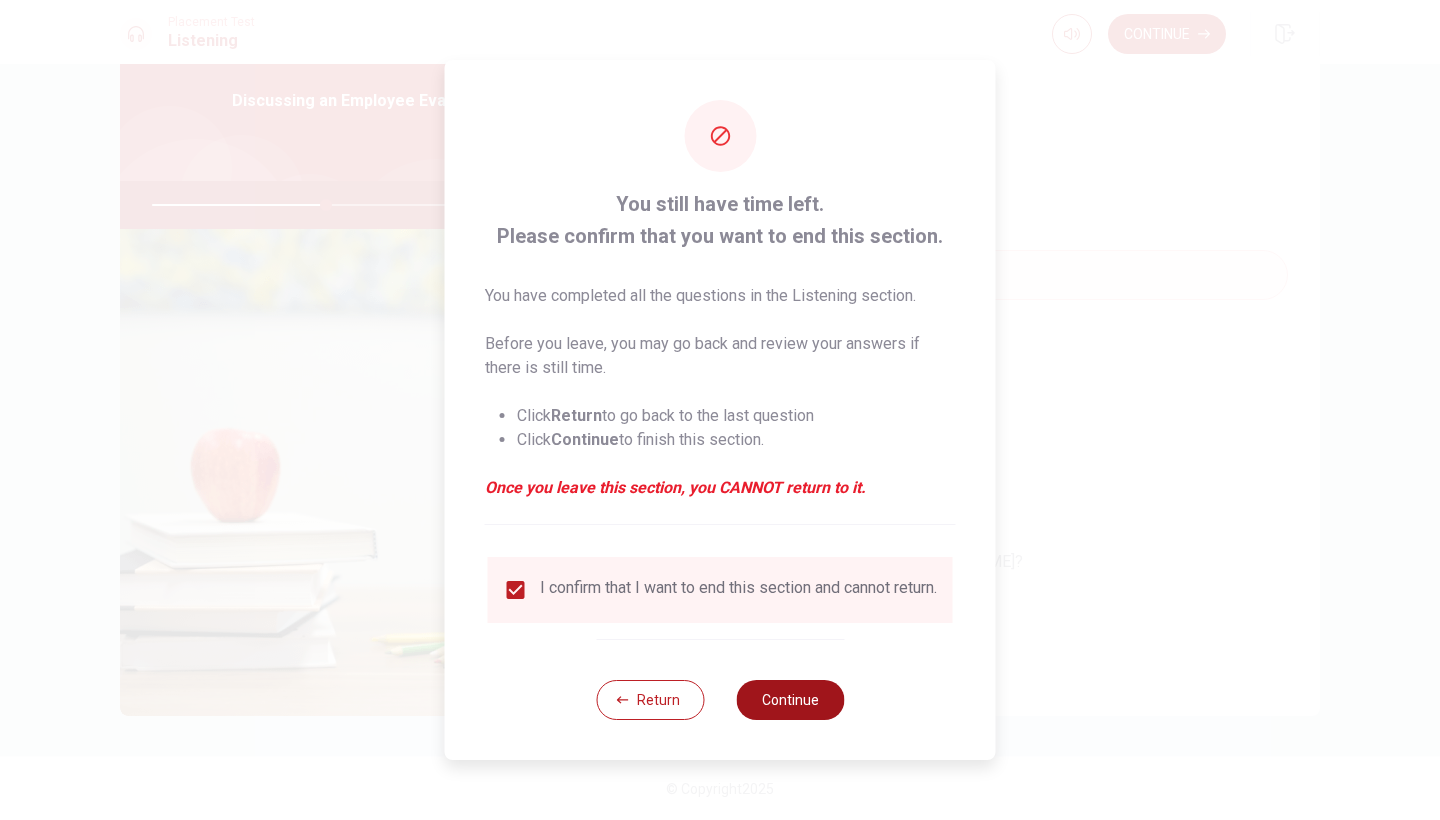 click on "Continue" at bounding box center (790, 700) 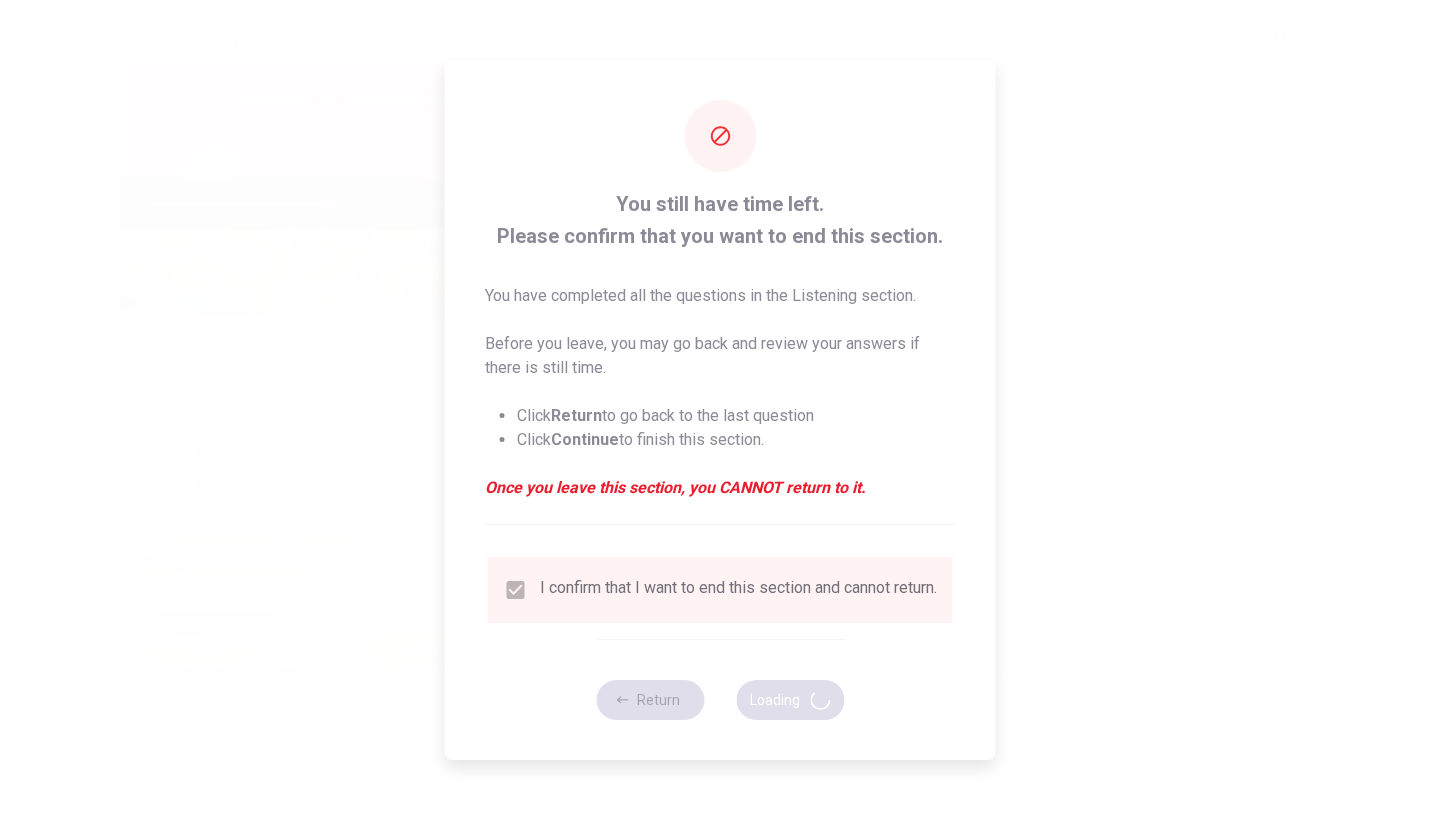 type on "49" 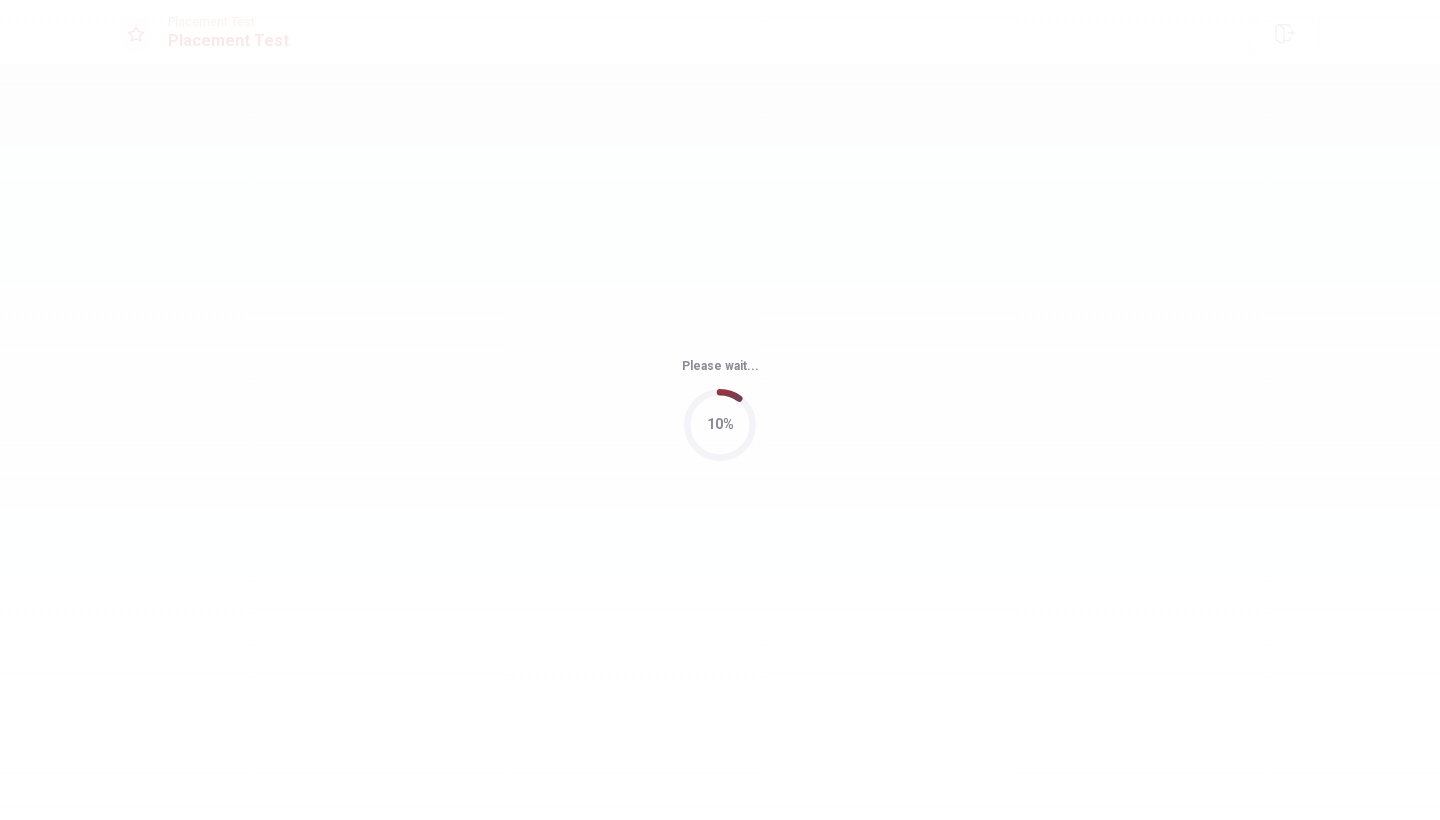scroll, scrollTop: 0, scrollLeft: 0, axis: both 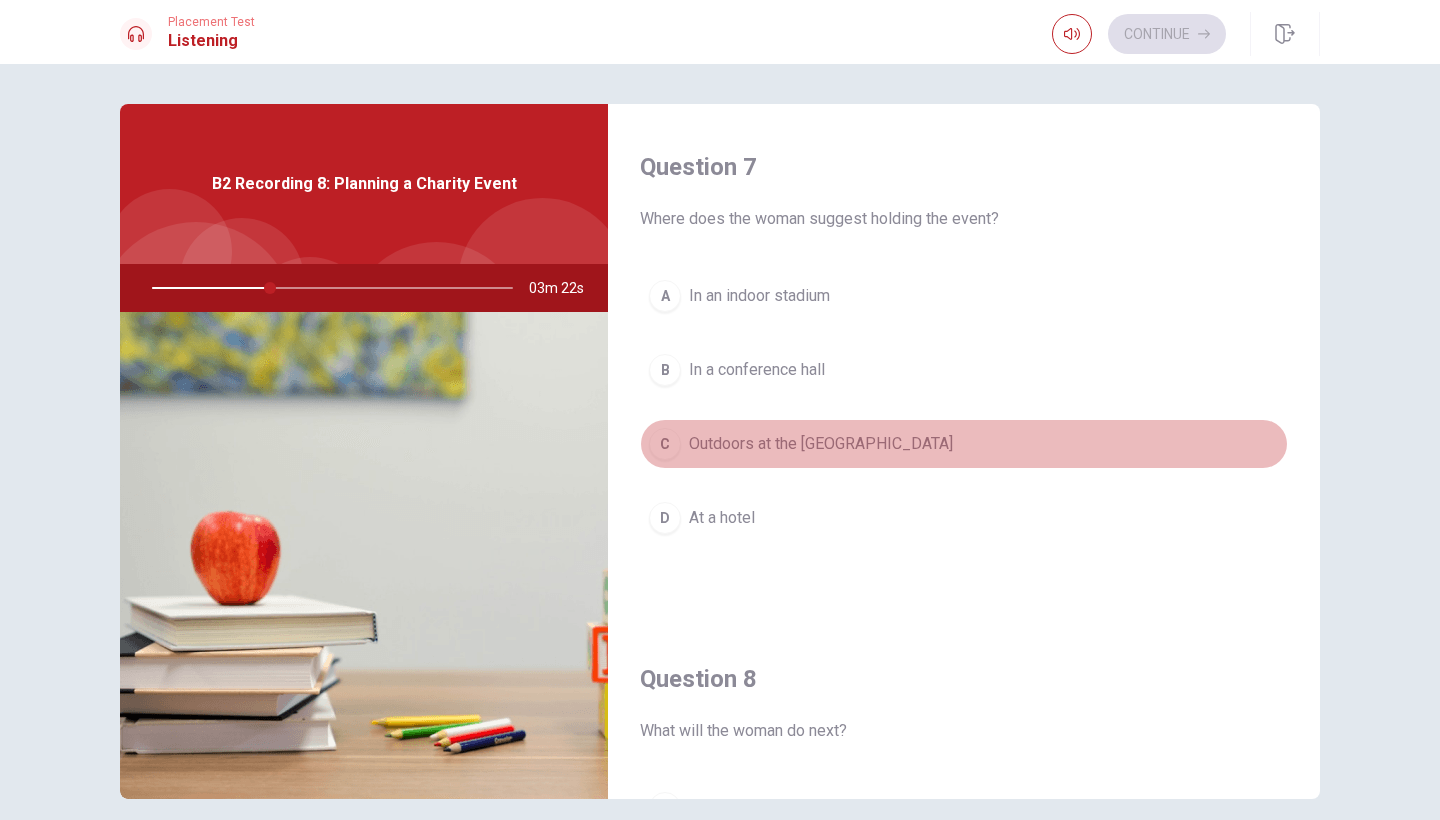 click on "Outdoors at the [GEOGRAPHIC_DATA]" at bounding box center (821, 444) 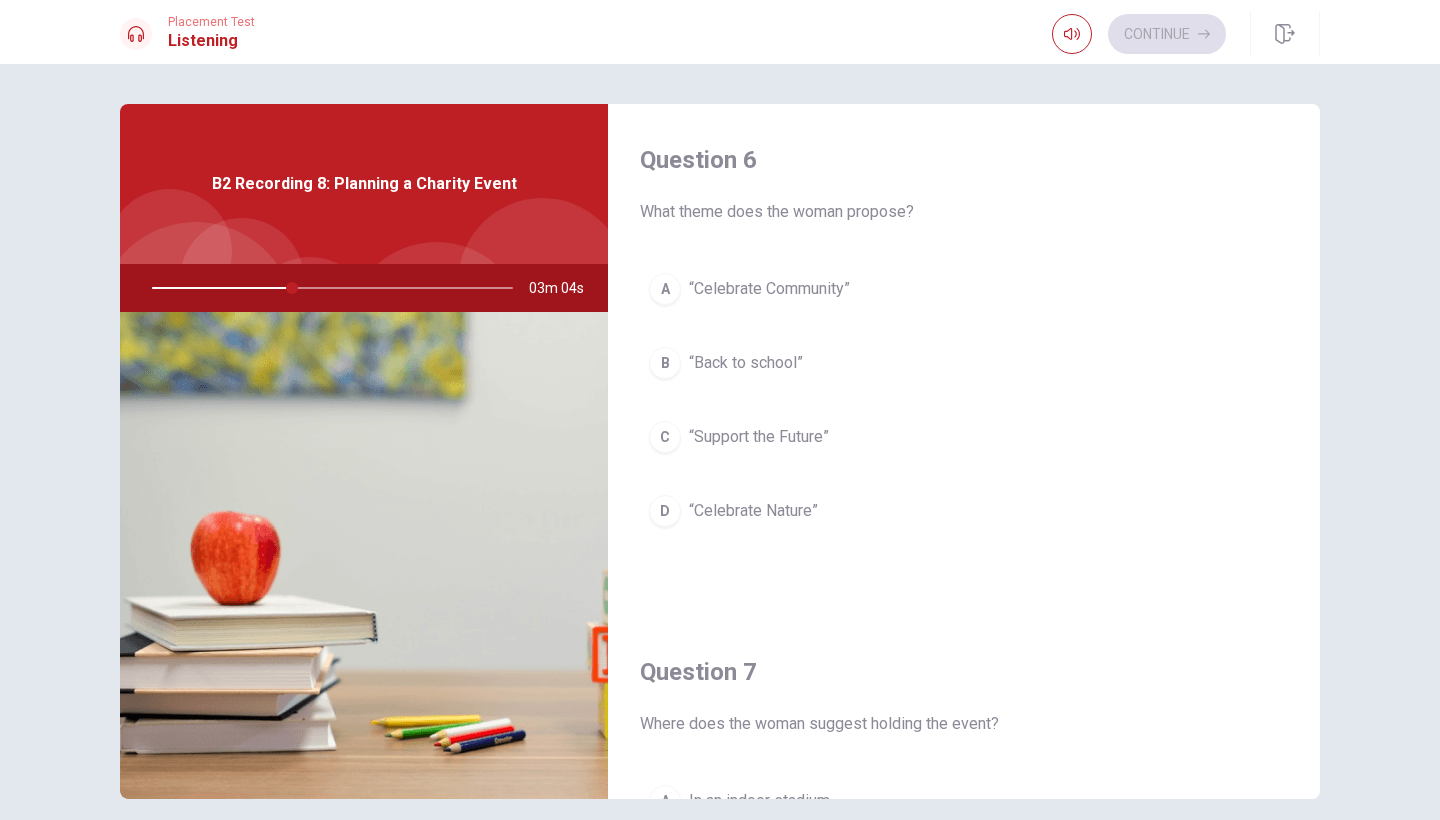 scroll, scrollTop: 0, scrollLeft: 0, axis: both 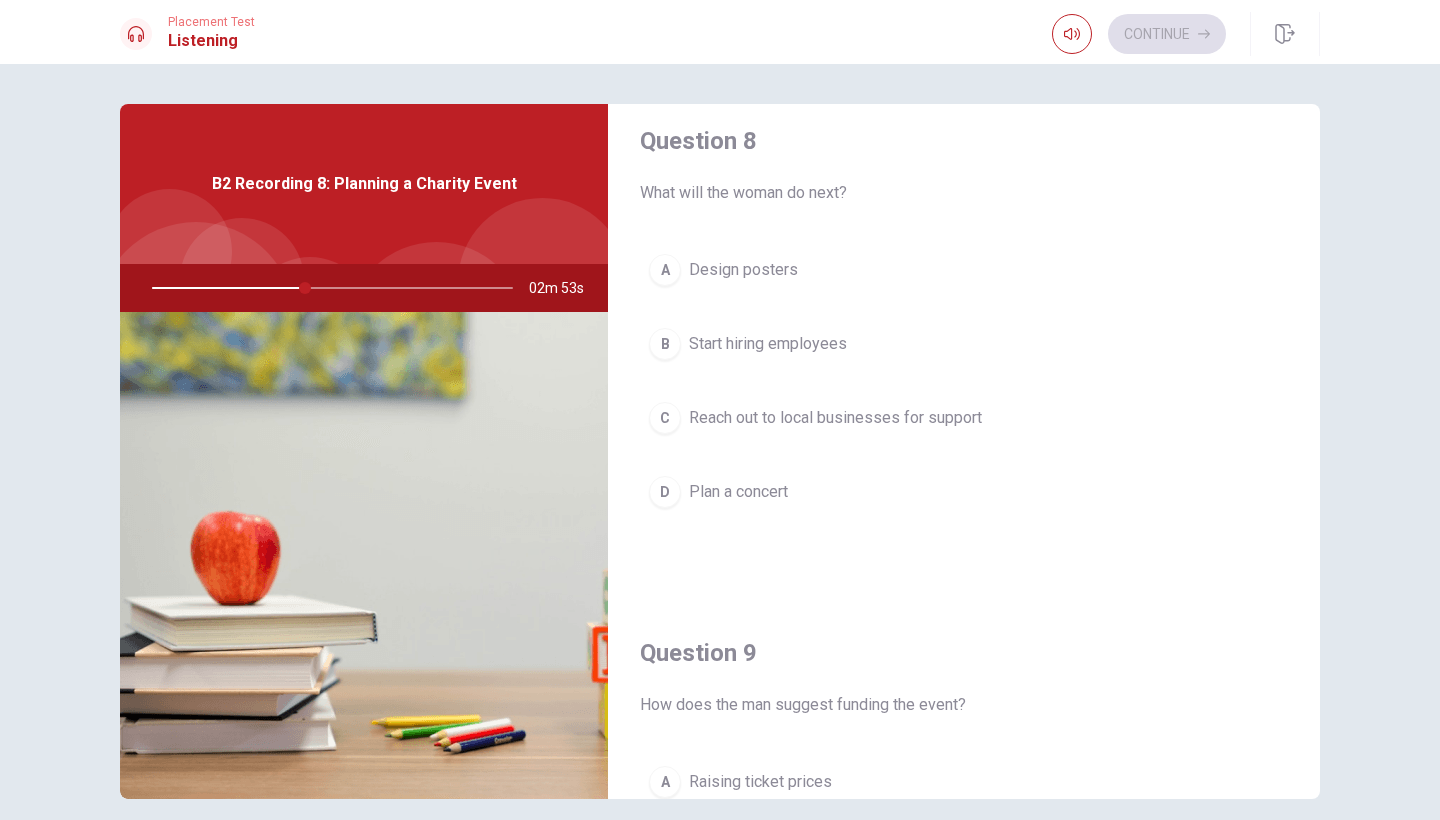 click on "Reach out to local businesses for support" at bounding box center (835, 418) 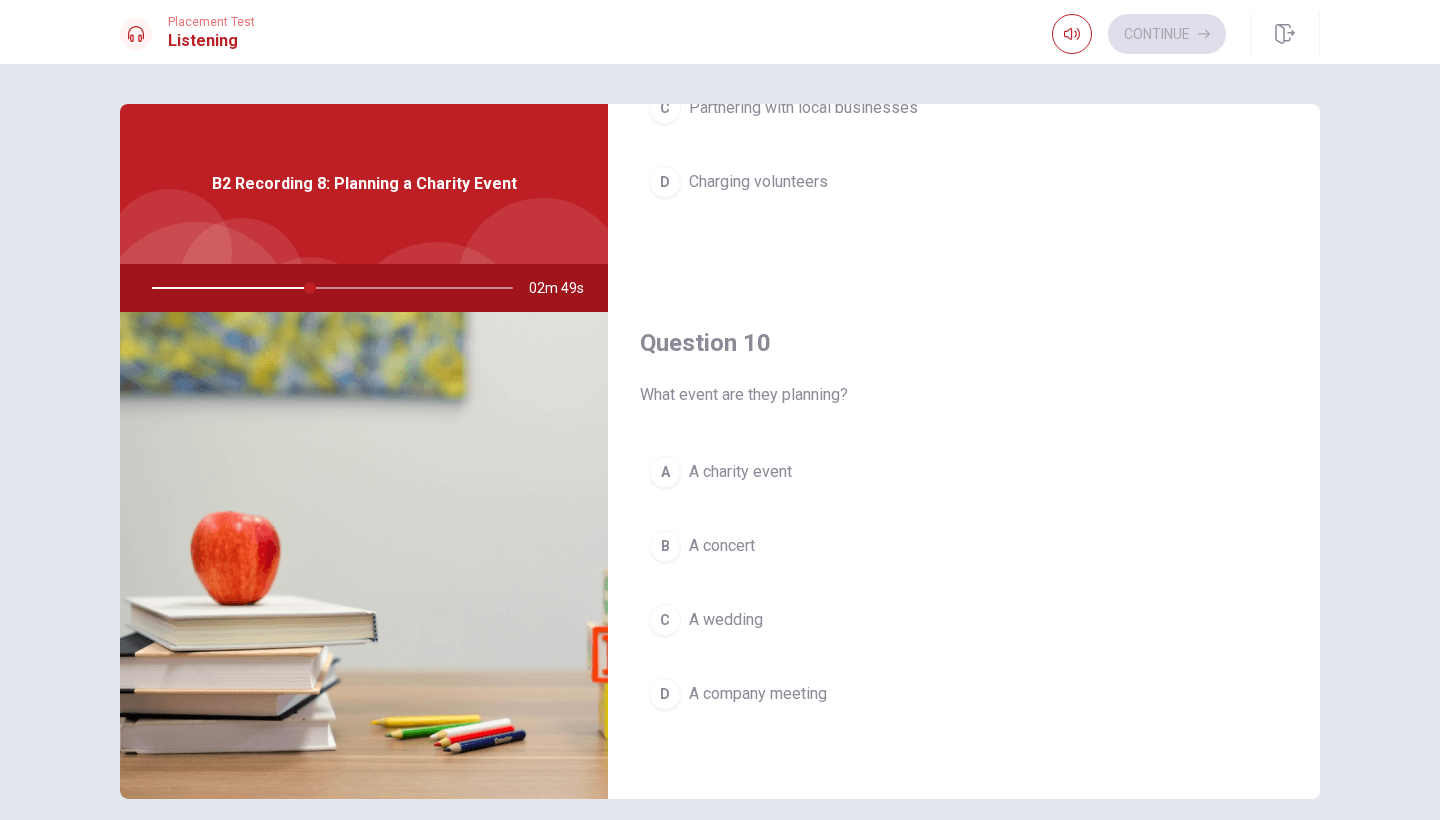 scroll, scrollTop: 1865, scrollLeft: 0, axis: vertical 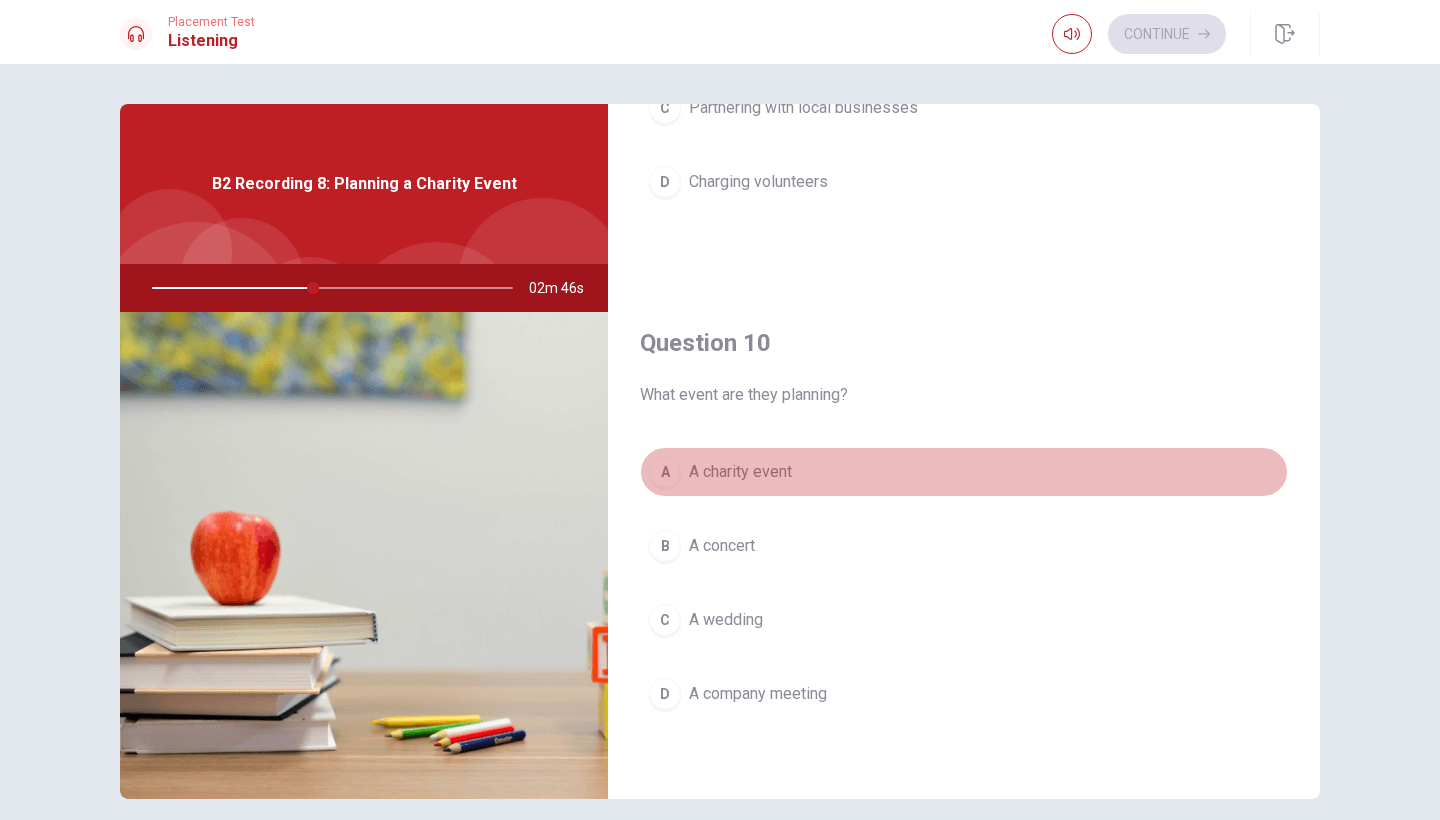 click on "A charity event" at bounding box center (740, 472) 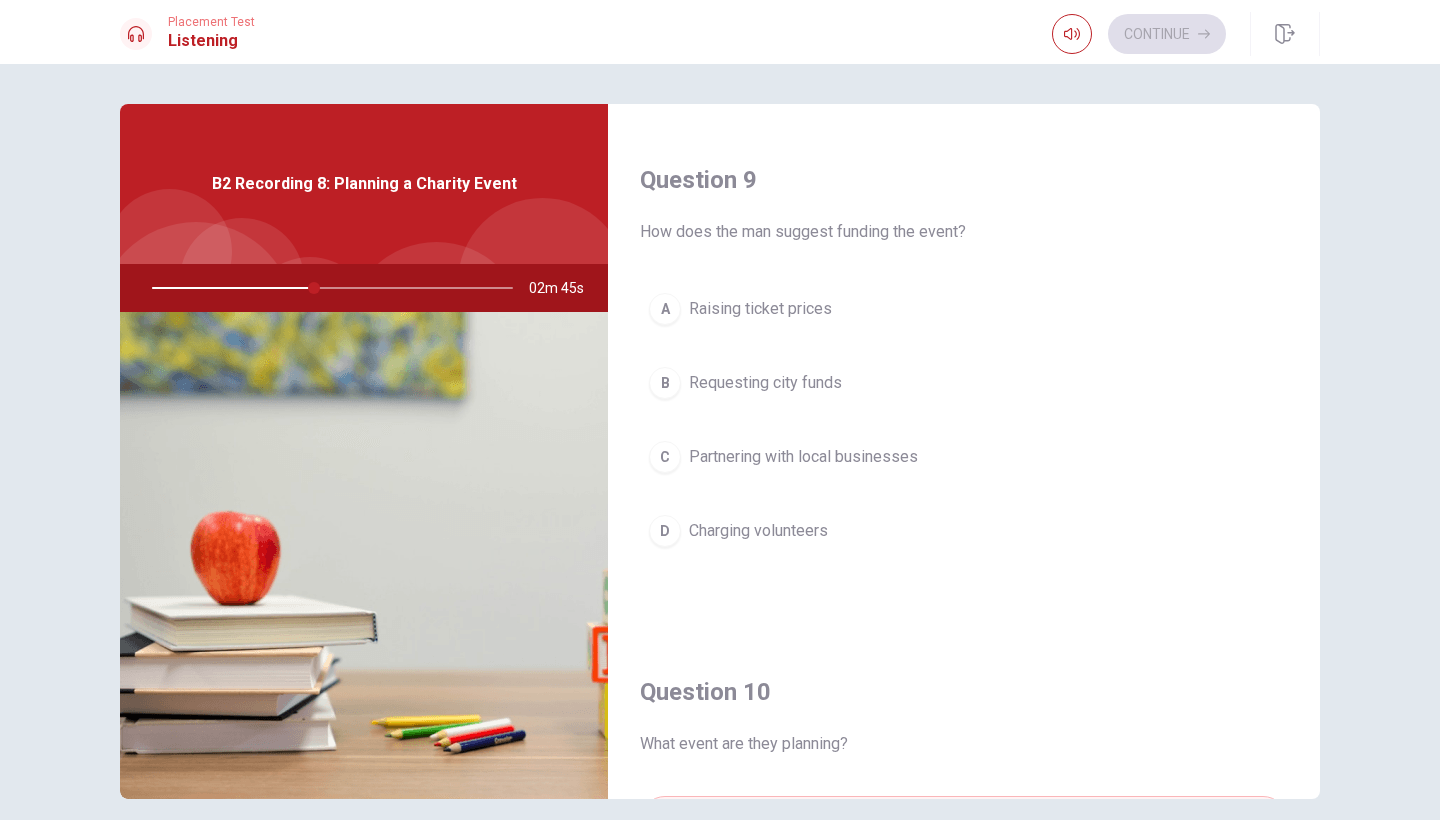 scroll, scrollTop: 1515, scrollLeft: 0, axis: vertical 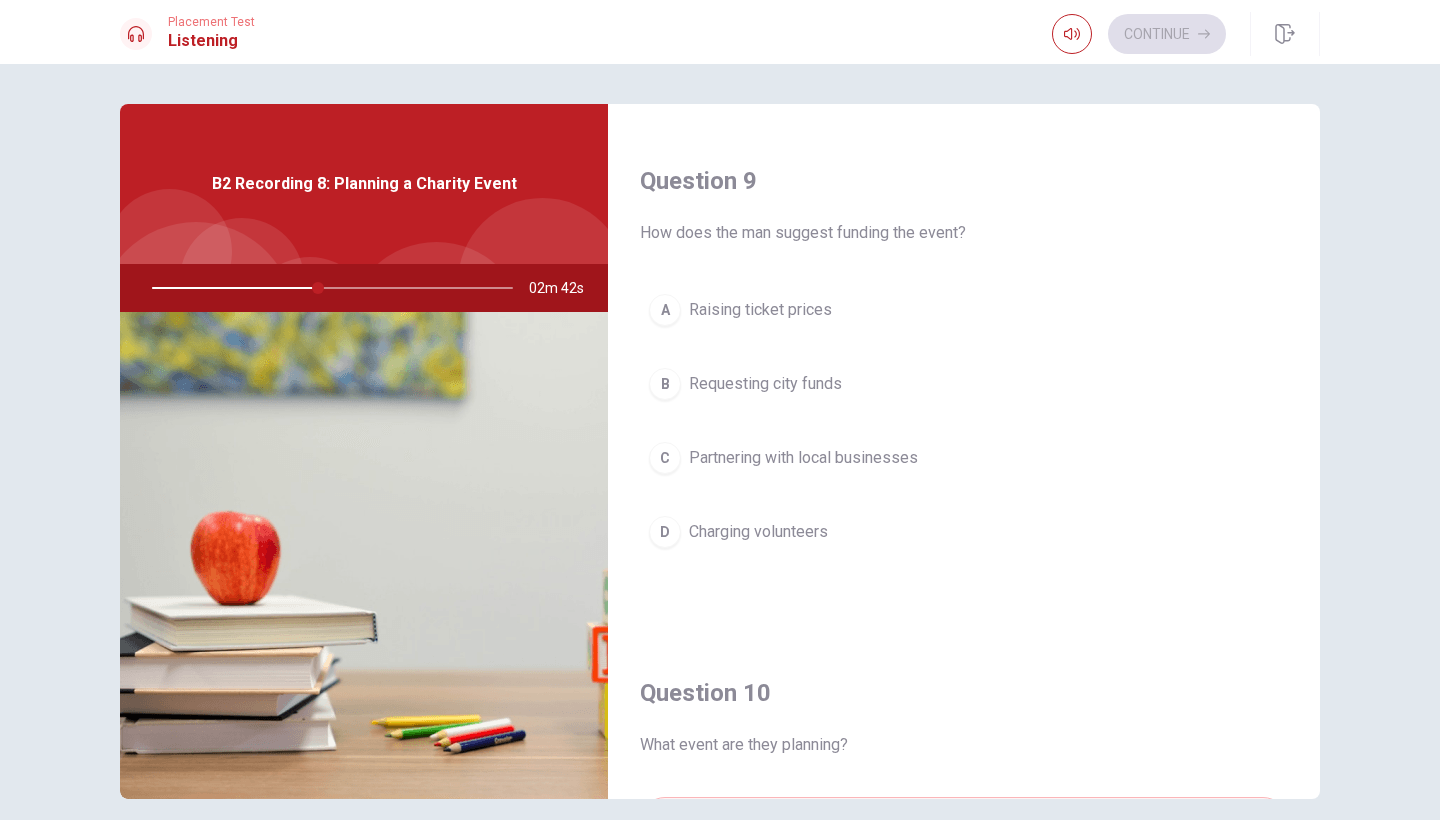 click on "Partnering with local businesses" at bounding box center (803, 458) 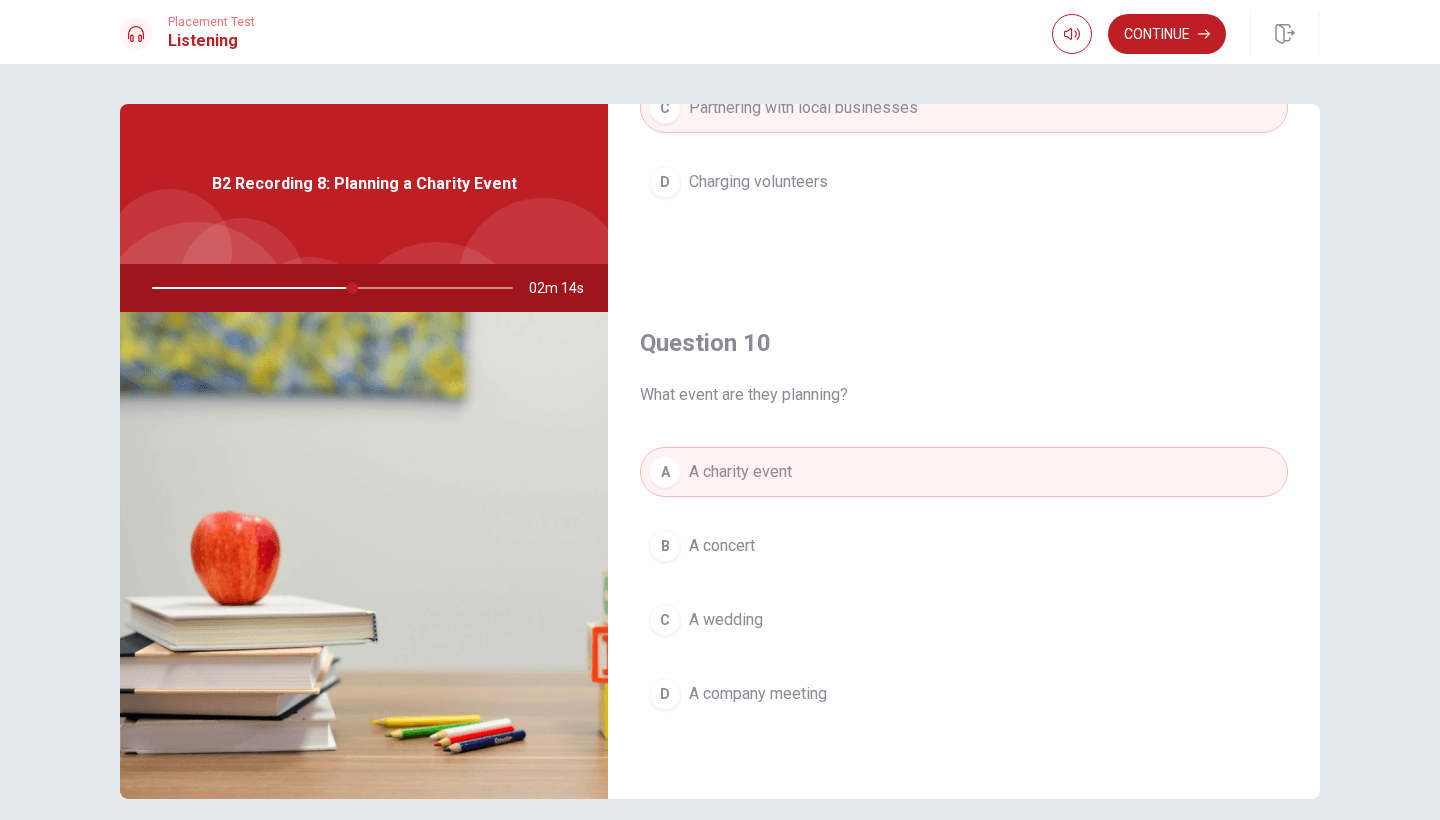 scroll, scrollTop: 1865, scrollLeft: 0, axis: vertical 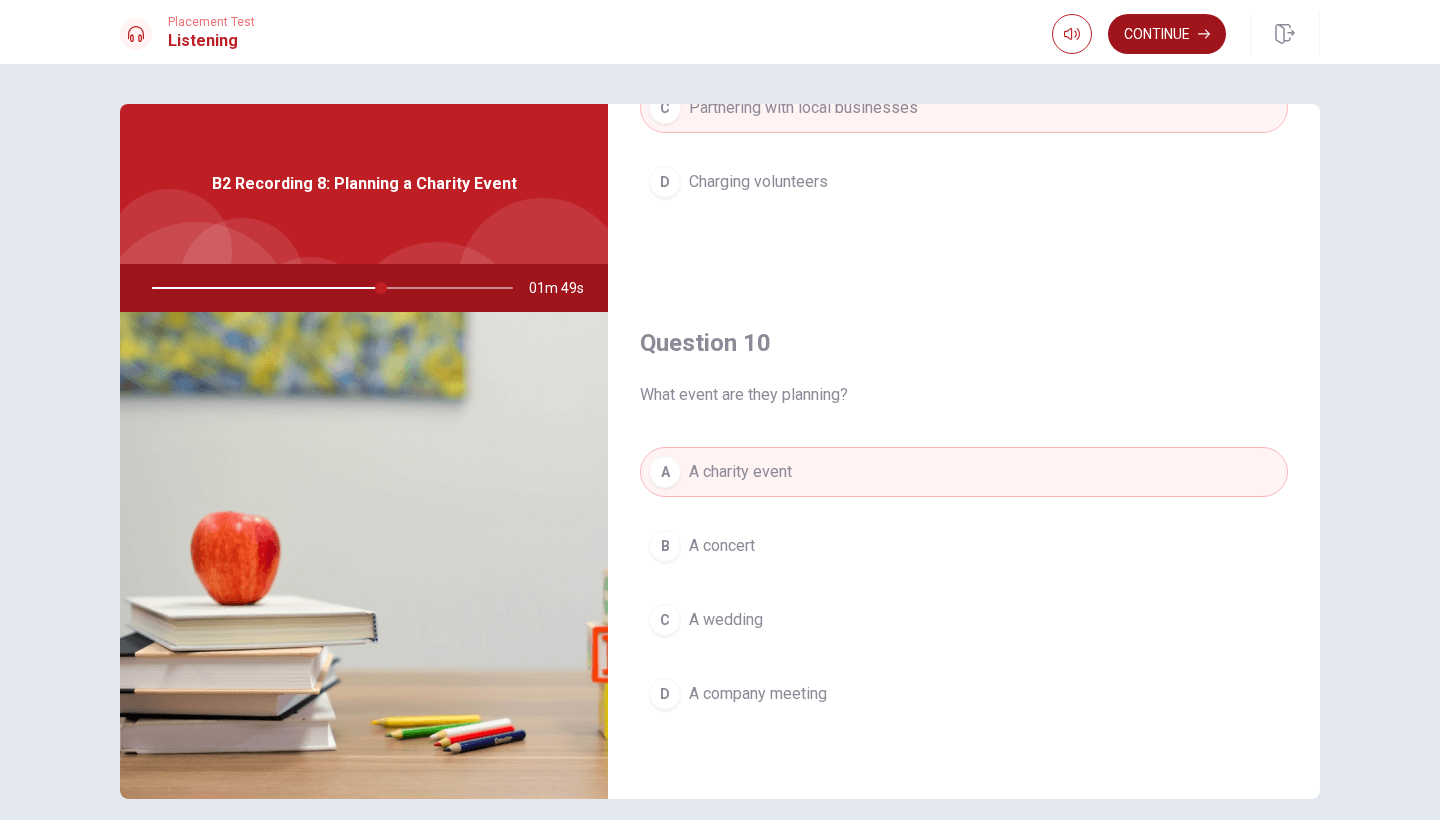click on "Continue" at bounding box center [1167, 34] 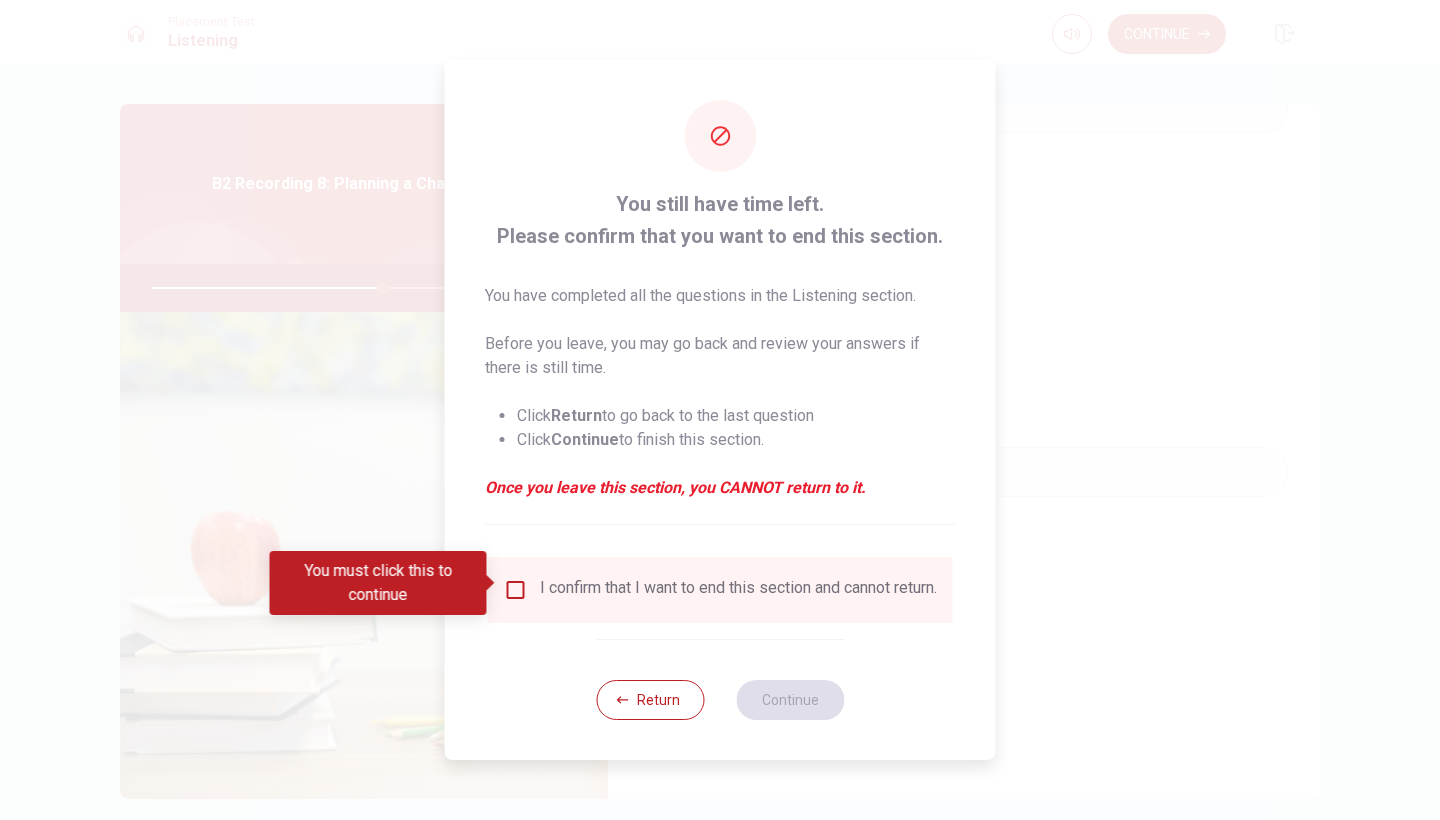 click at bounding box center [516, 590] 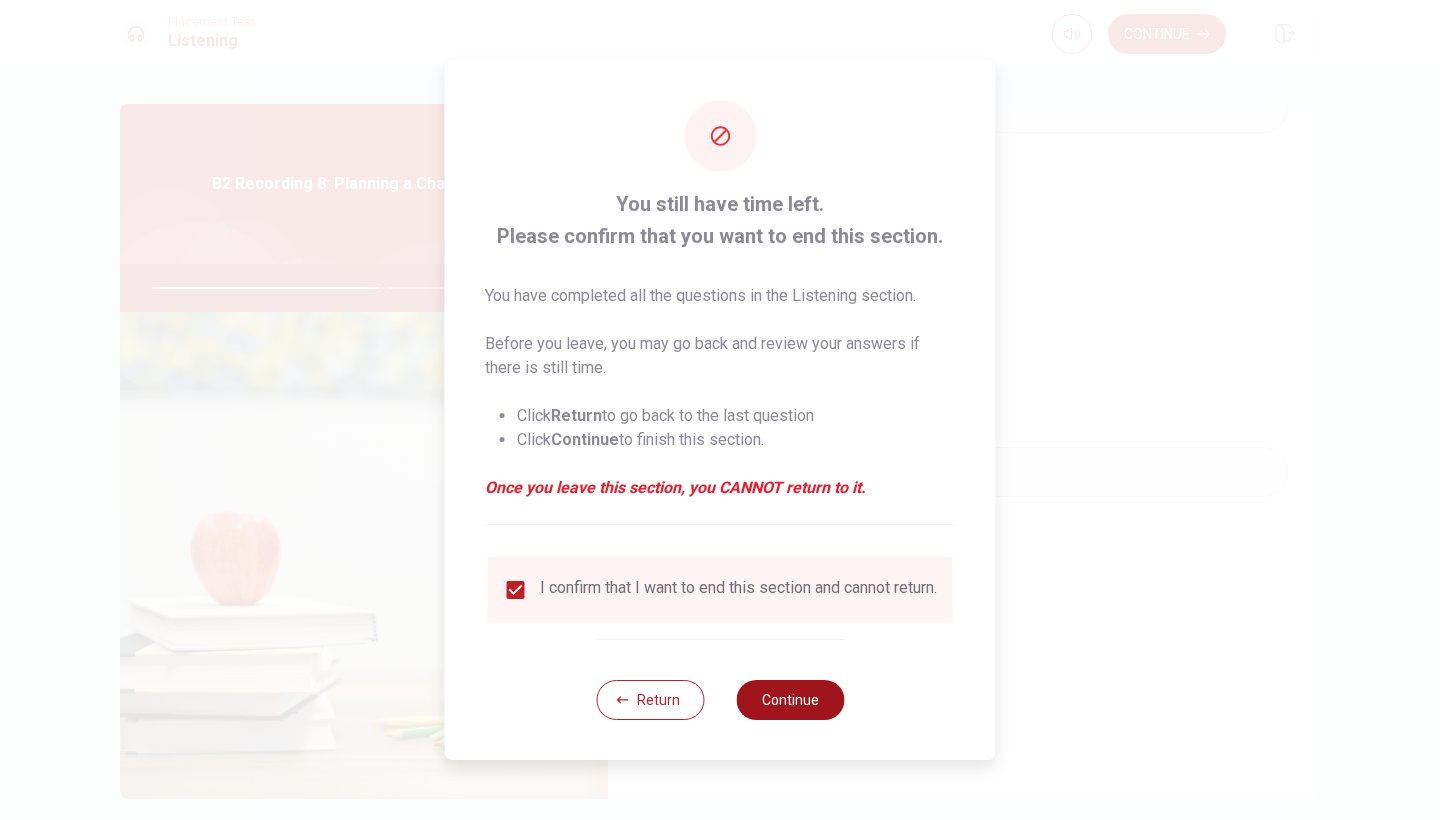 click on "Continue" at bounding box center [790, 700] 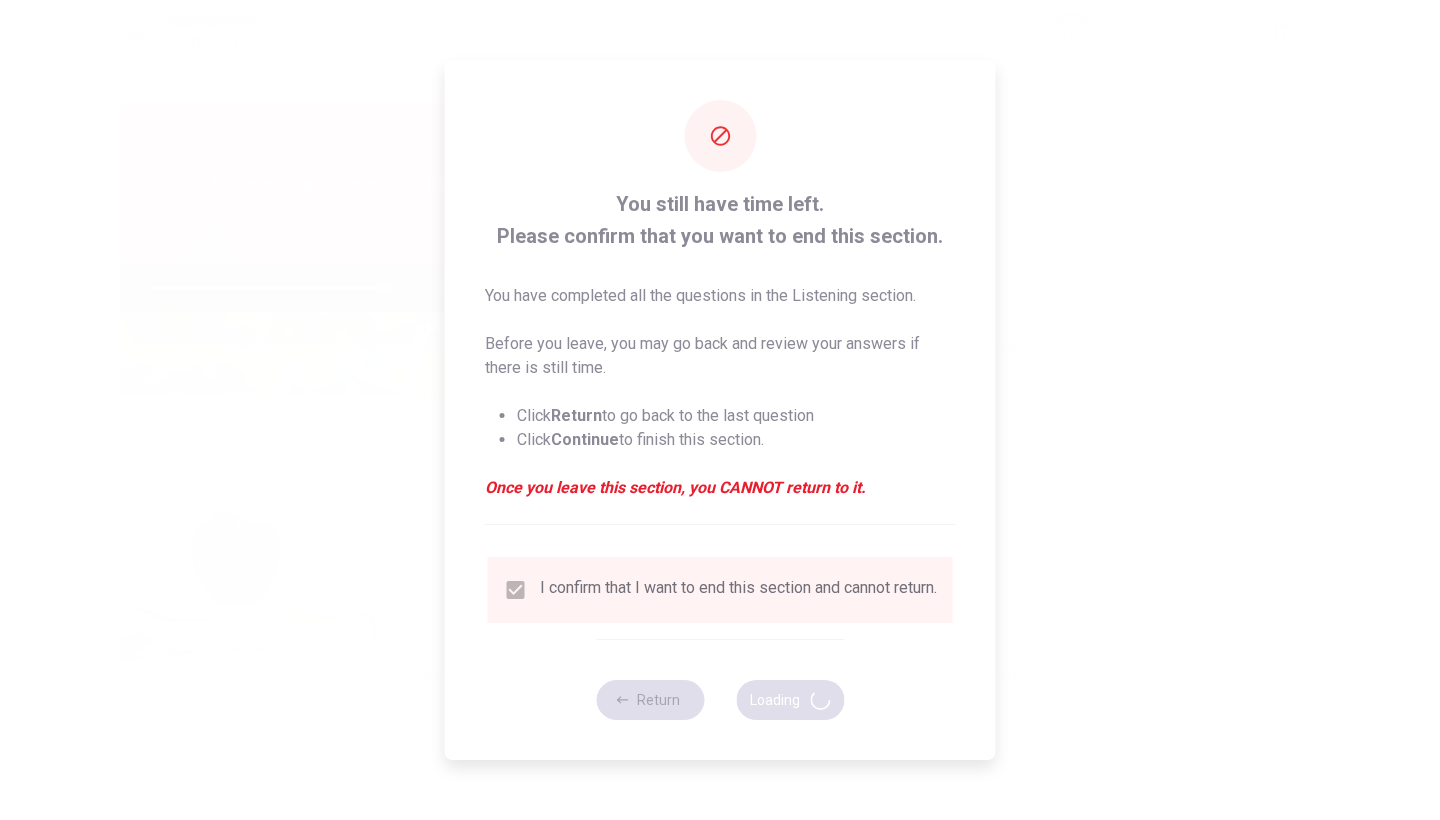 type on "65" 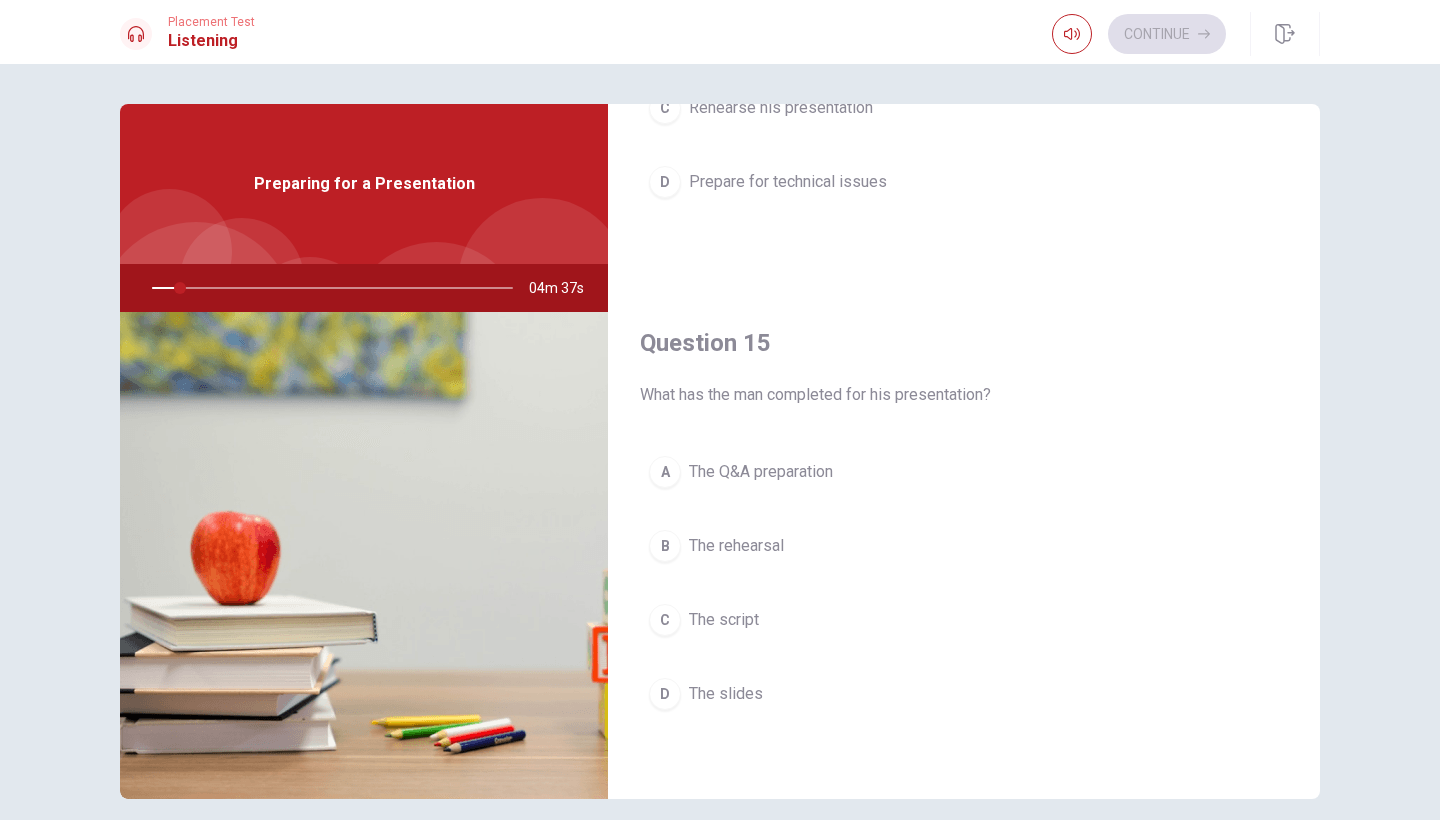 scroll, scrollTop: 1865, scrollLeft: 0, axis: vertical 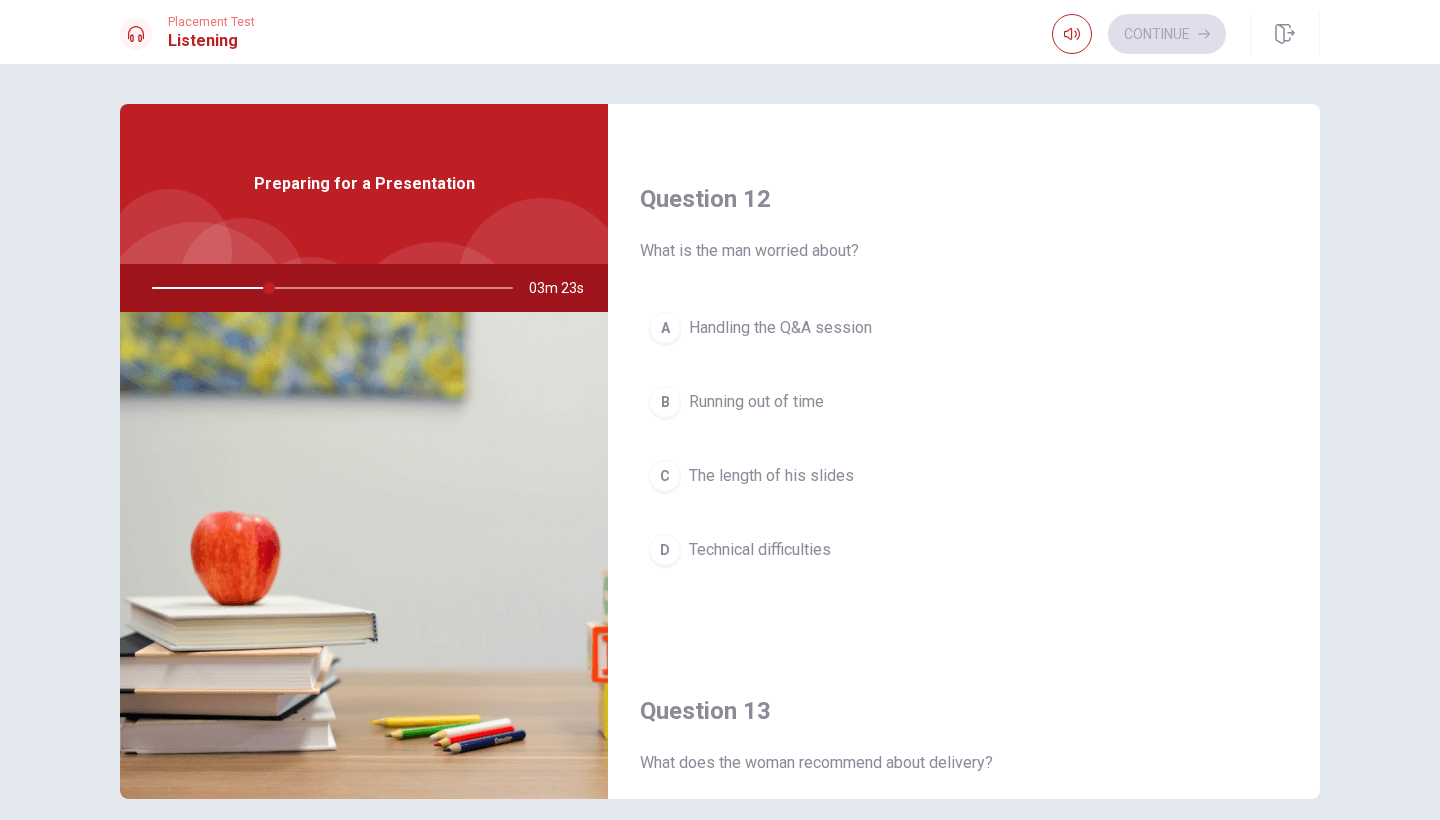 click on "Handling the Q&A session" at bounding box center (780, 328) 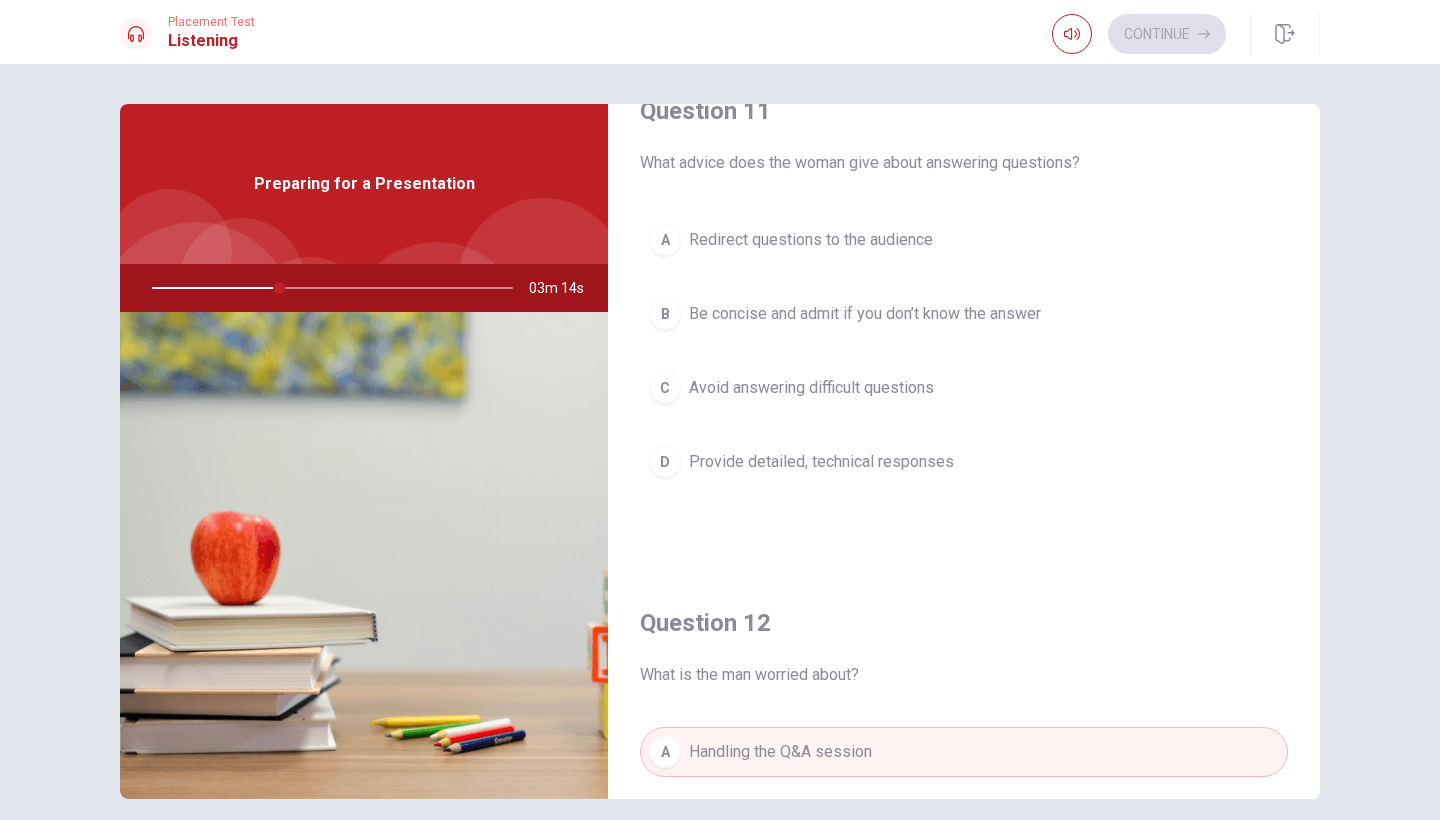 scroll, scrollTop: 50, scrollLeft: 0, axis: vertical 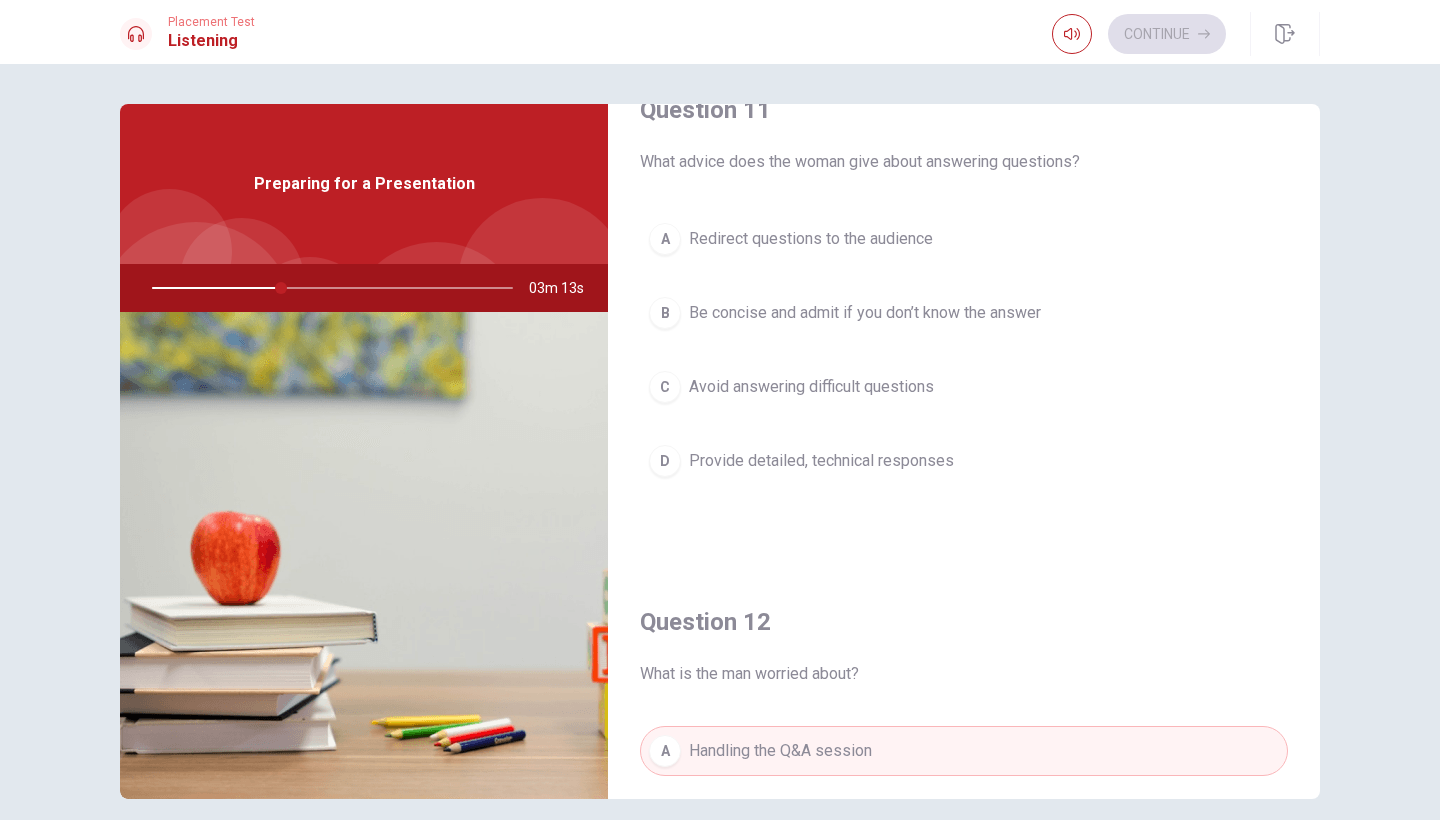 click on "B Be concise and admit if you don’t know the answer" at bounding box center [964, 313] 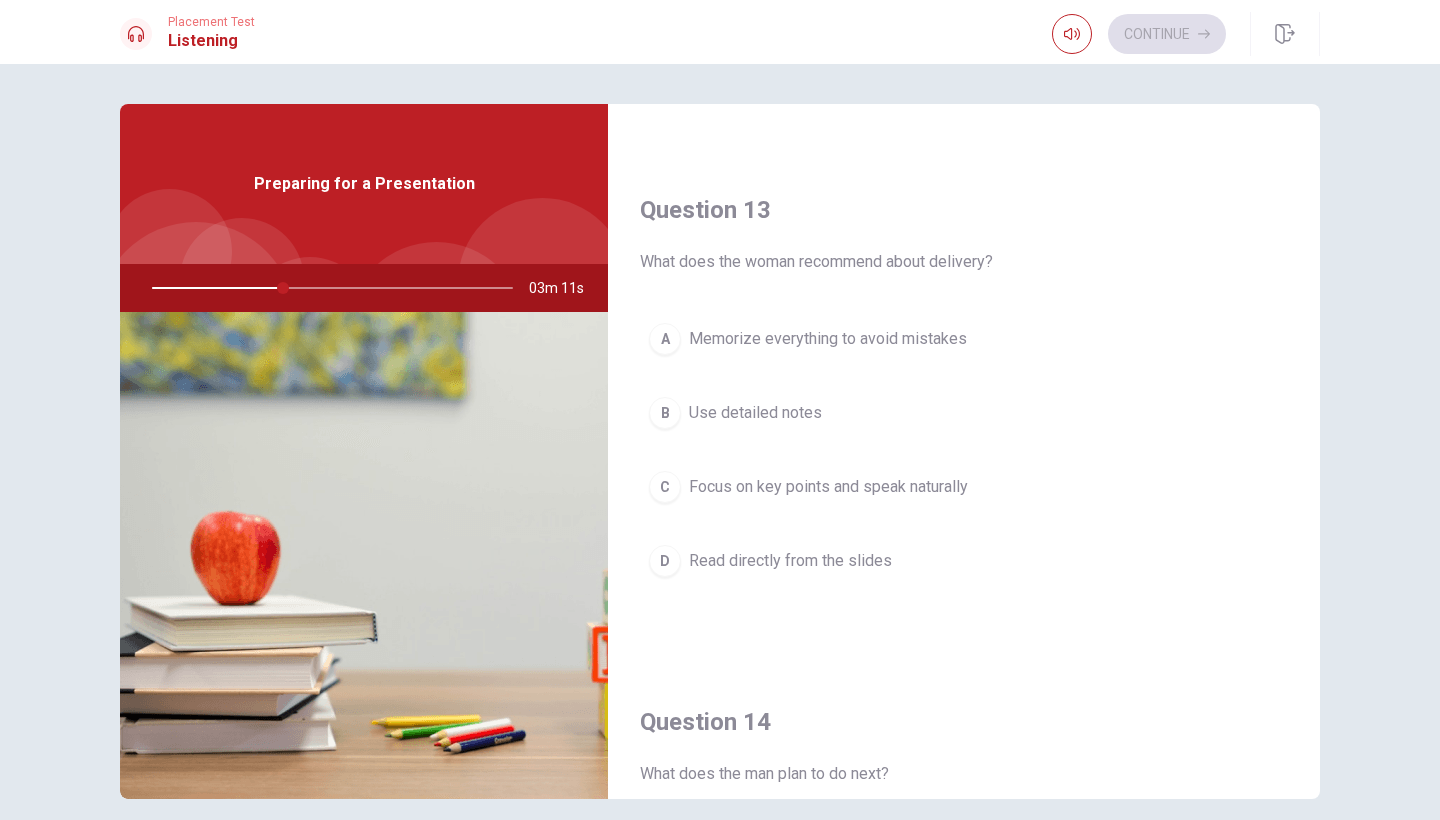 scroll, scrollTop: 977, scrollLeft: 0, axis: vertical 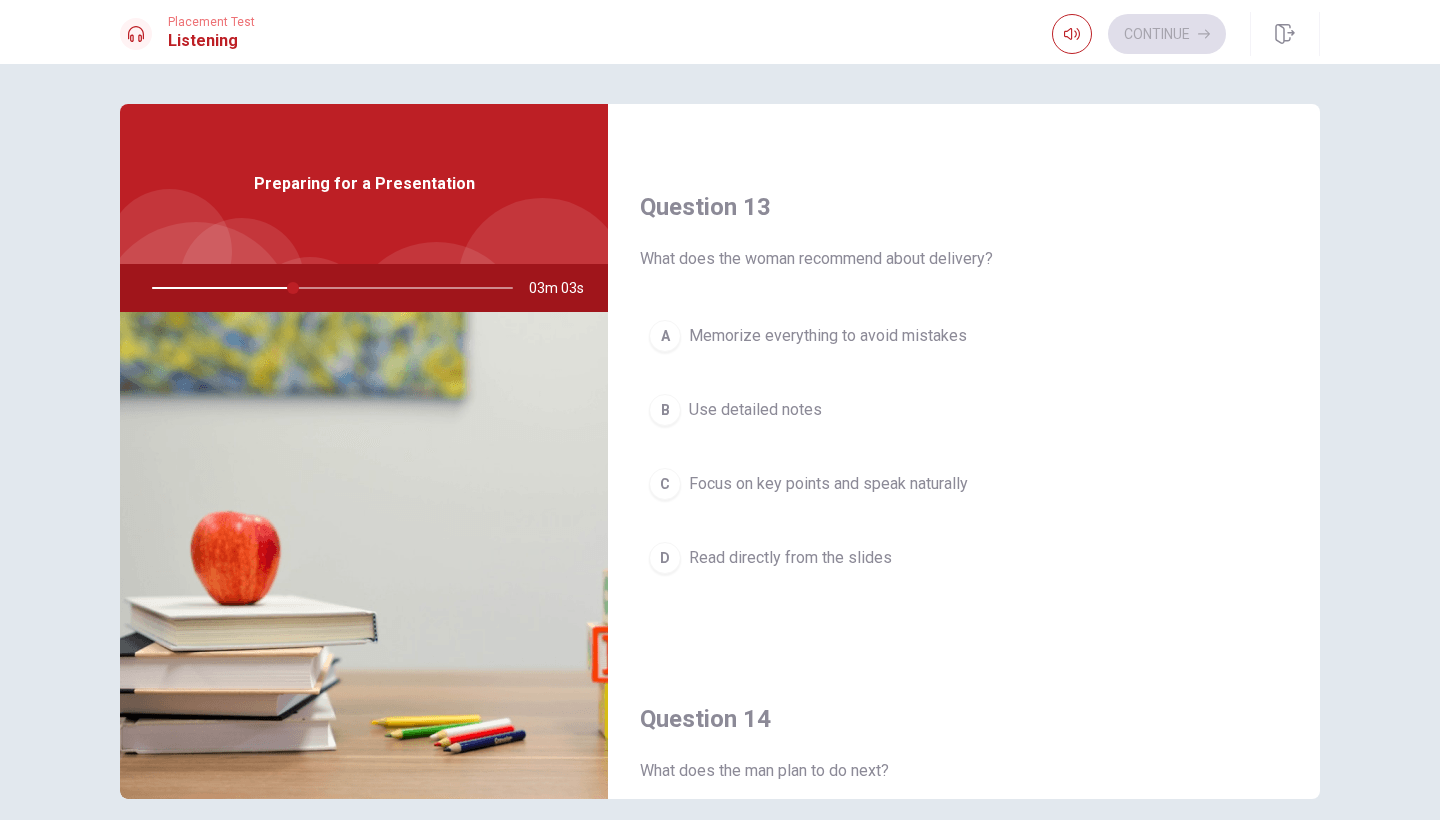 click on "Focus on key points and speak naturally" at bounding box center [828, 484] 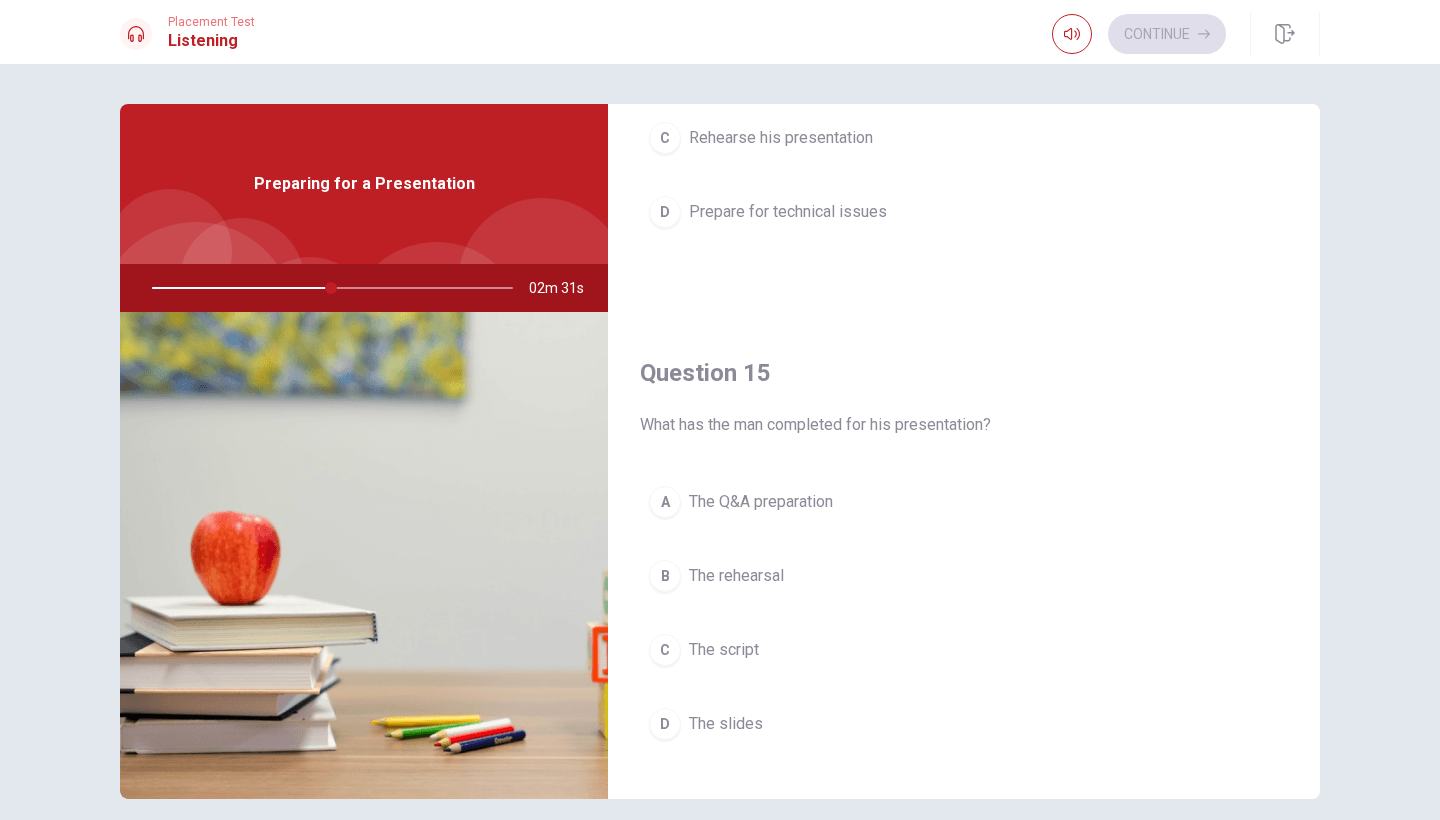 scroll, scrollTop: 1865, scrollLeft: 0, axis: vertical 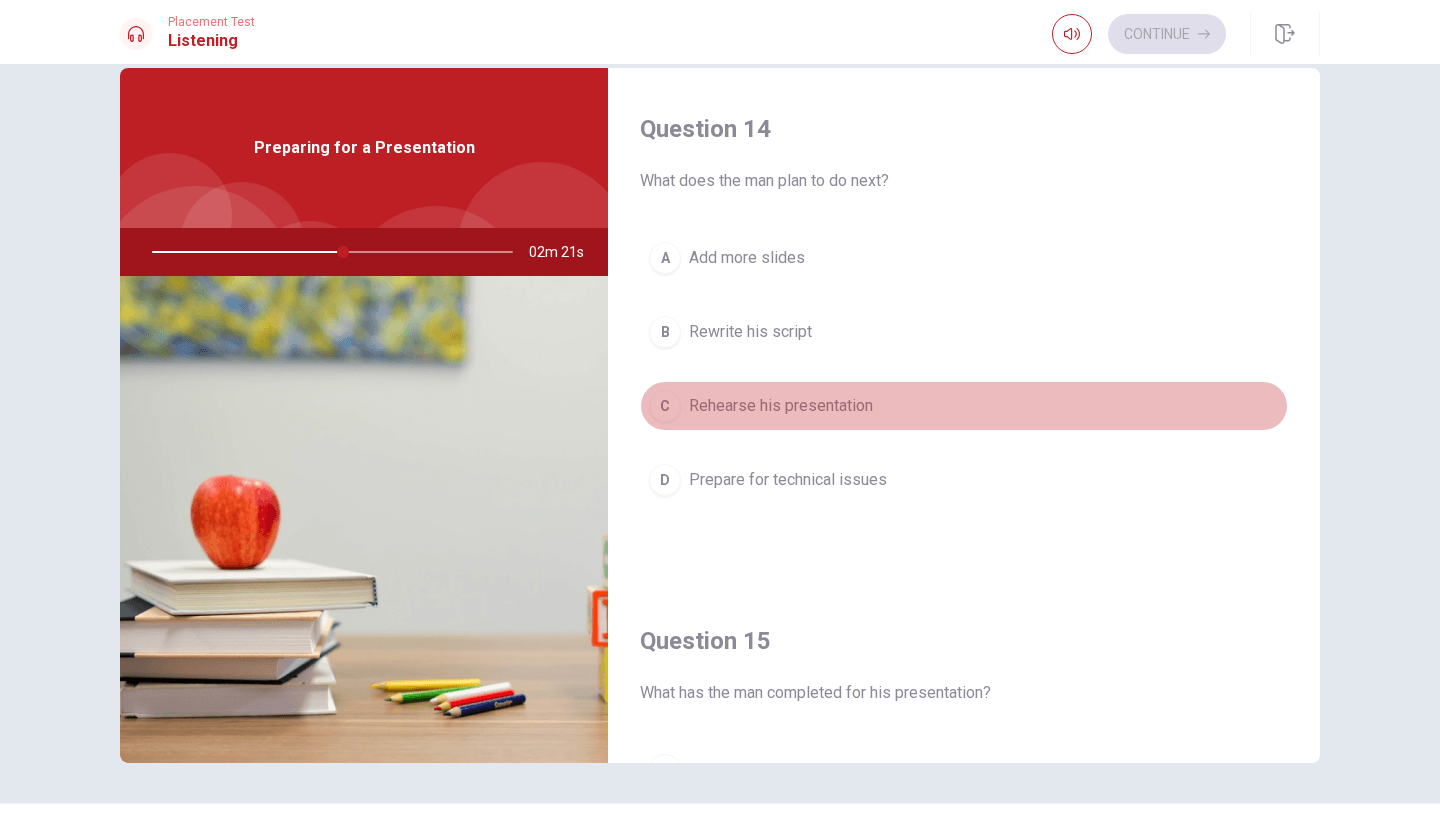 click on "Rehearse his presentation" at bounding box center (781, 406) 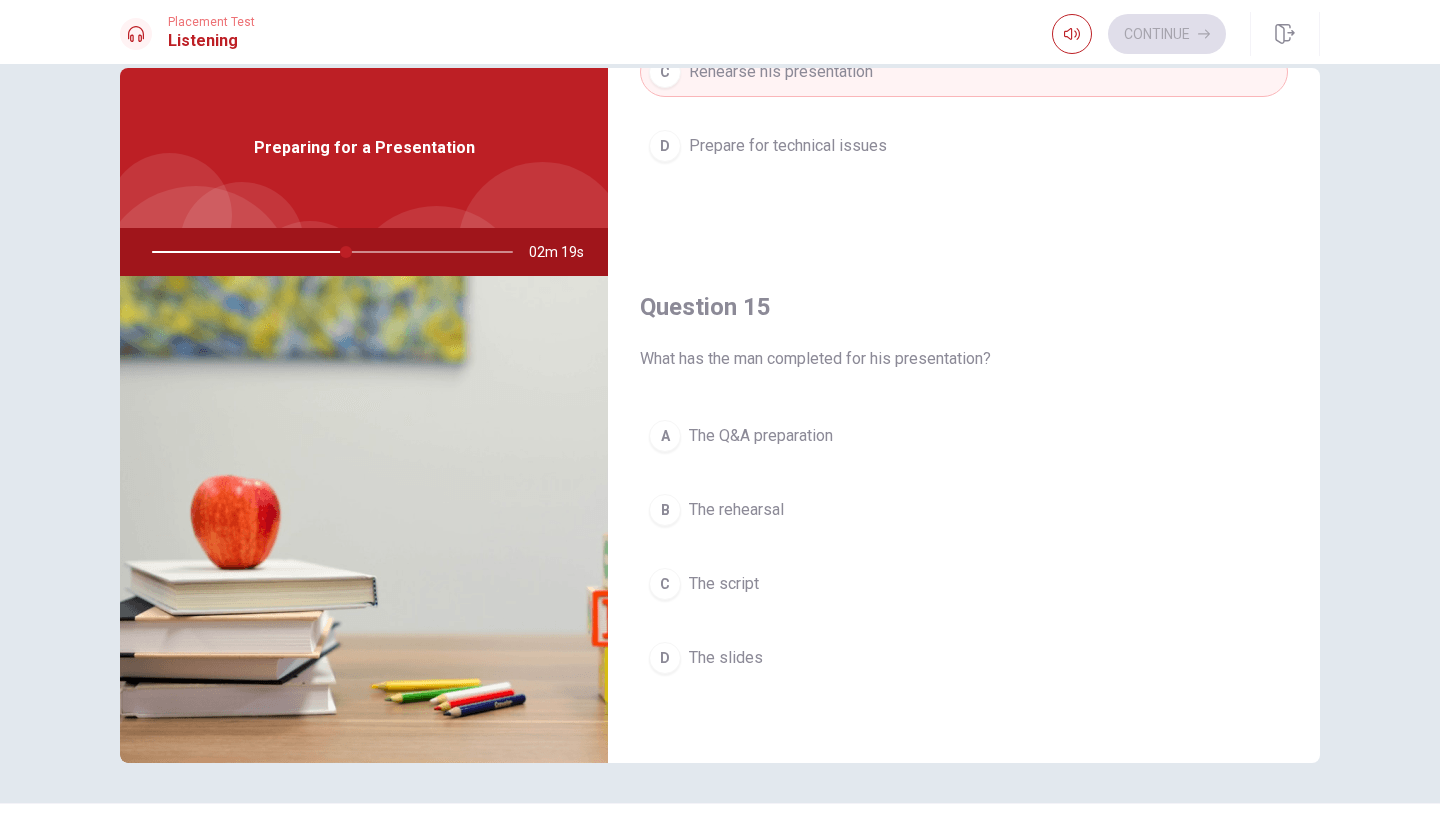 scroll, scrollTop: 1865, scrollLeft: 0, axis: vertical 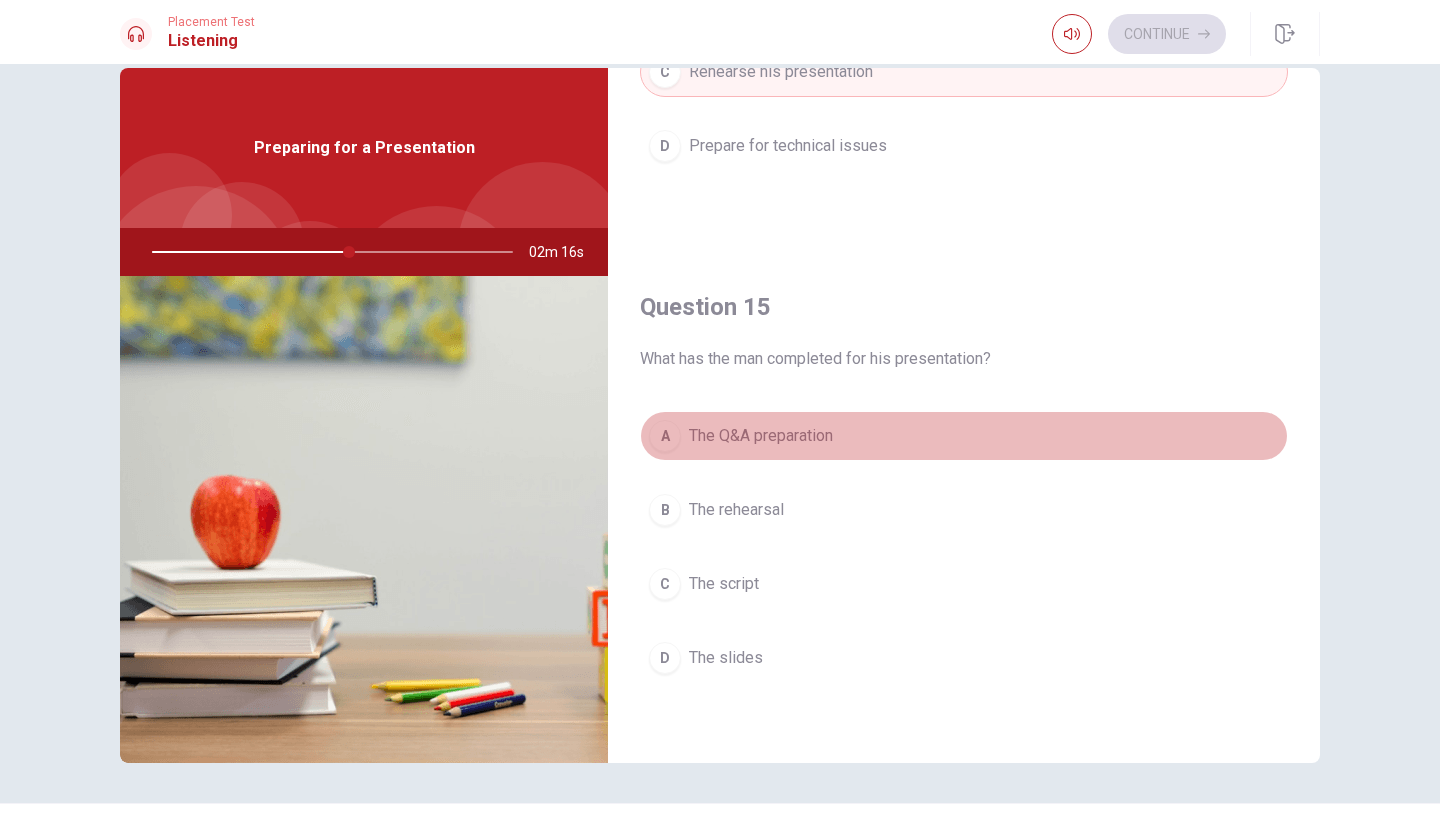 click on "A The Q&A preparation" at bounding box center [964, 436] 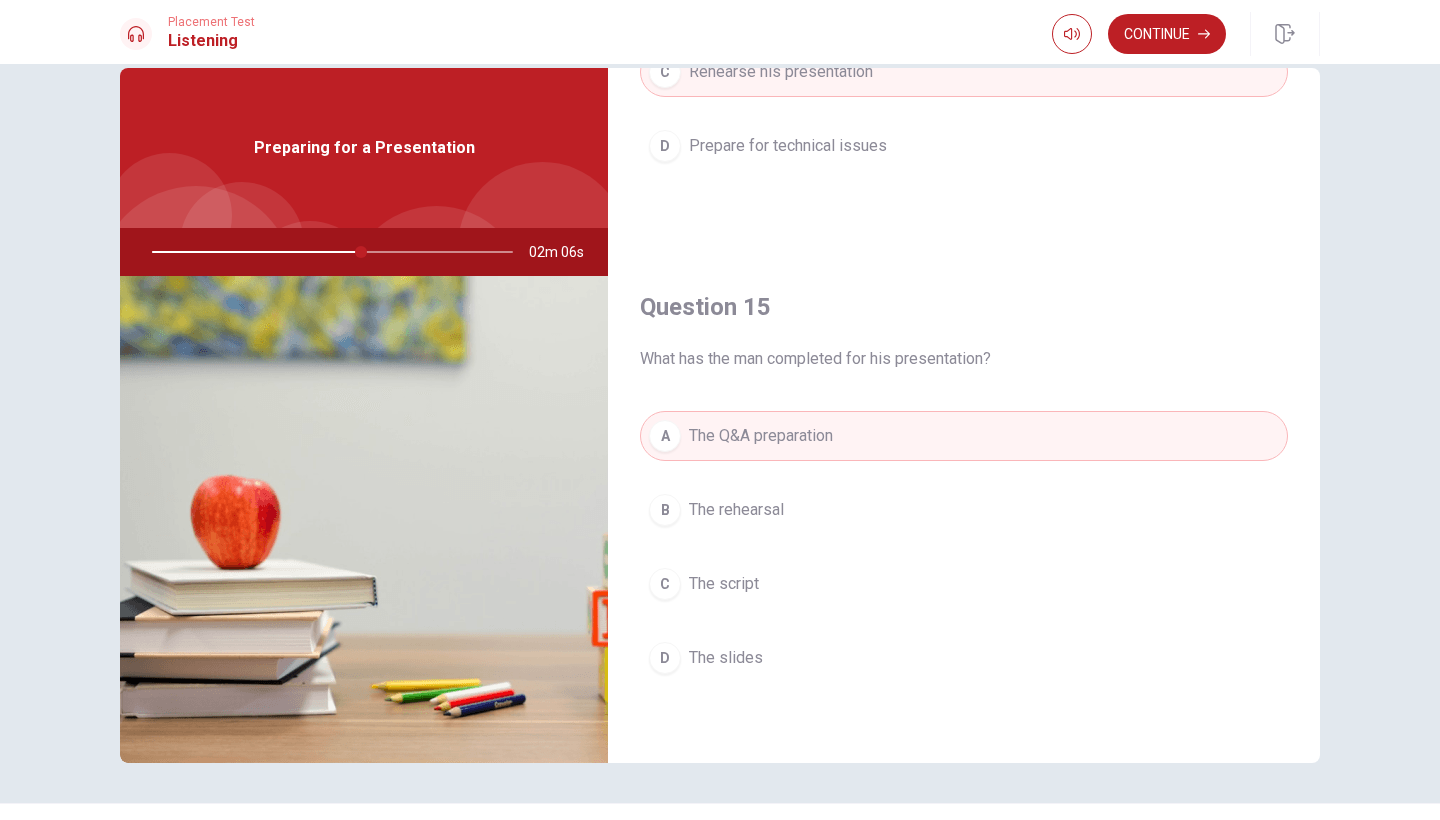 scroll, scrollTop: 1865, scrollLeft: 0, axis: vertical 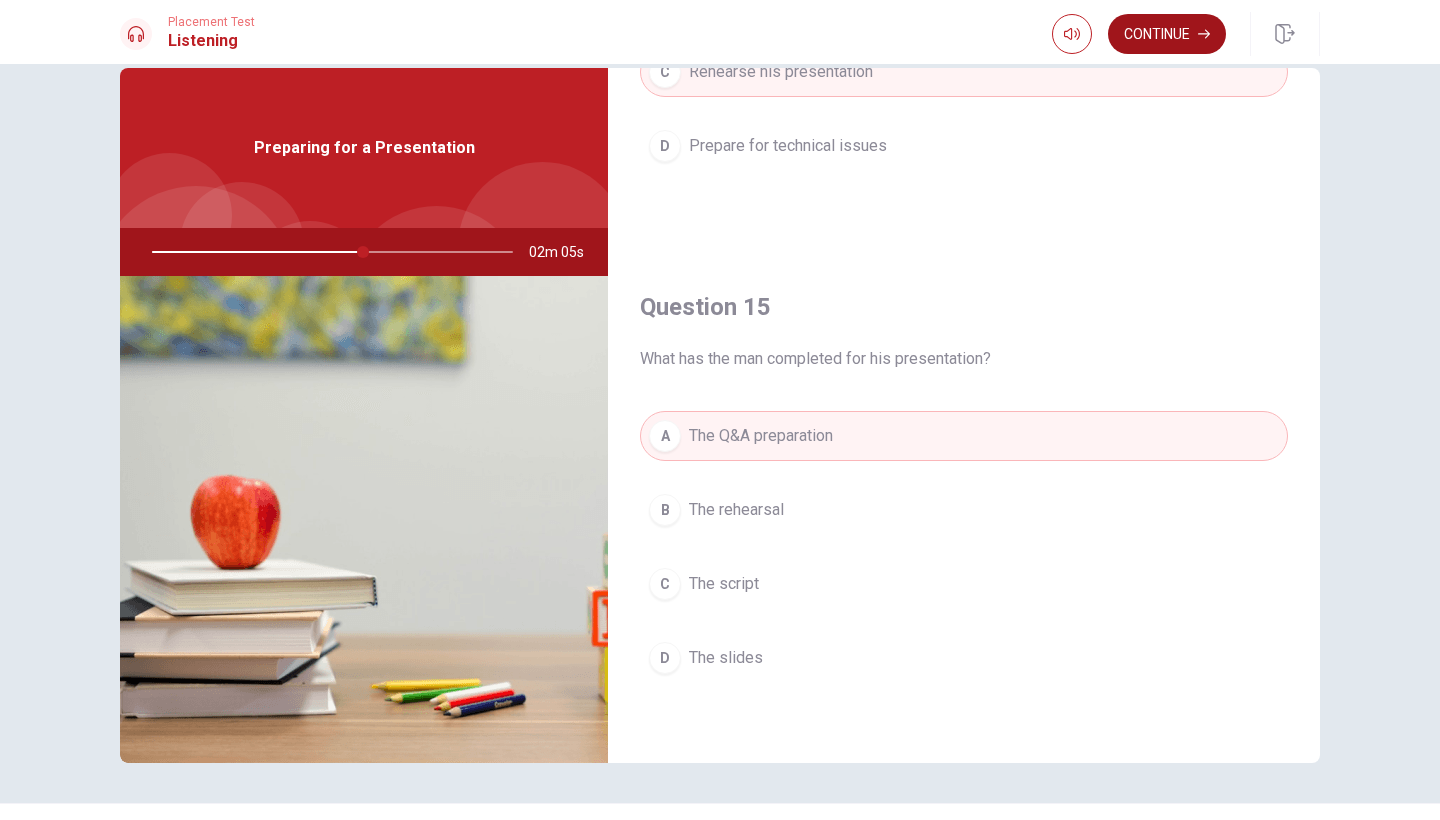 click on "Continue" at bounding box center [1167, 34] 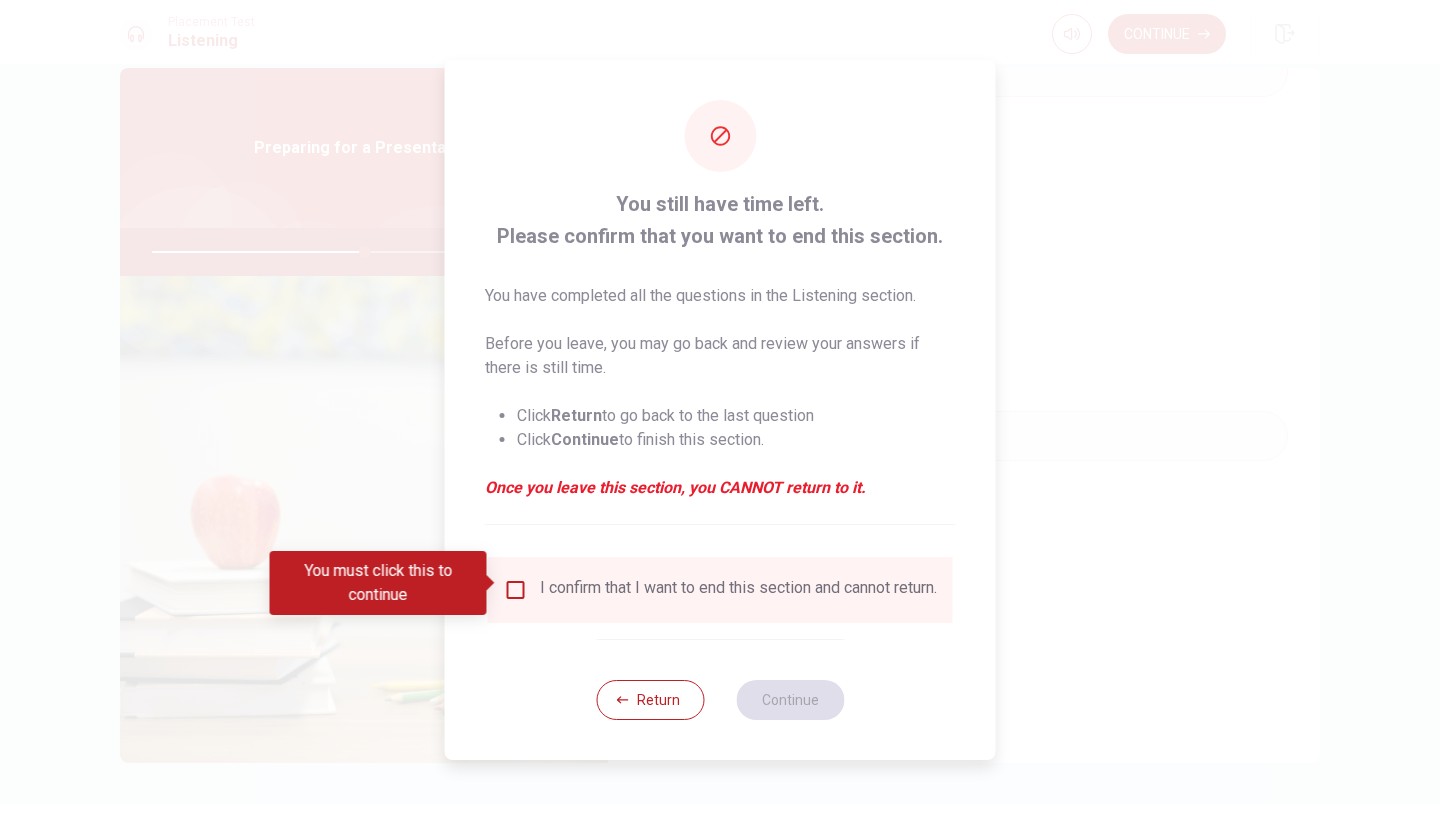 click at bounding box center [516, 590] 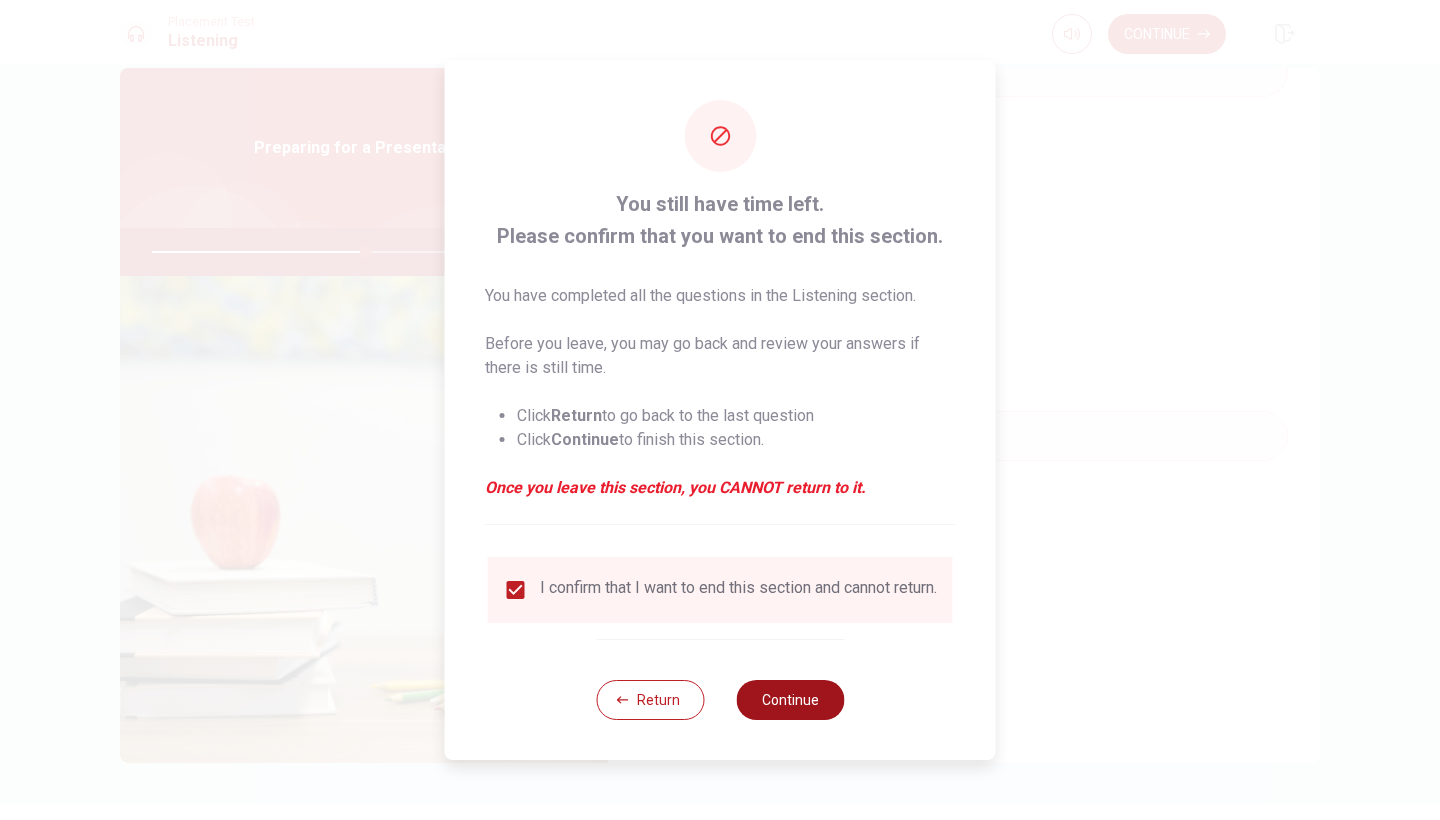 click on "Continue" at bounding box center [790, 700] 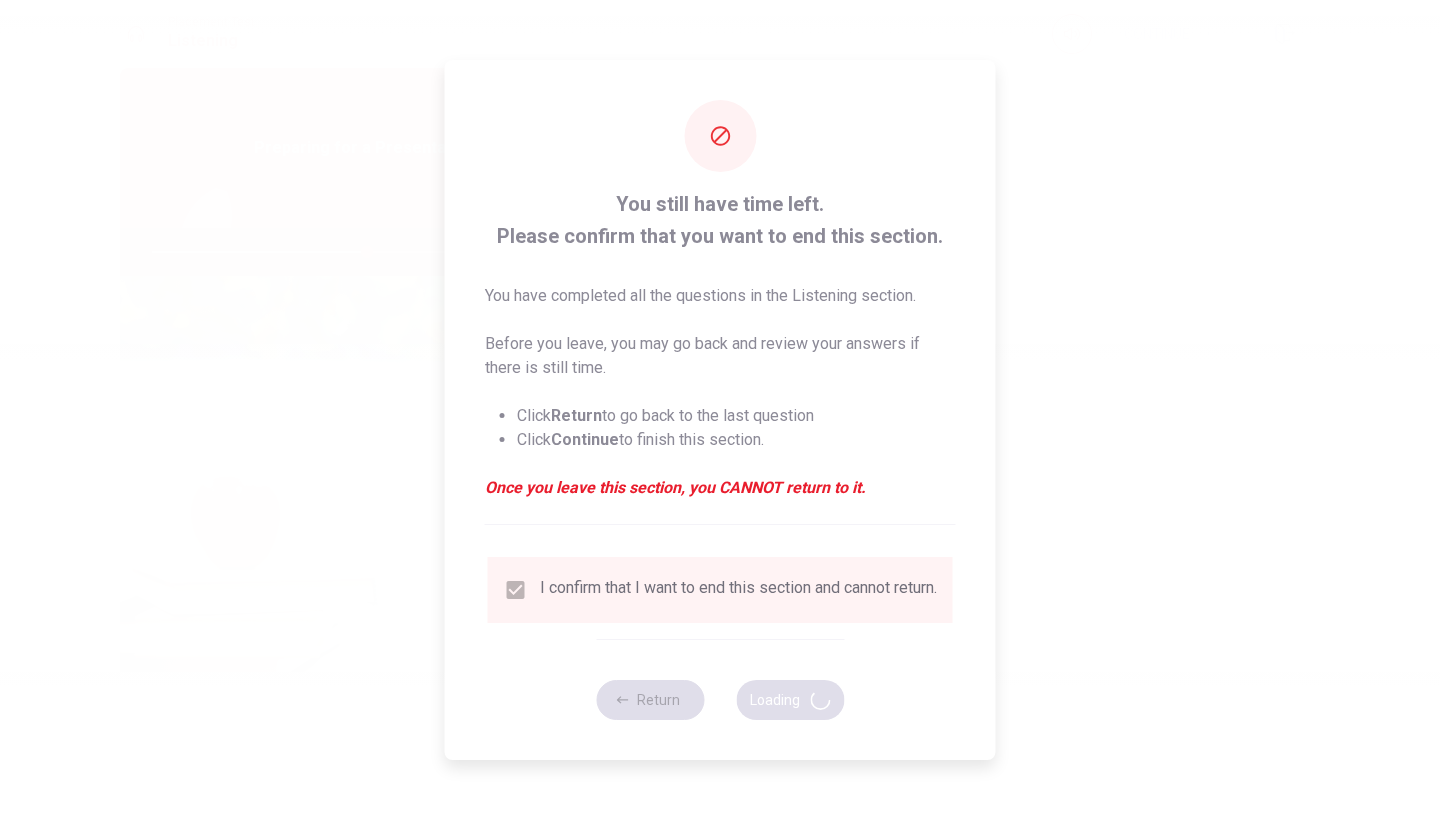 type on "60" 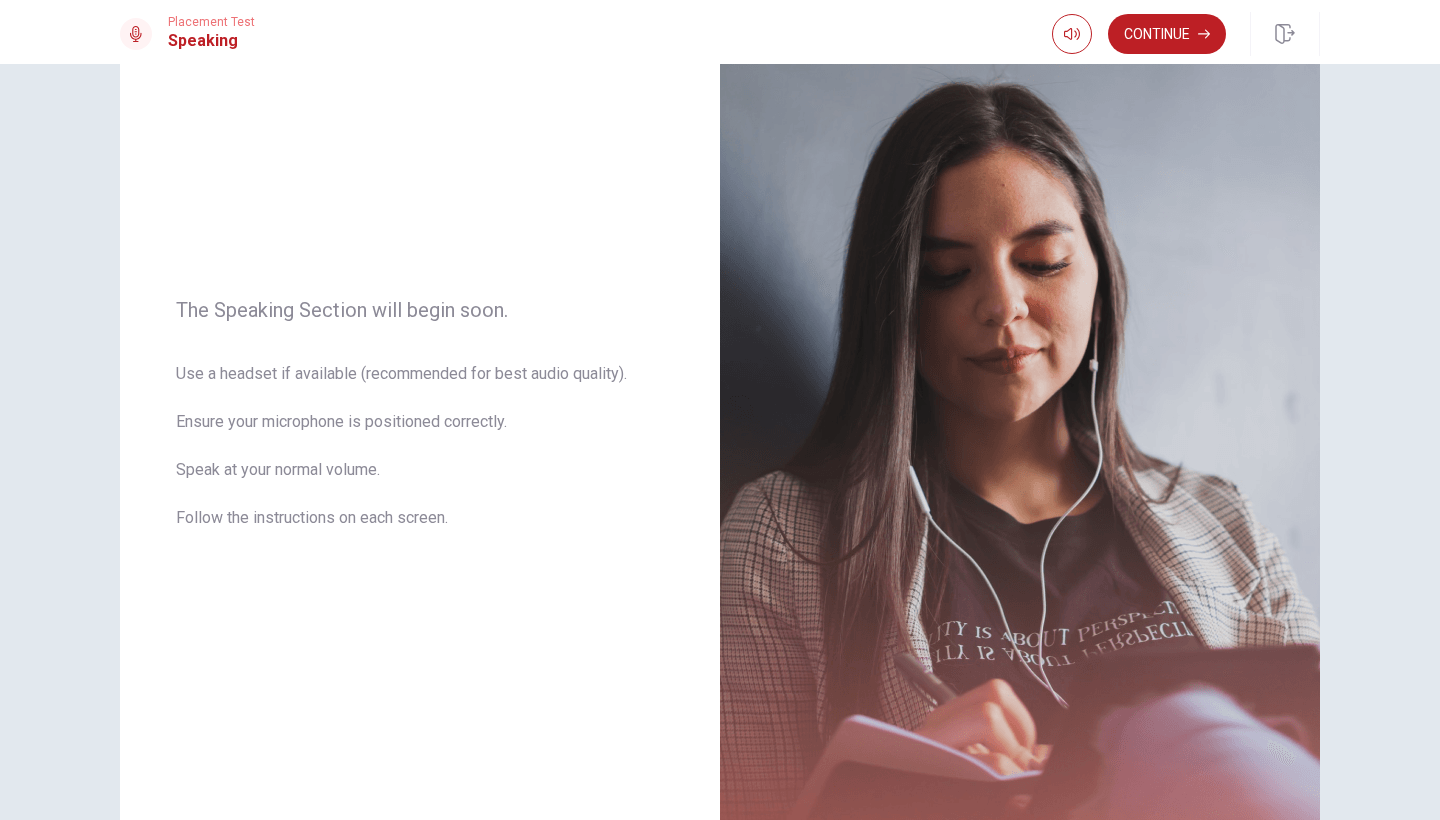 scroll, scrollTop: 120, scrollLeft: 0, axis: vertical 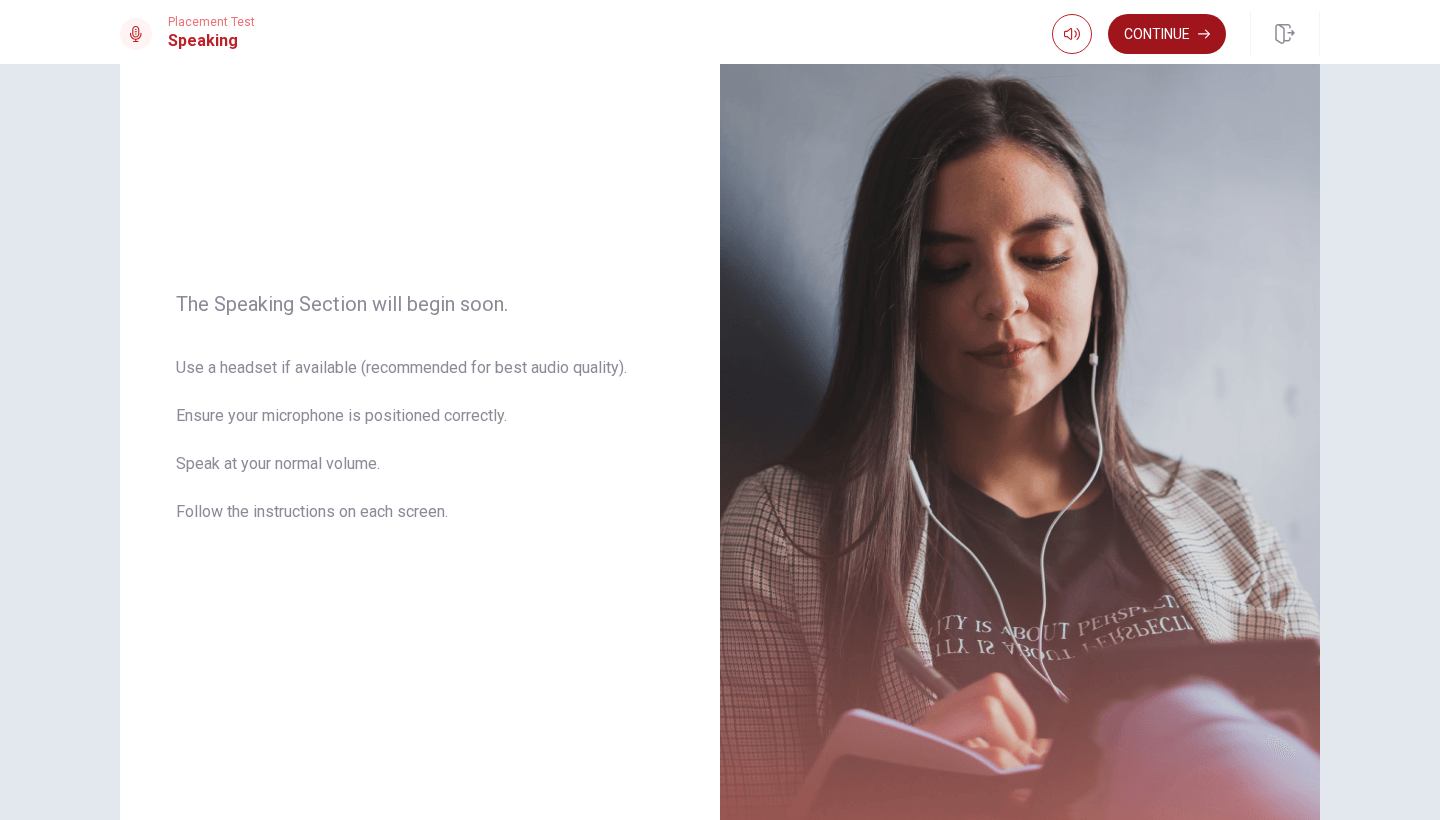 click on "Continue" at bounding box center [1167, 34] 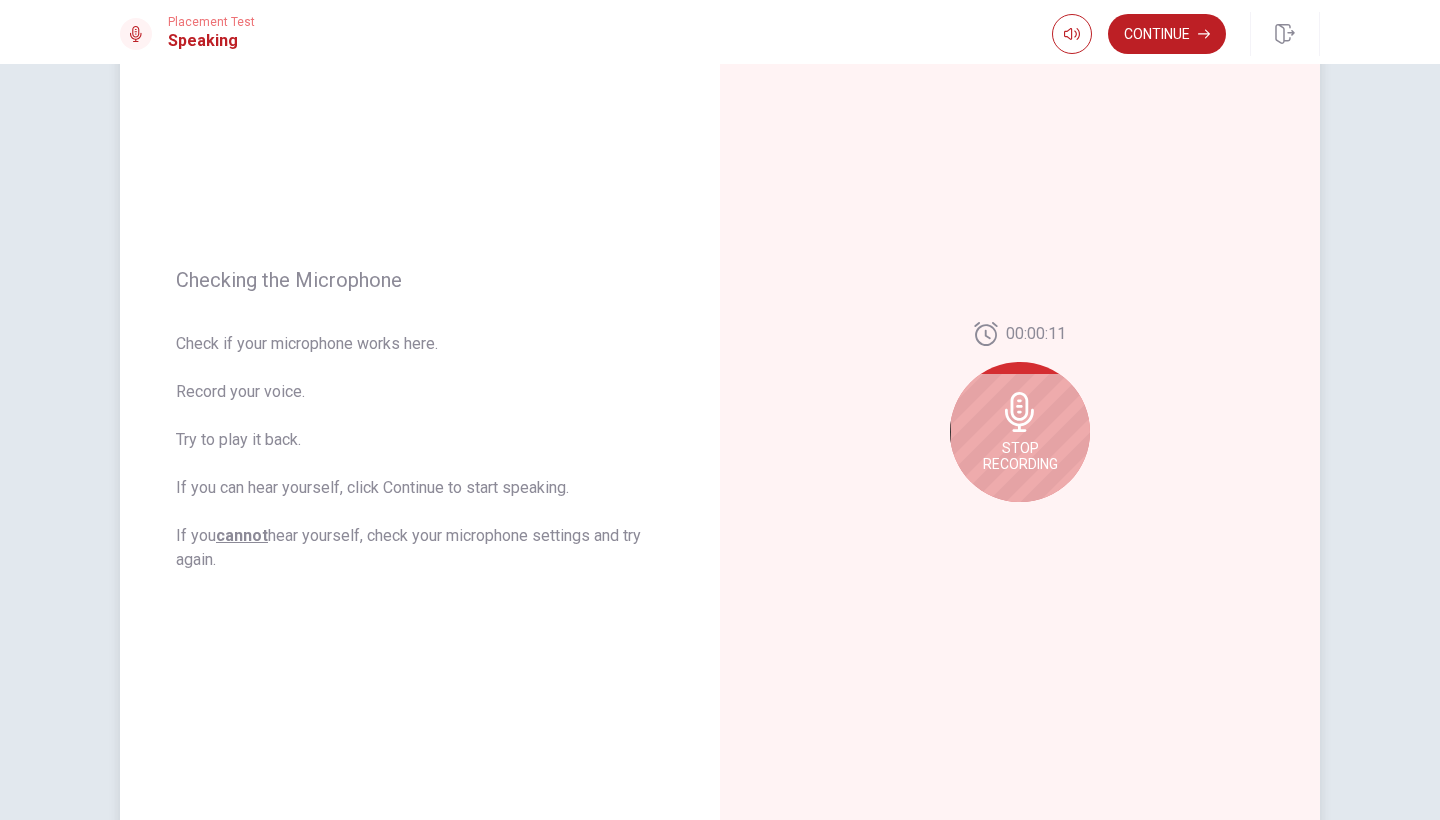 click on "Stop   Recording" at bounding box center (1020, 432) 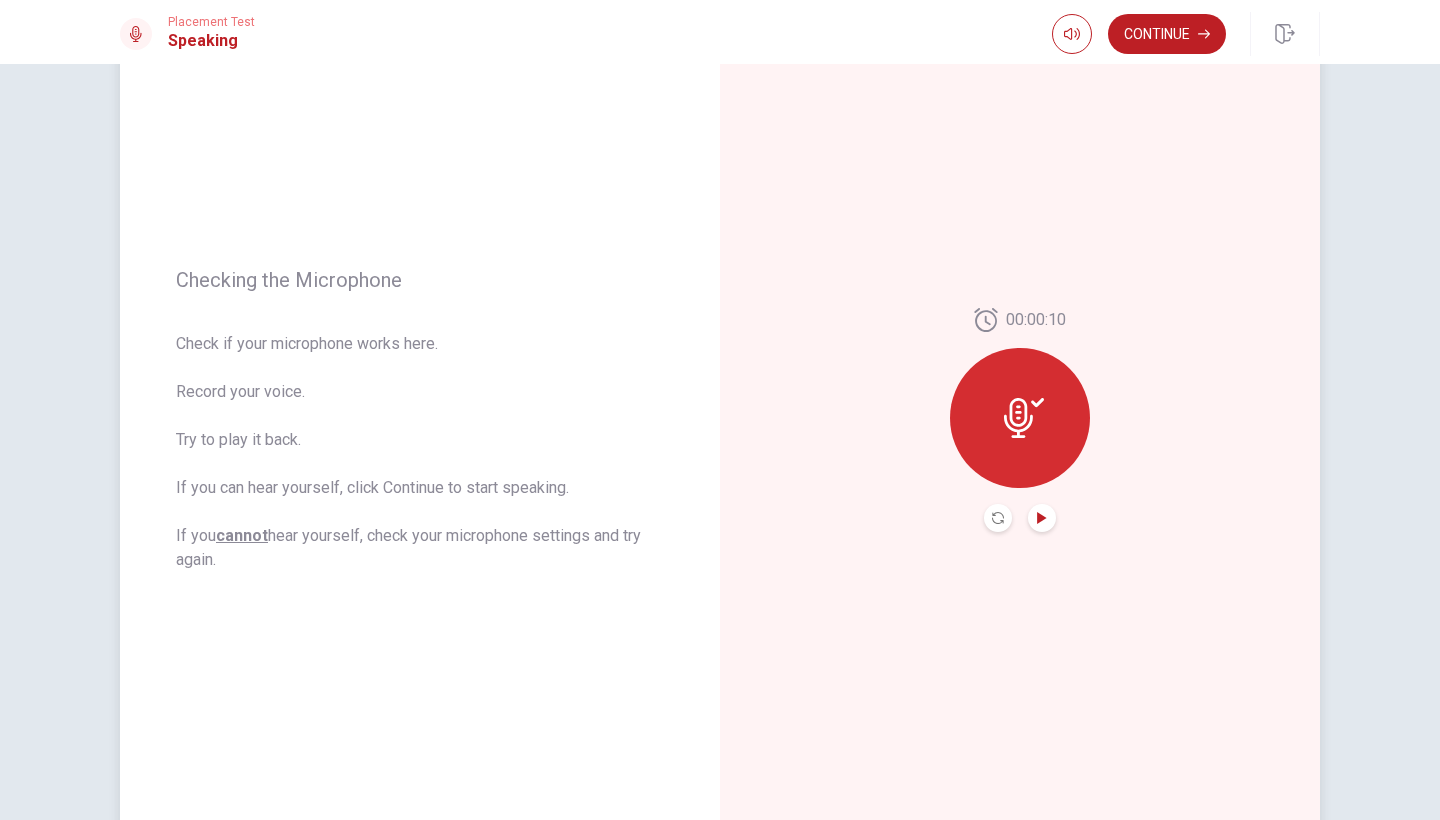 click 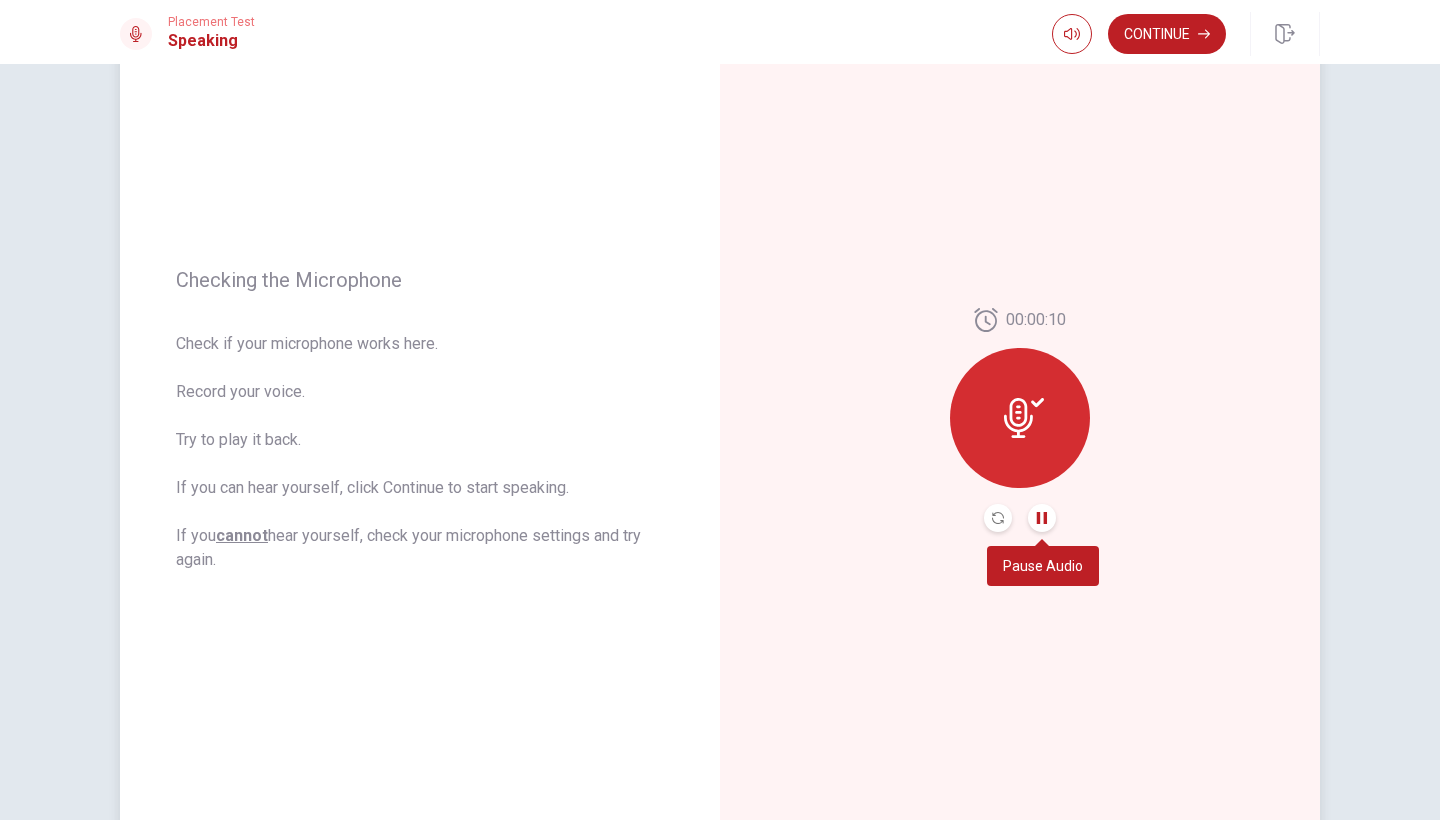 click 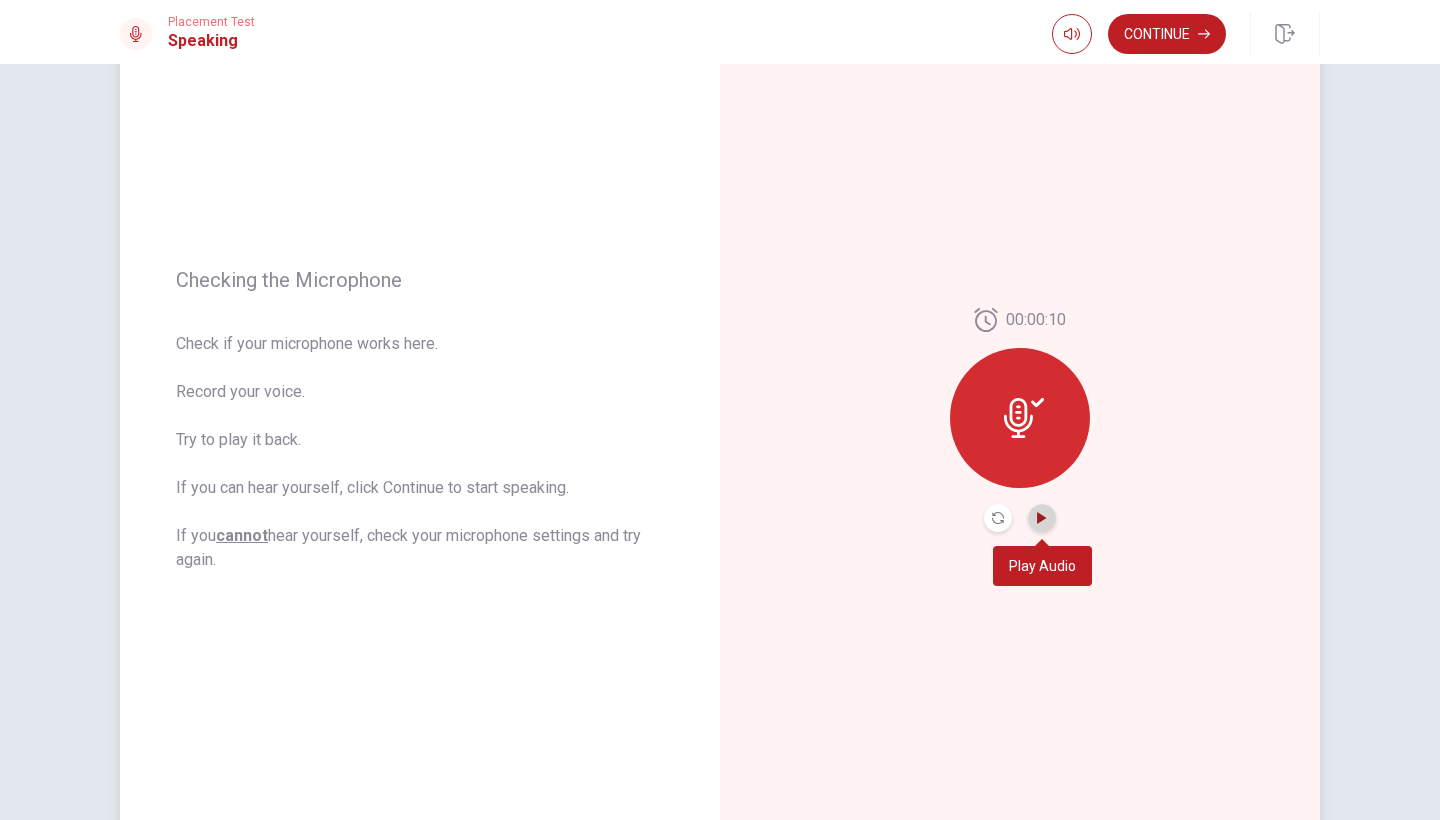 click 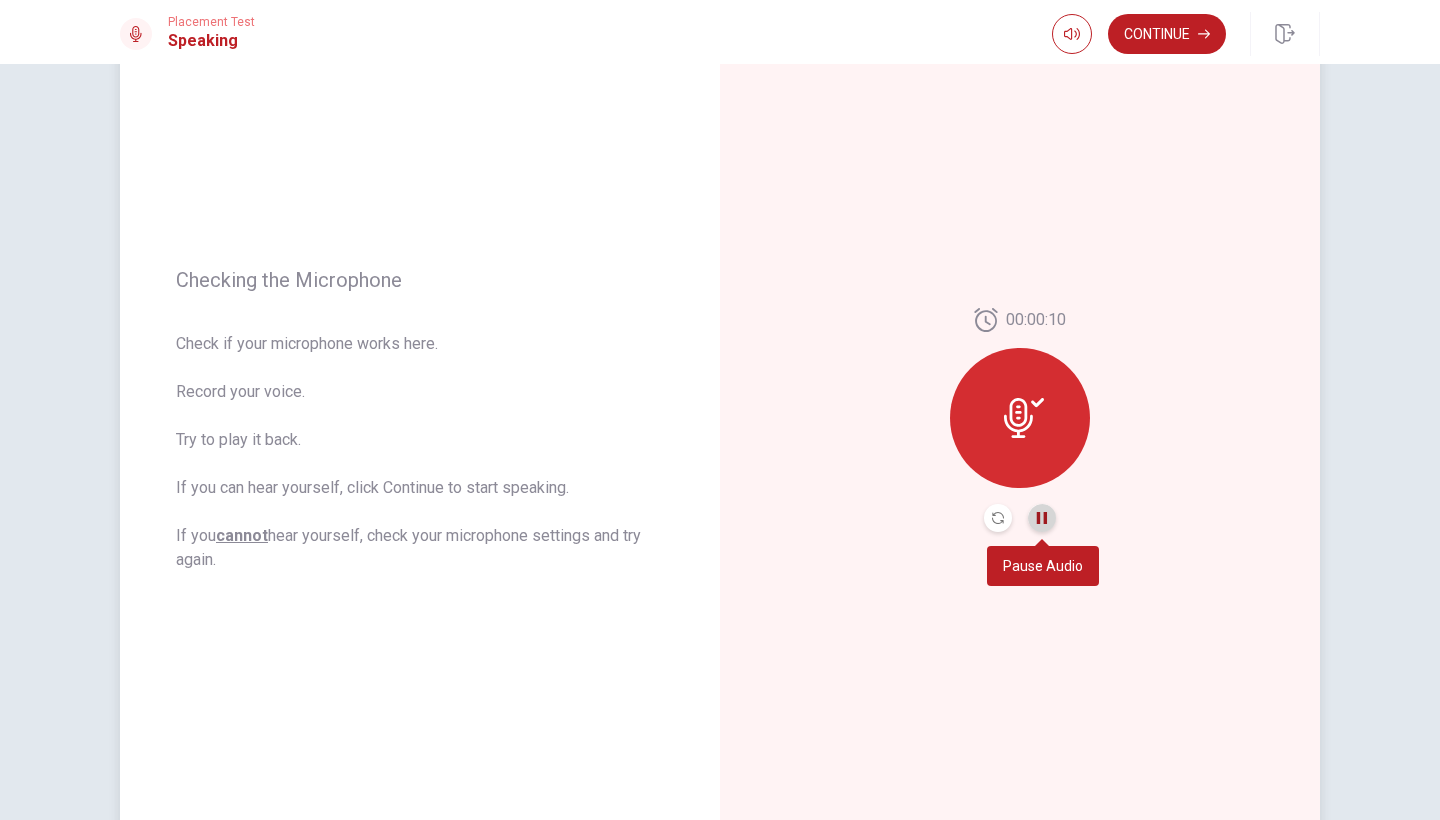click 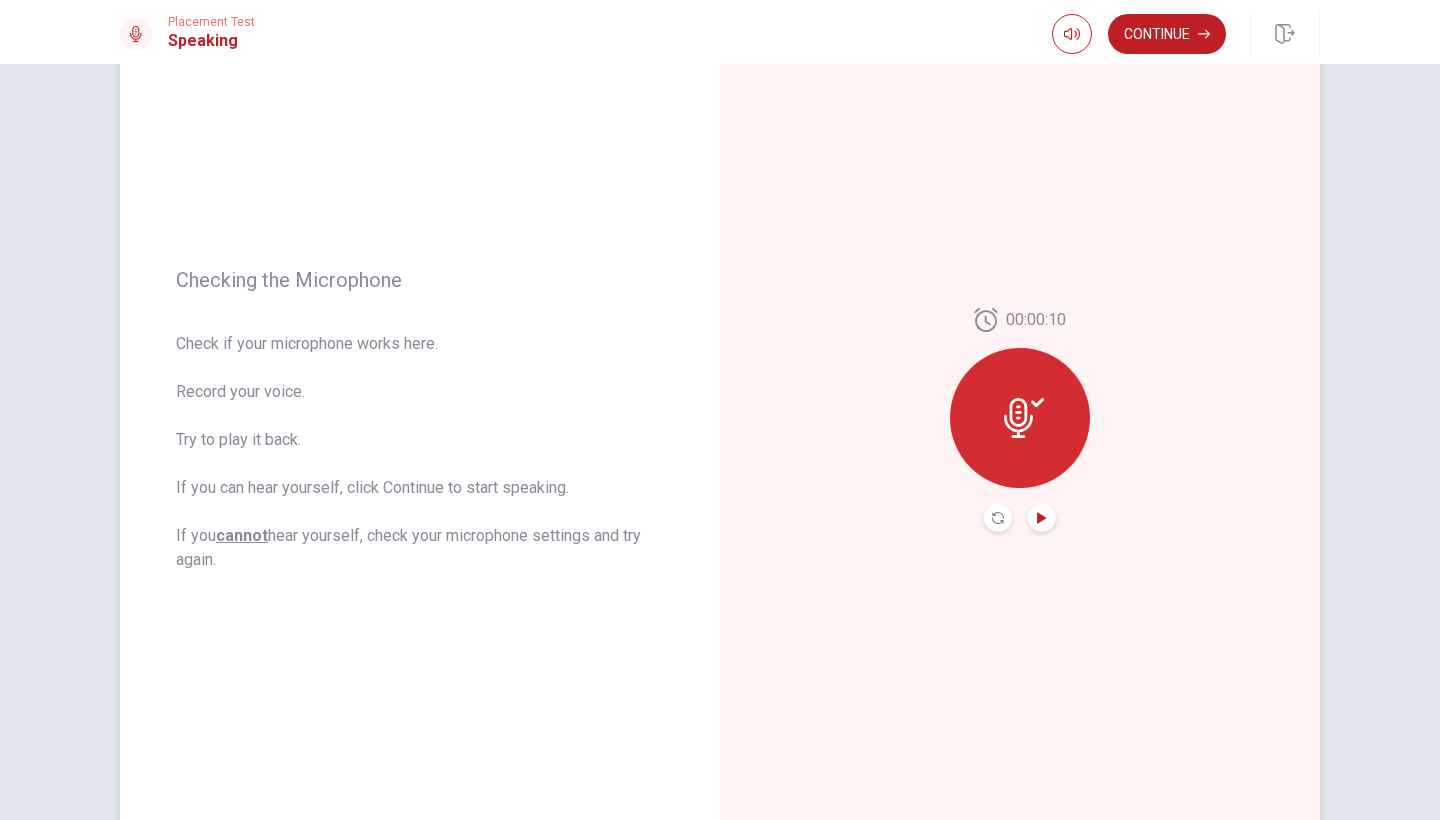 click 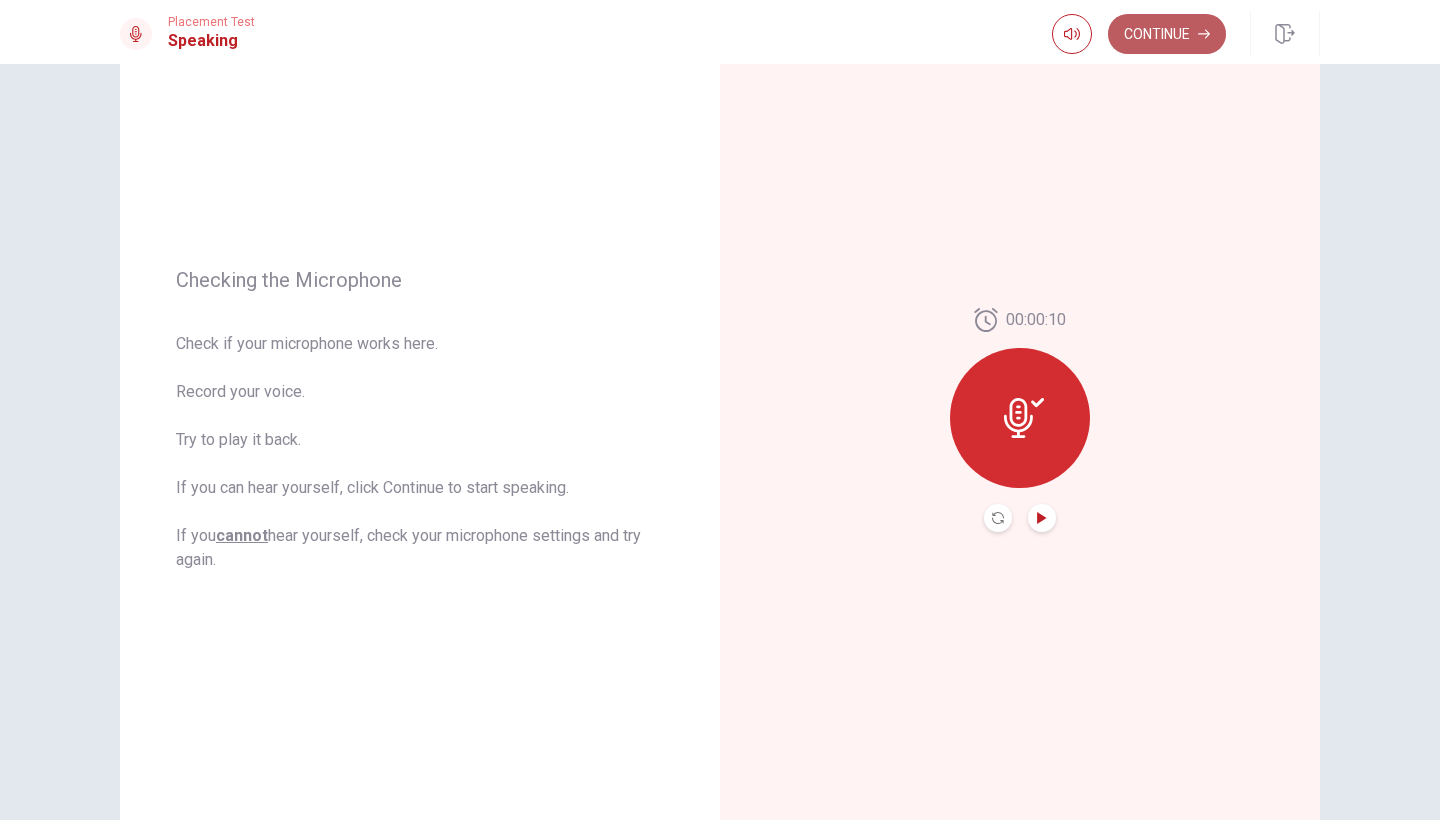 click on "Continue" at bounding box center [1167, 34] 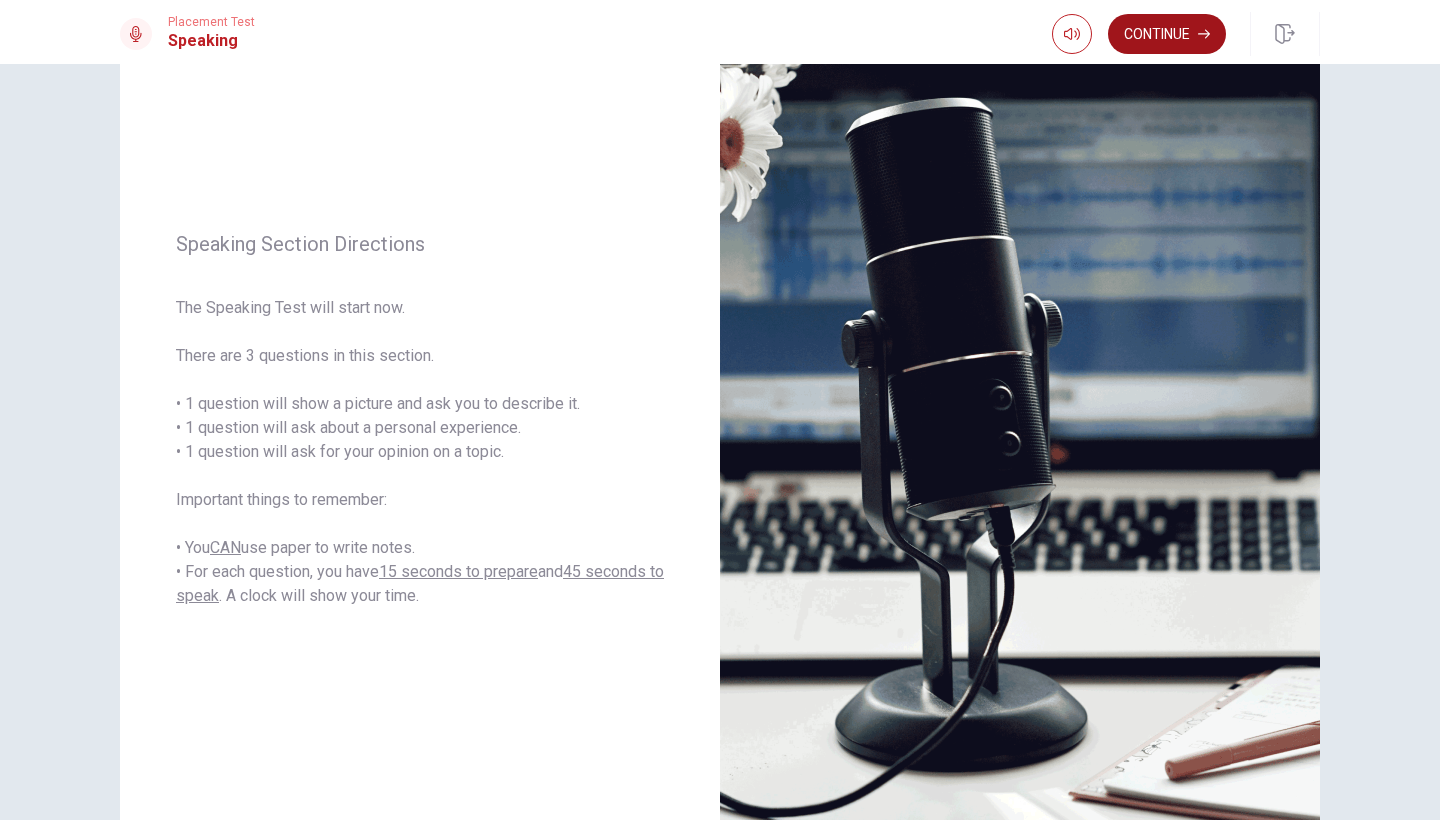 click on "Continue" at bounding box center (1167, 34) 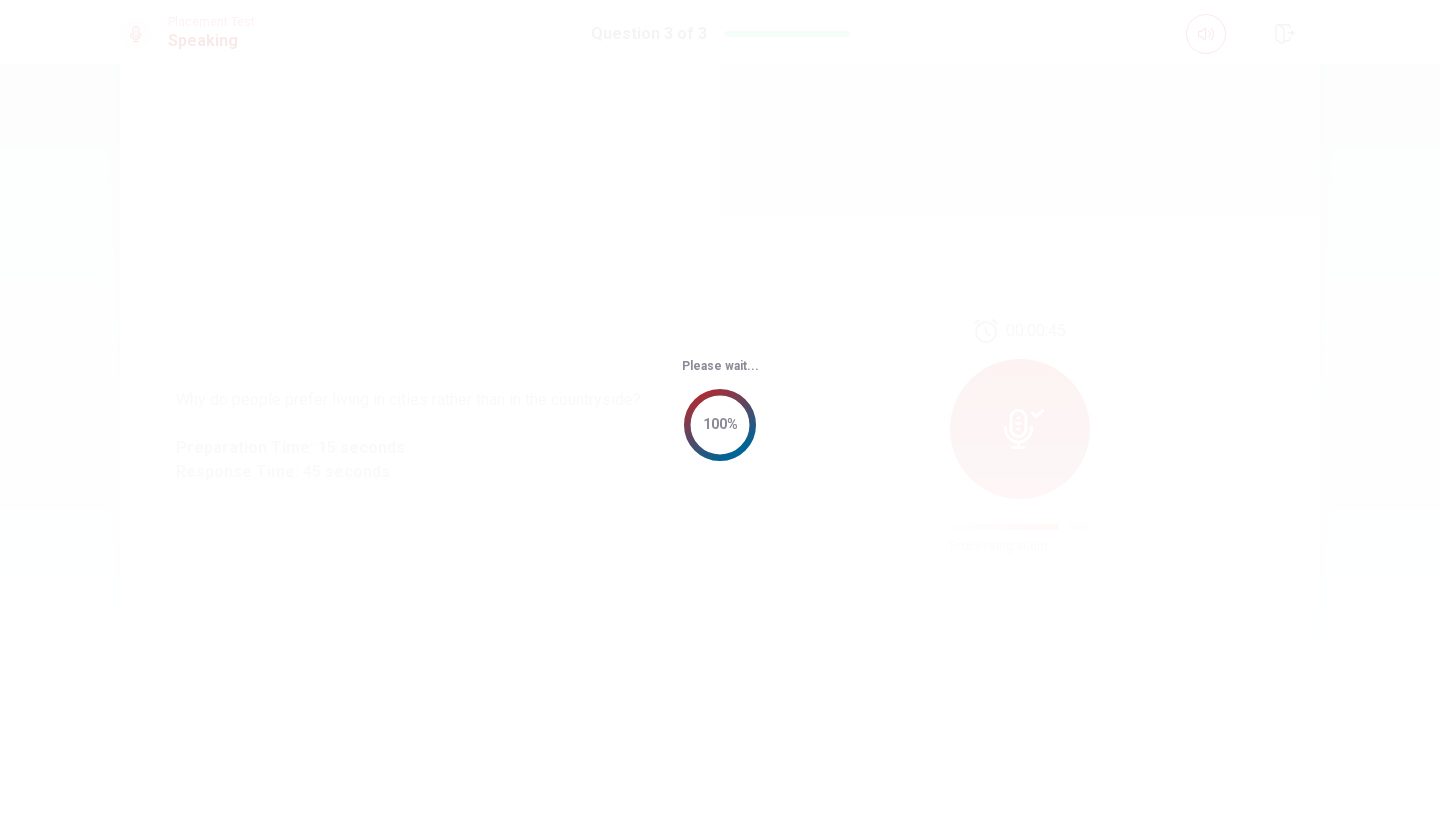 scroll, scrollTop: 0, scrollLeft: 0, axis: both 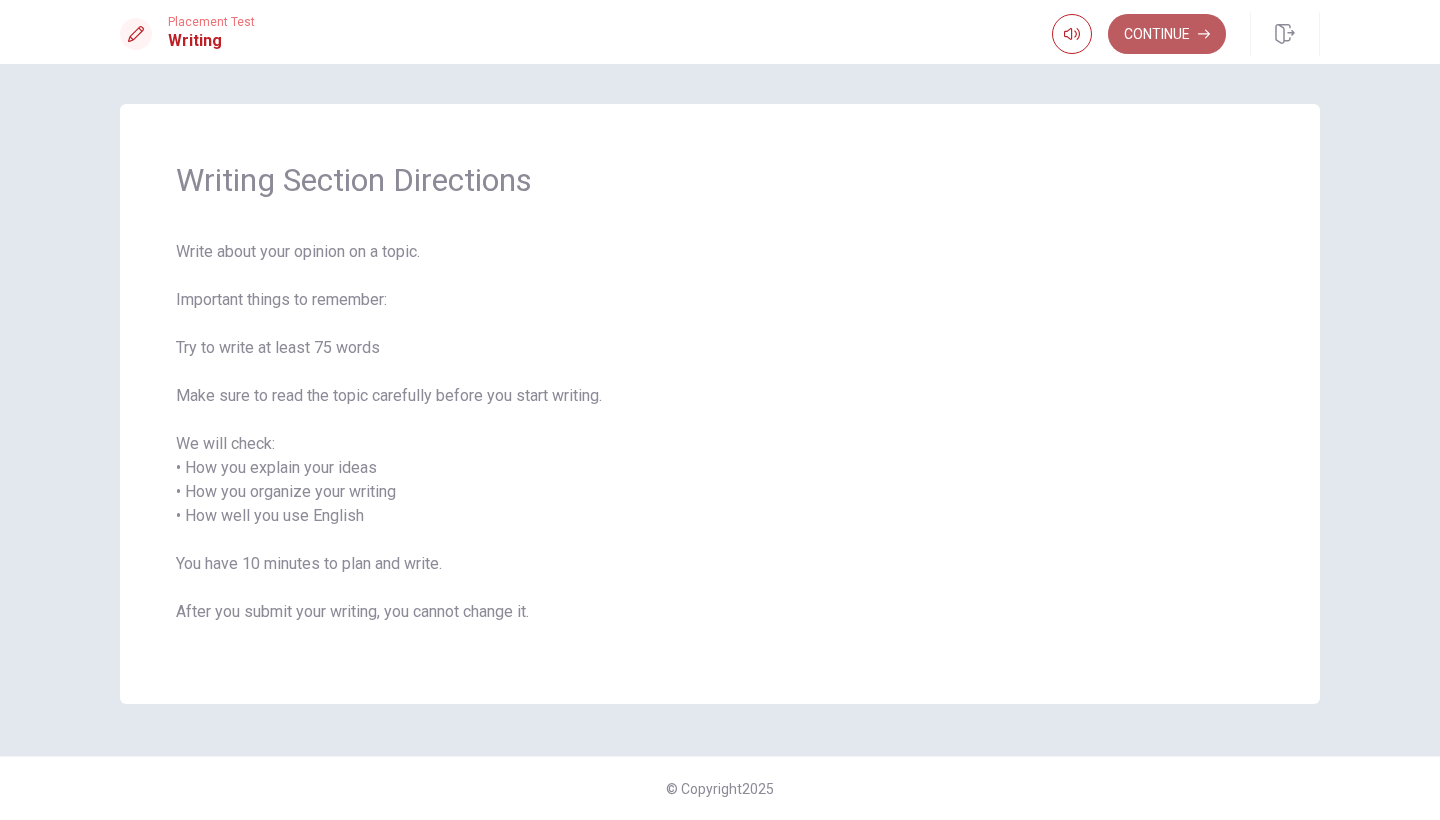 click on "Continue" at bounding box center (1167, 34) 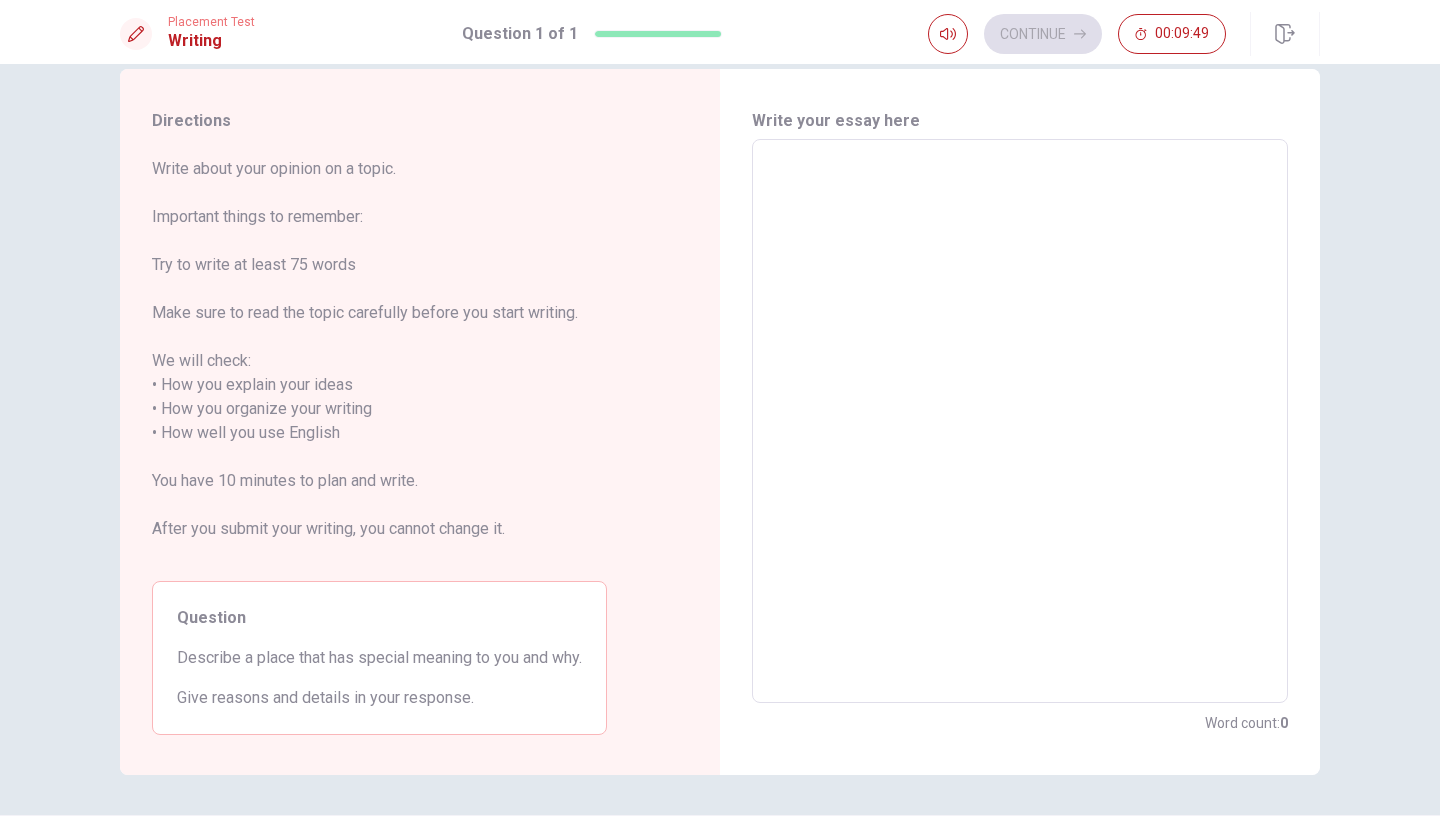 scroll, scrollTop: 27, scrollLeft: 0, axis: vertical 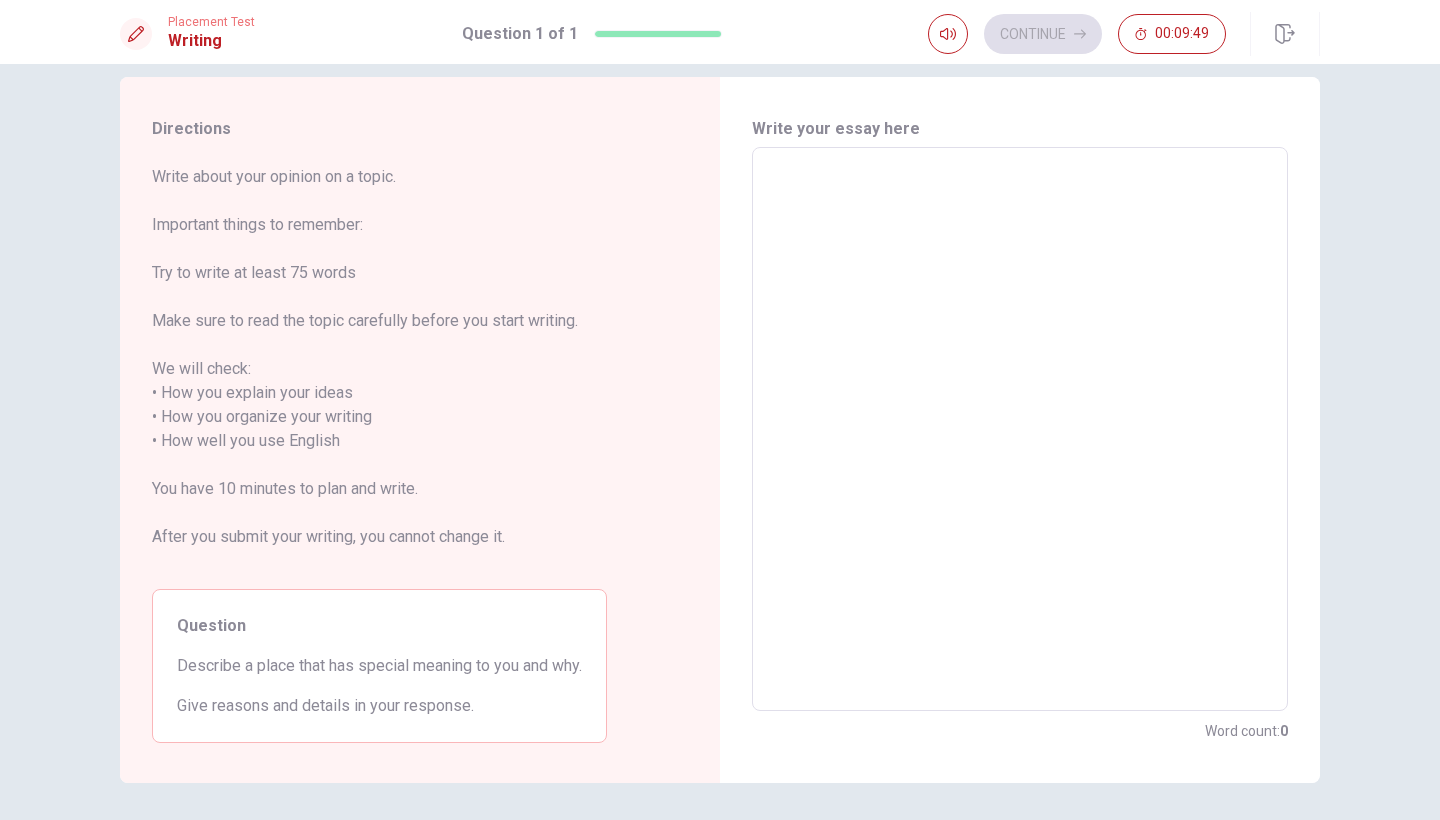 click at bounding box center (1020, 429) 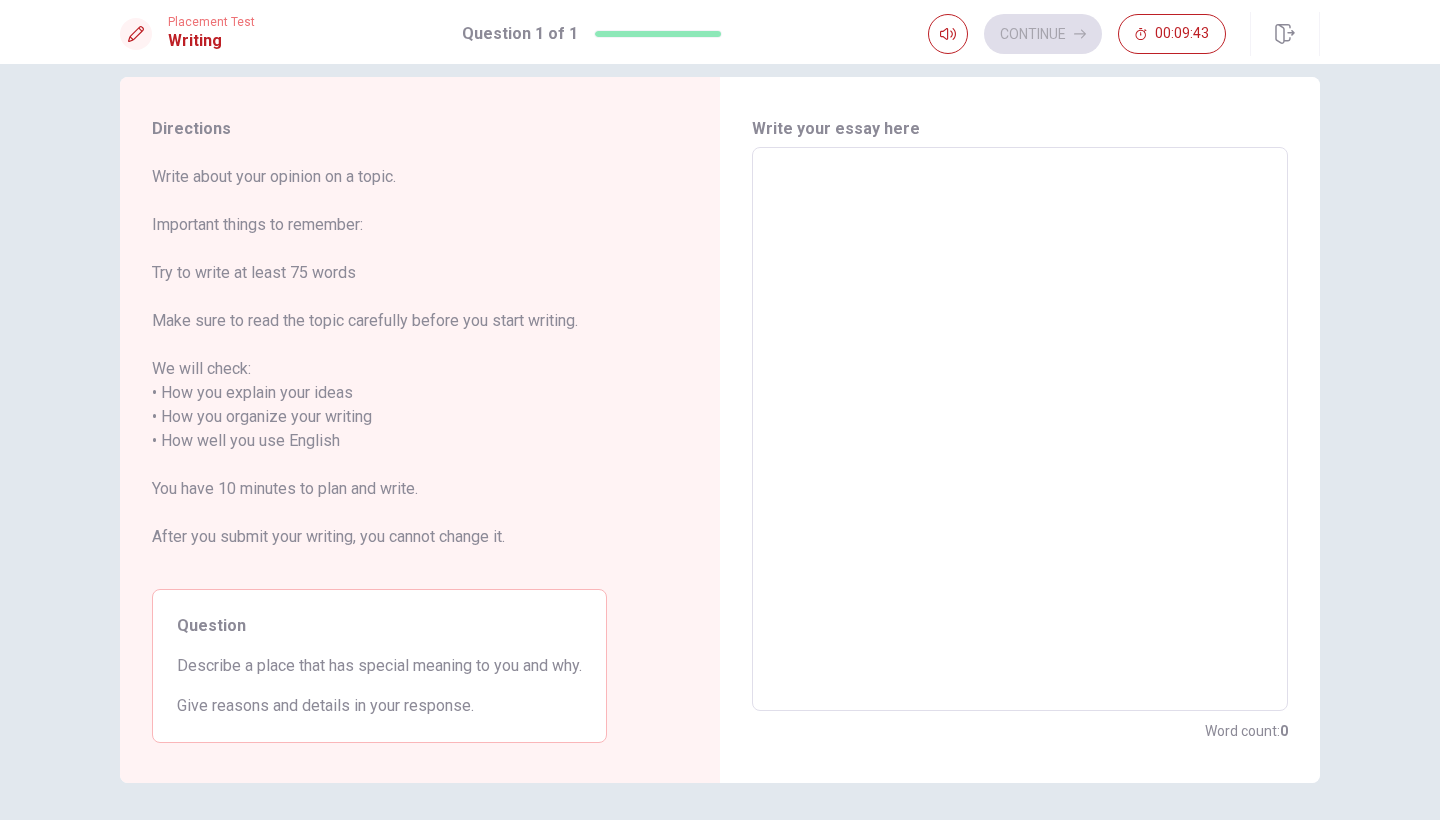 type on "I" 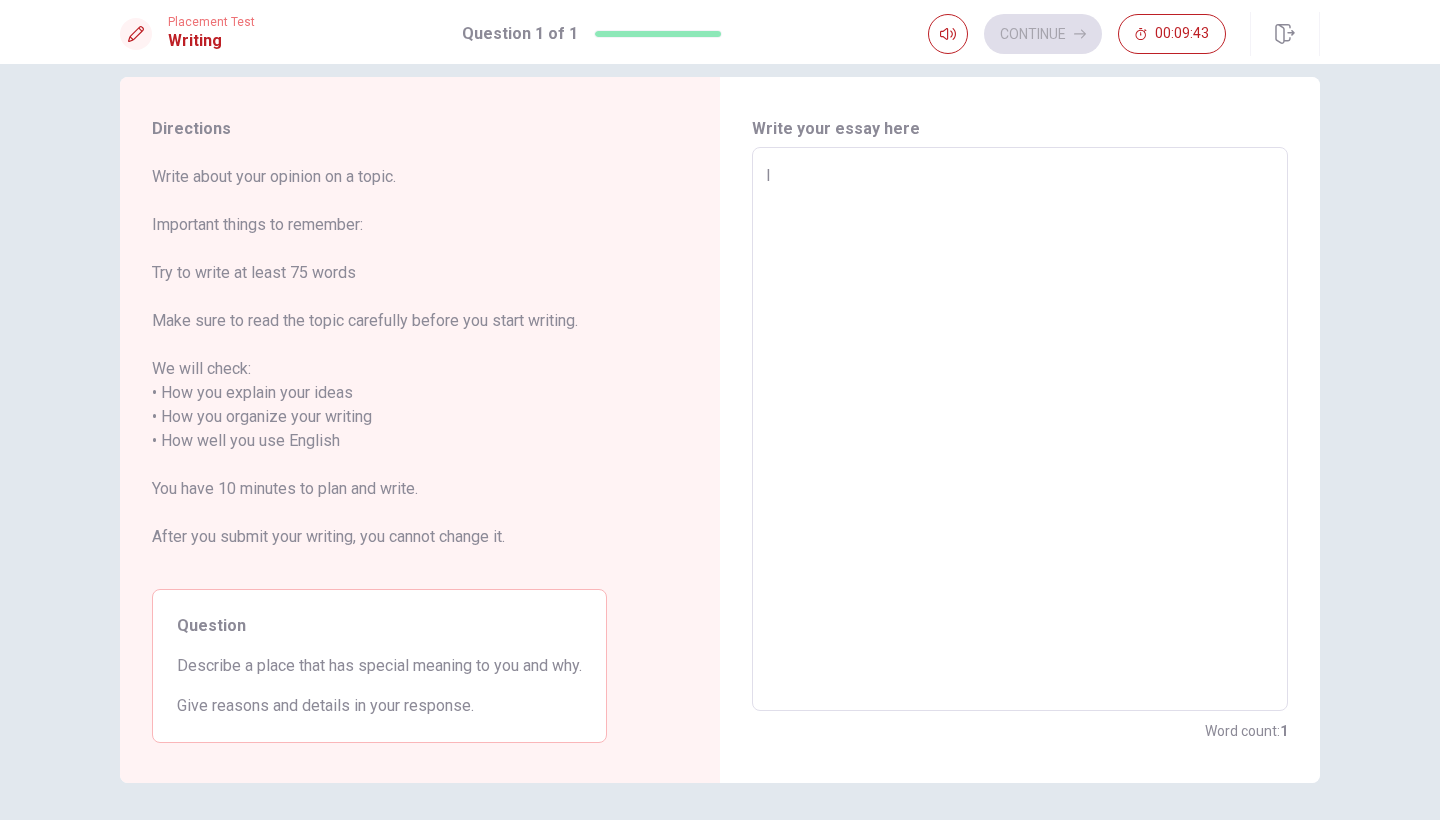 type on "x" 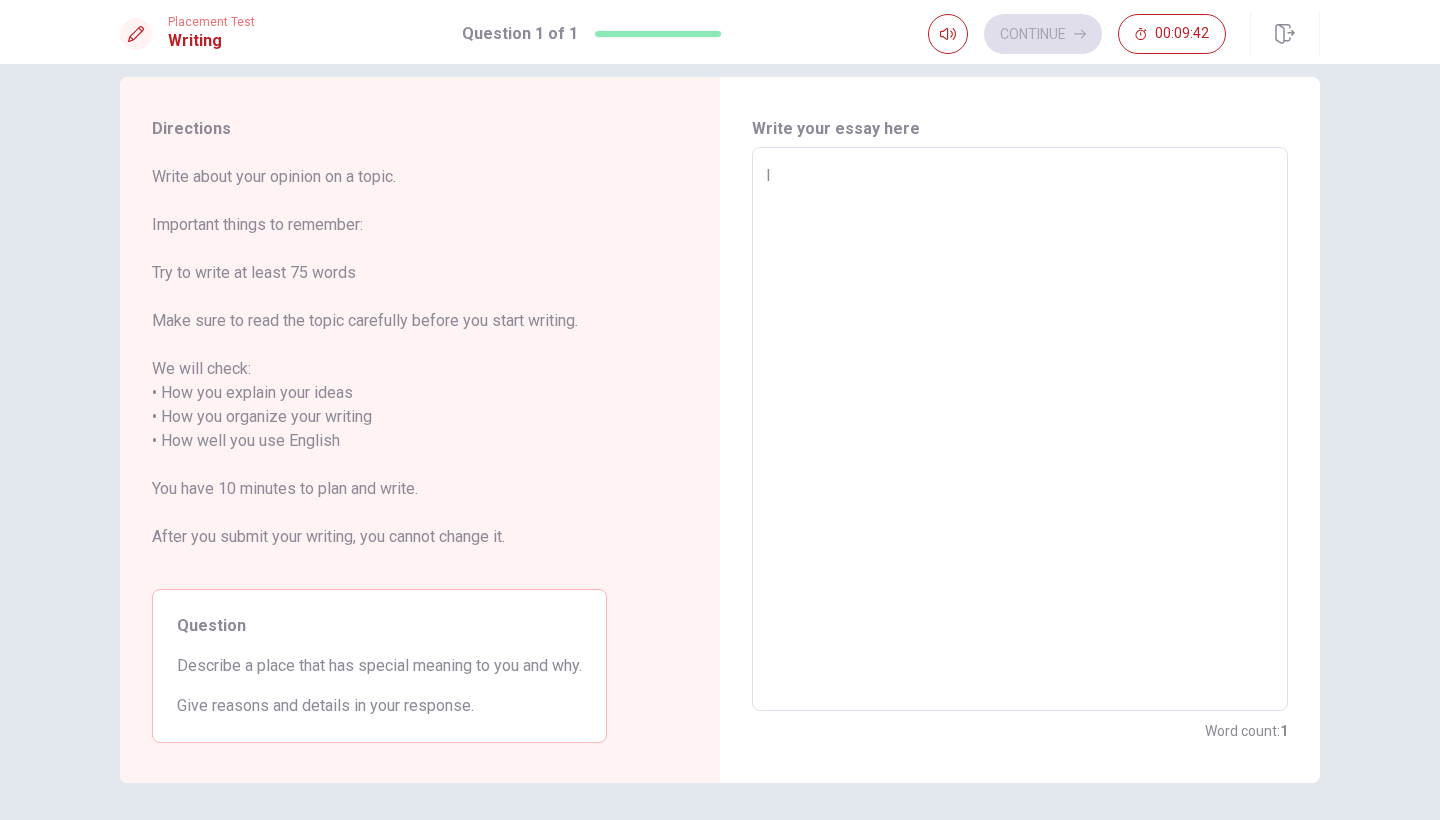 type on "I d" 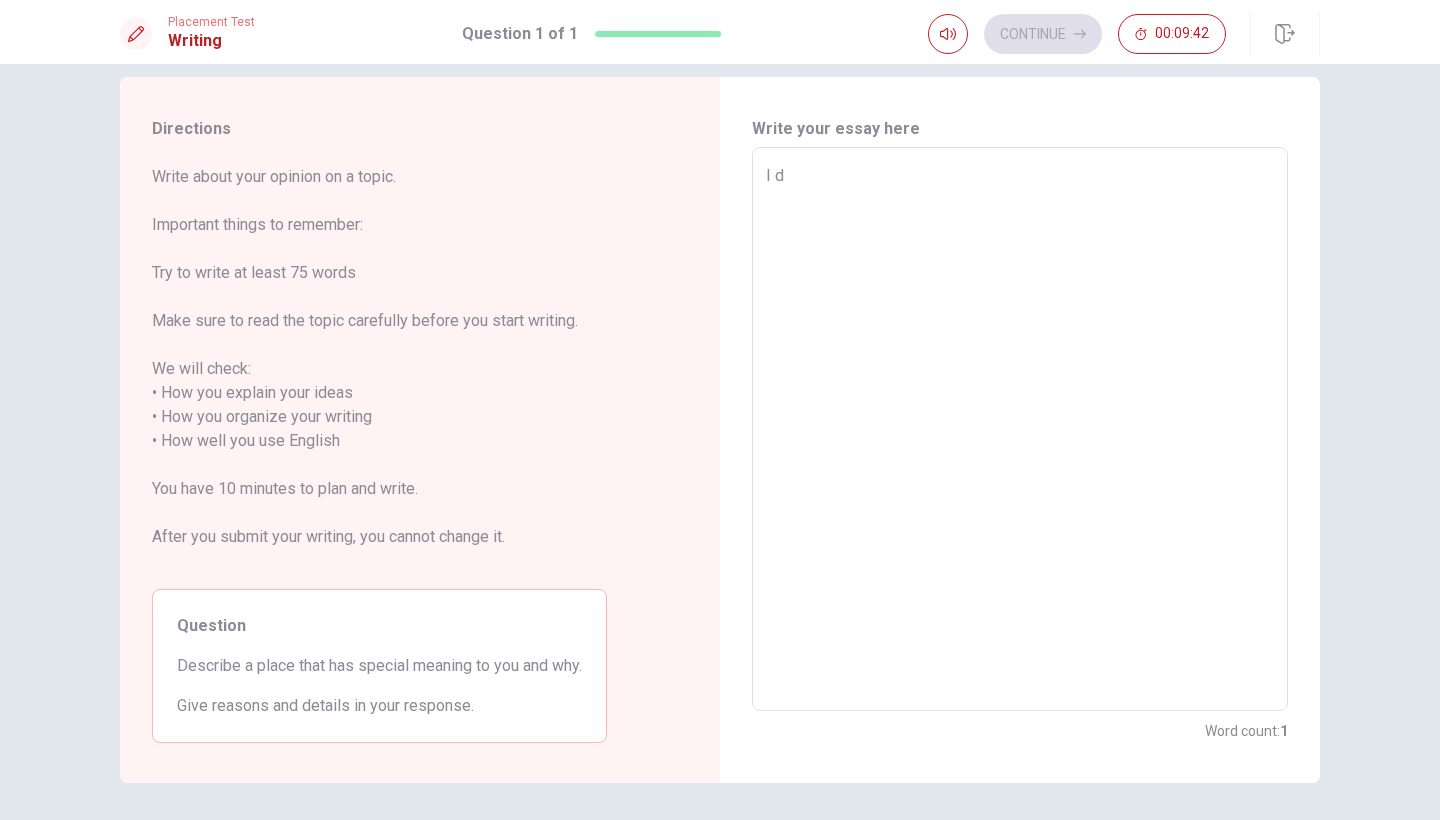 type on "x" 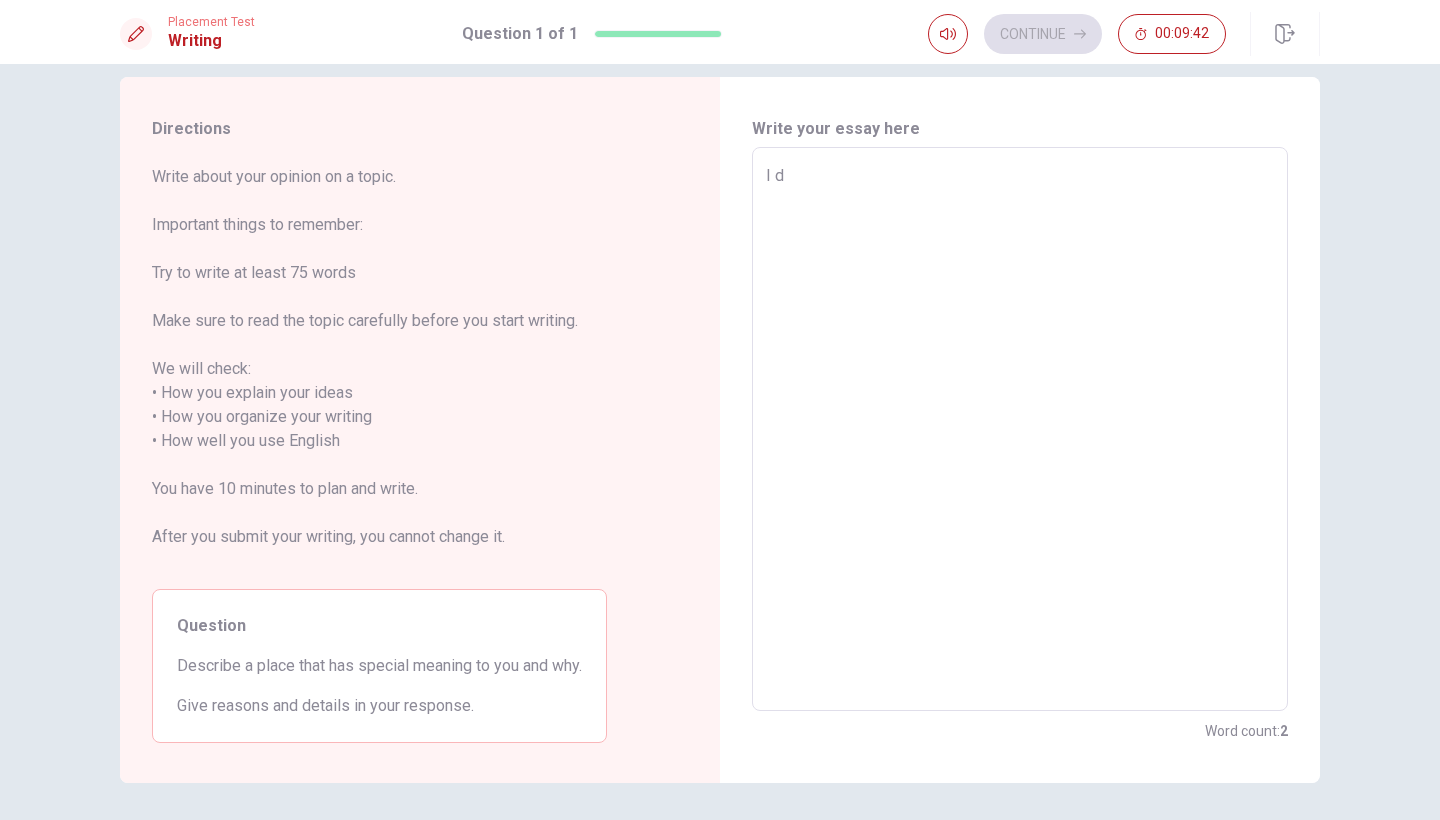 type on "I de" 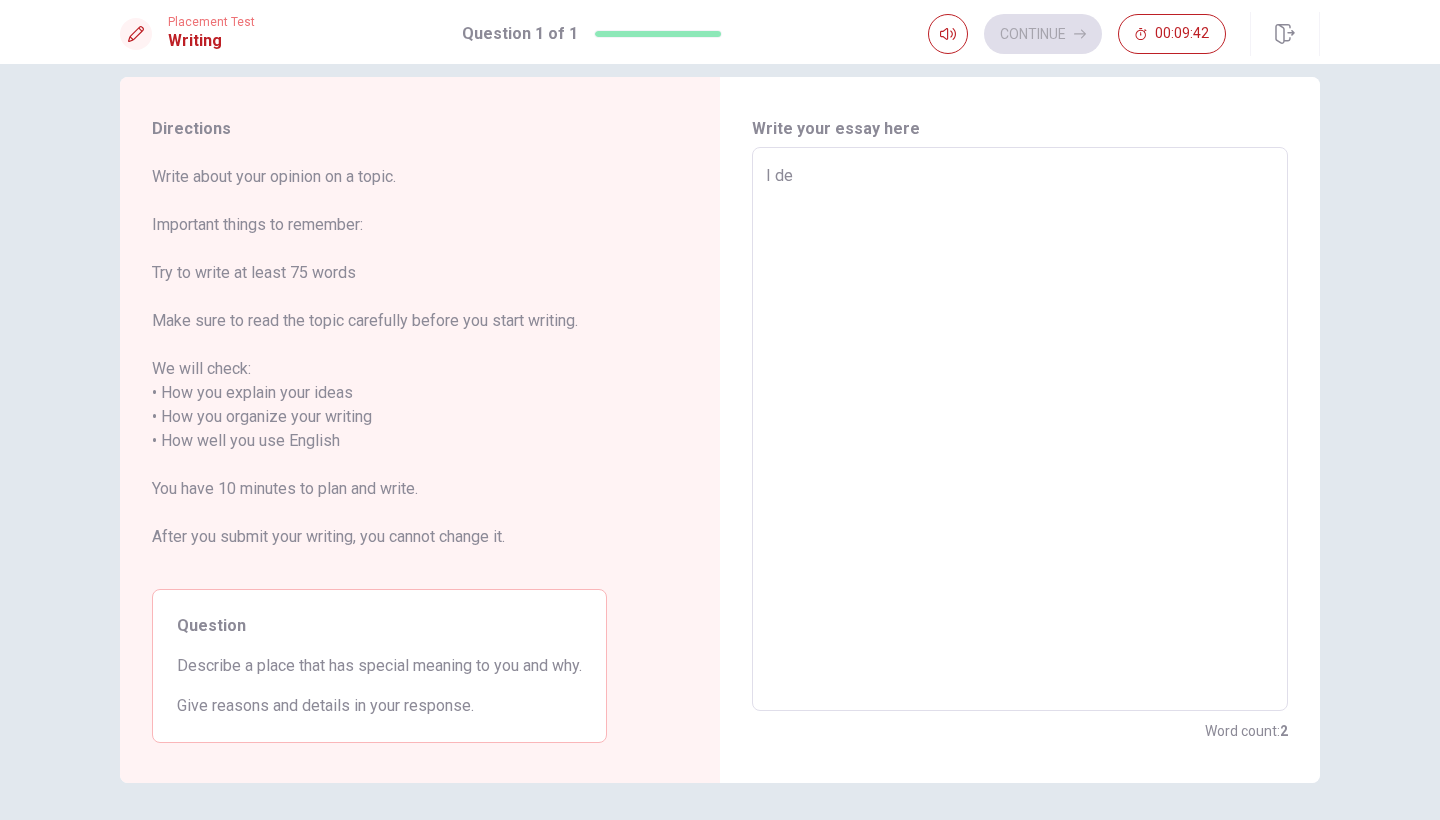 type on "x" 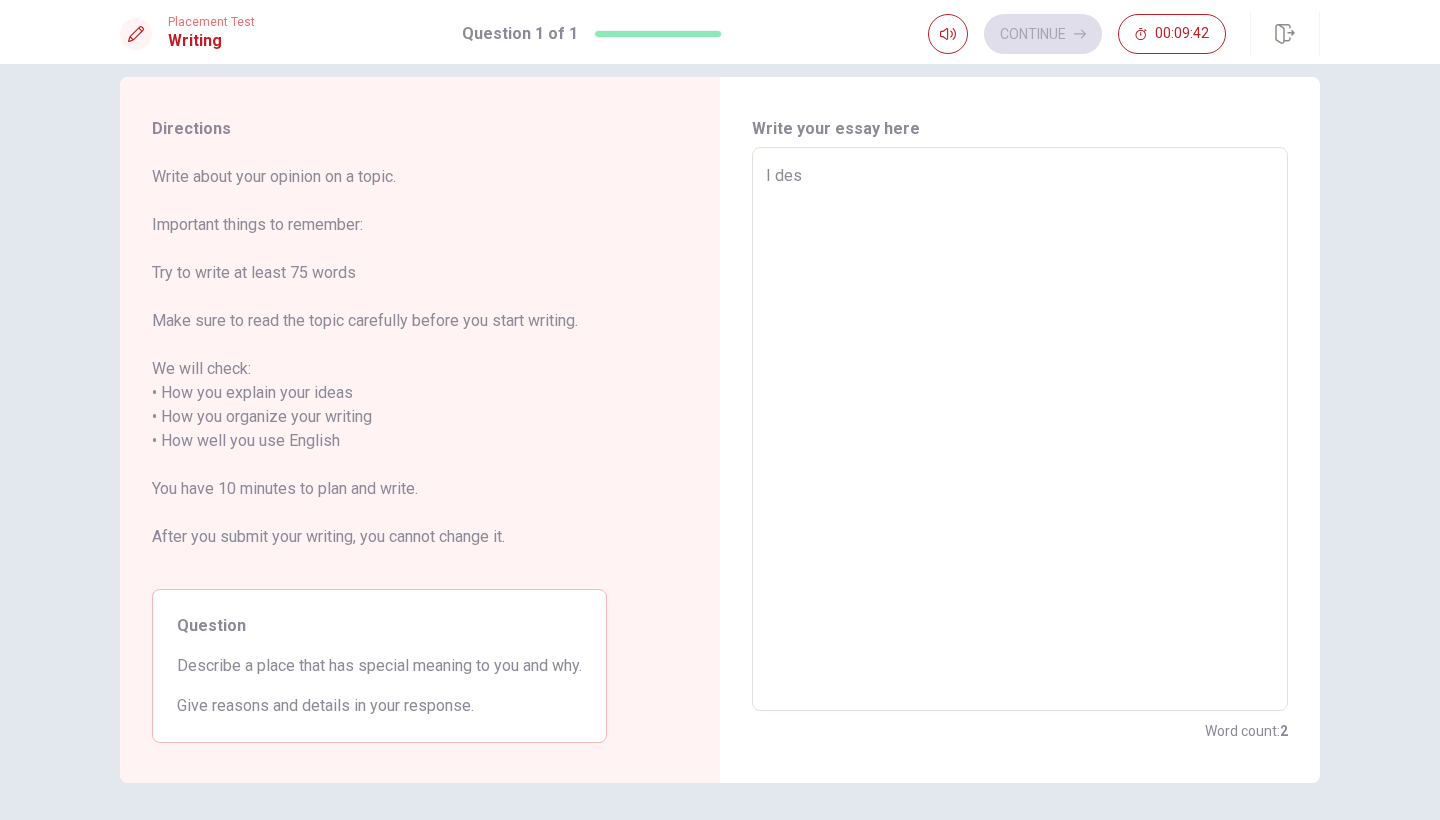 type on "x" 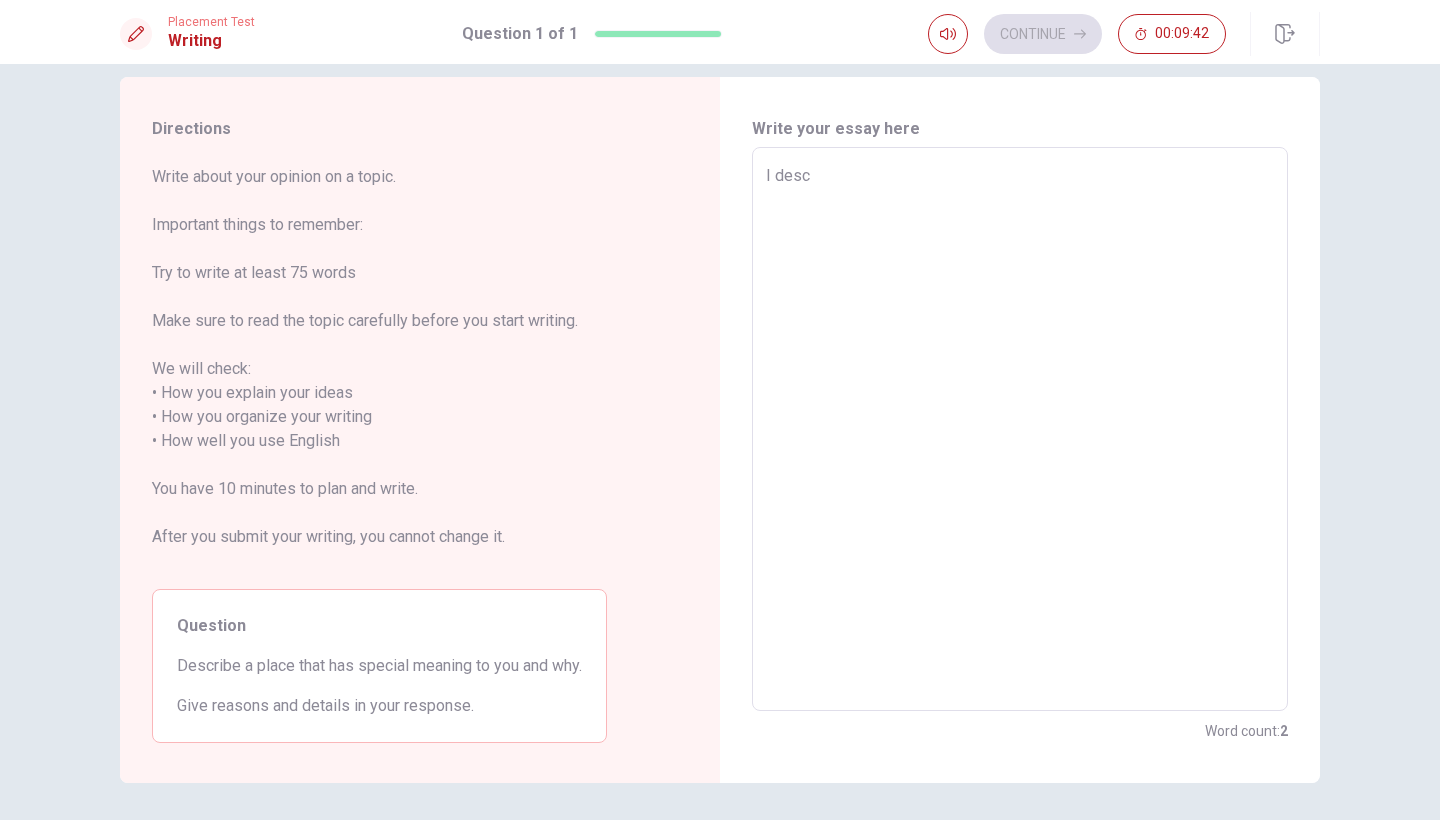type on "x" 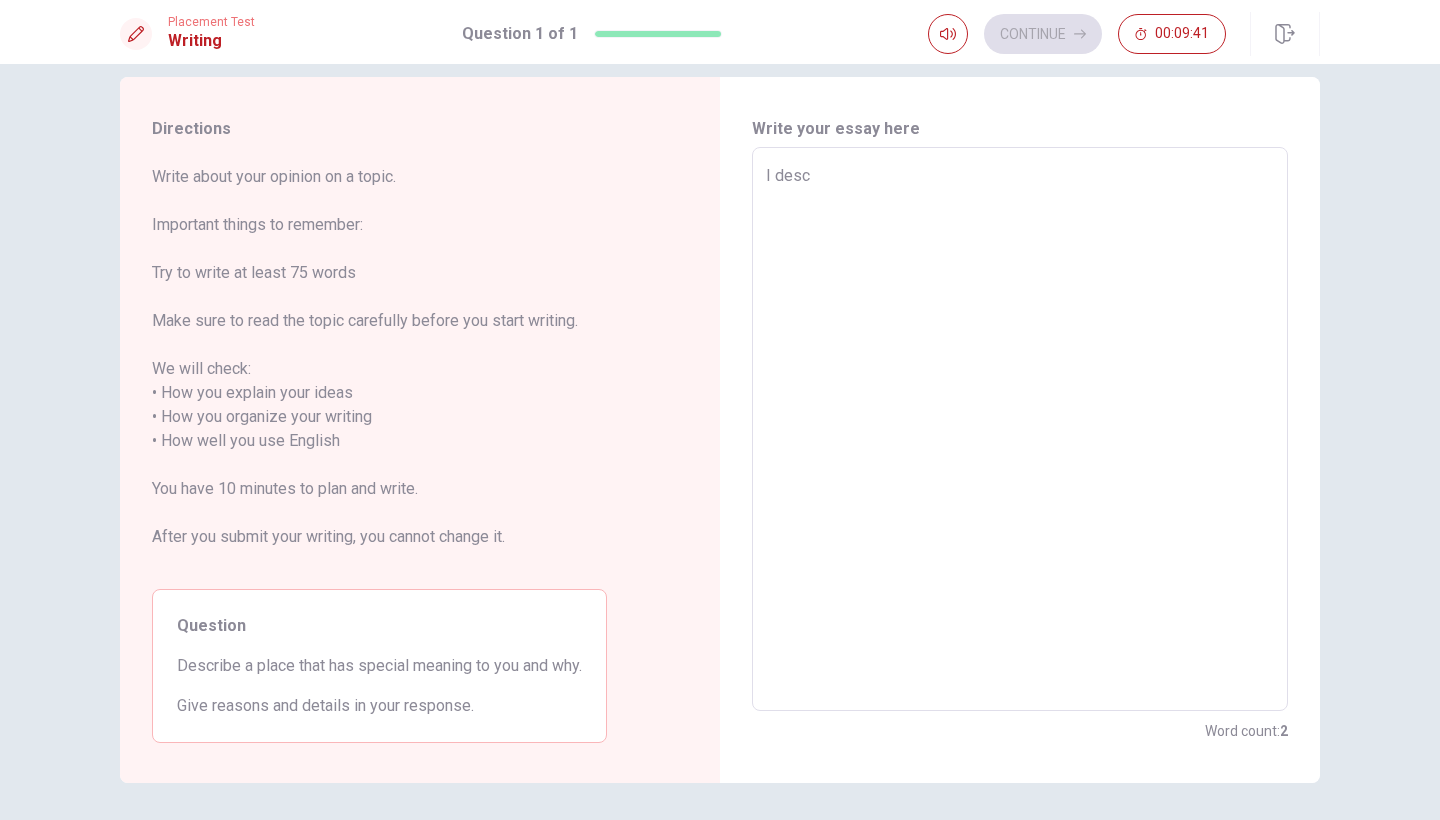 type on "I descr" 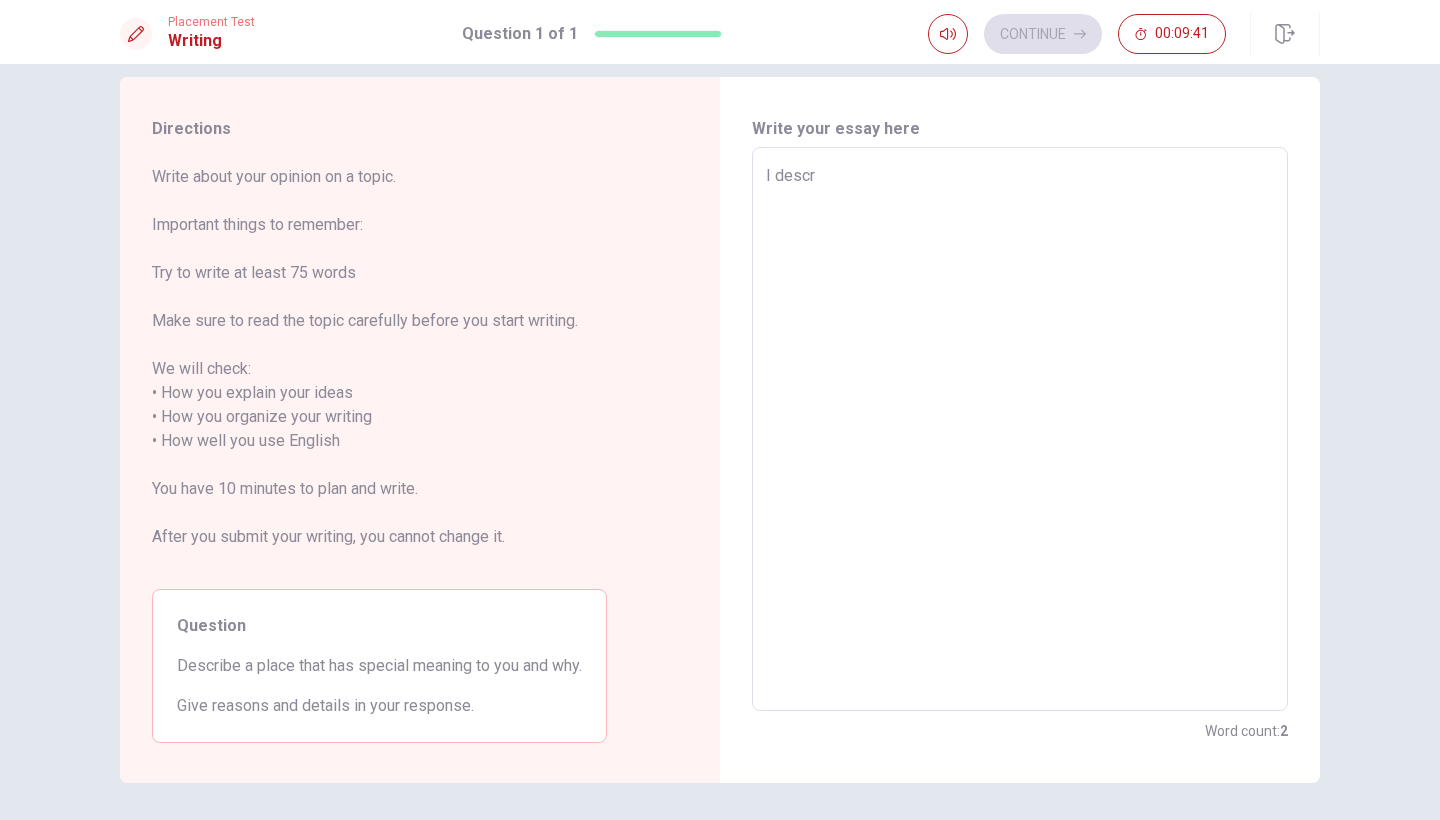 type on "x" 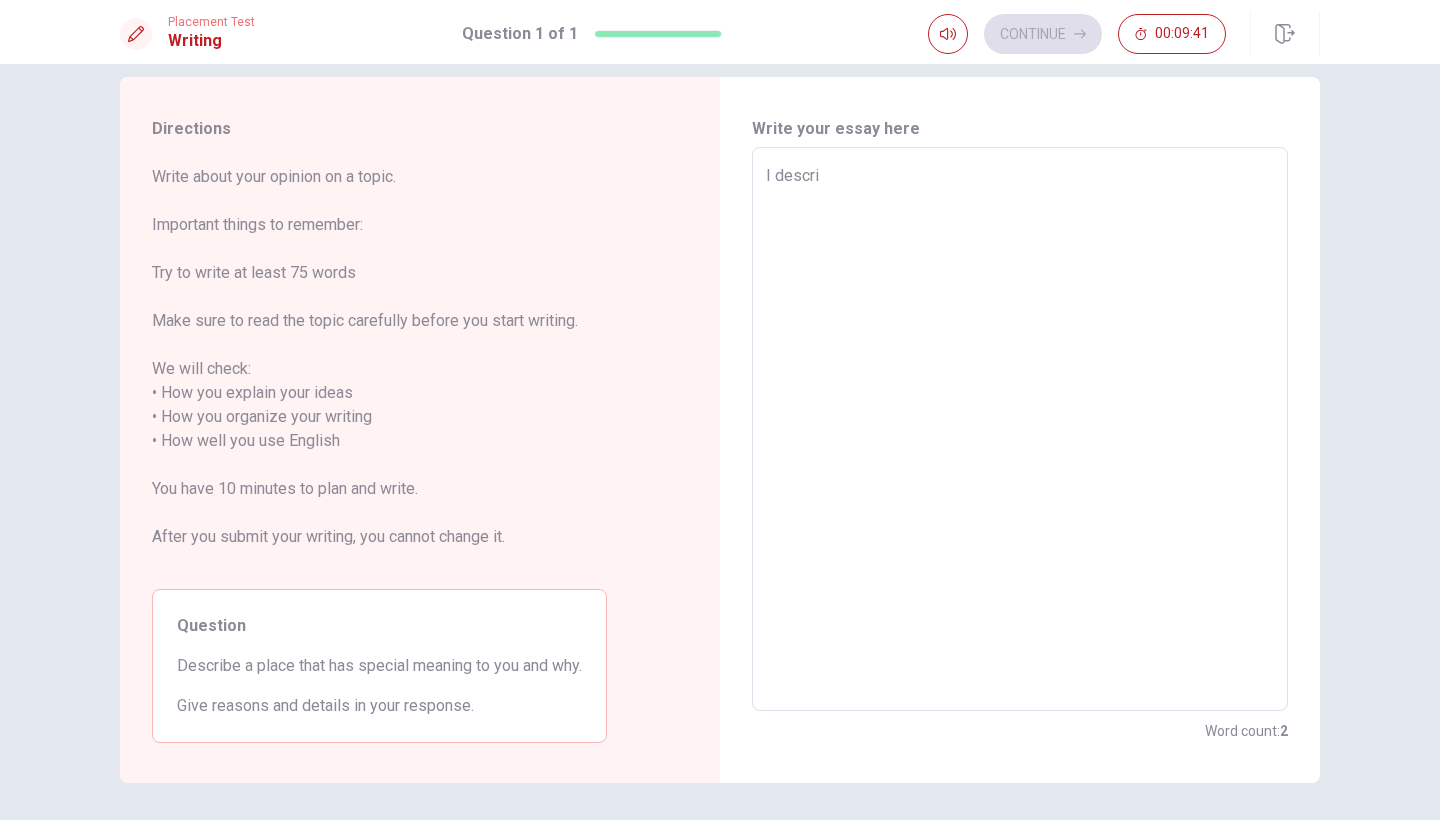 type on "x" 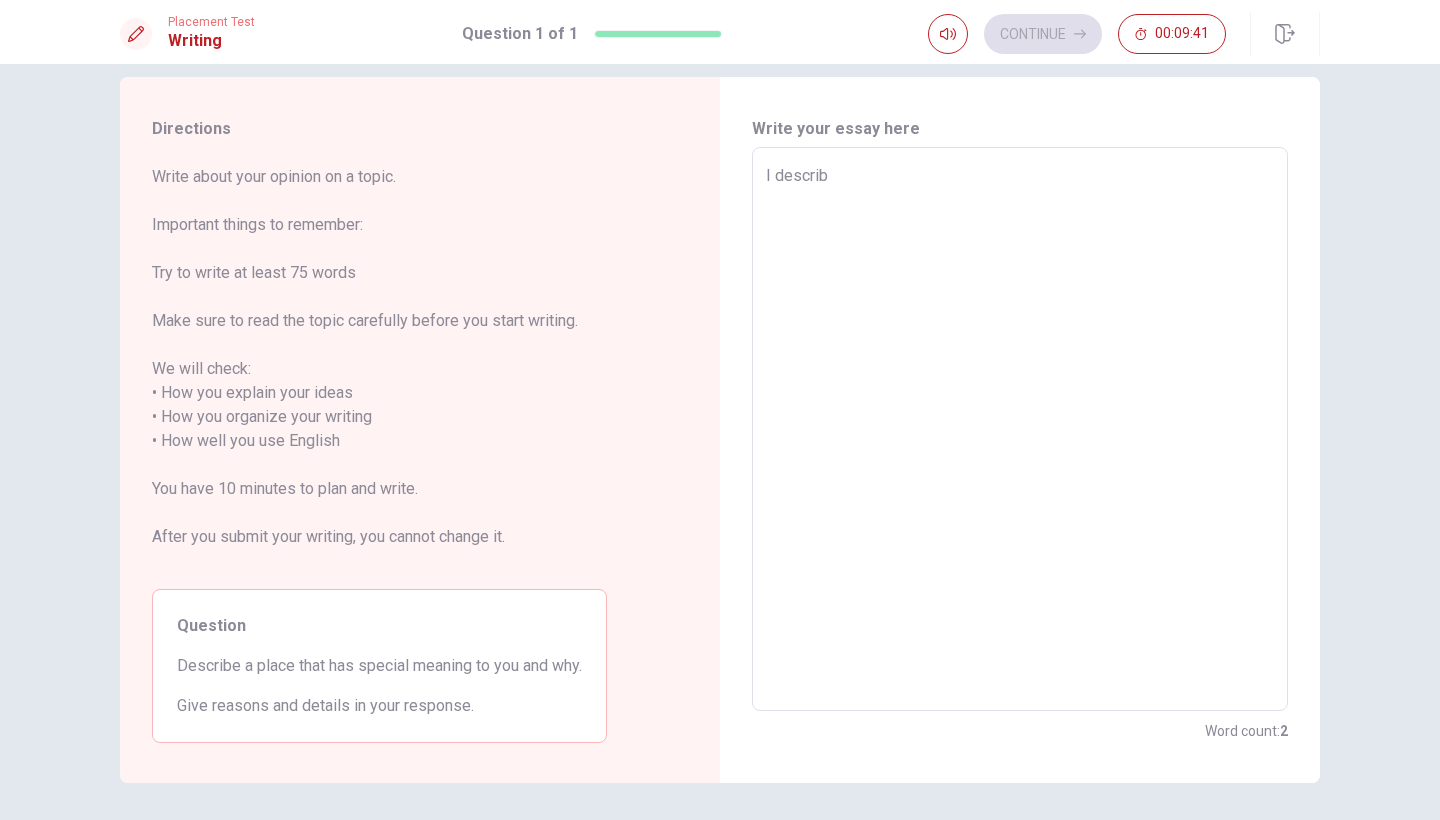 type on "x" 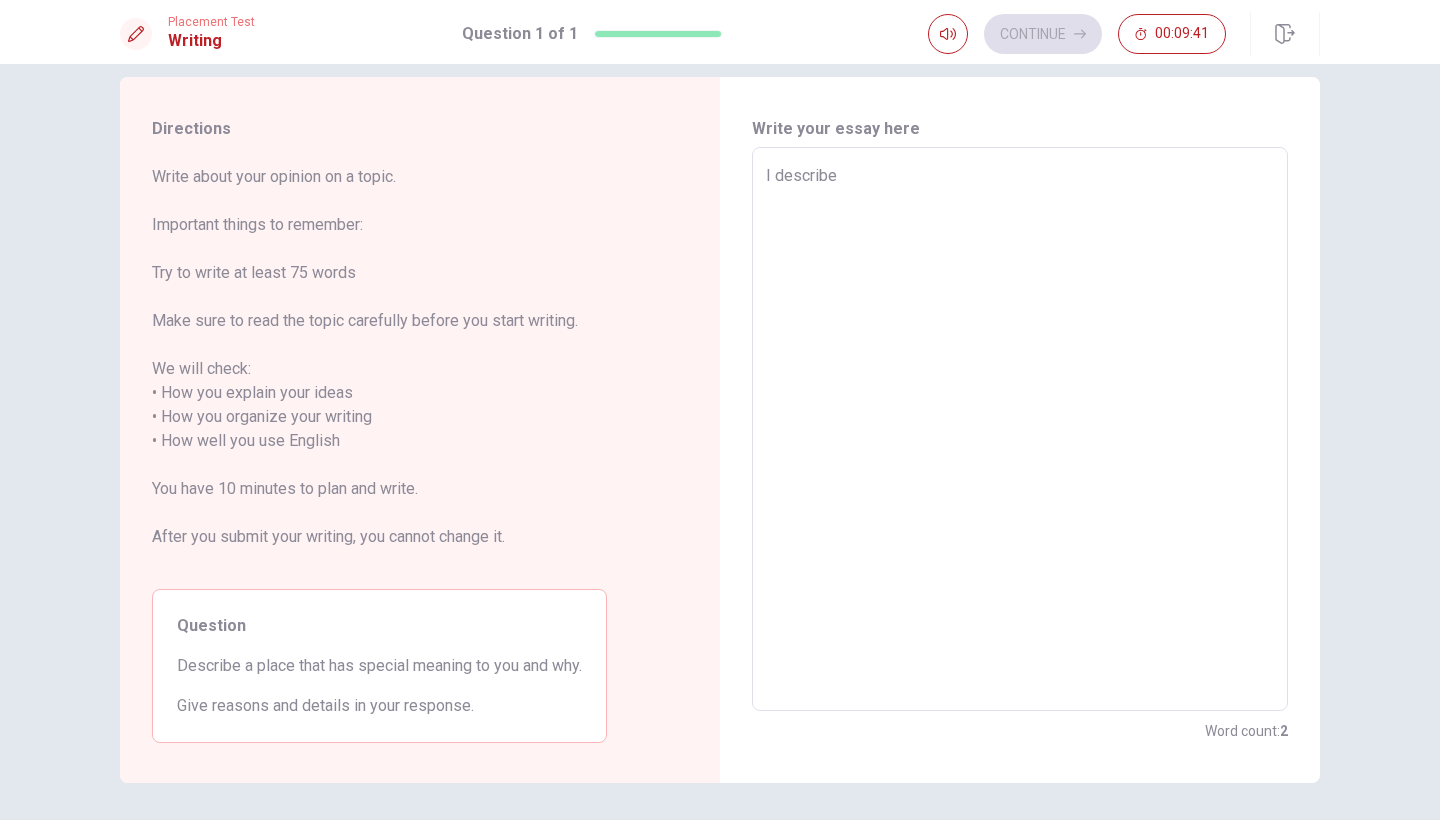 type on "x" 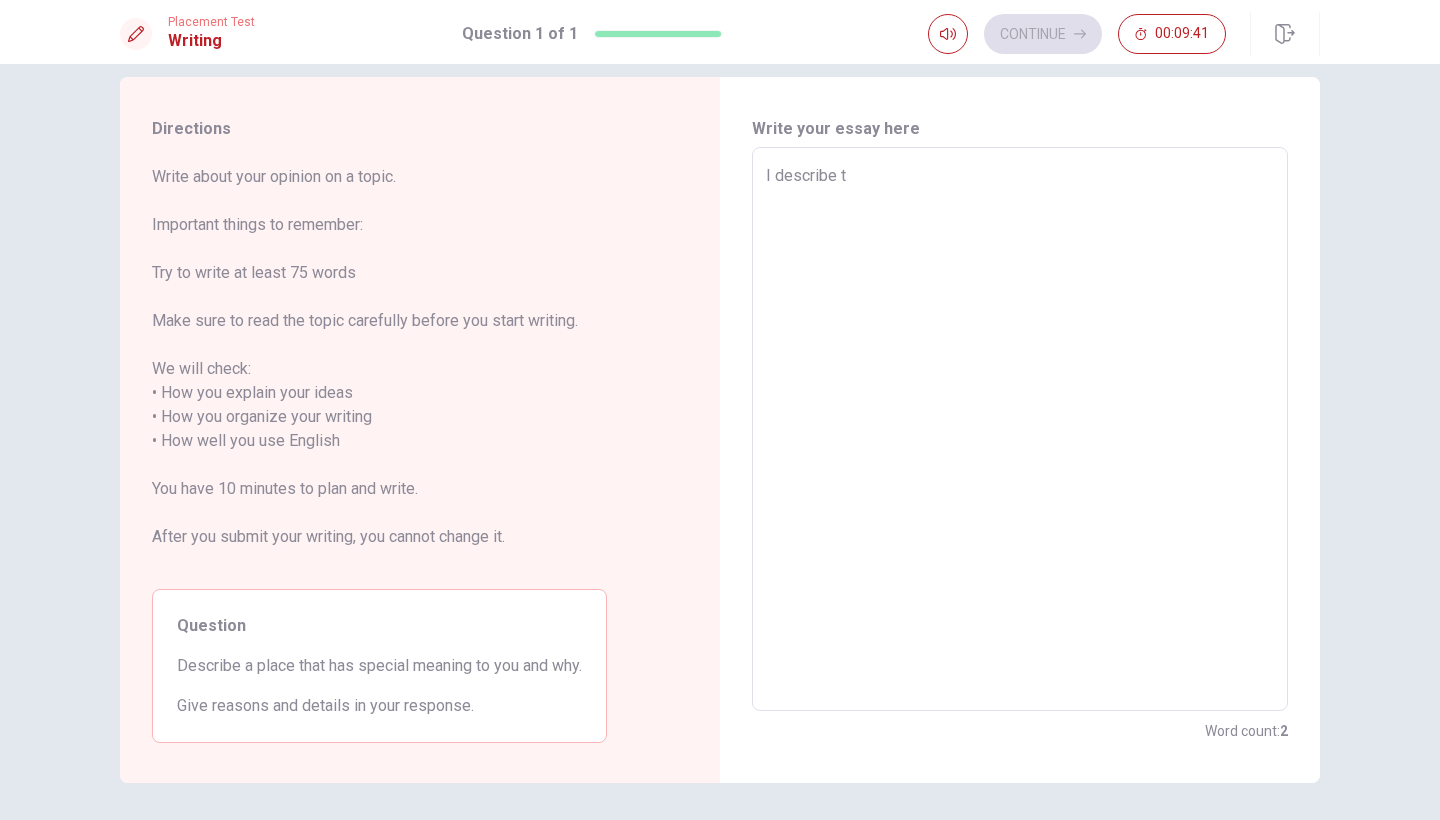 type on "I describe th" 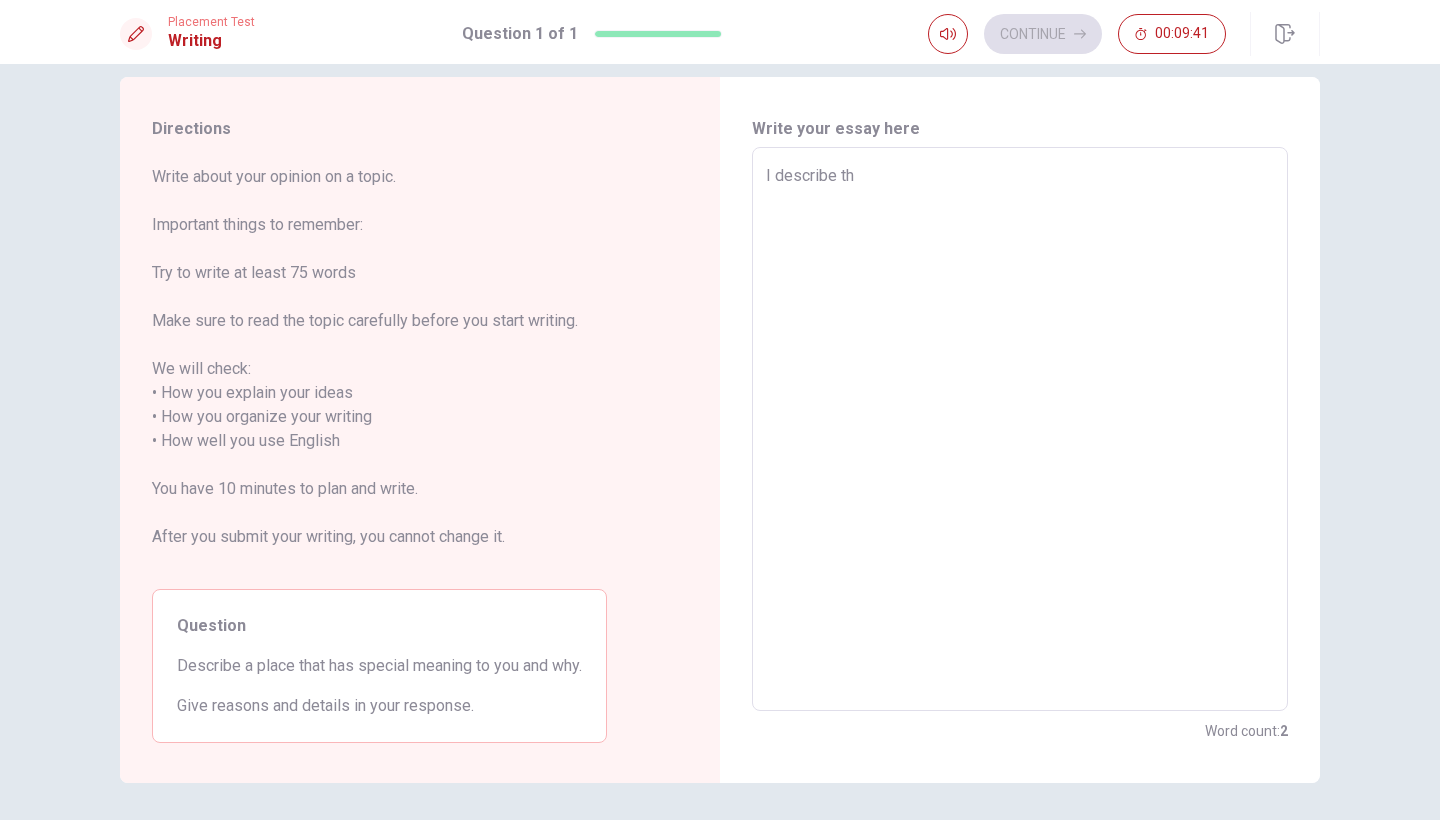 type on "x" 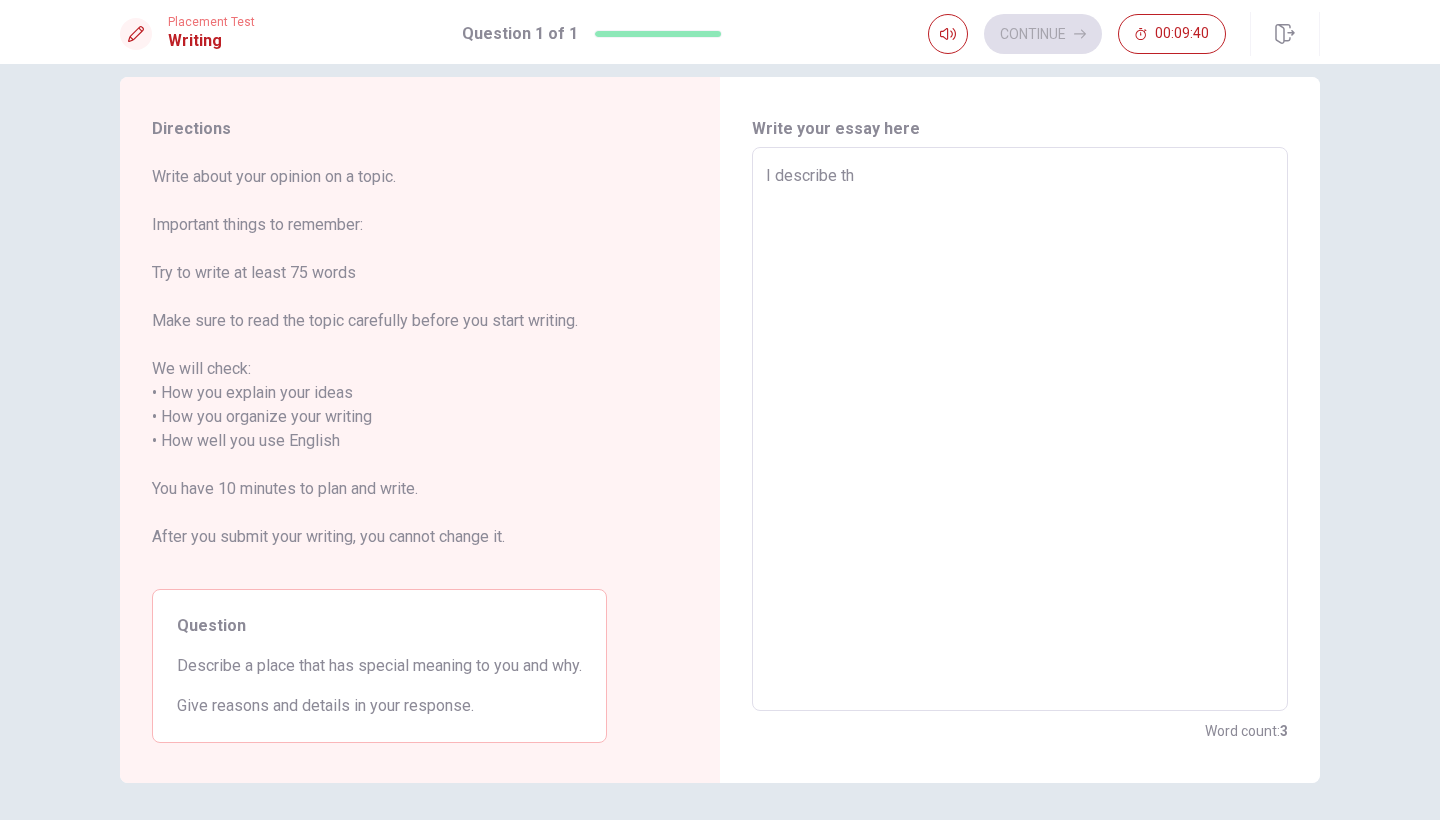 type on "I describe the" 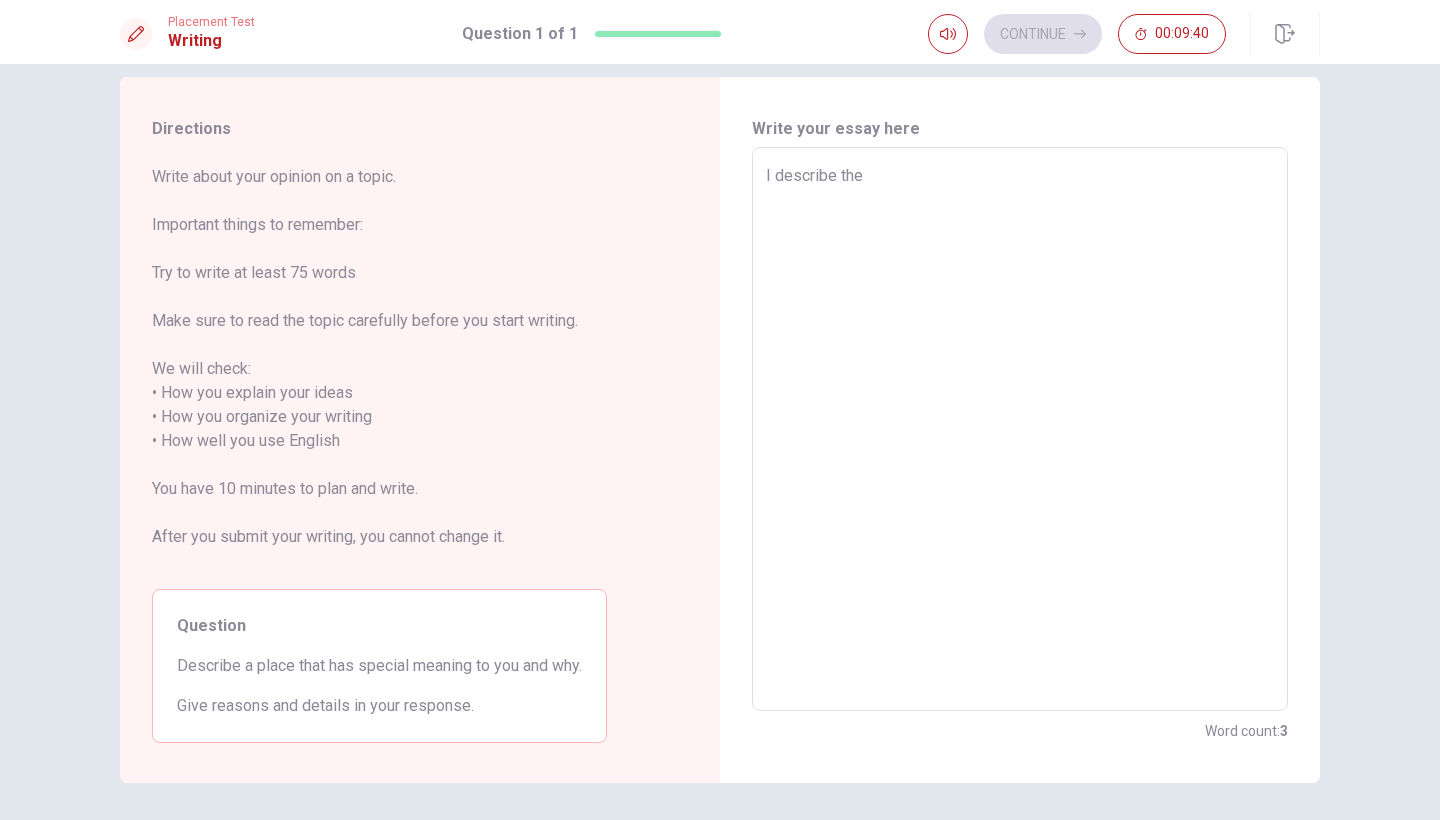 type on "x" 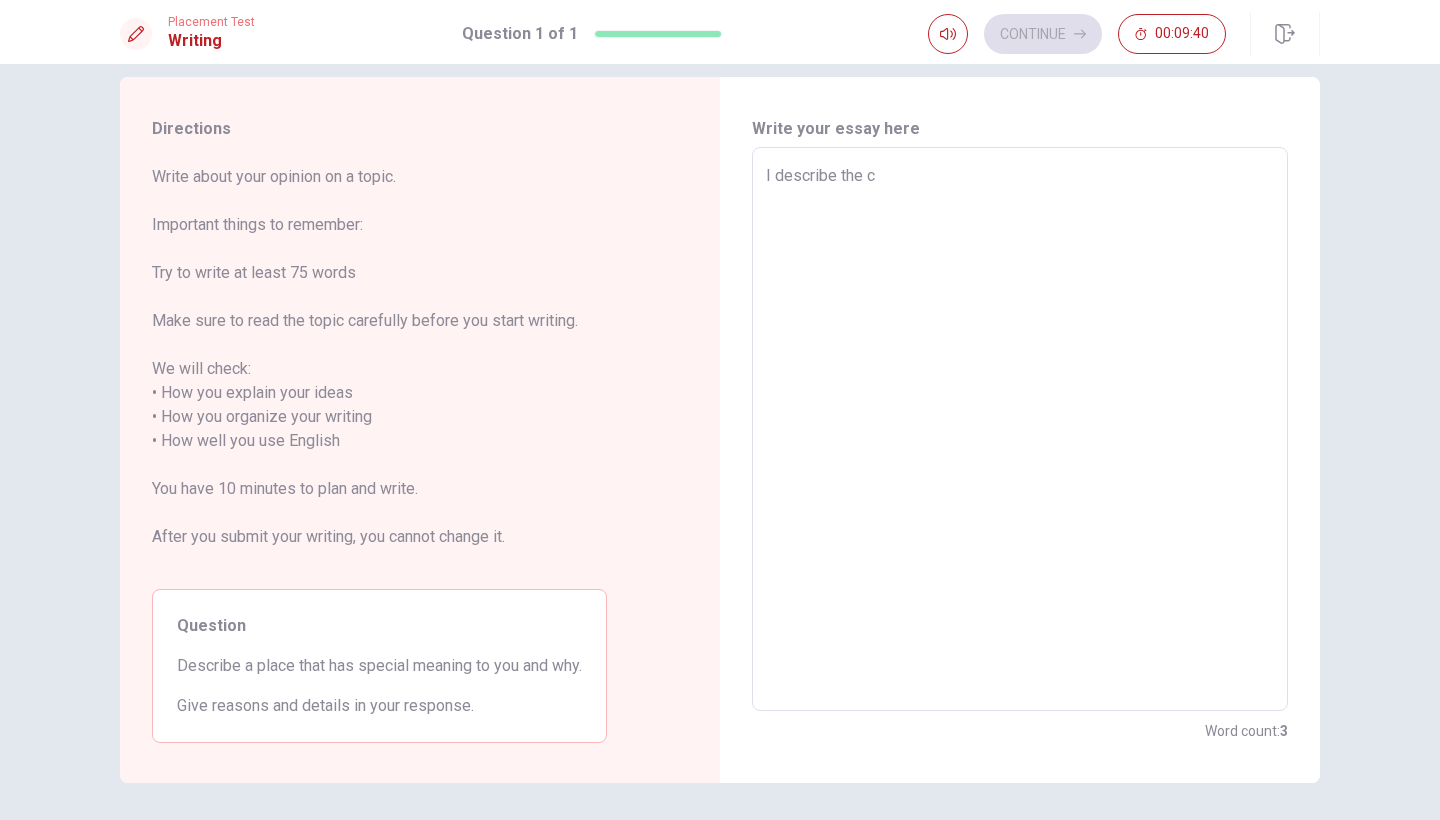 type on "x" 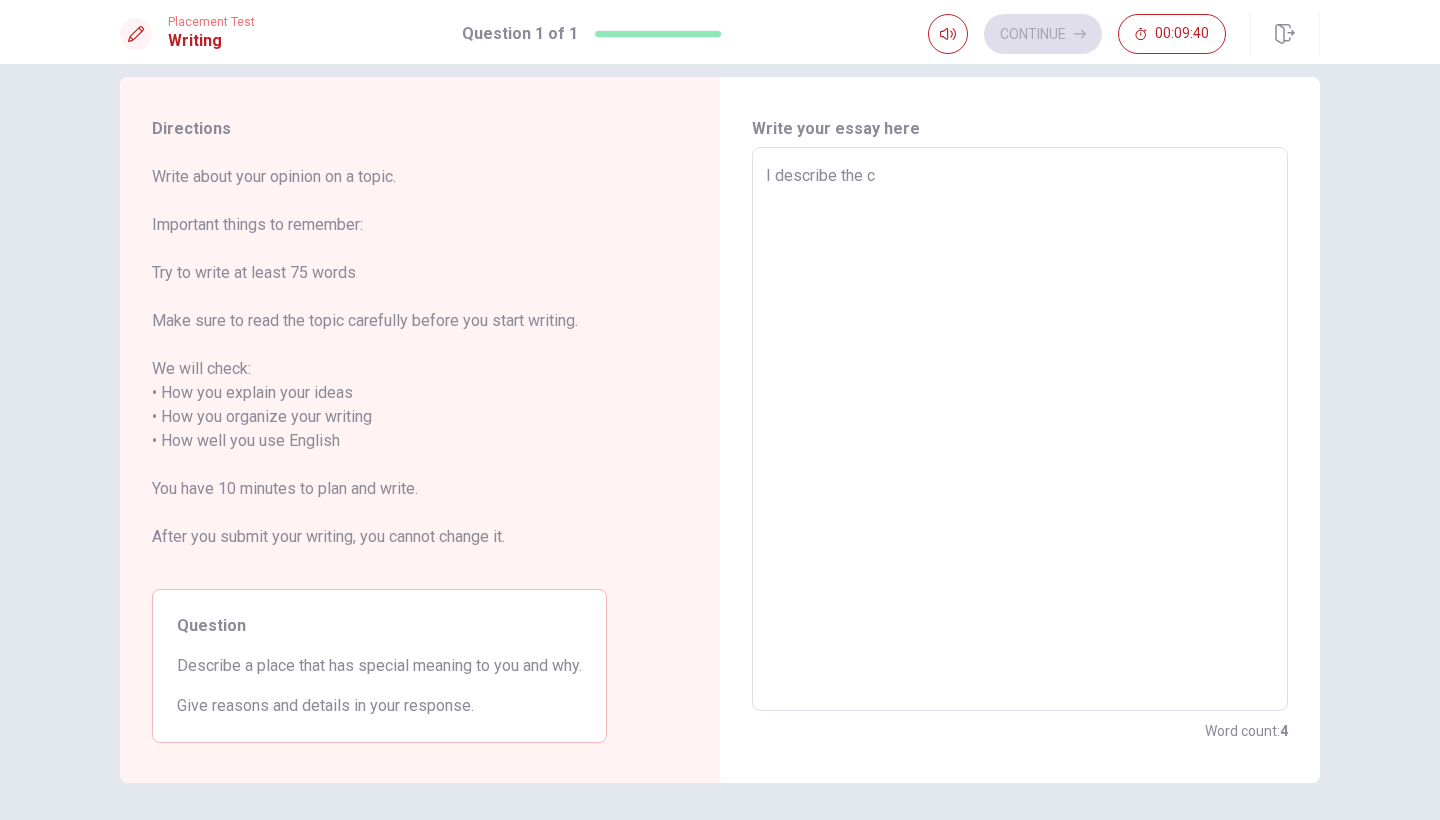 type on "I describe the ct" 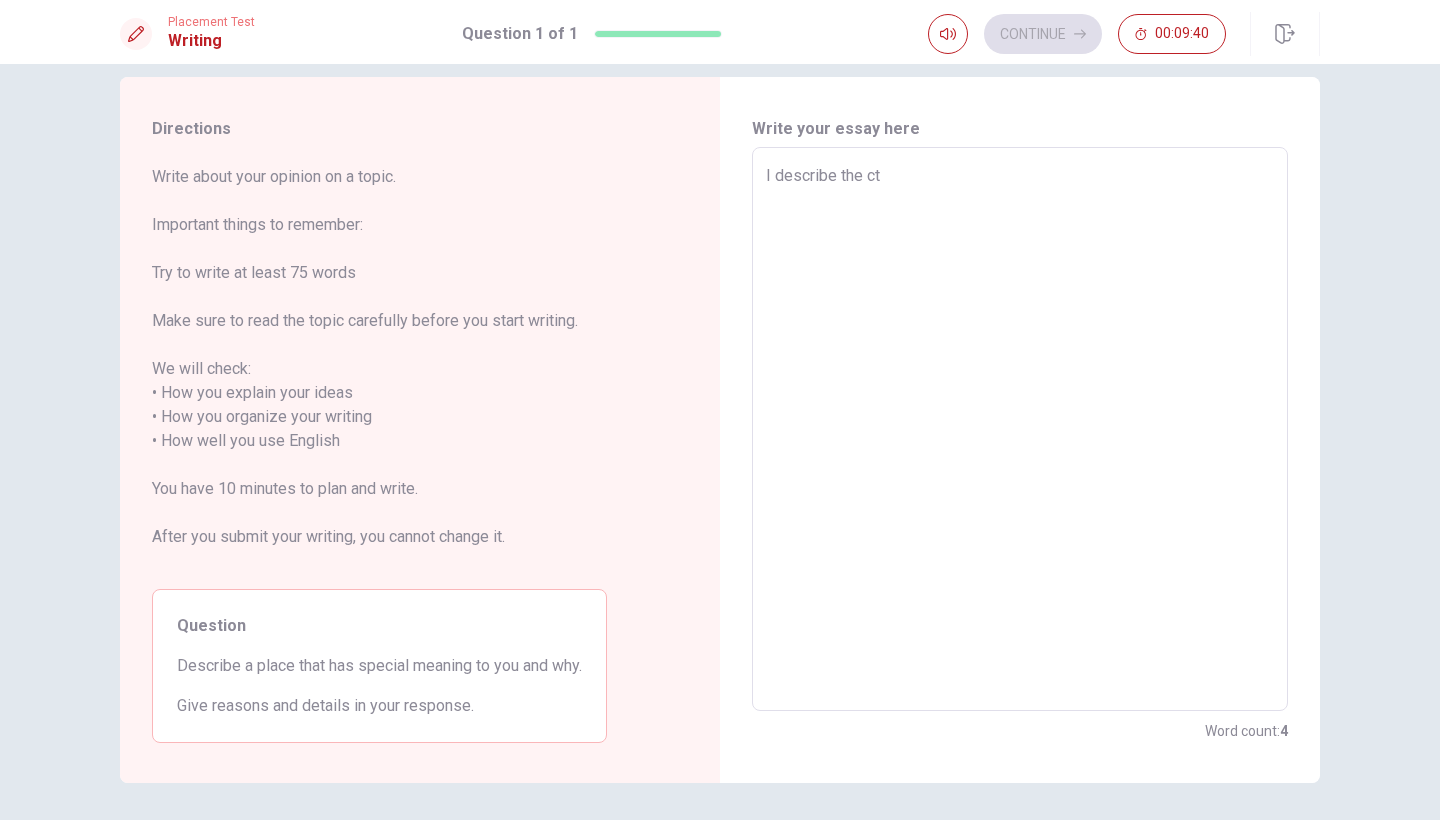 type on "x" 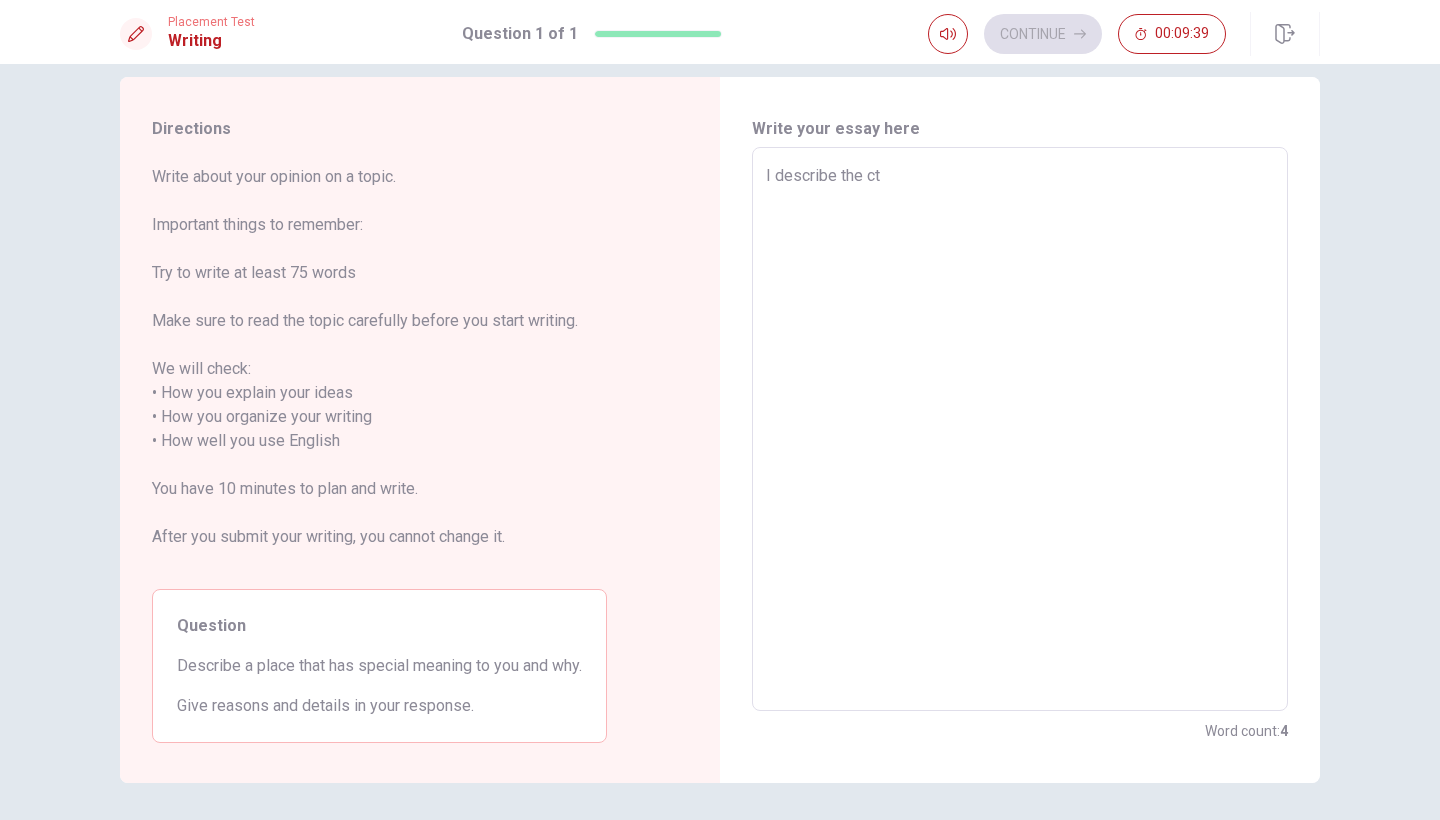 type on "I describe the c" 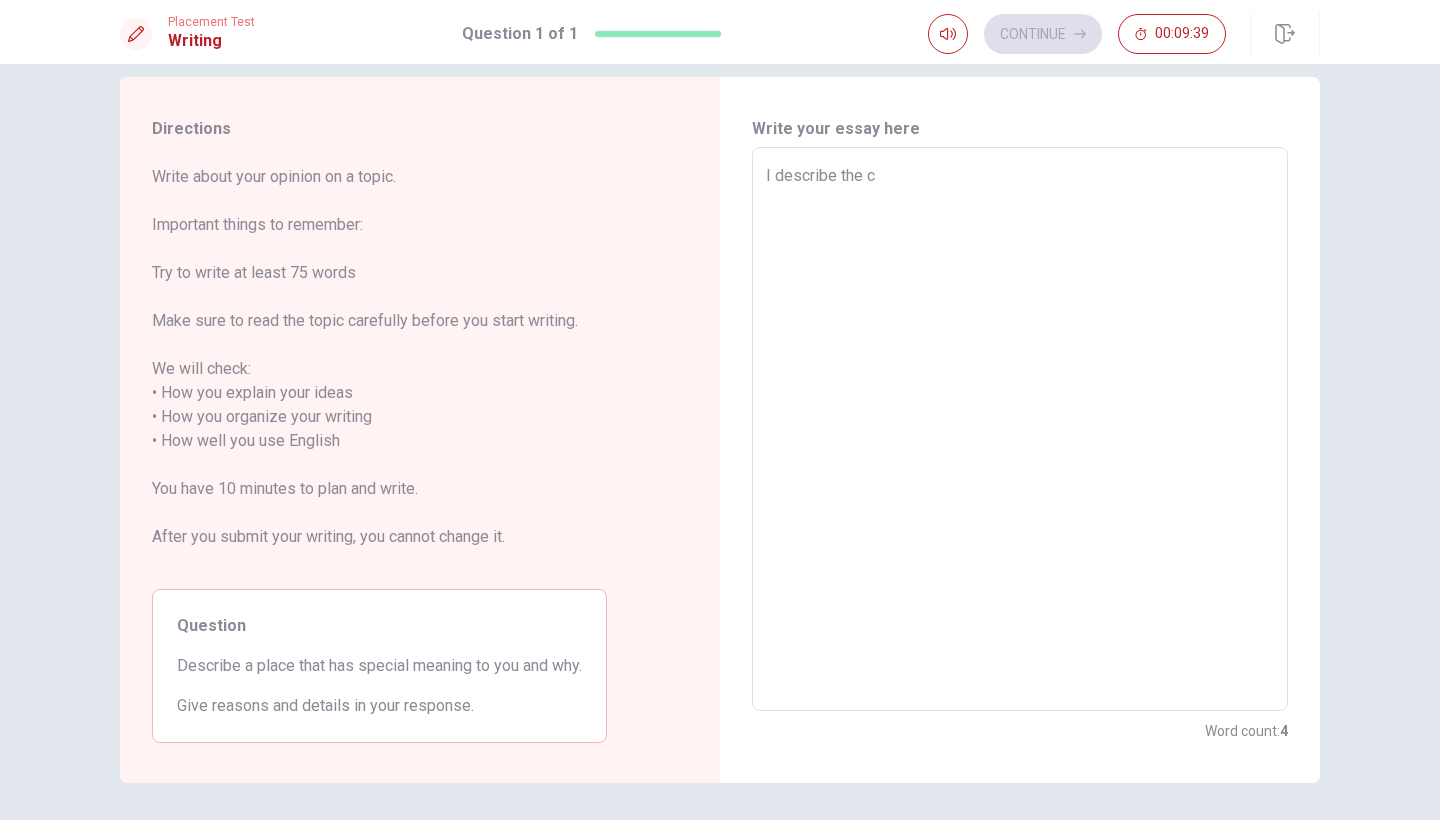 type on "x" 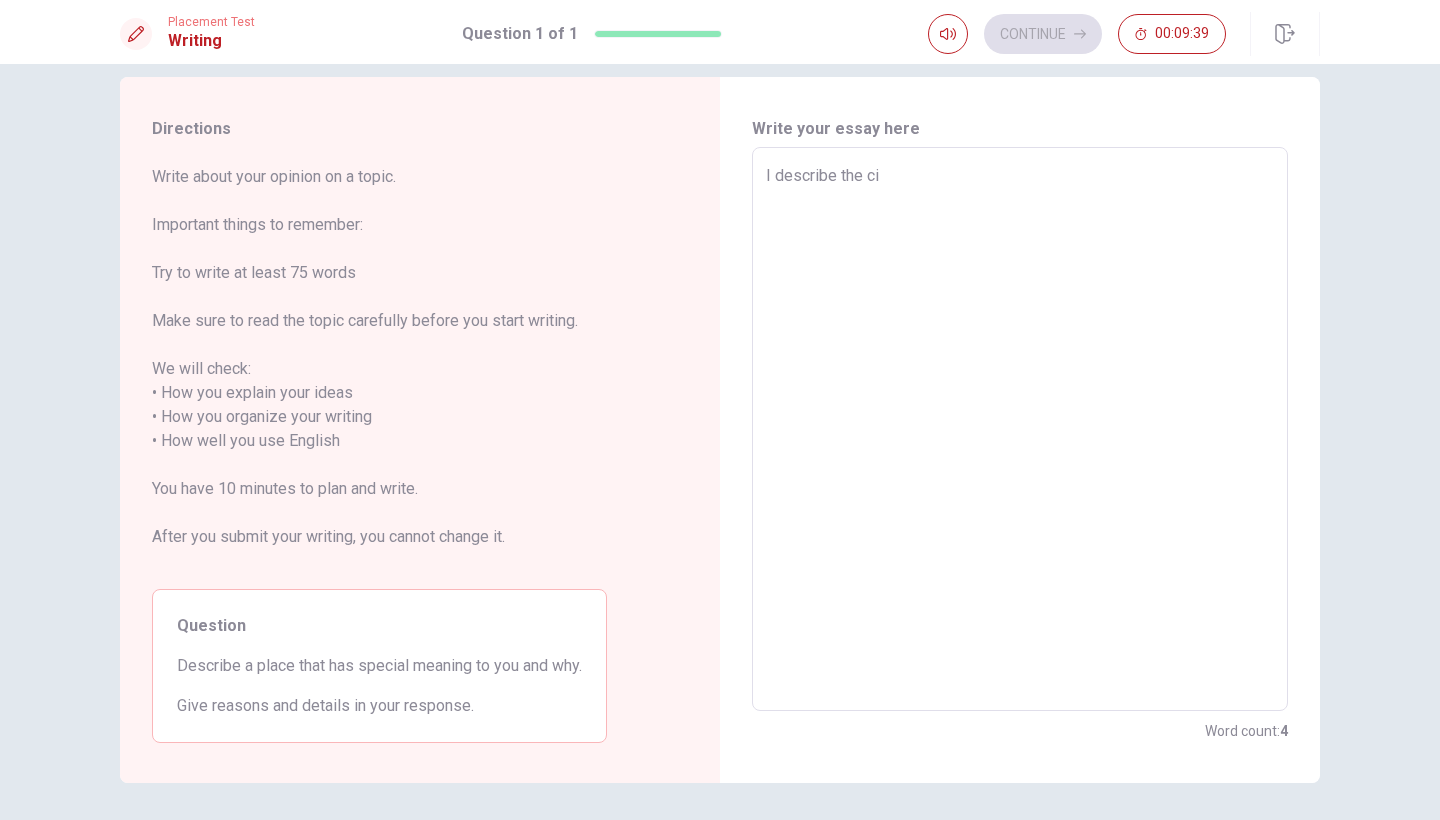 type on "x" 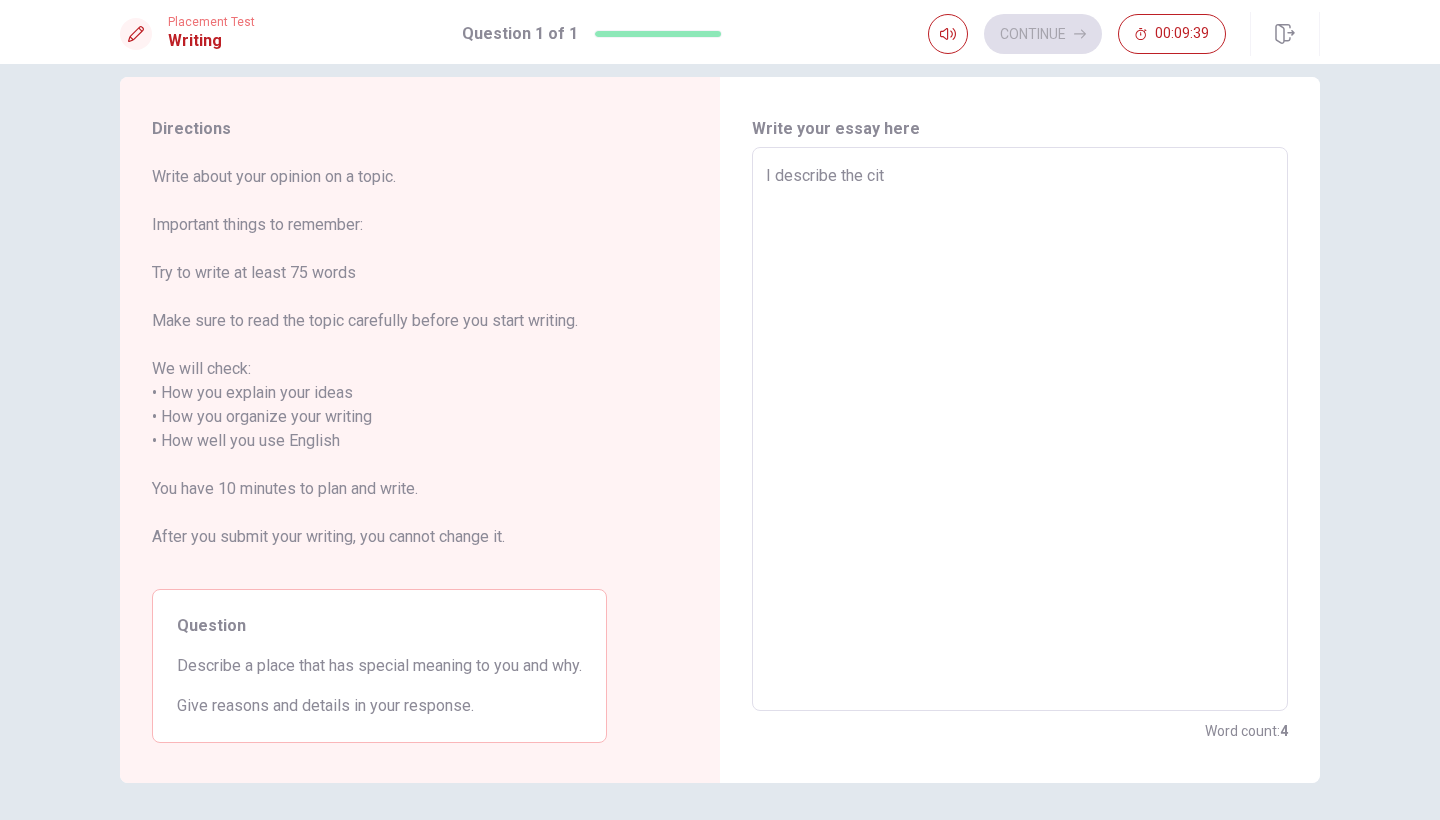 type on "x" 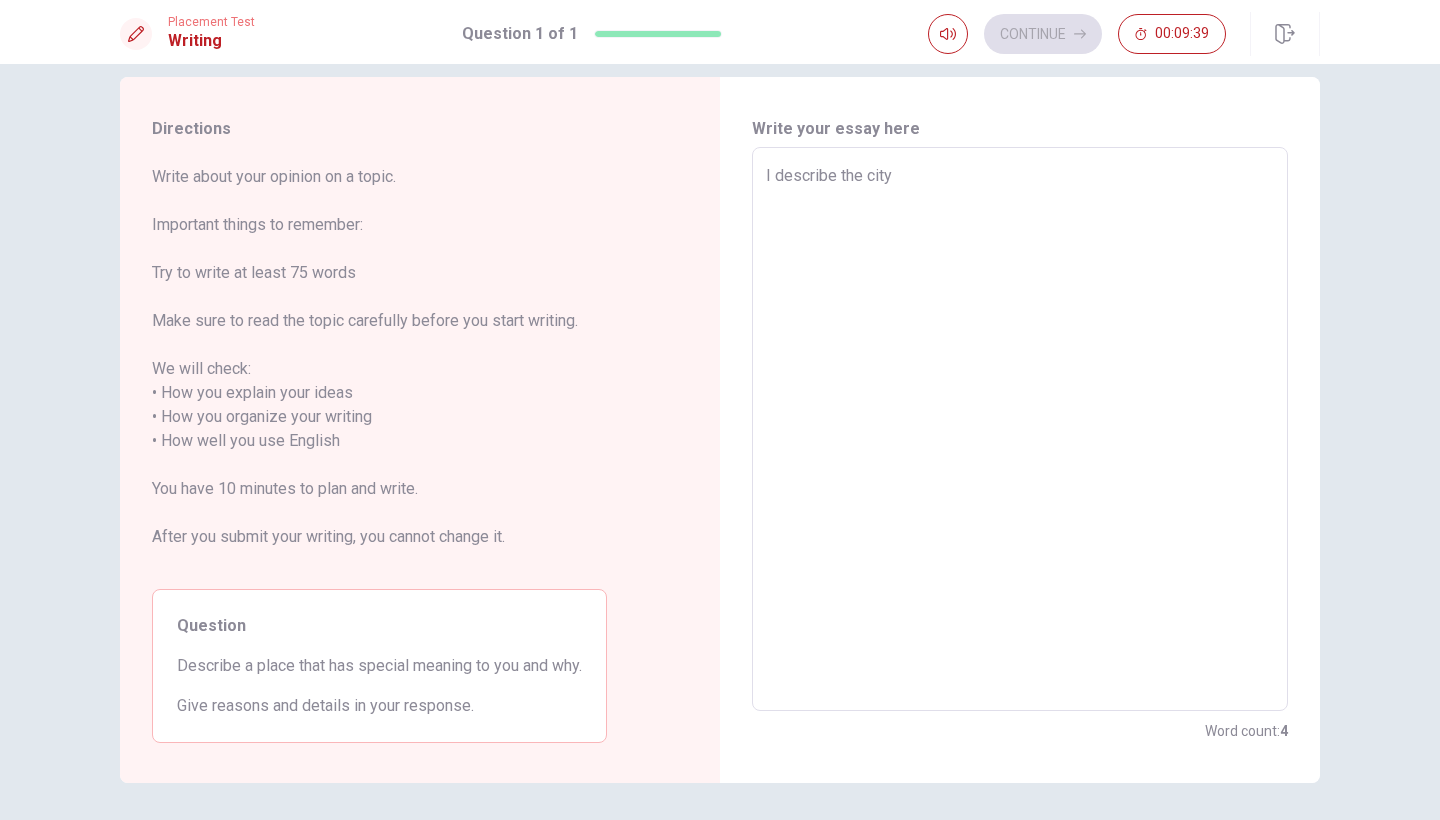 type on "x" 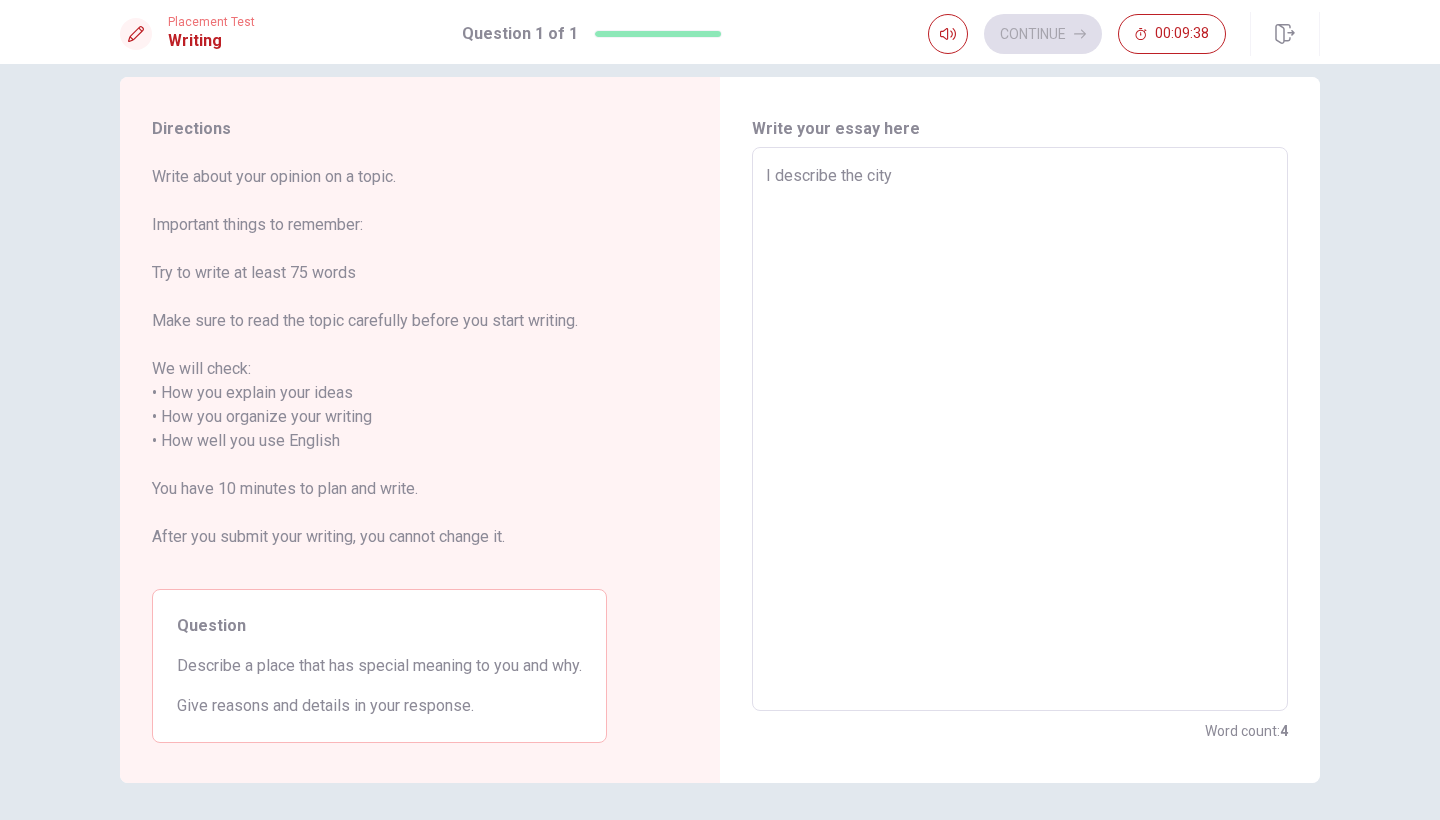 type on "I describe the city" 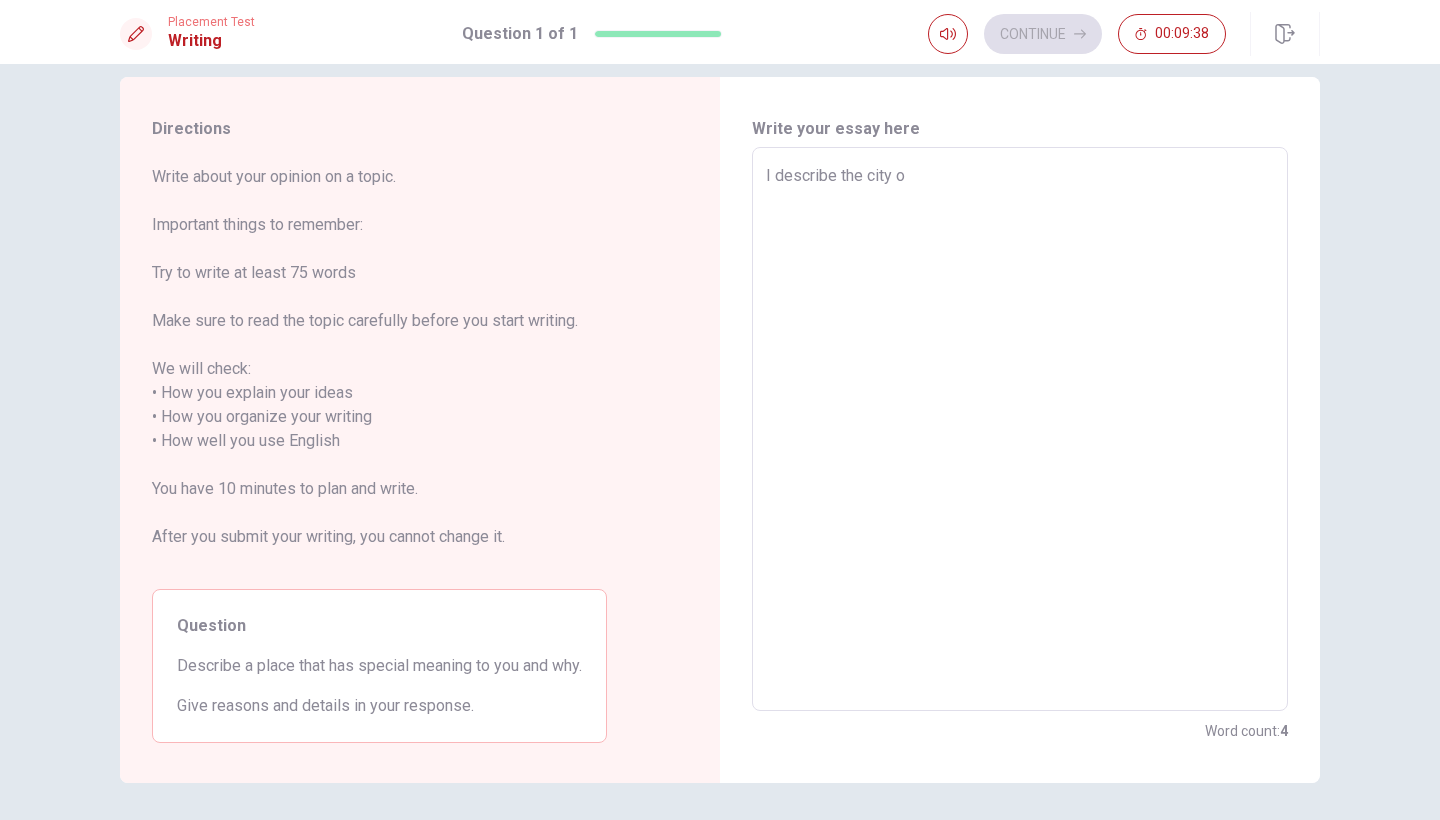 type on "x" 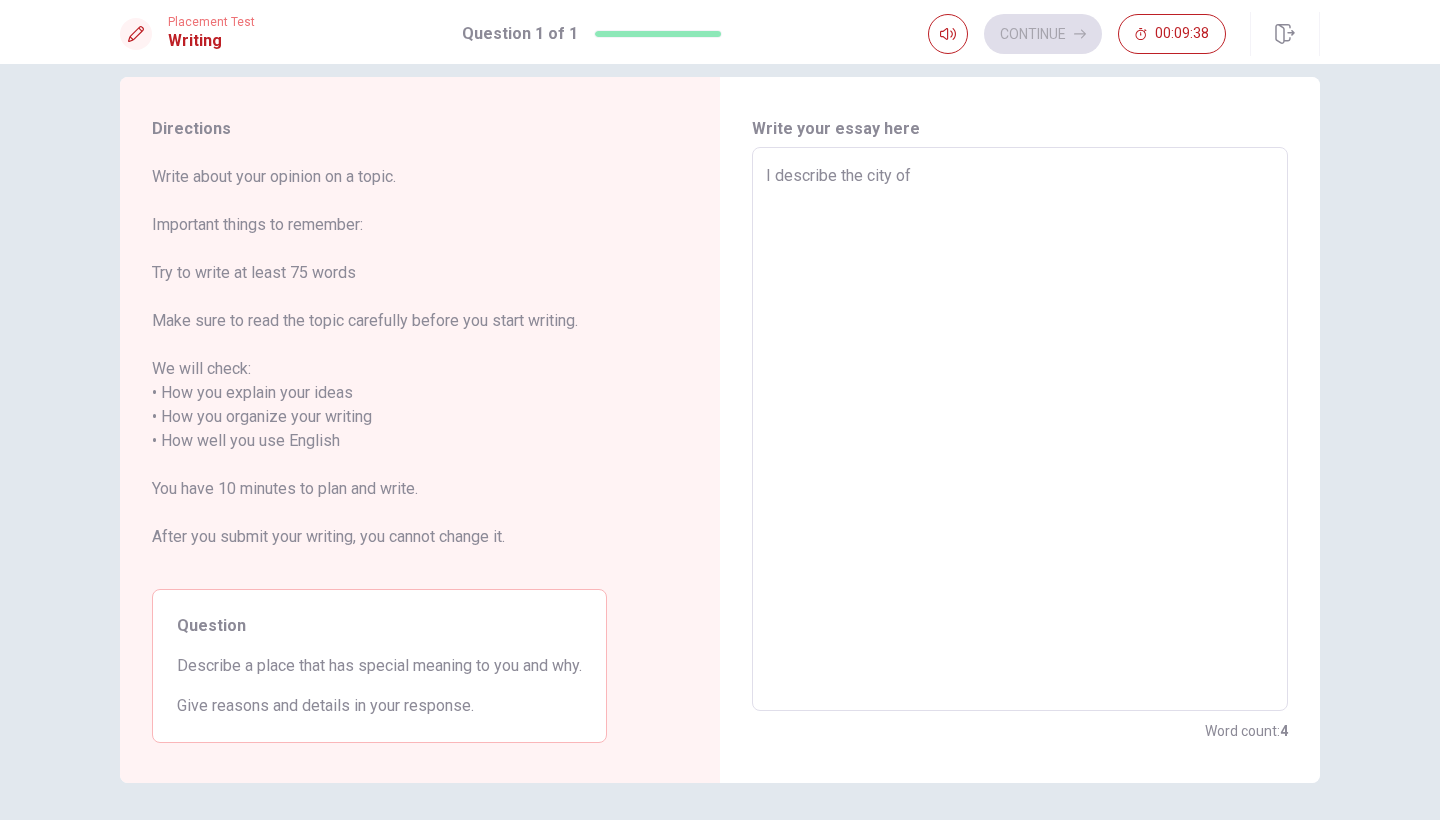 type on "I describe the city of" 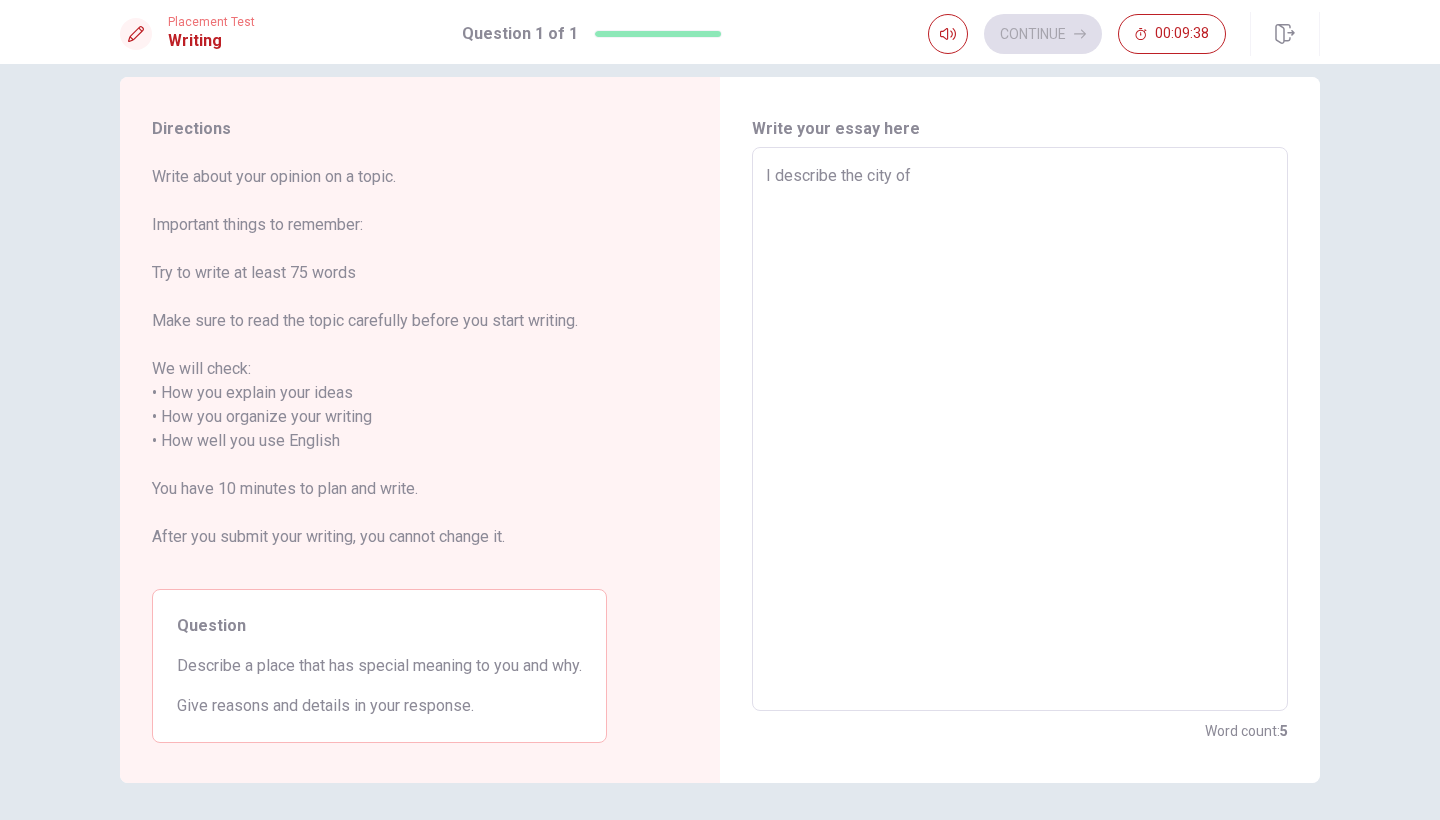 type on "I describe the city of p" 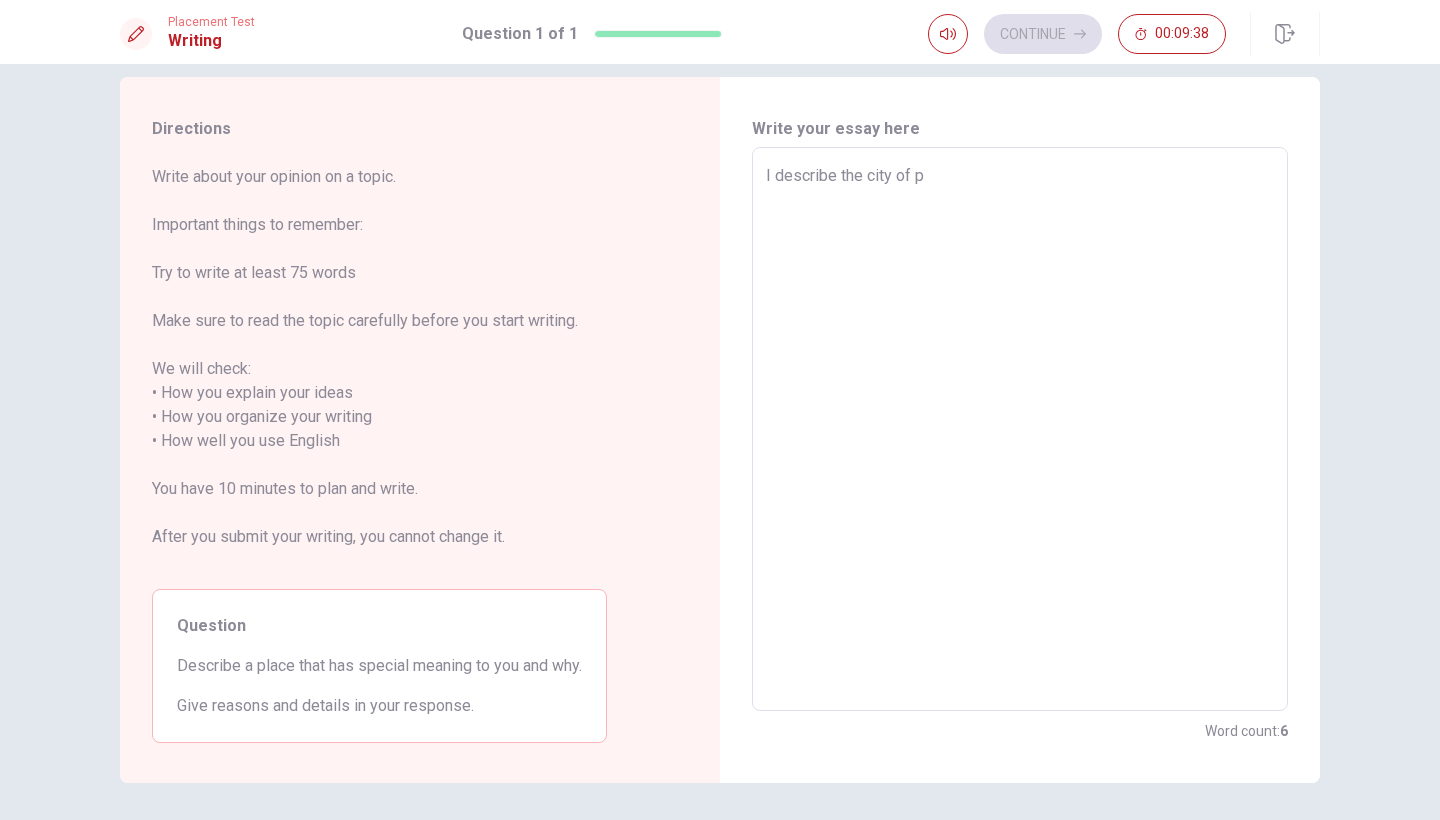 type on "x" 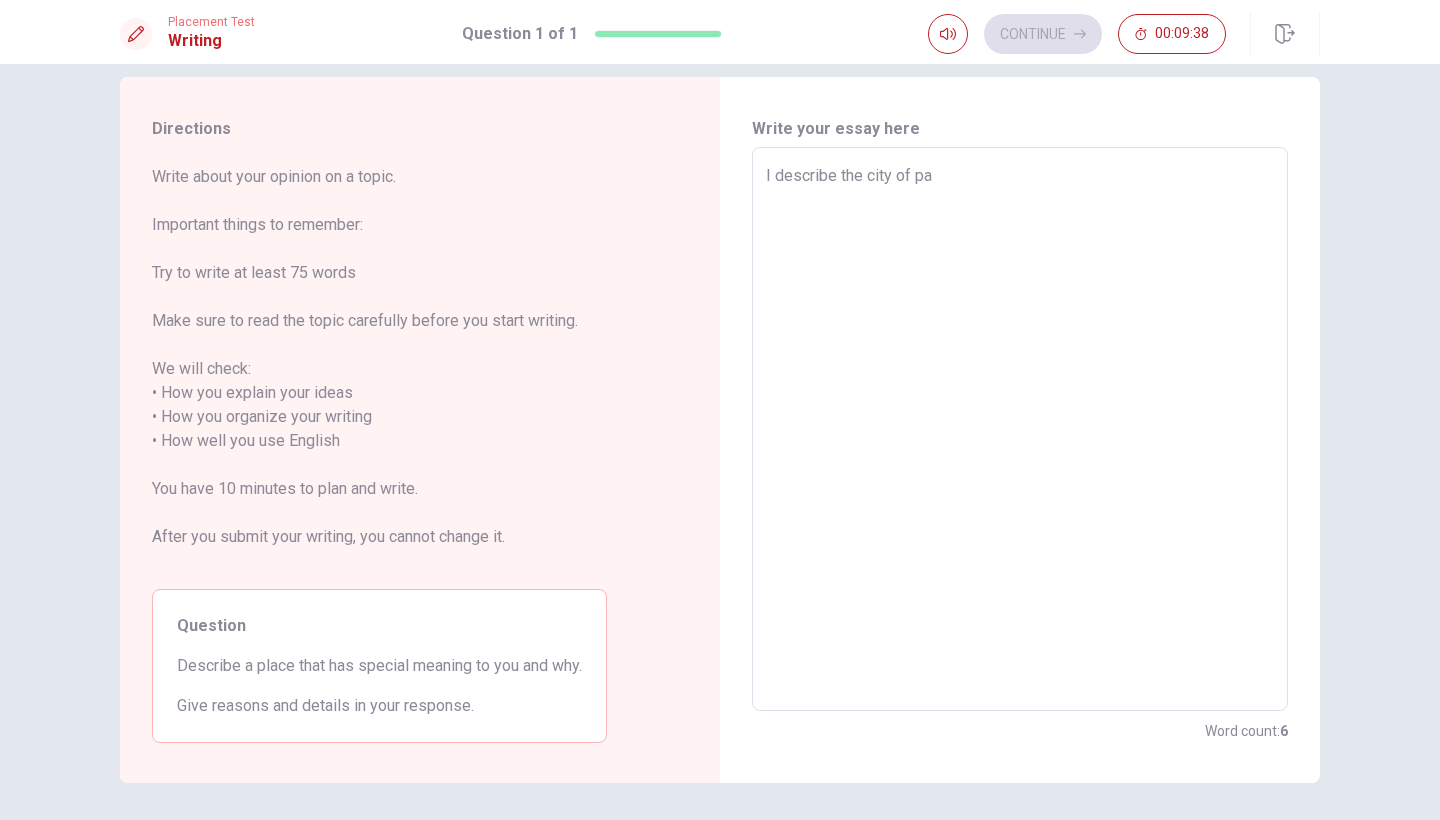 type on "x" 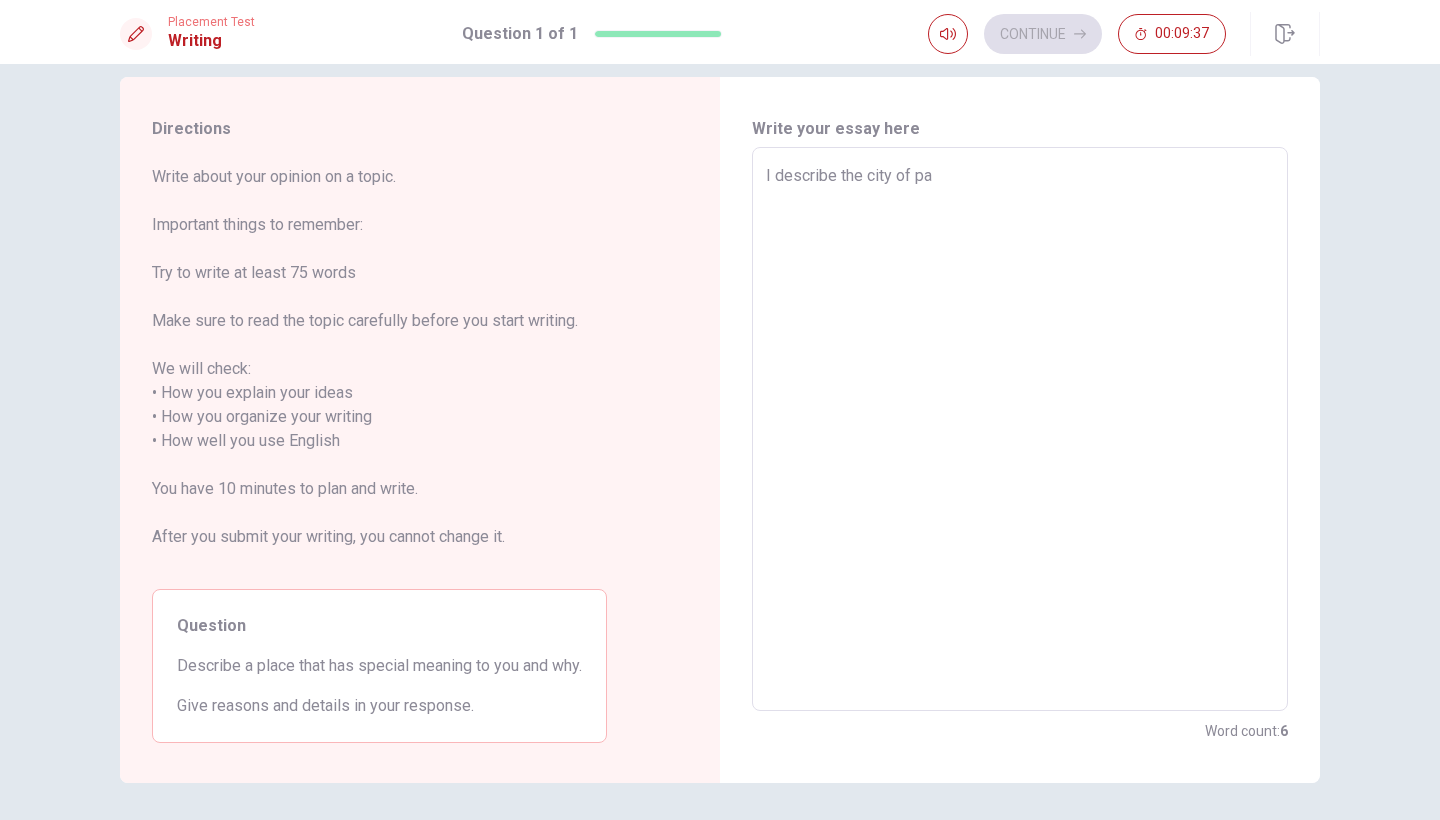 type on "I describe the city of par" 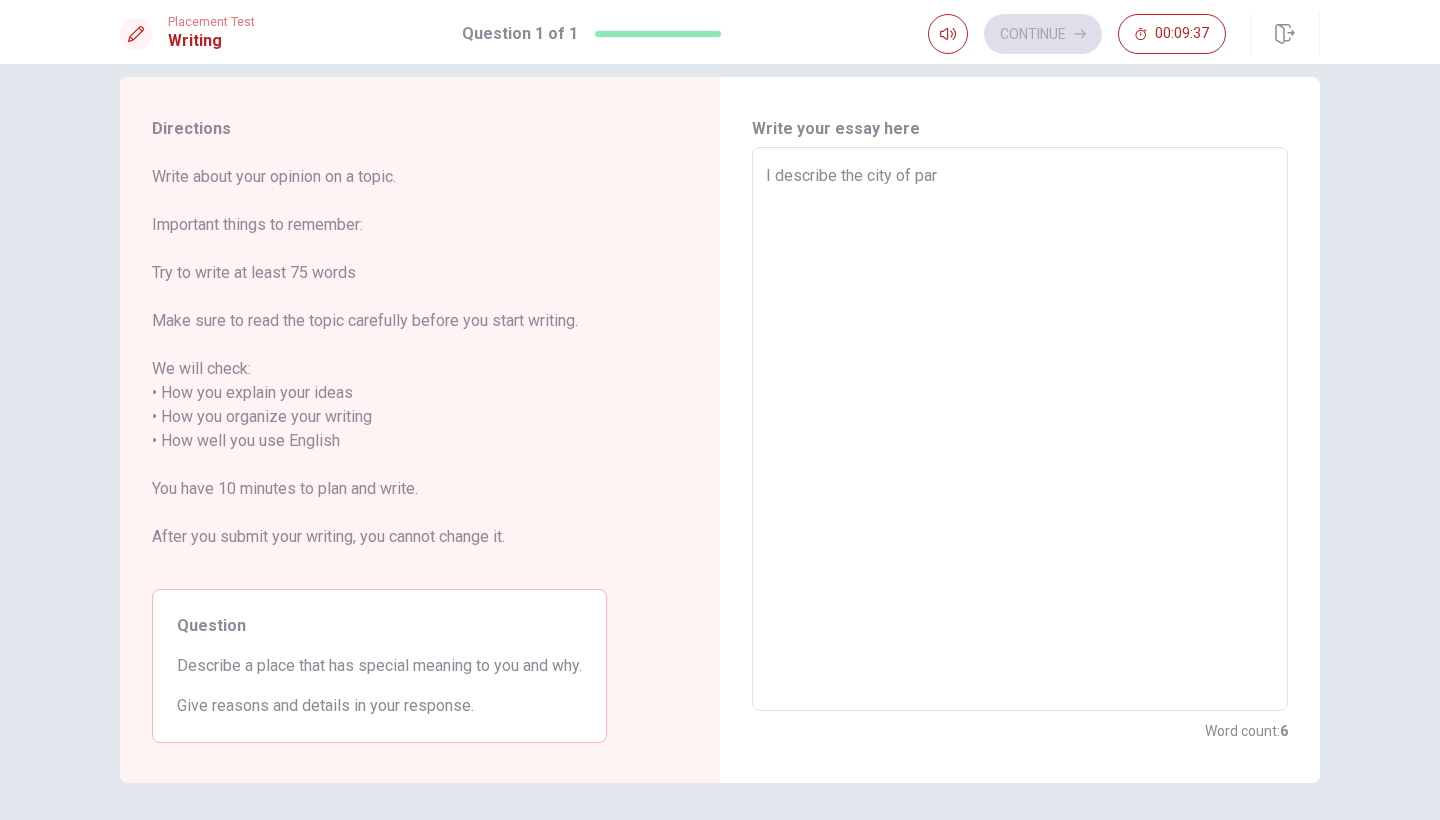 type on "x" 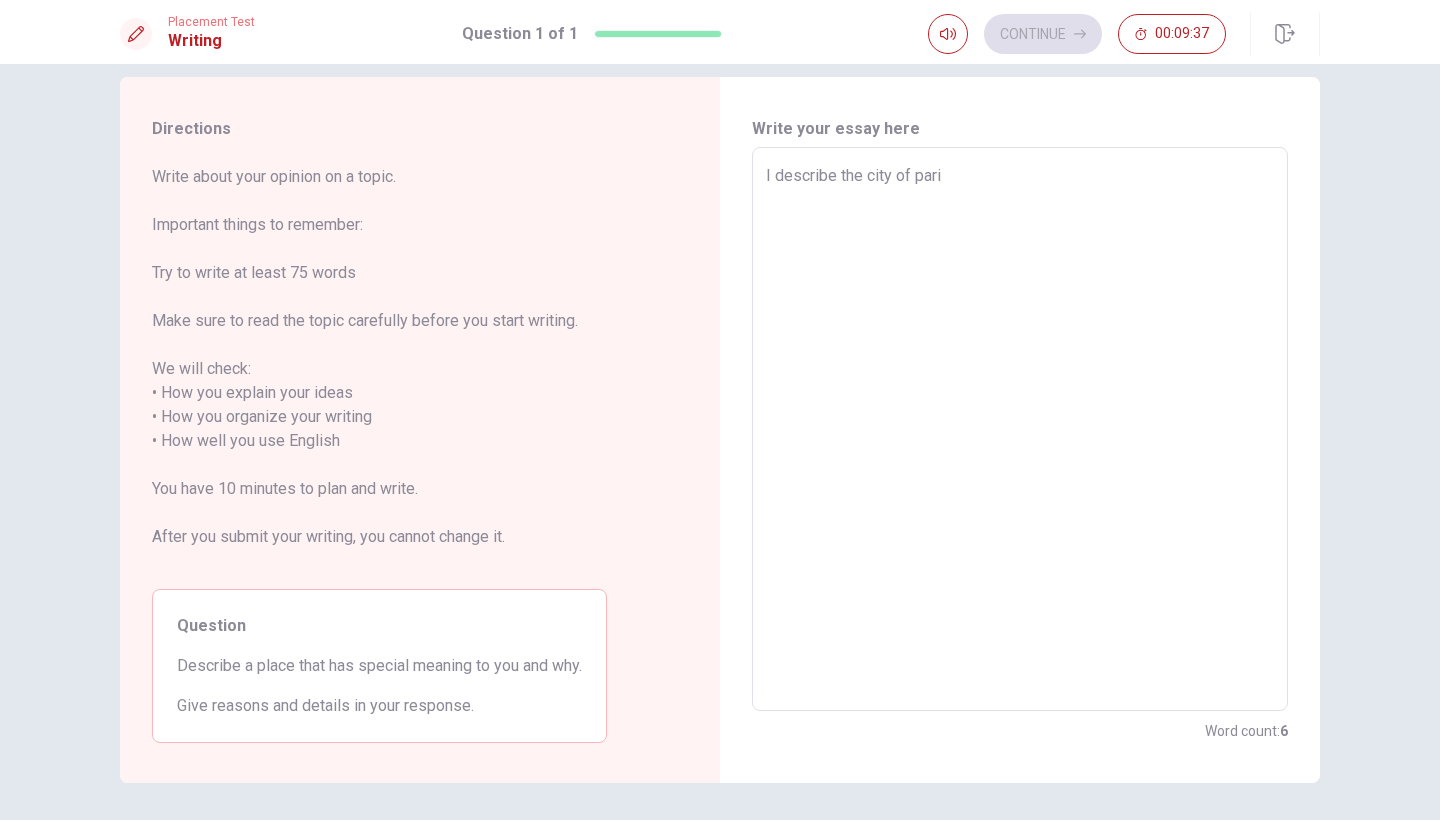 type on "x" 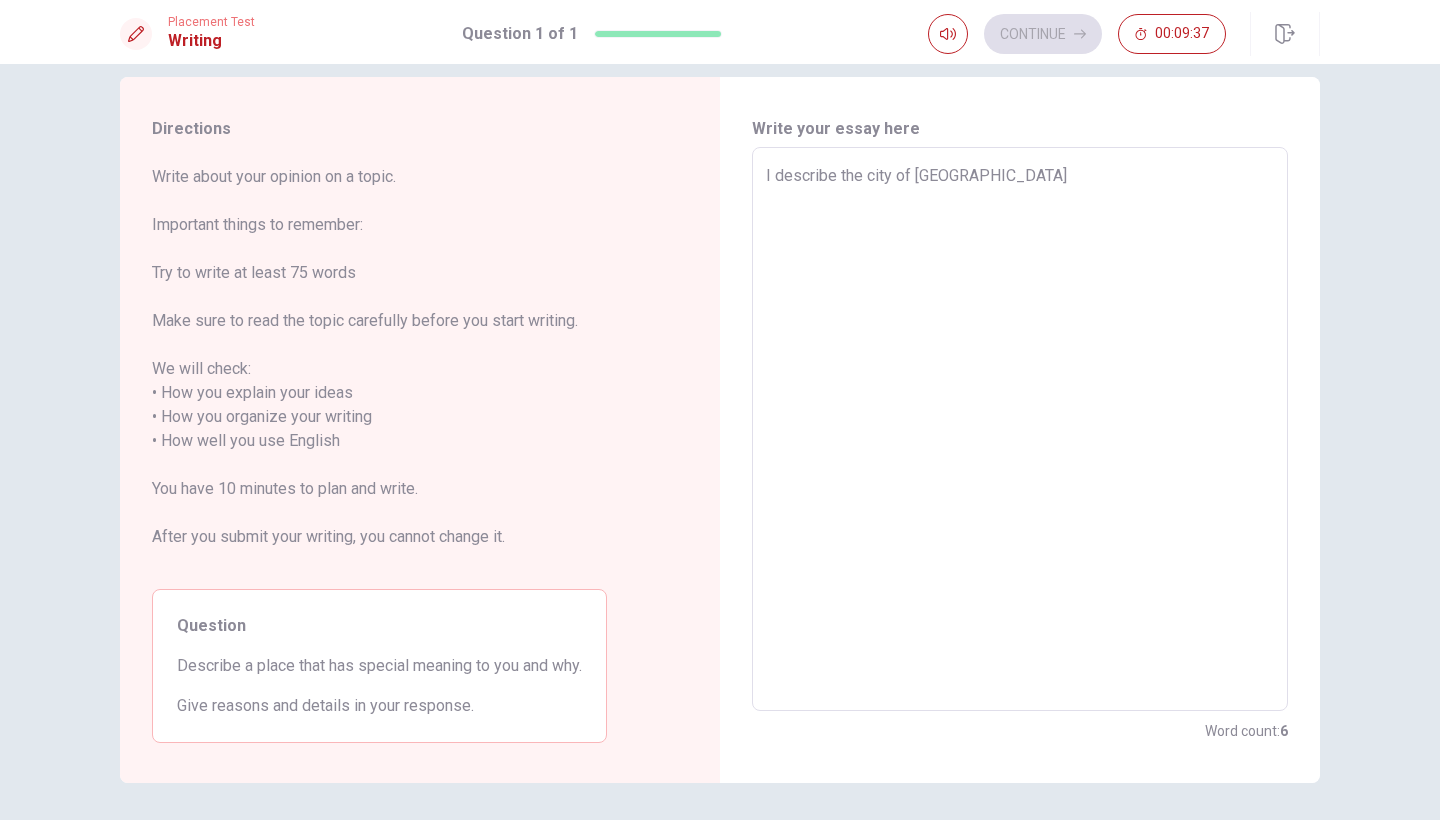 type on "I describe the city of pari" 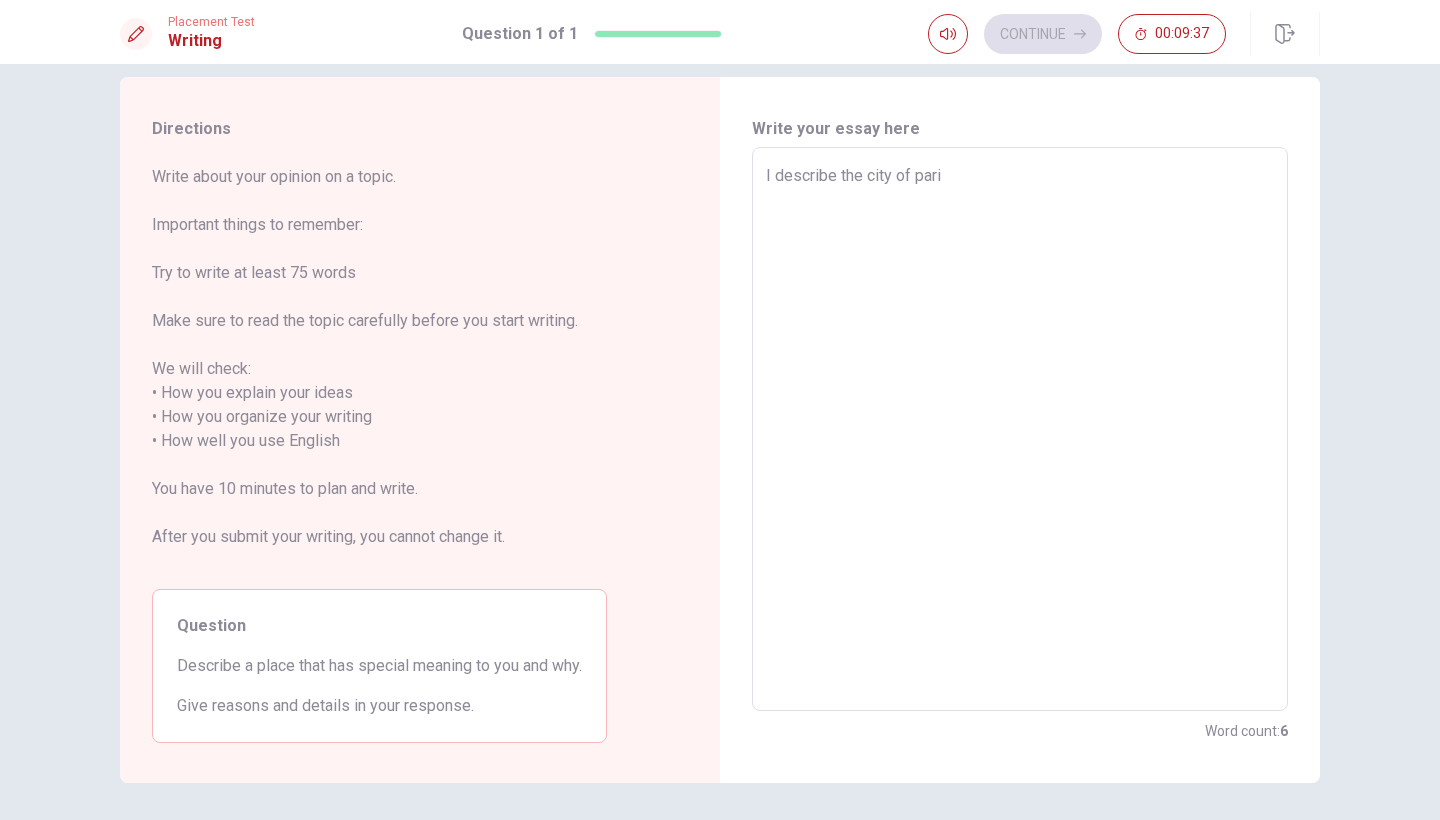 type on "x" 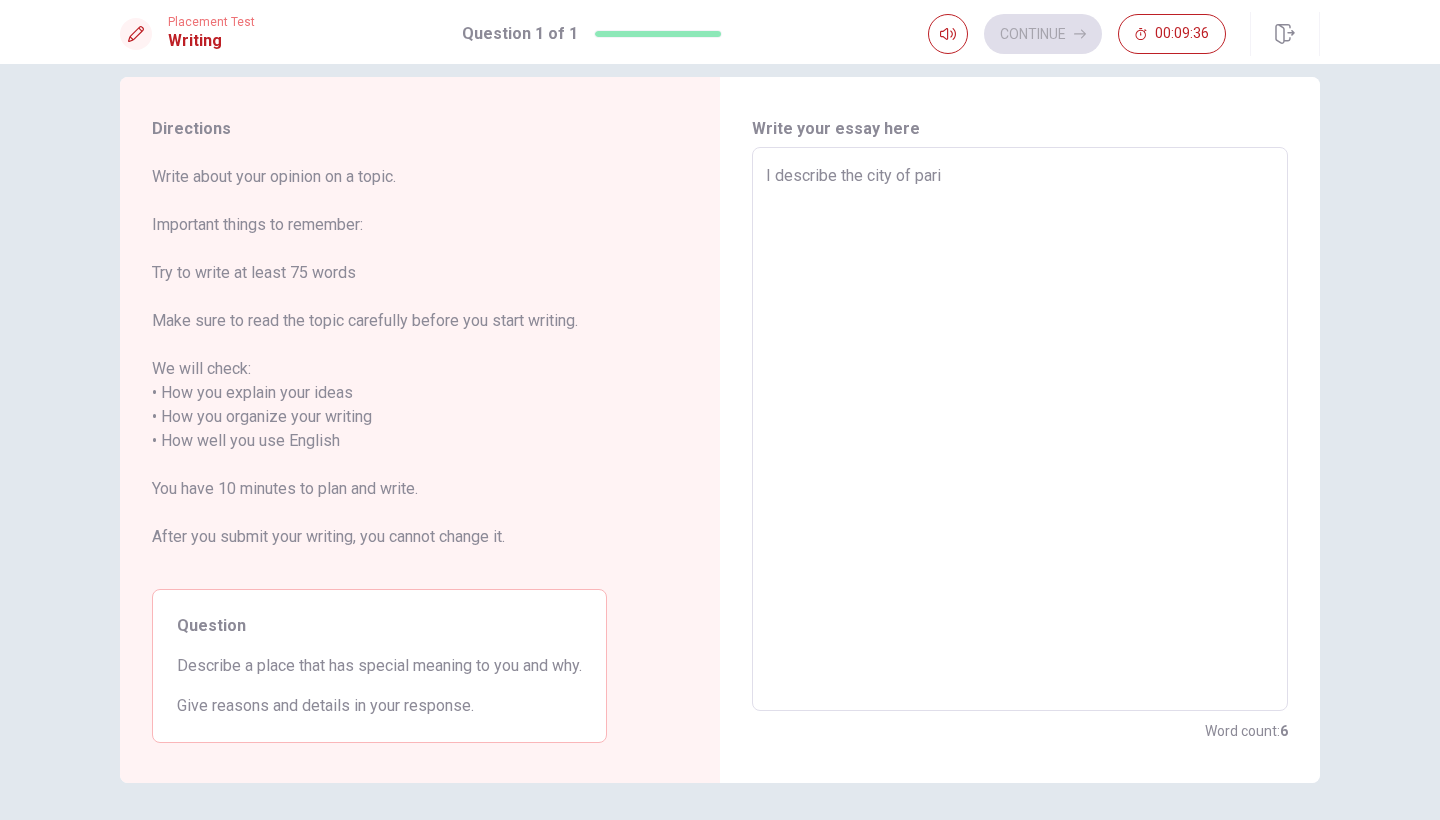 type on "I describe the city of par" 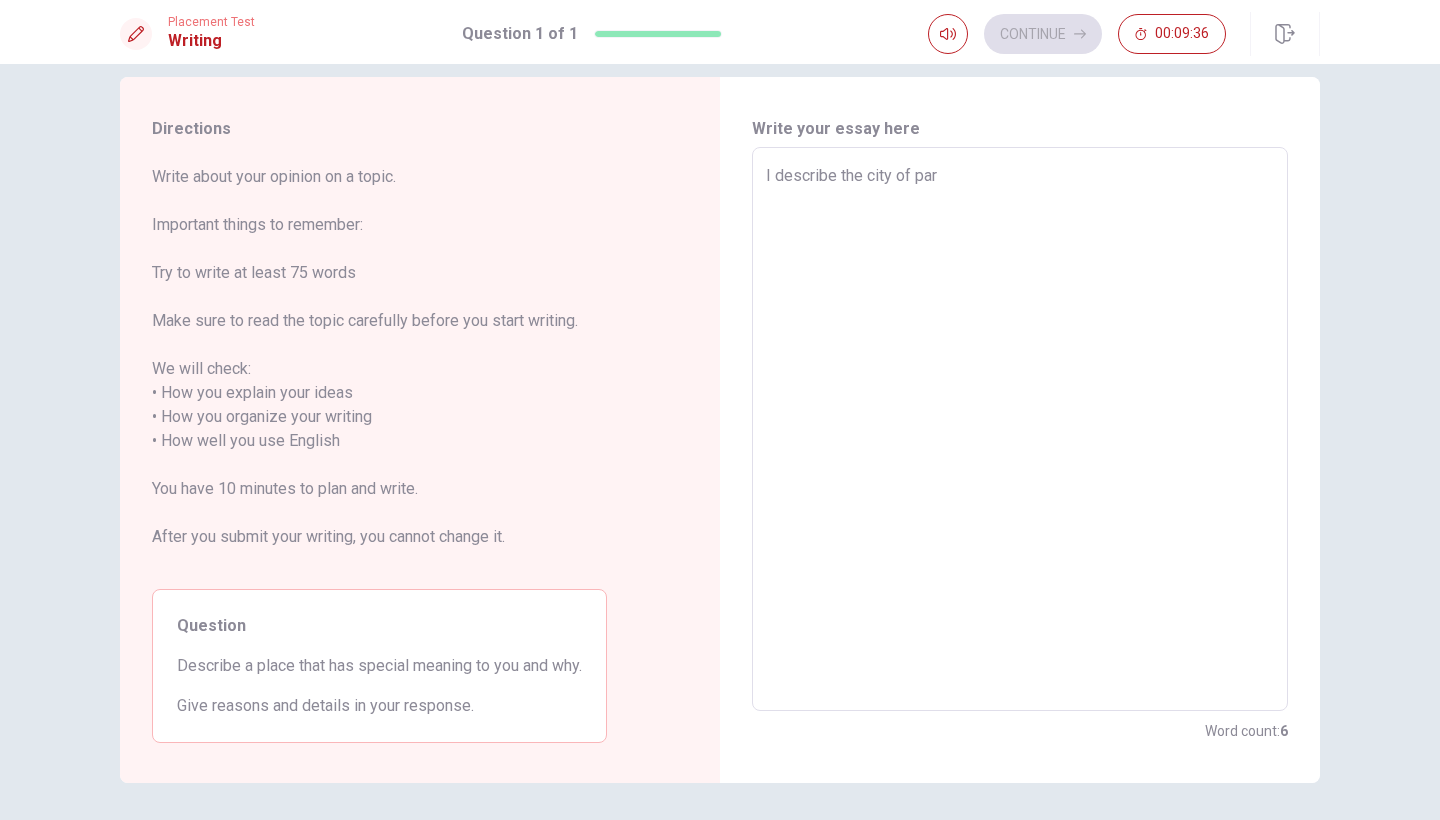 type on "x" 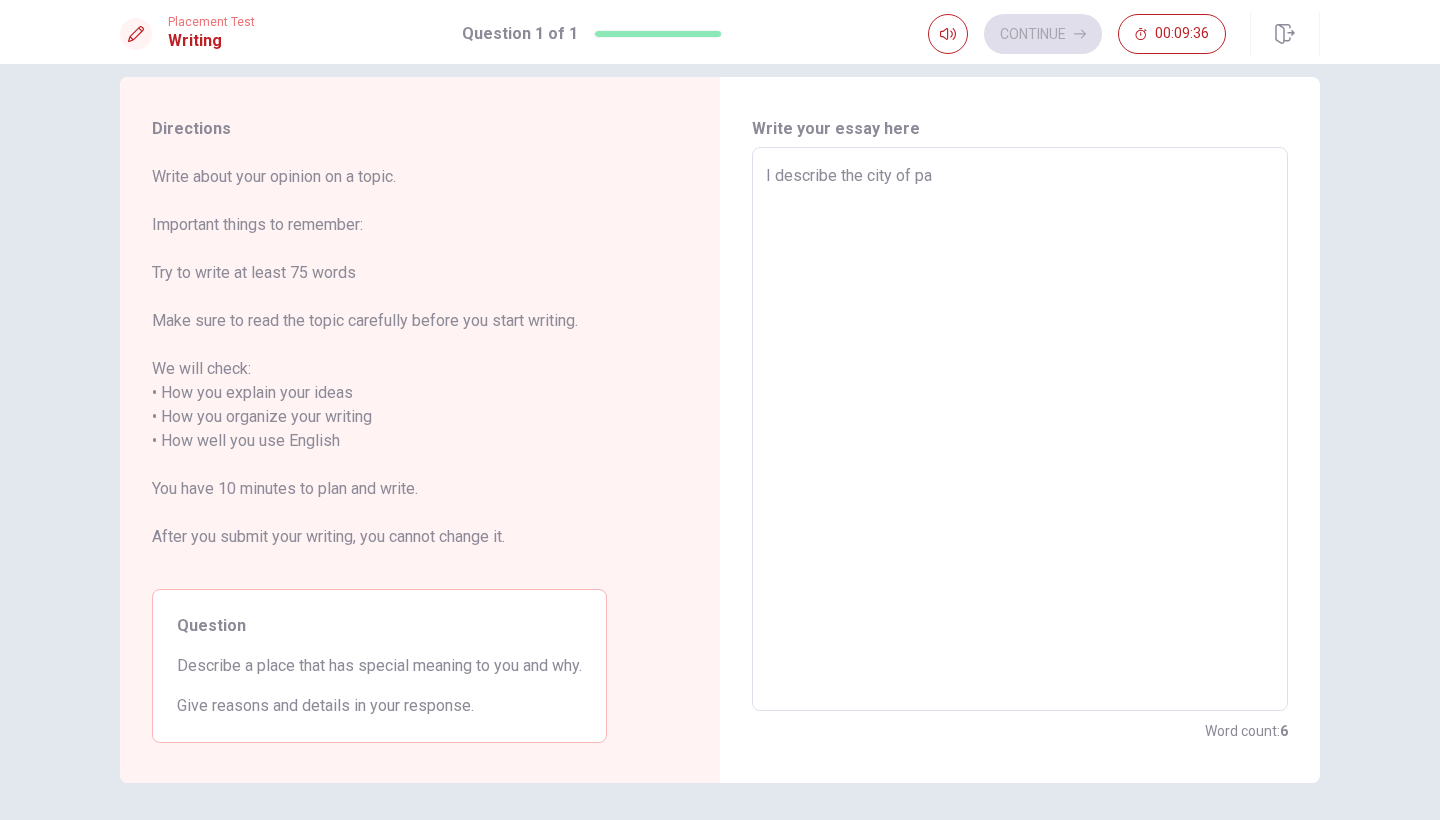 type on "x" 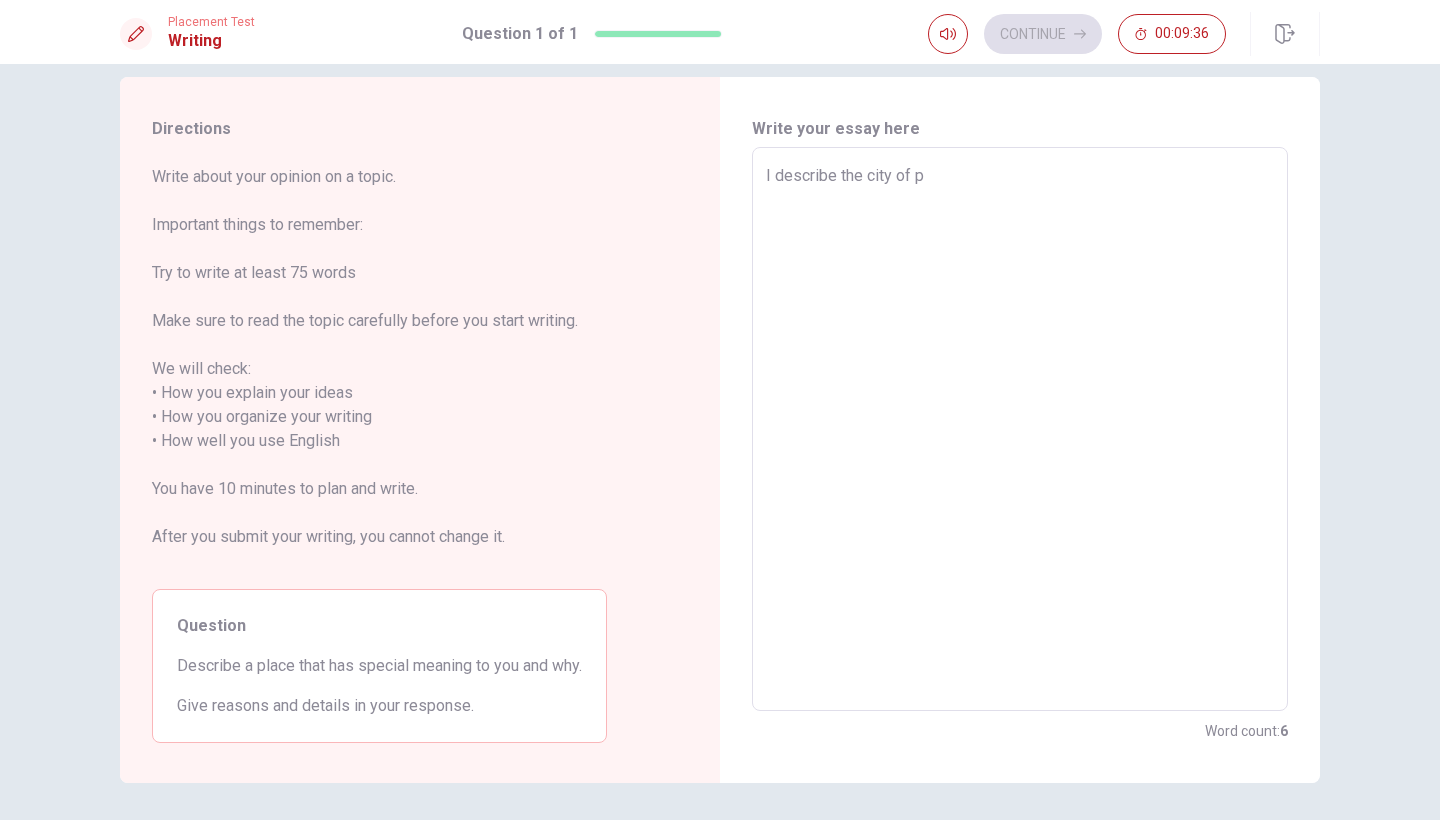 type on "x" 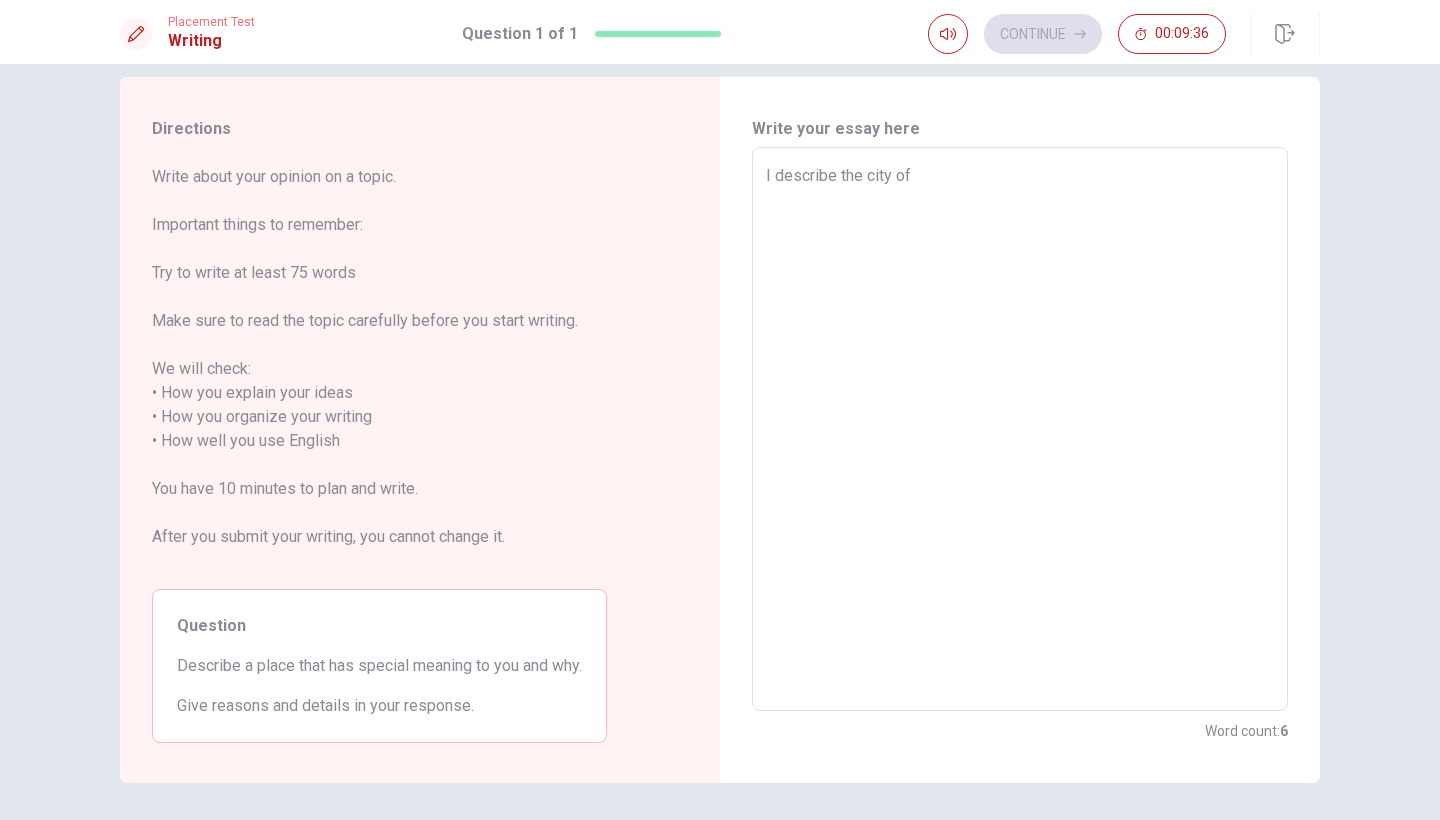 type on "x" 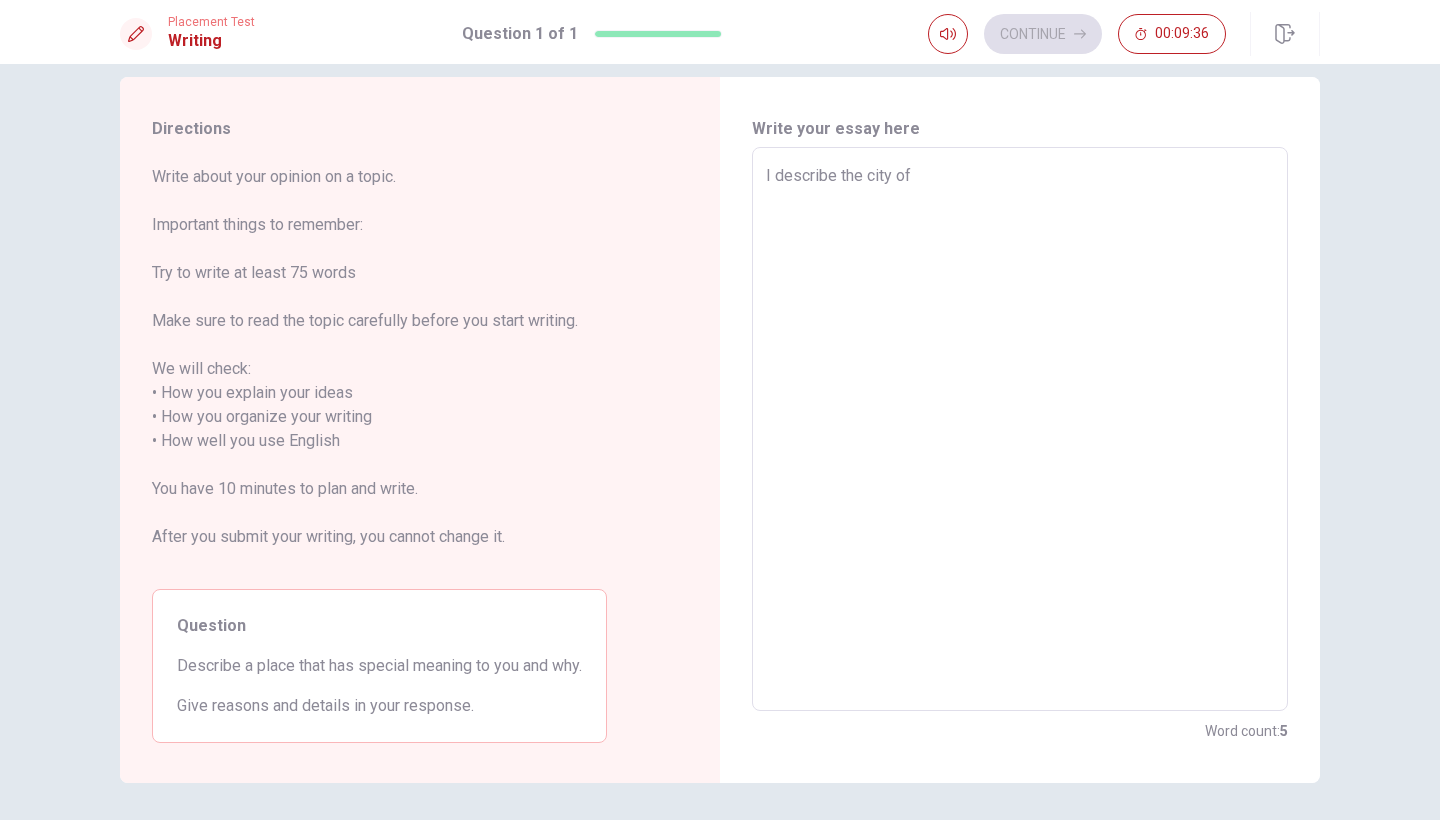 type on "I describe the city of" 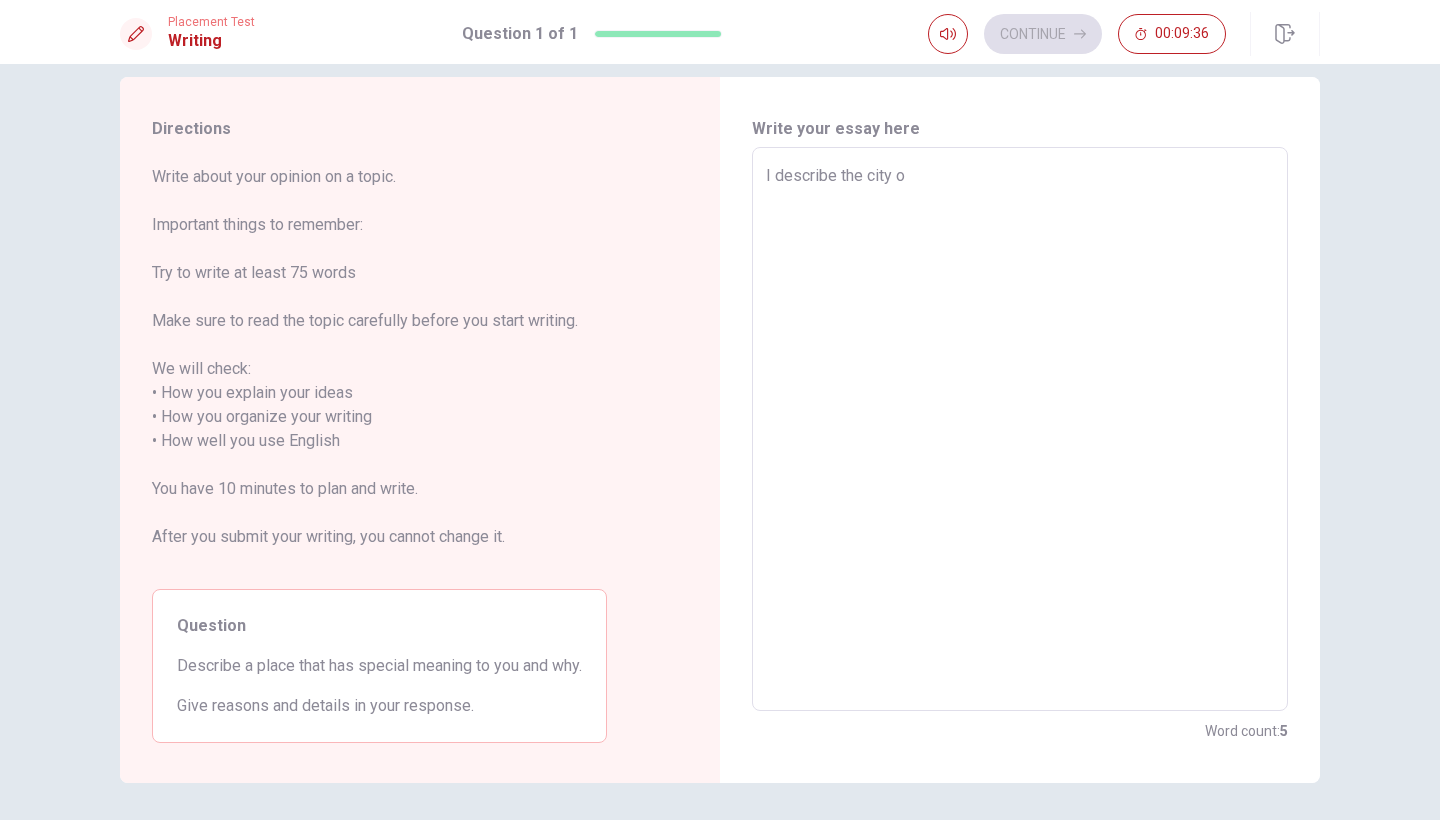 type on "x" 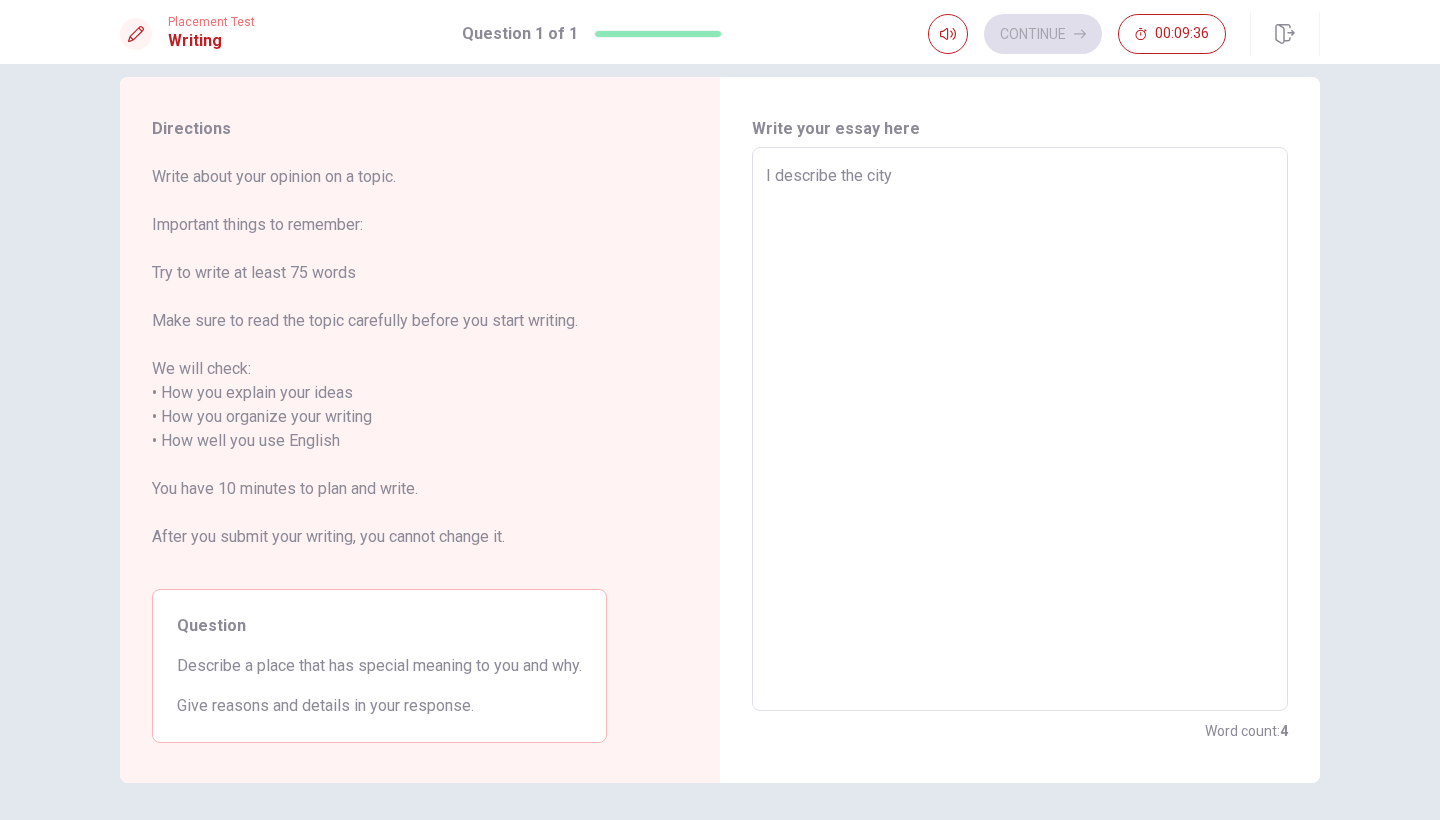 type on "x" 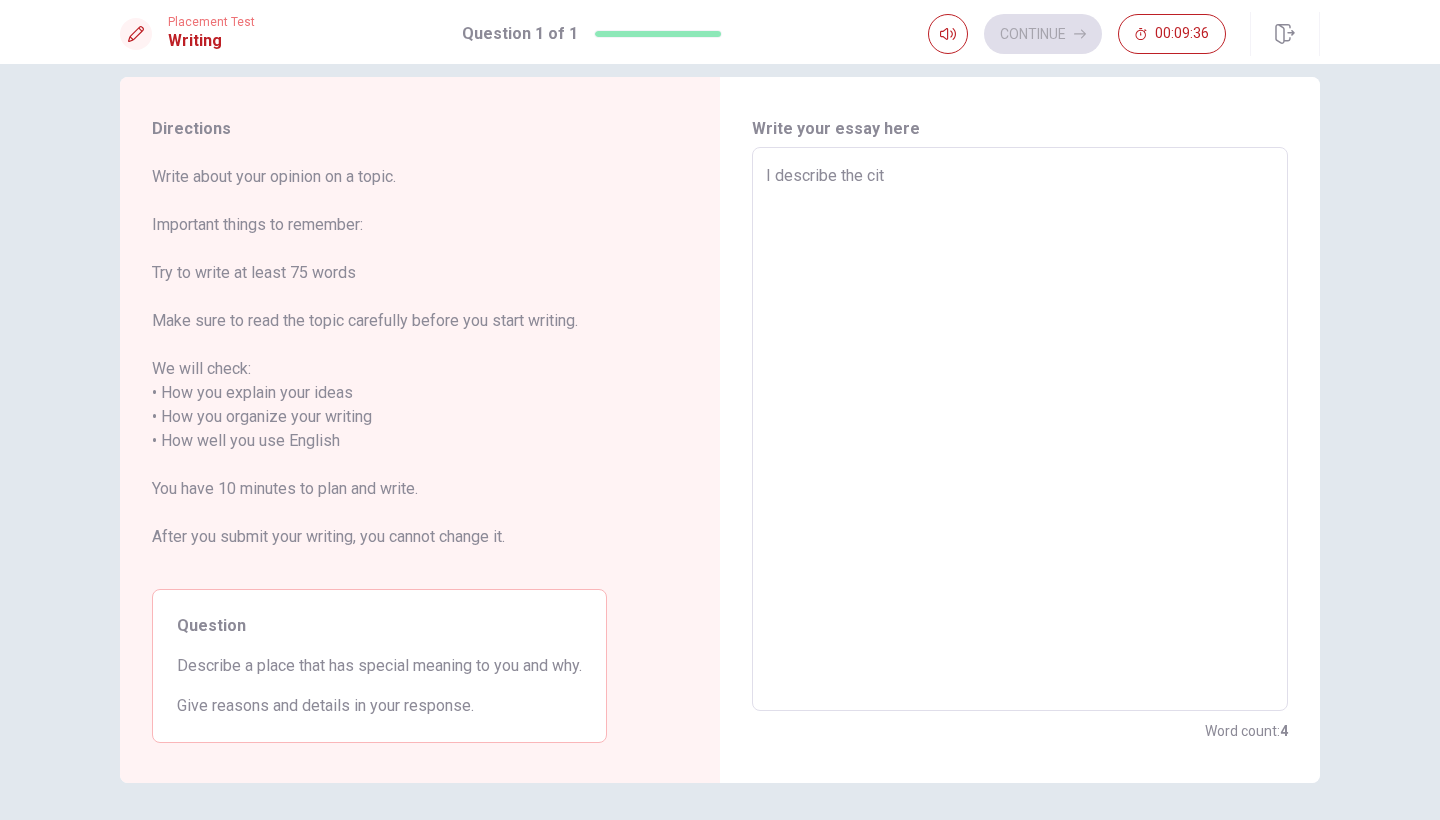 type on "x" 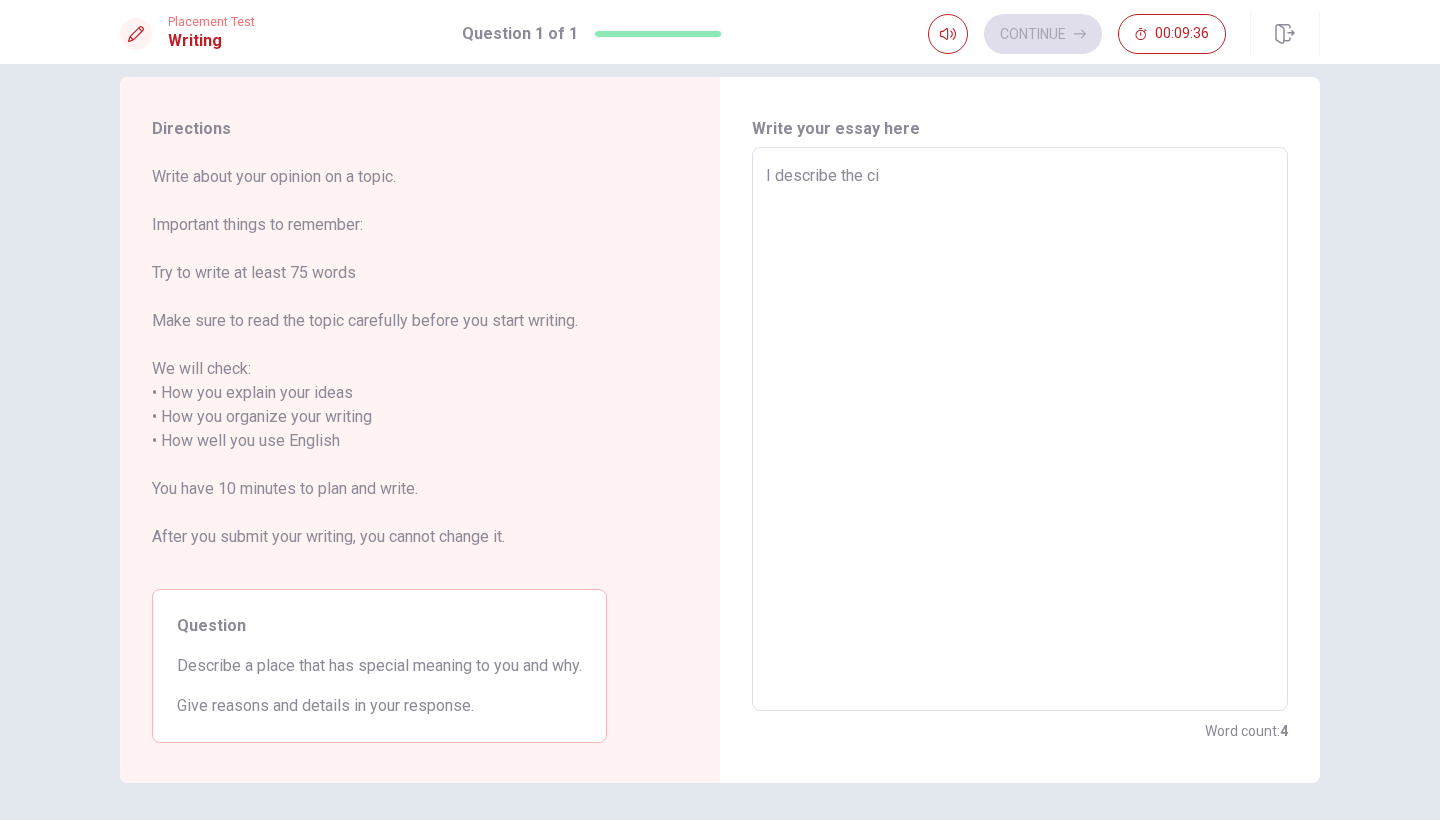 type on "x" 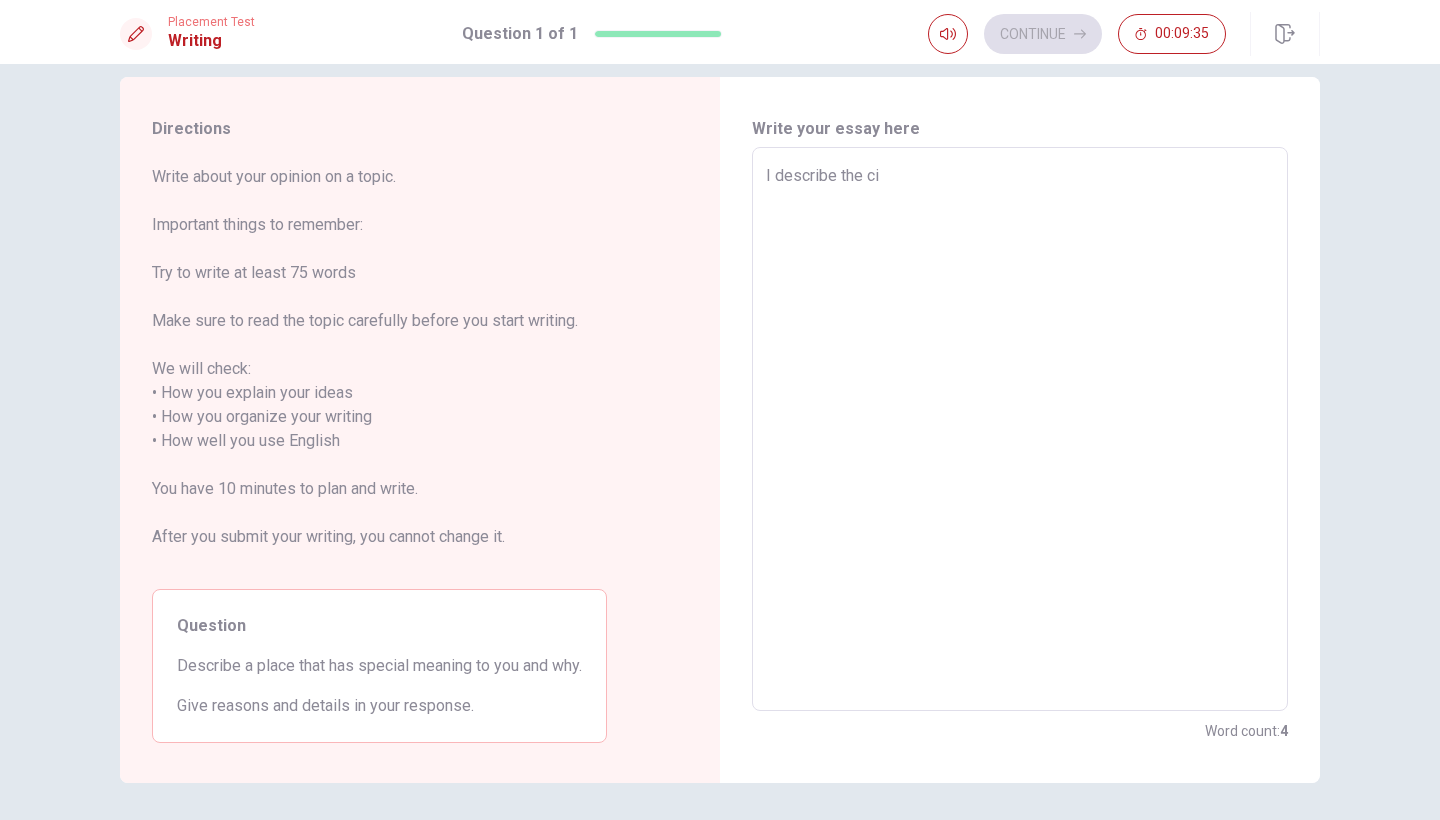 type on "I describe the c" 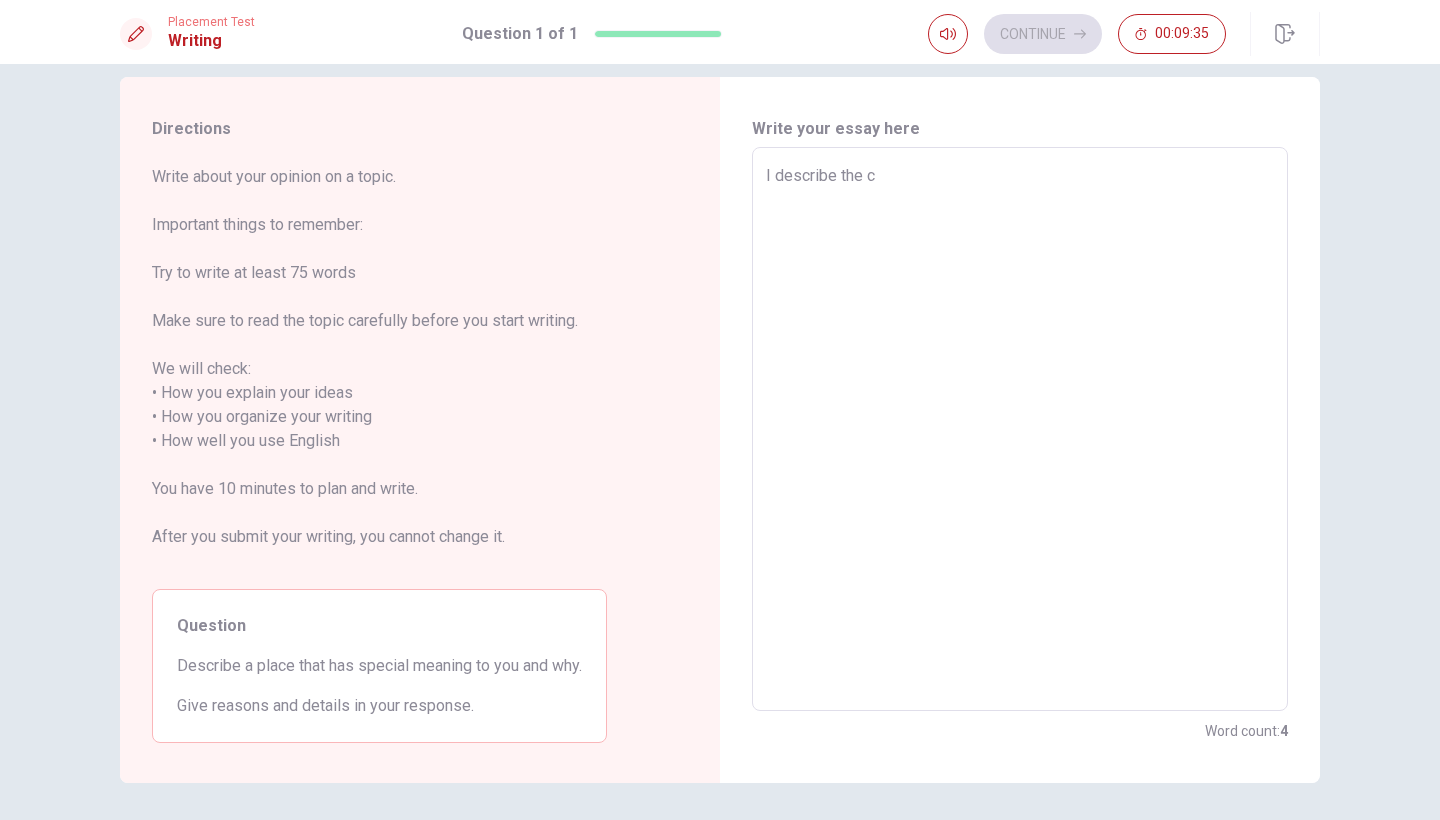 type on "x" 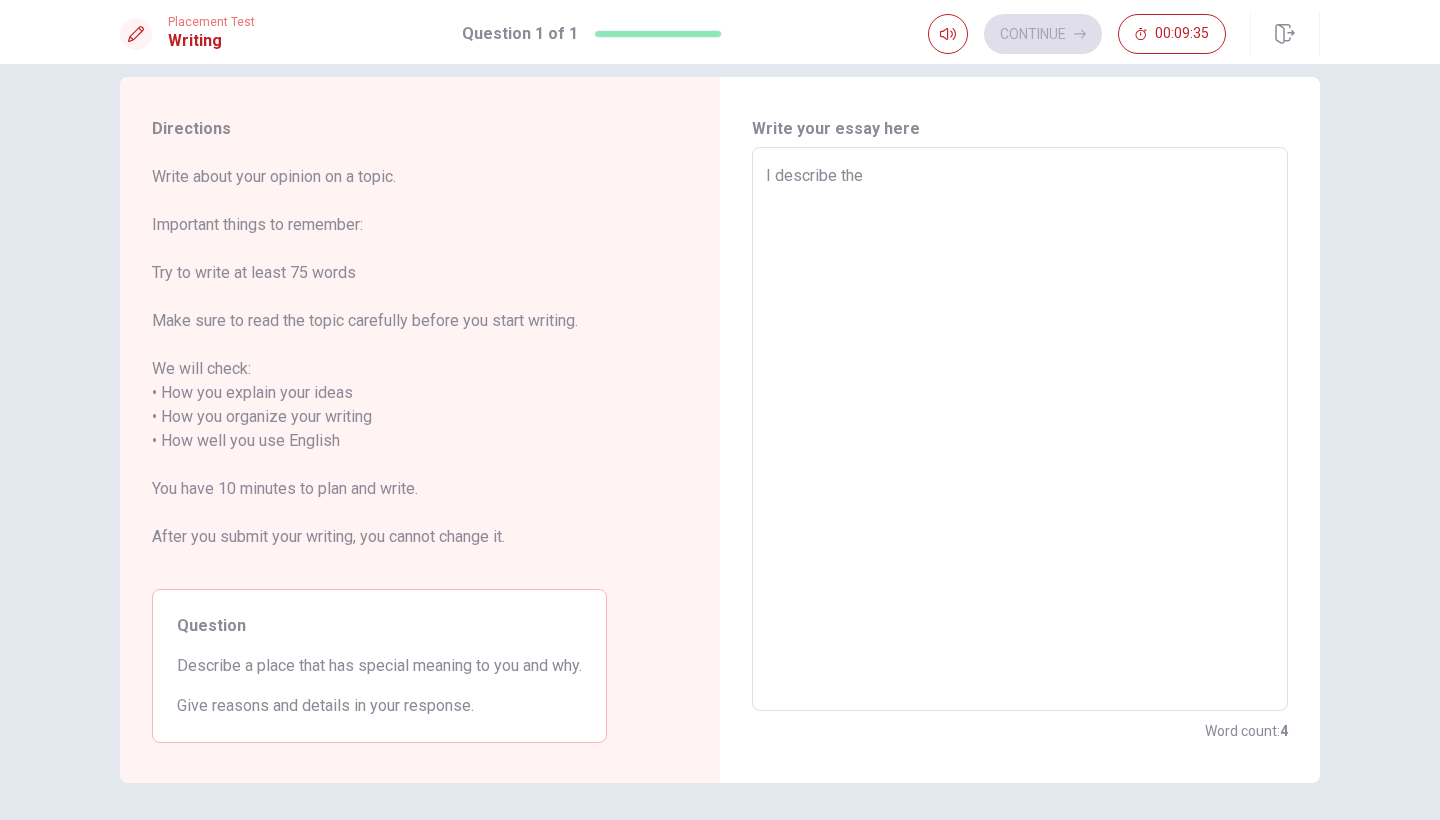 type on "x" 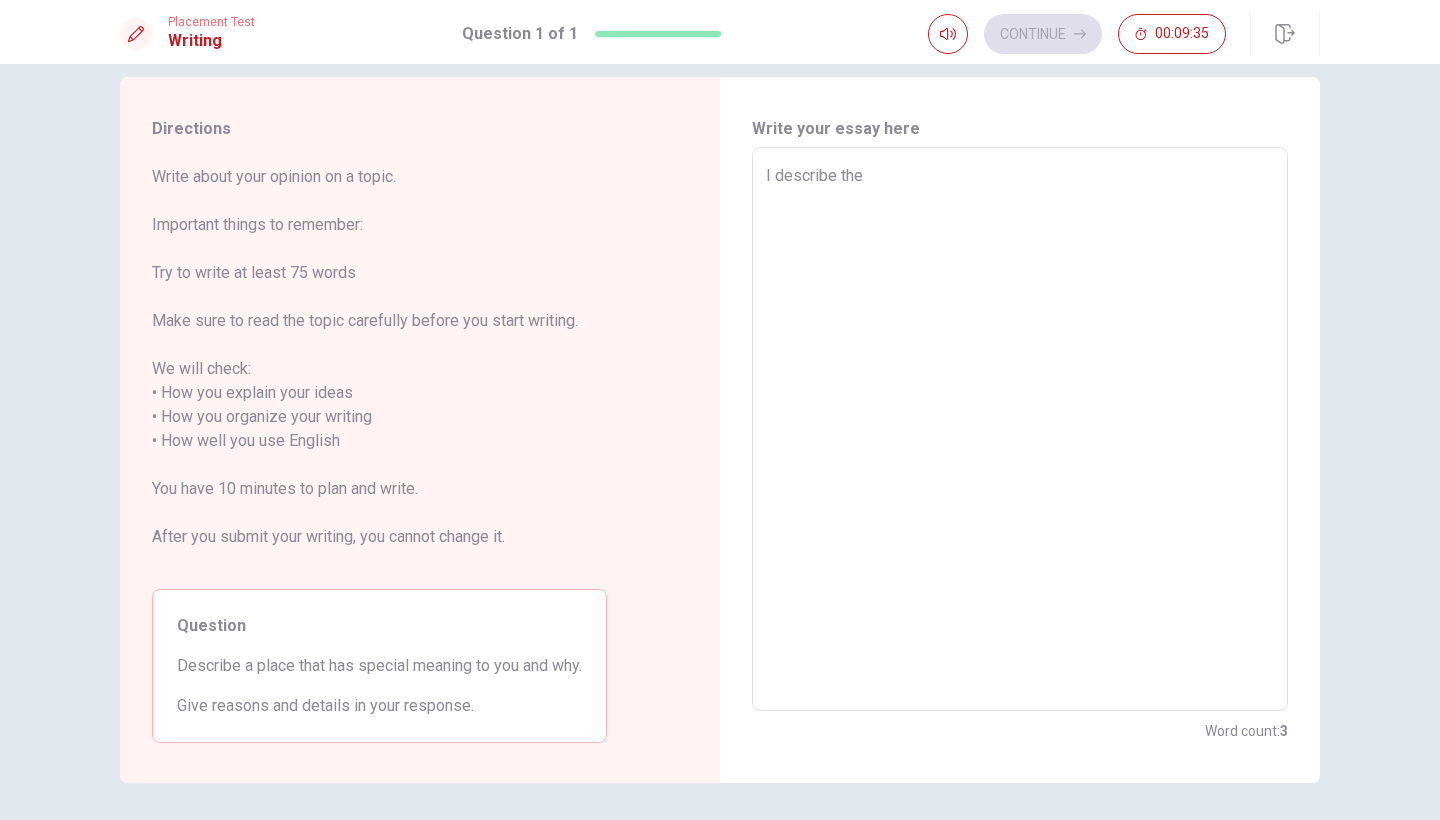 type on "I describe the" 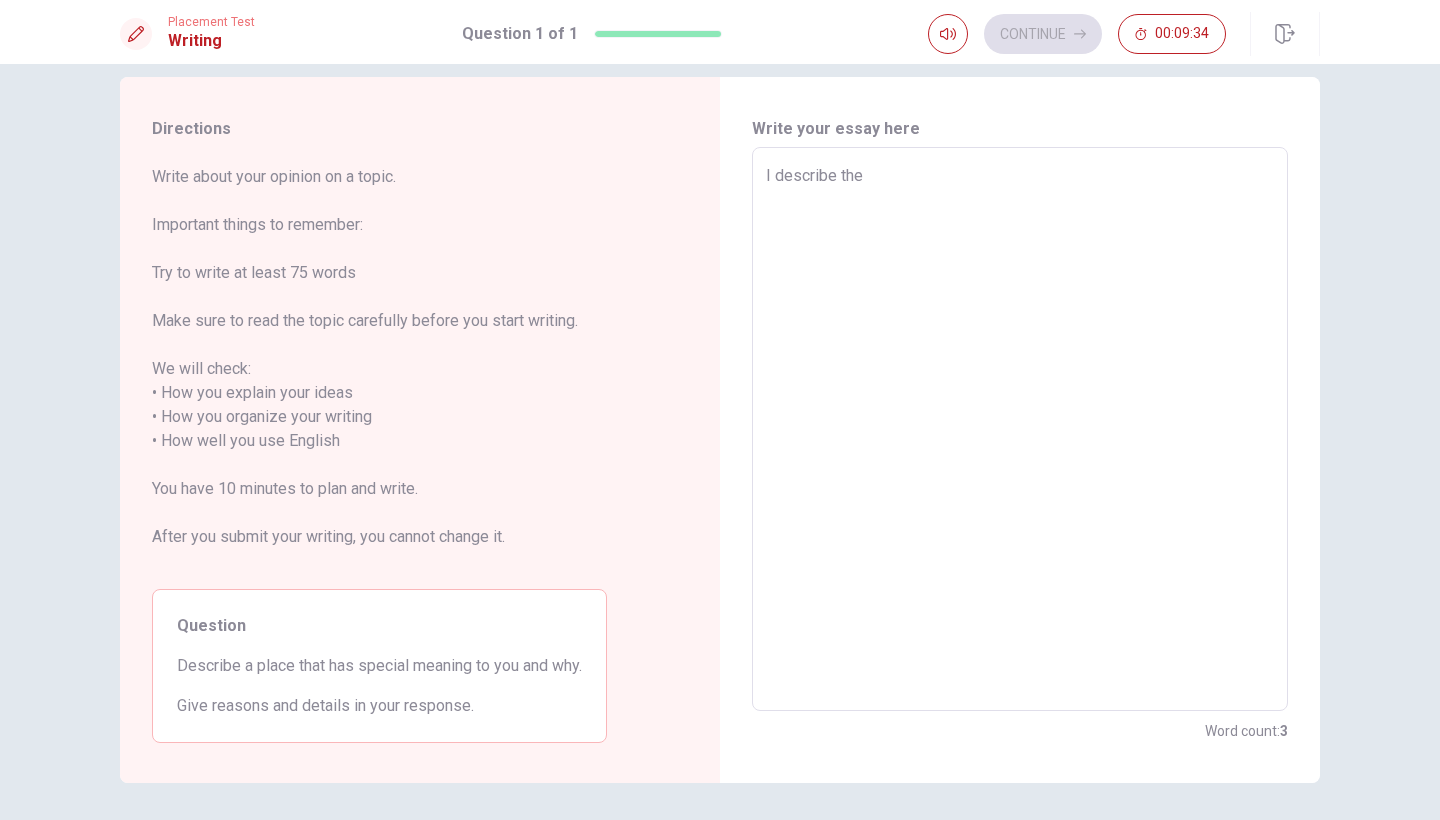 type on "I describe the" 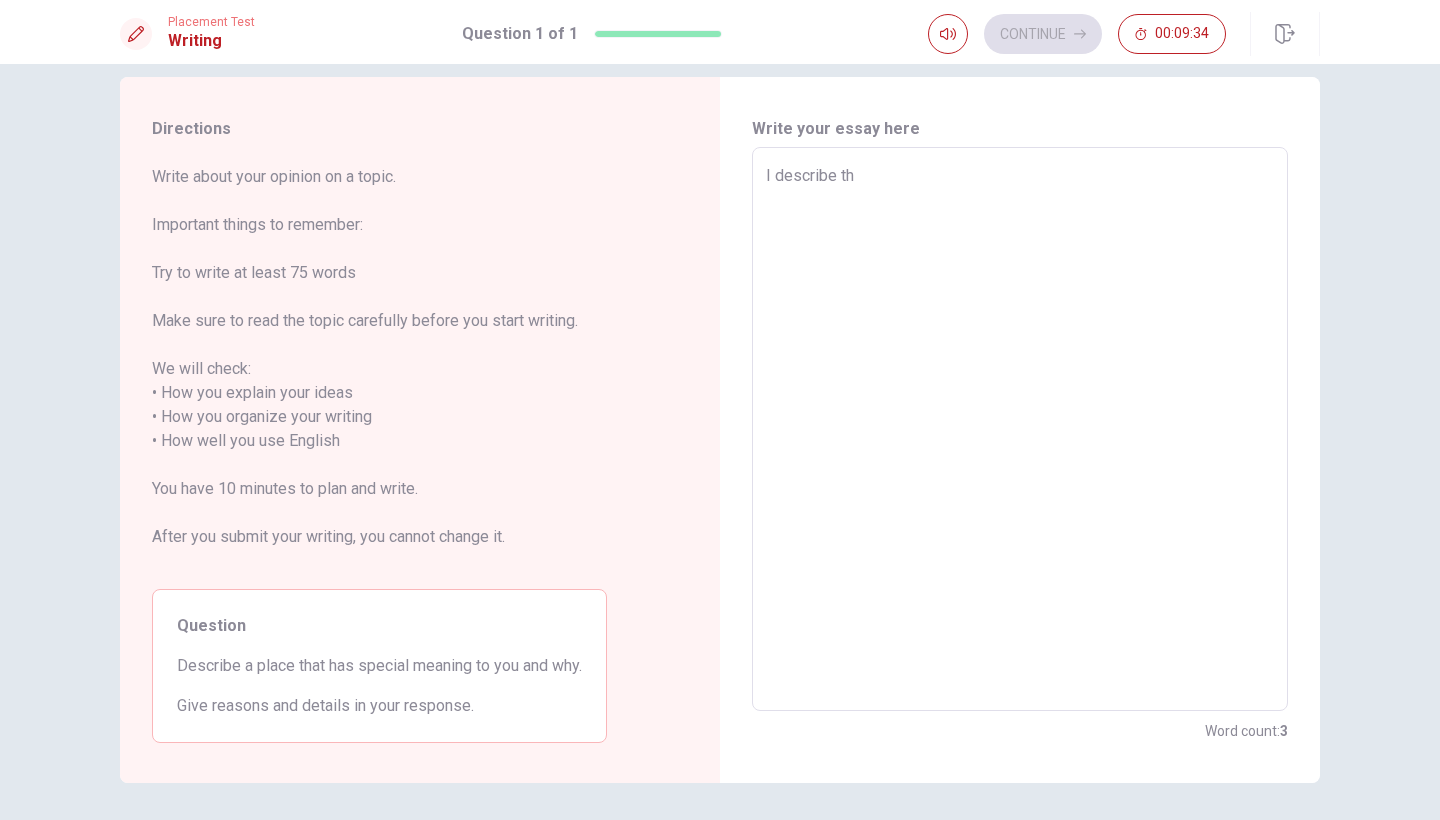 type on "x" 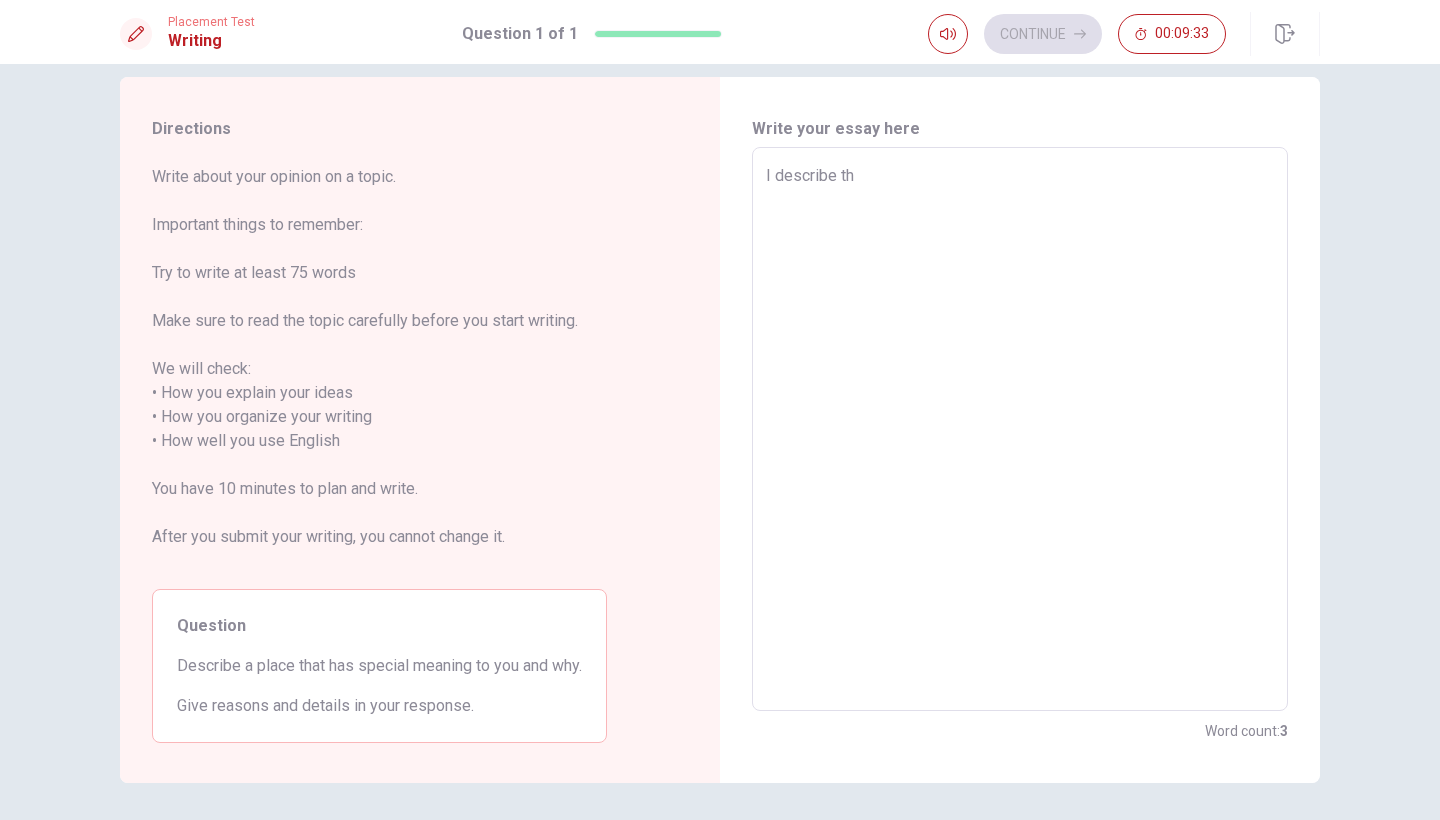 type on "I describe t" 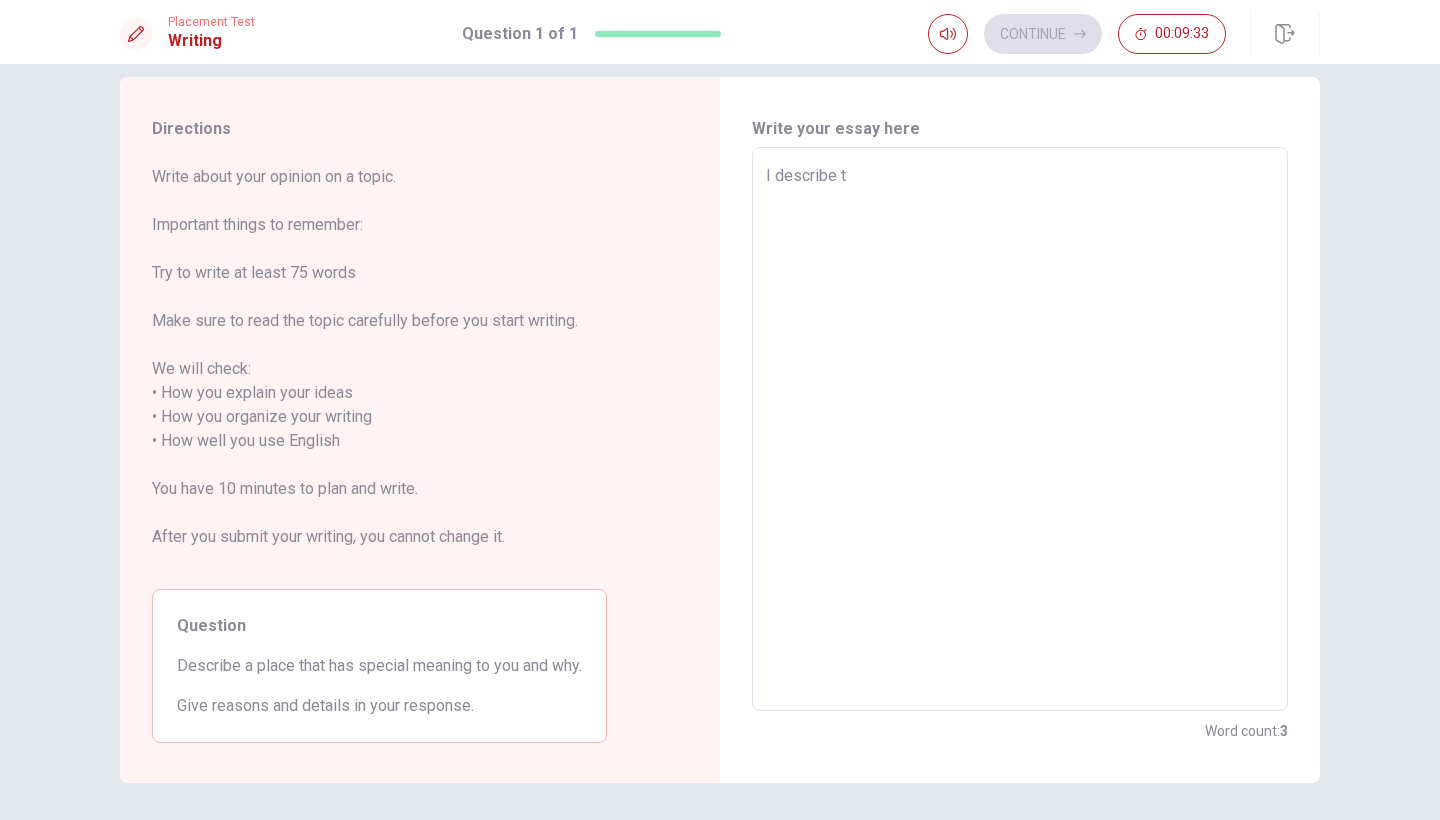 type on "x" 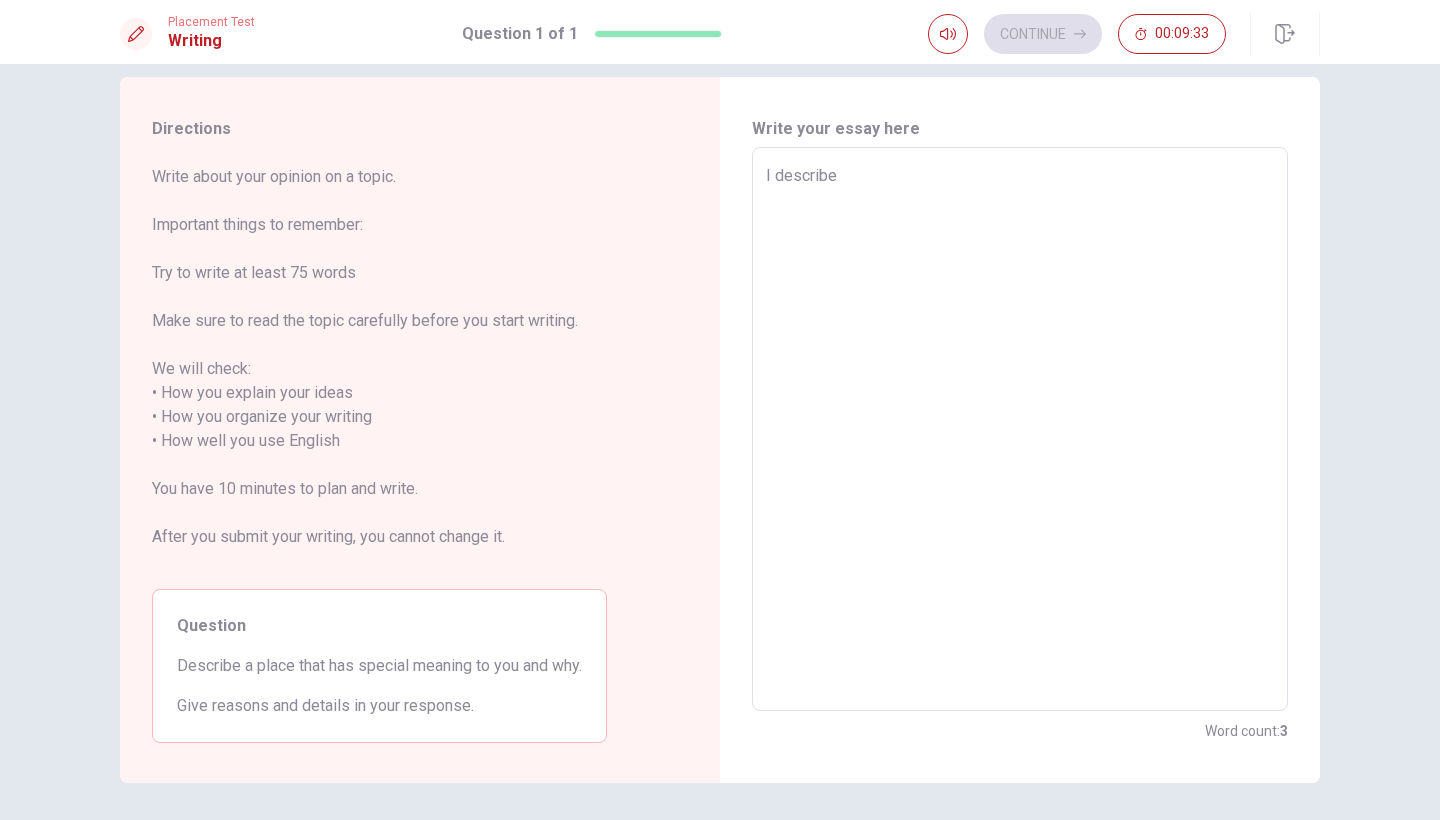 type on "x" 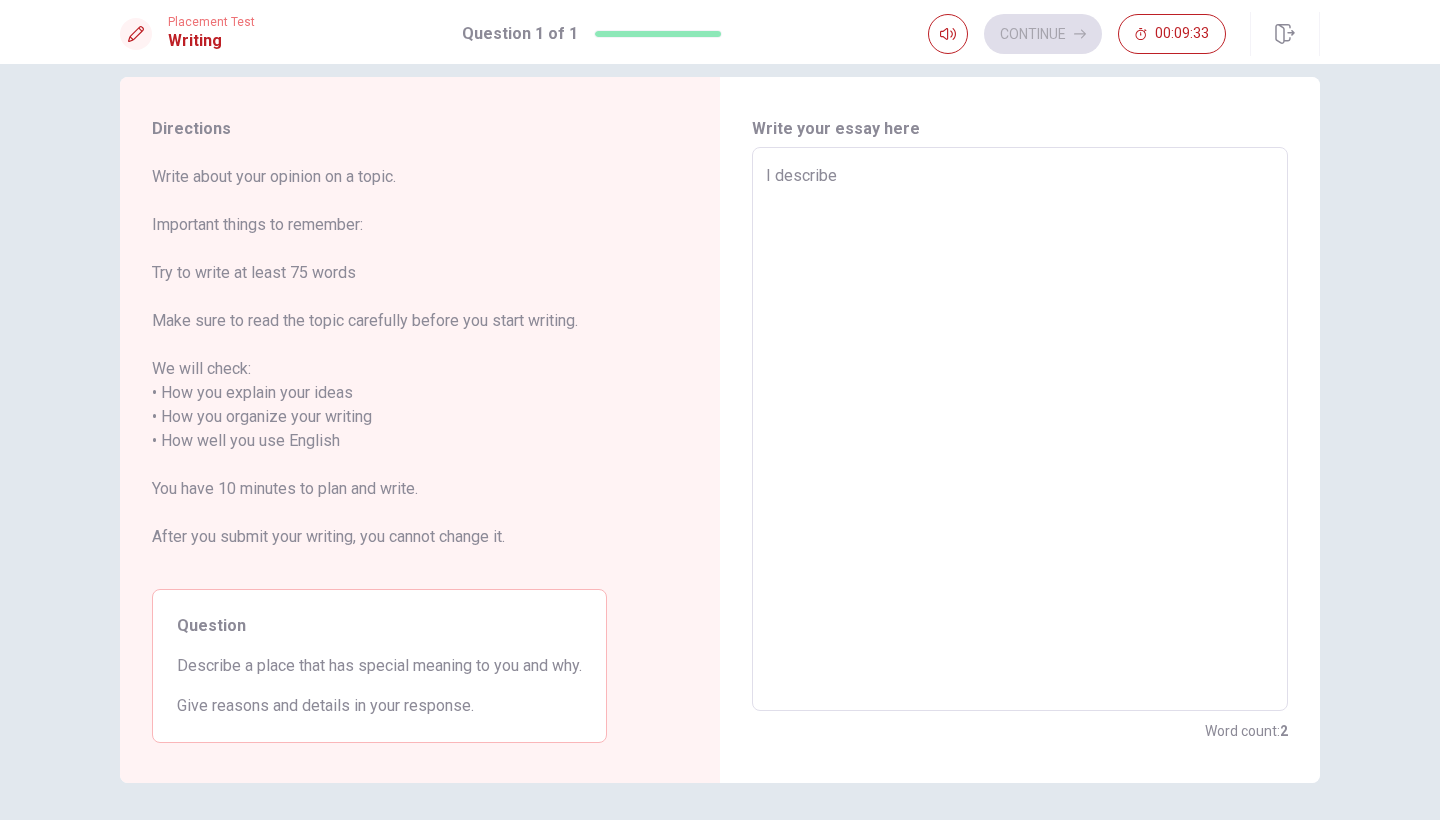 type on "I describe a" 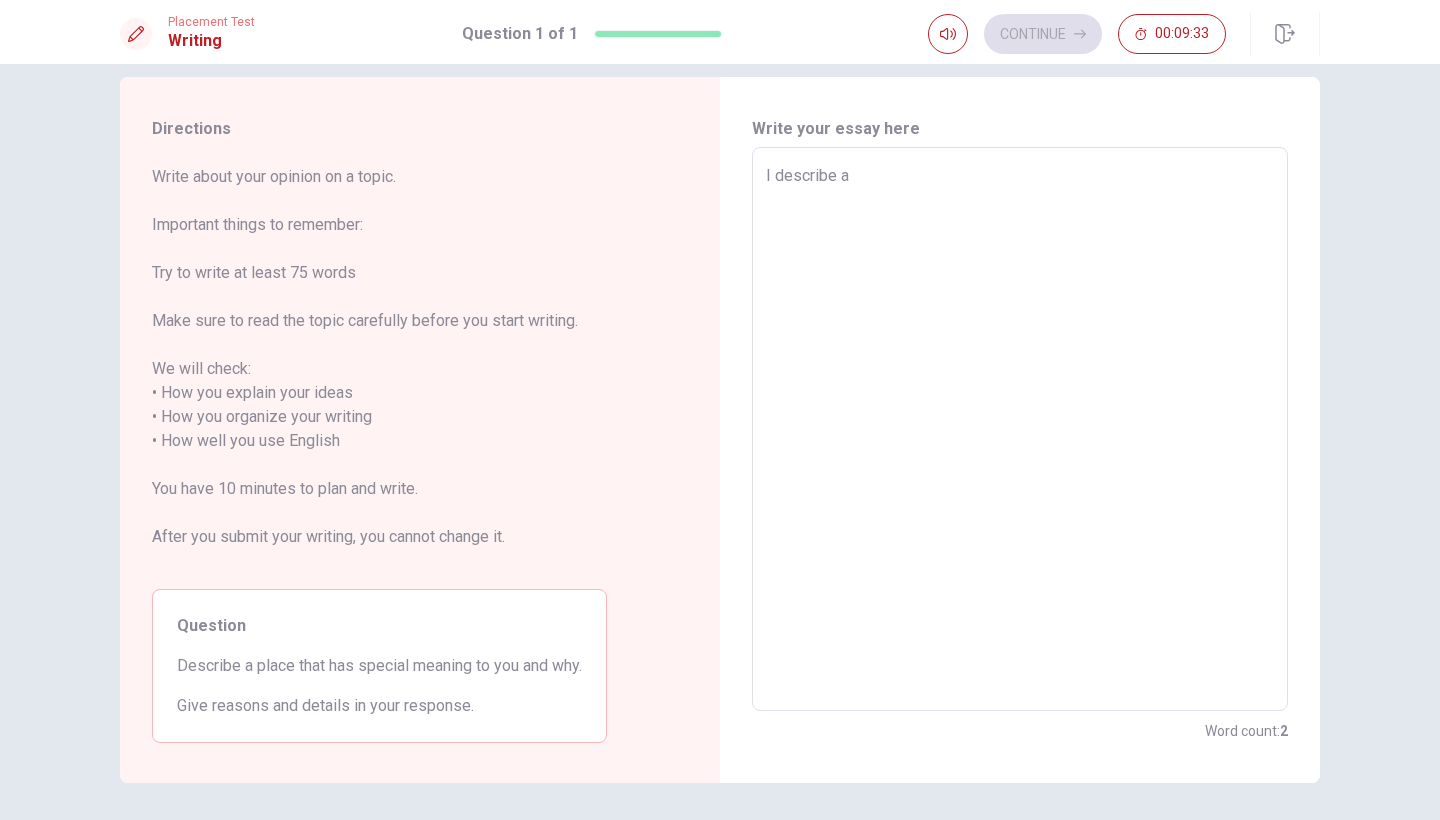 type on "x" 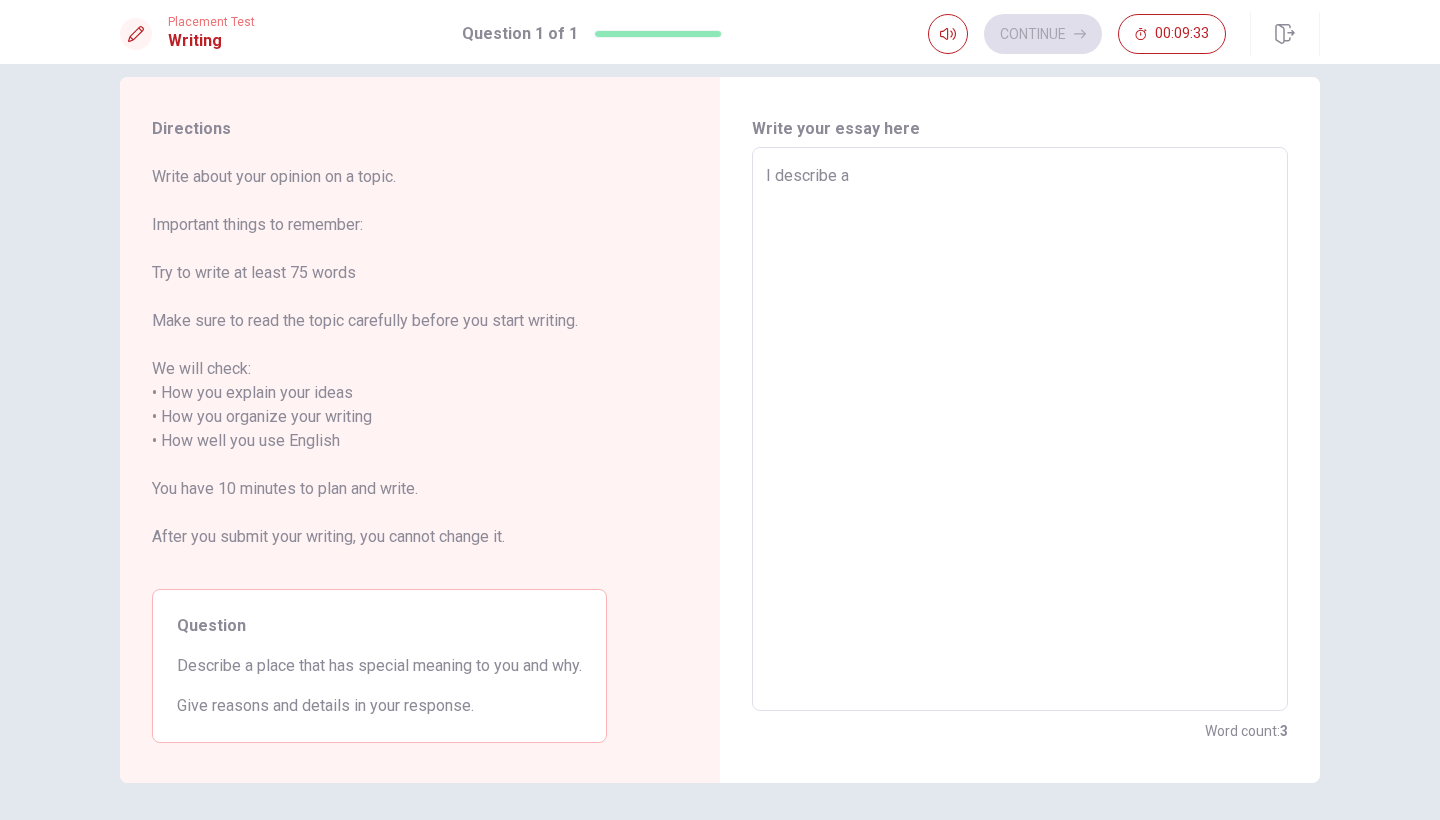 type on "I describe a" 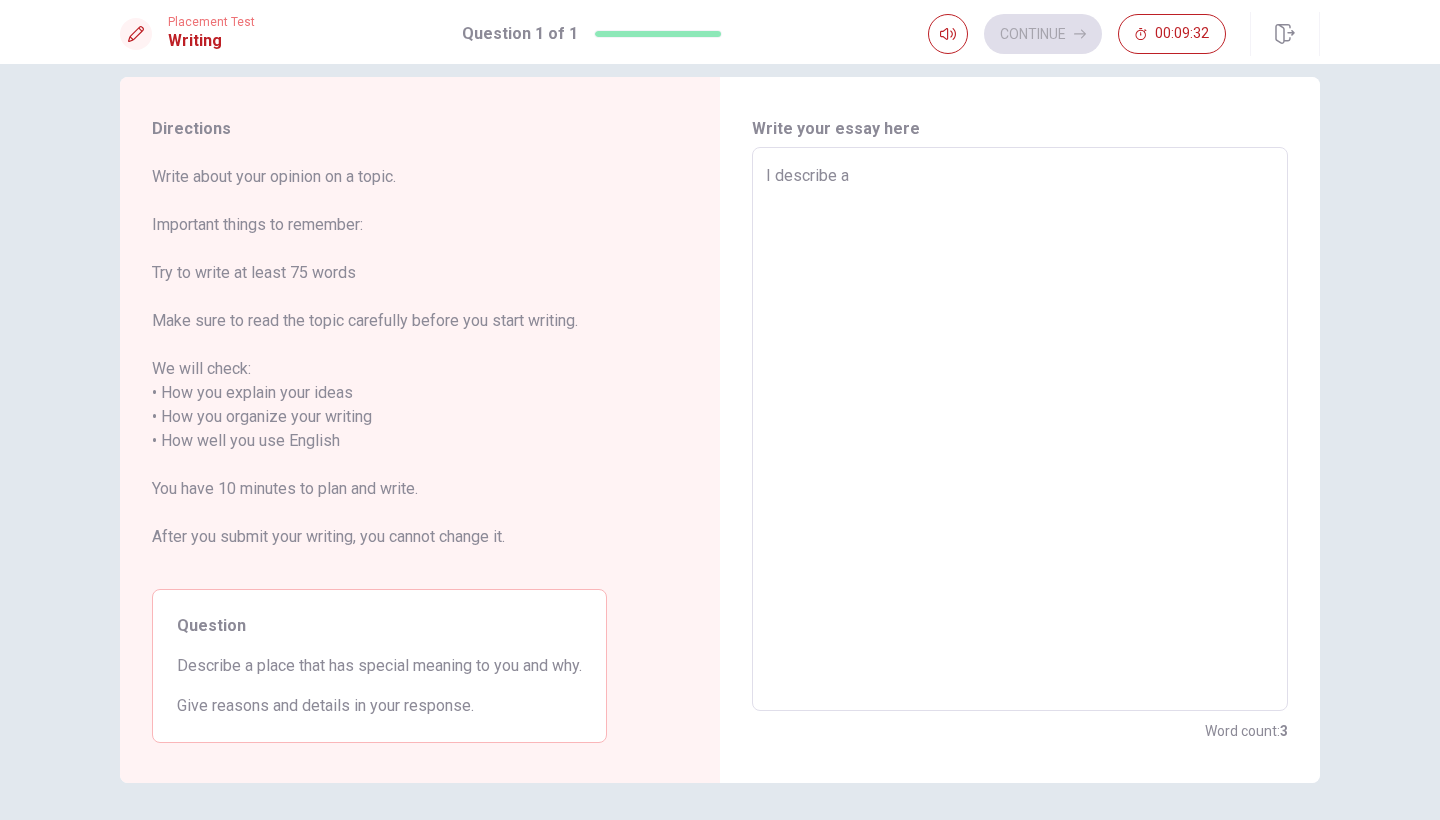 type on "I describe a p" 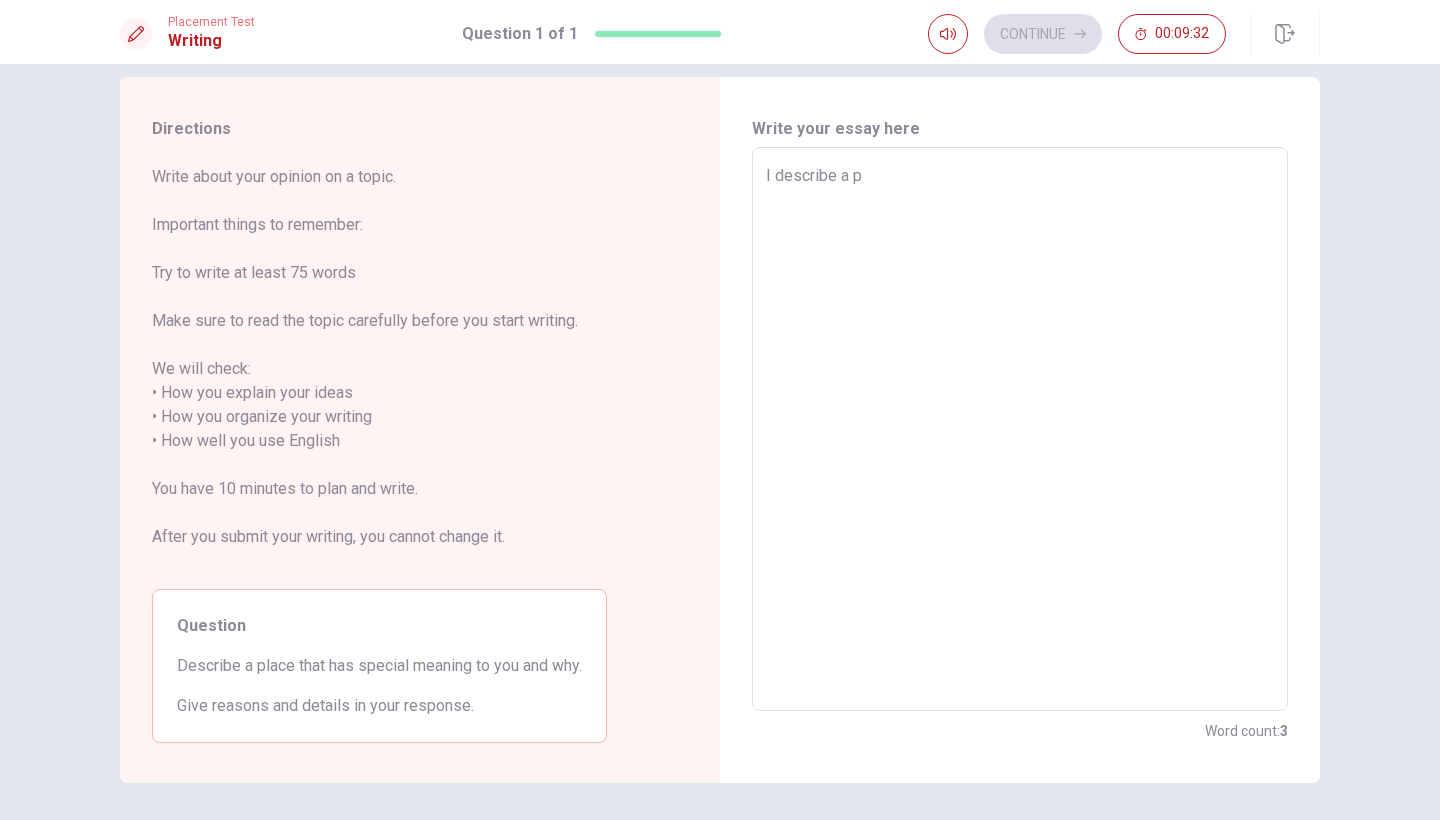 type on "x" 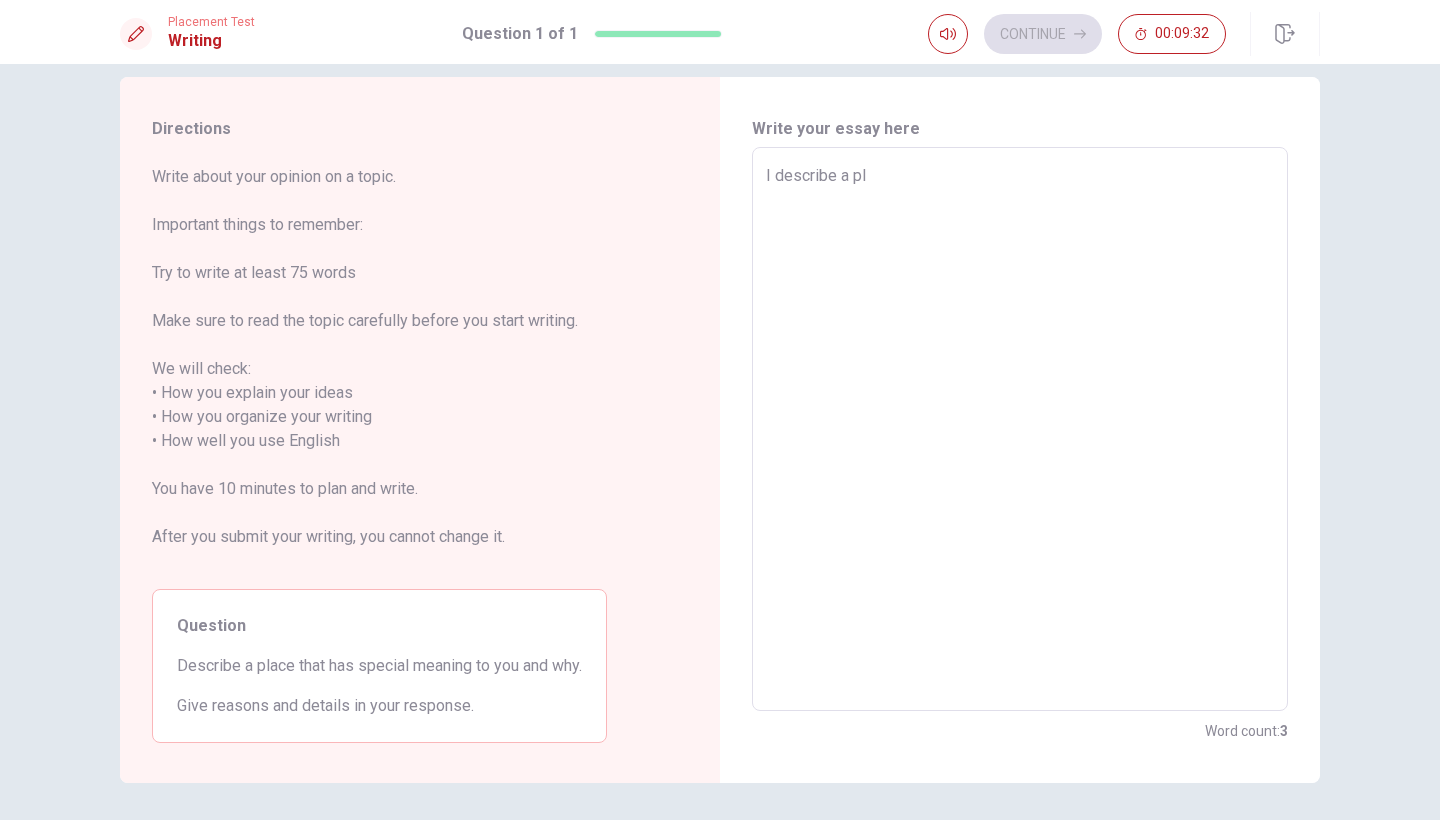 type on "x" 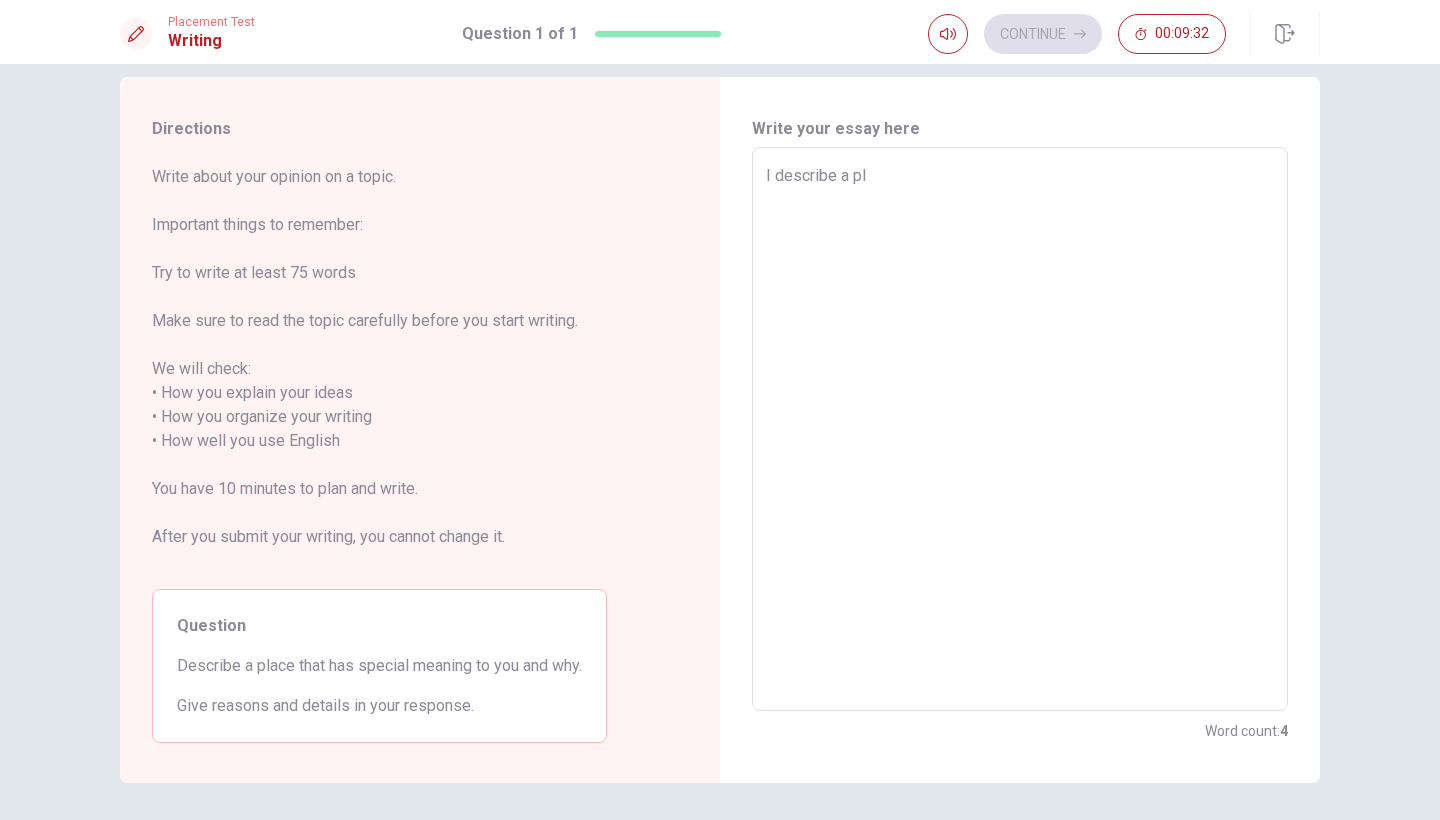 type on "I describe a pla" 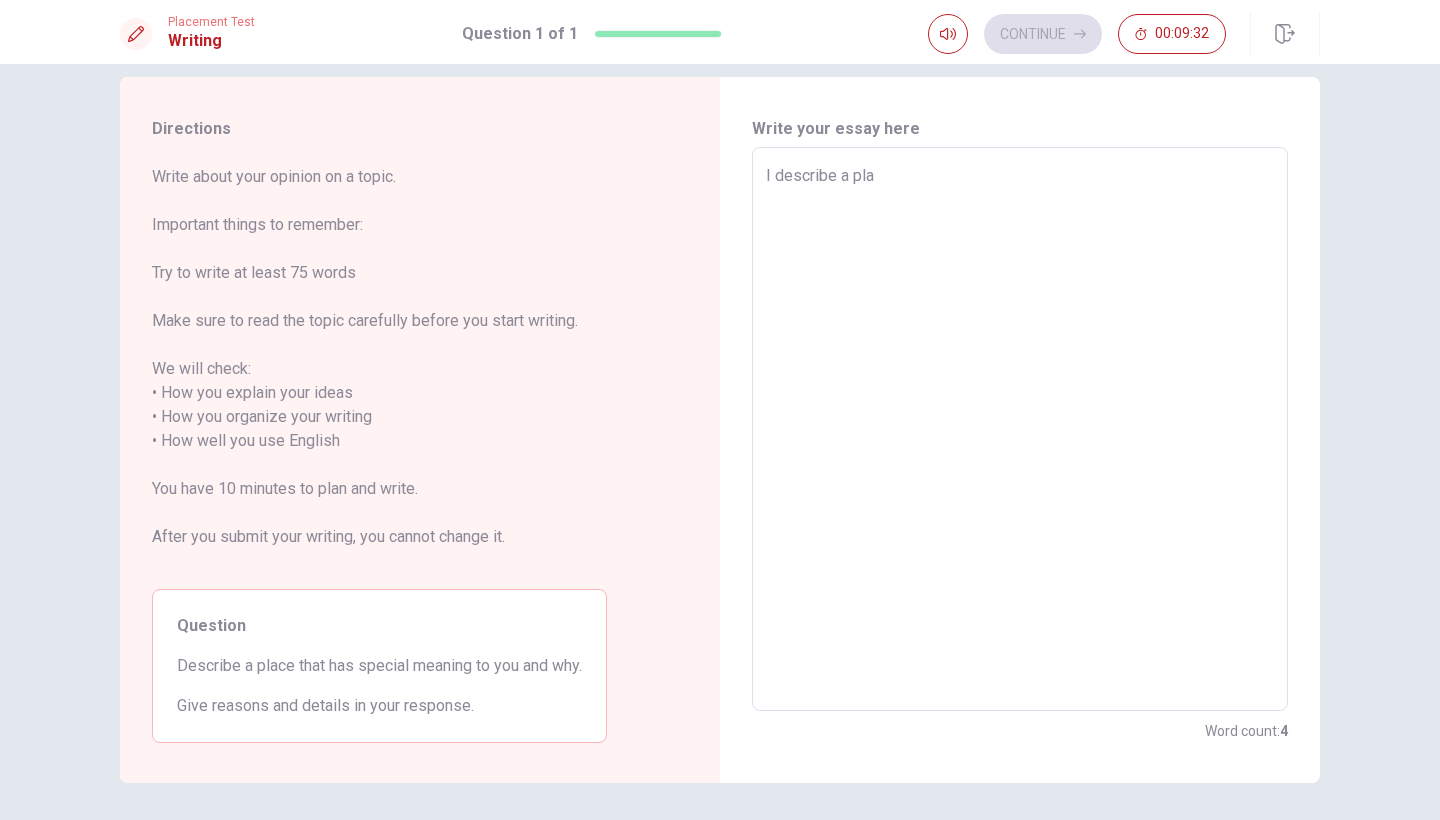 type on "x" 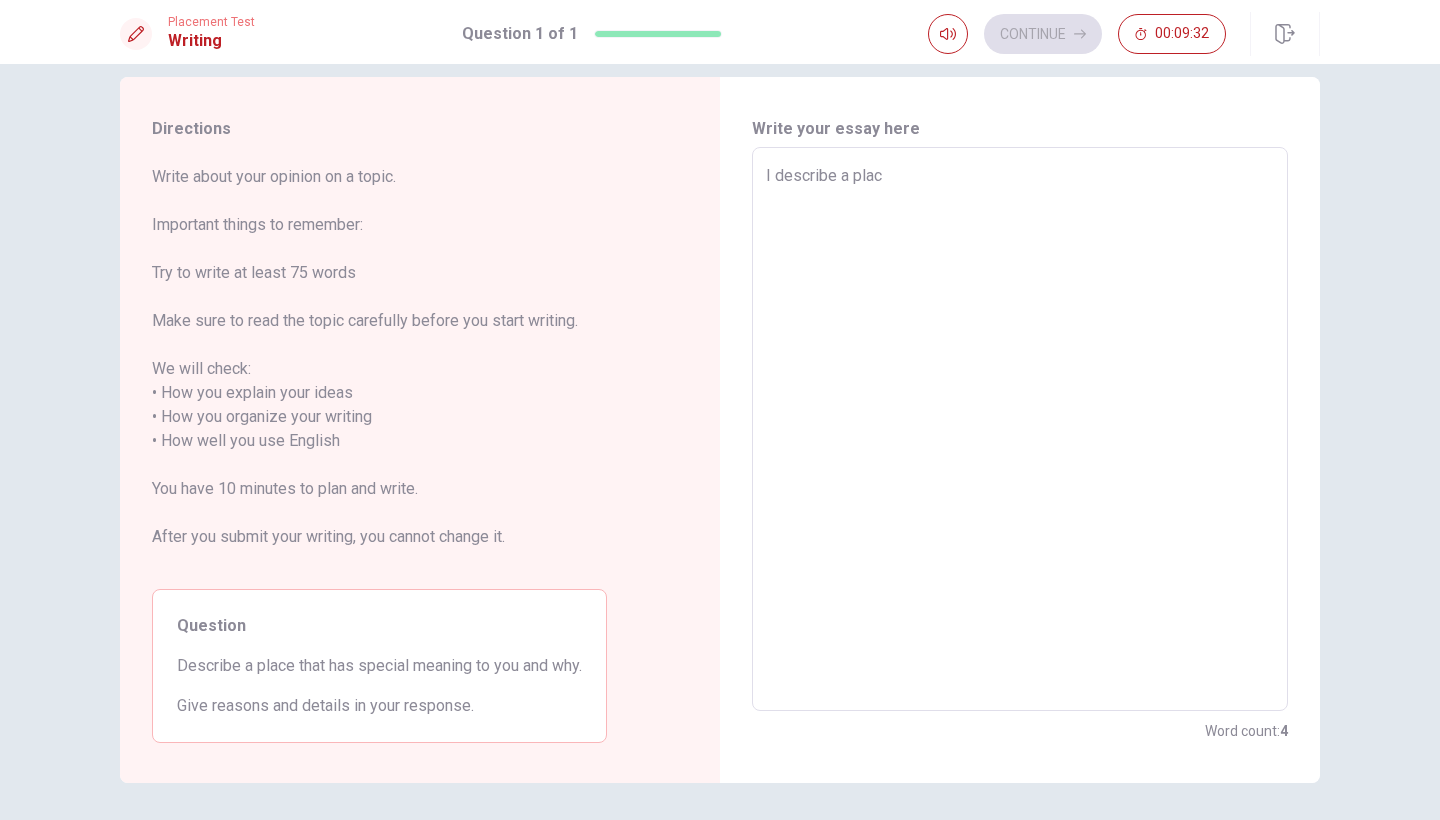 type on "x" 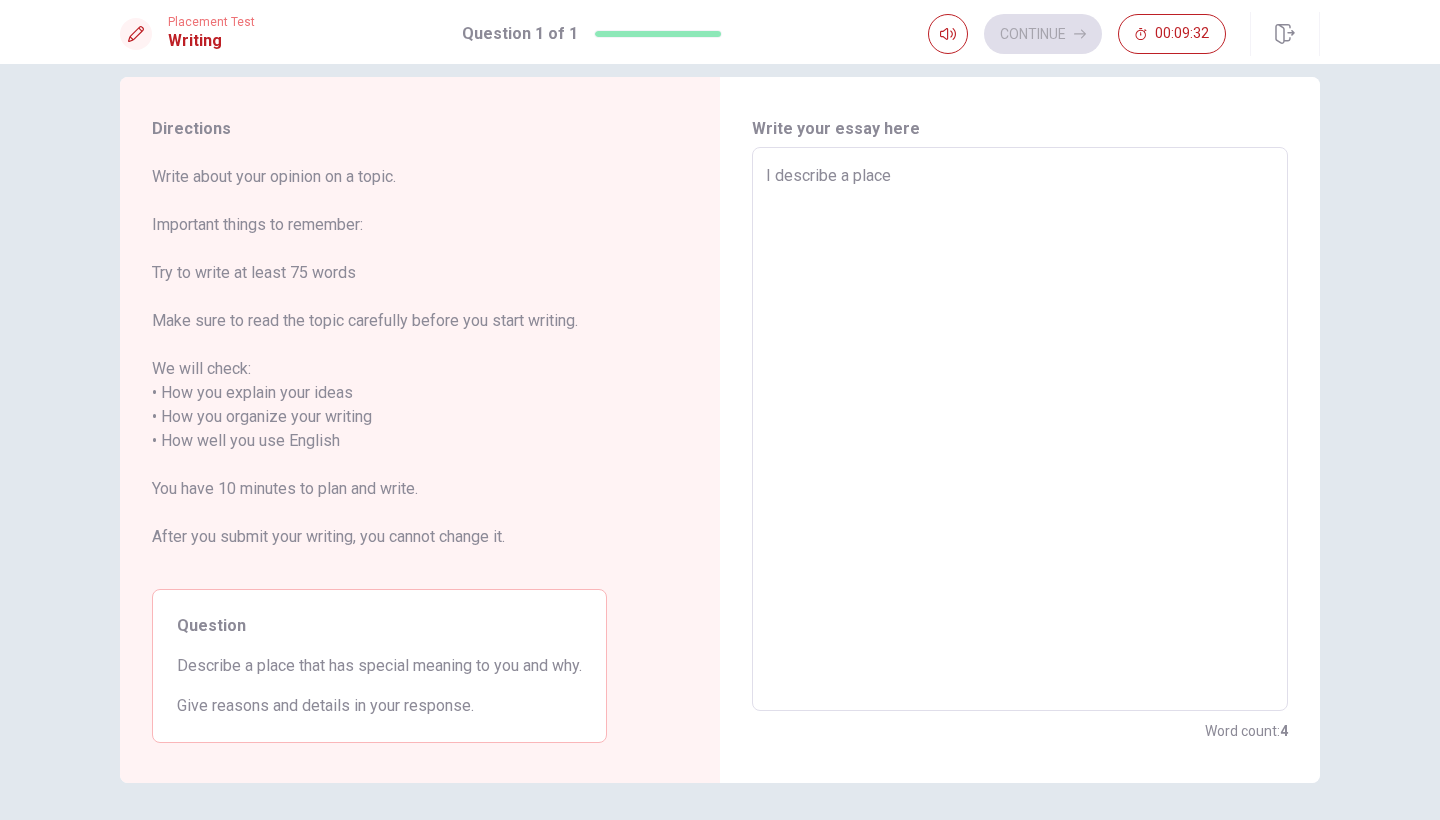 type on "I describe a place" 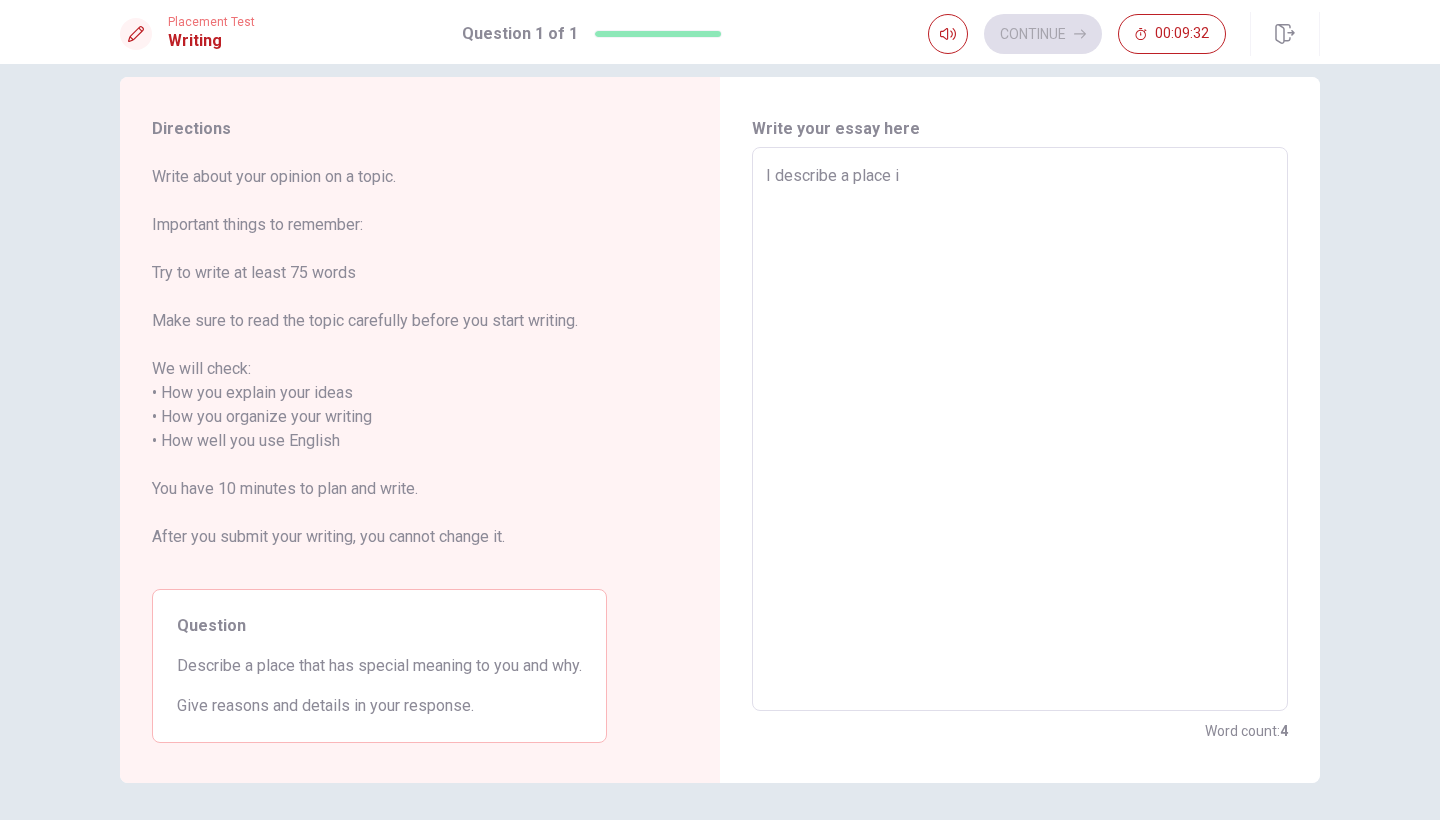type on "x" 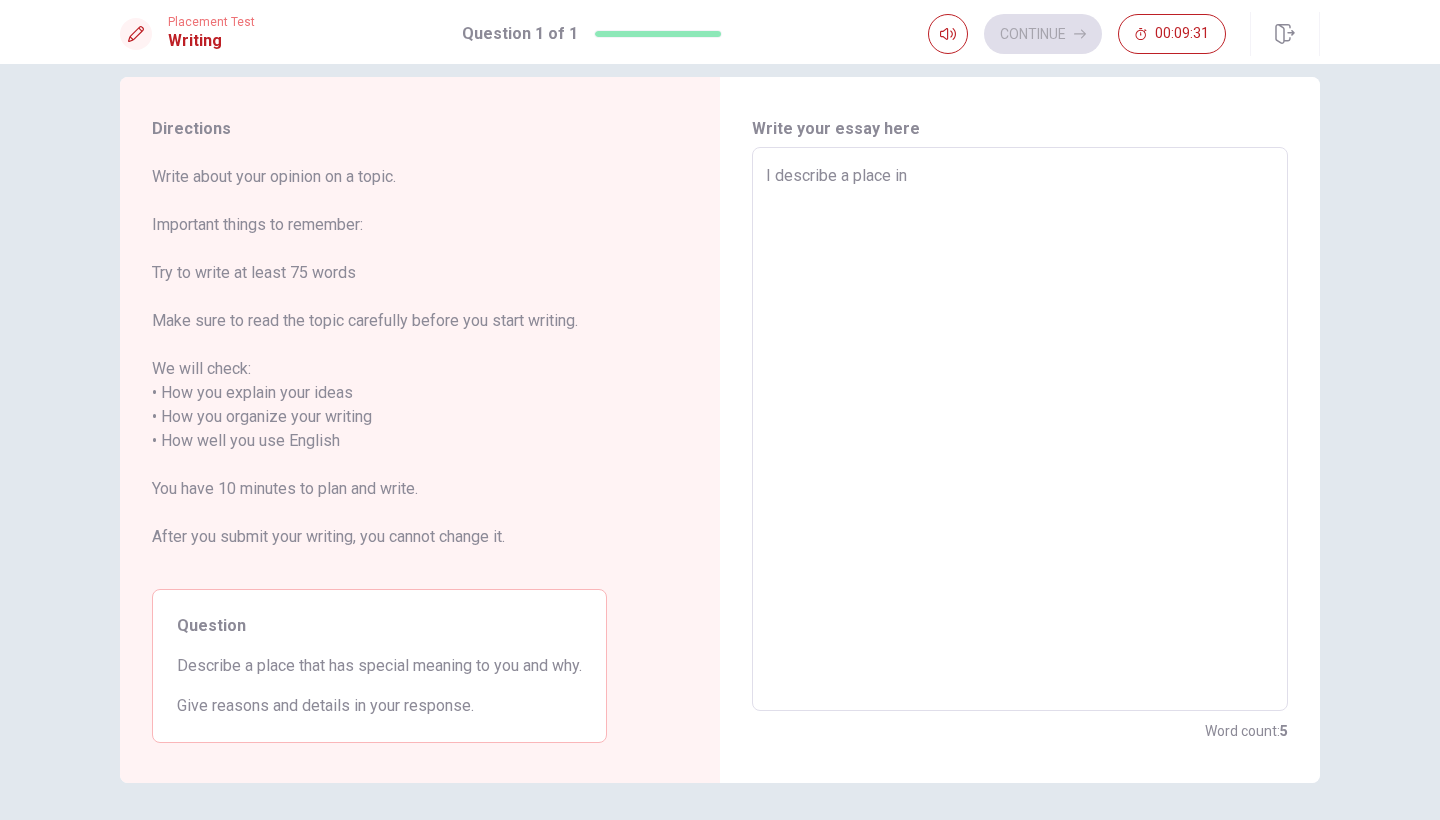 type on "x" 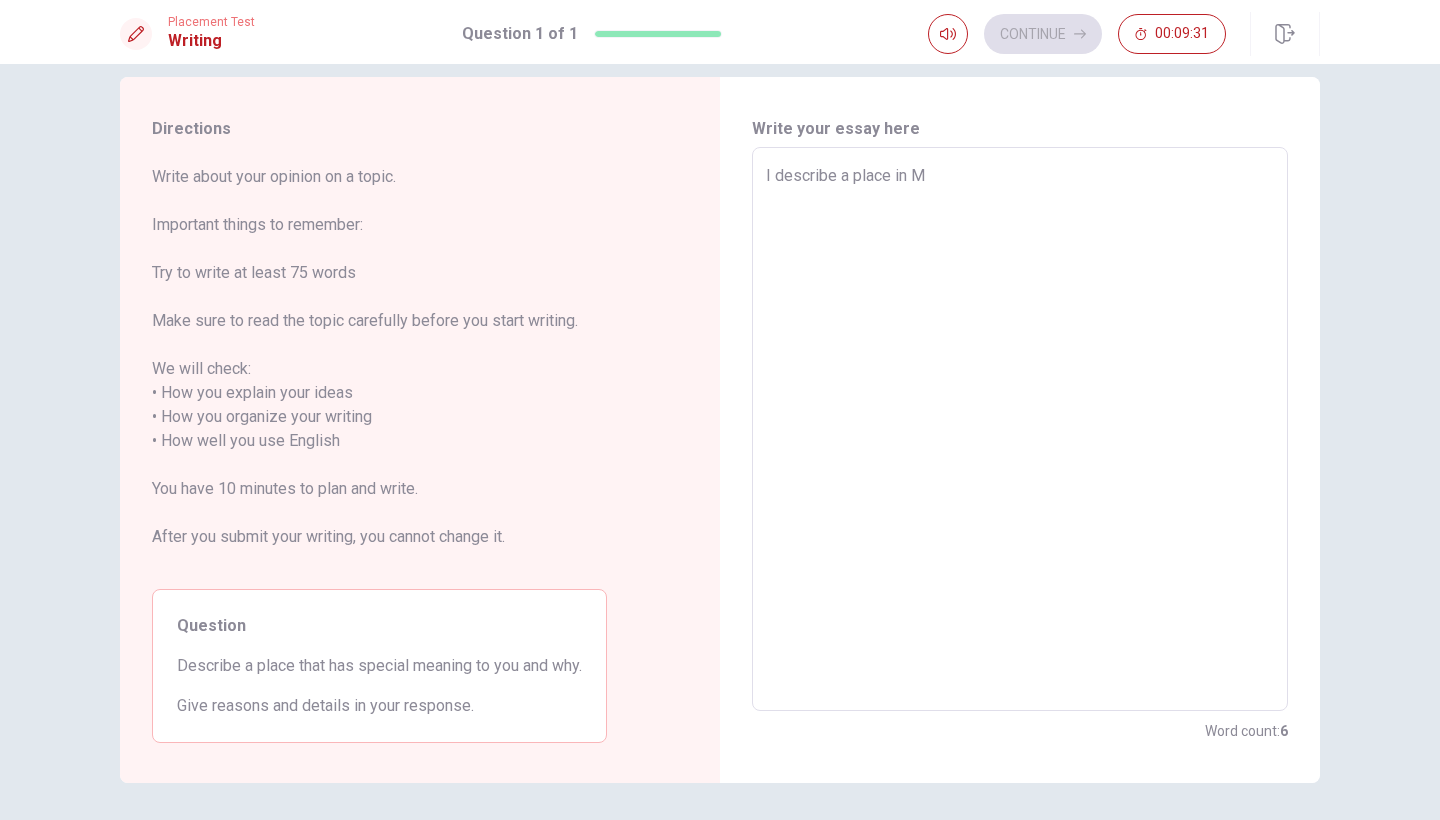 type on "x" 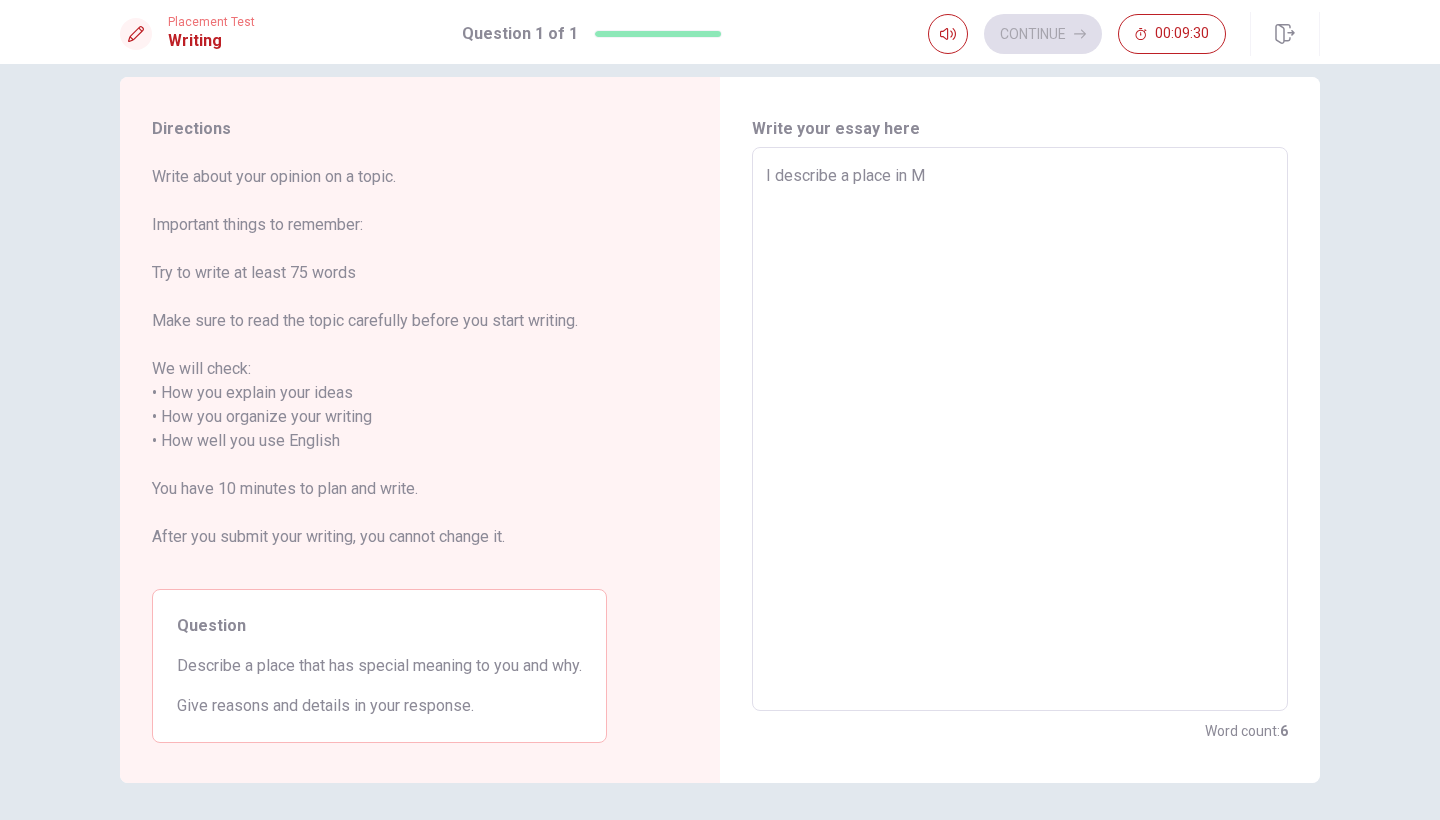 type on "I describe a place in" 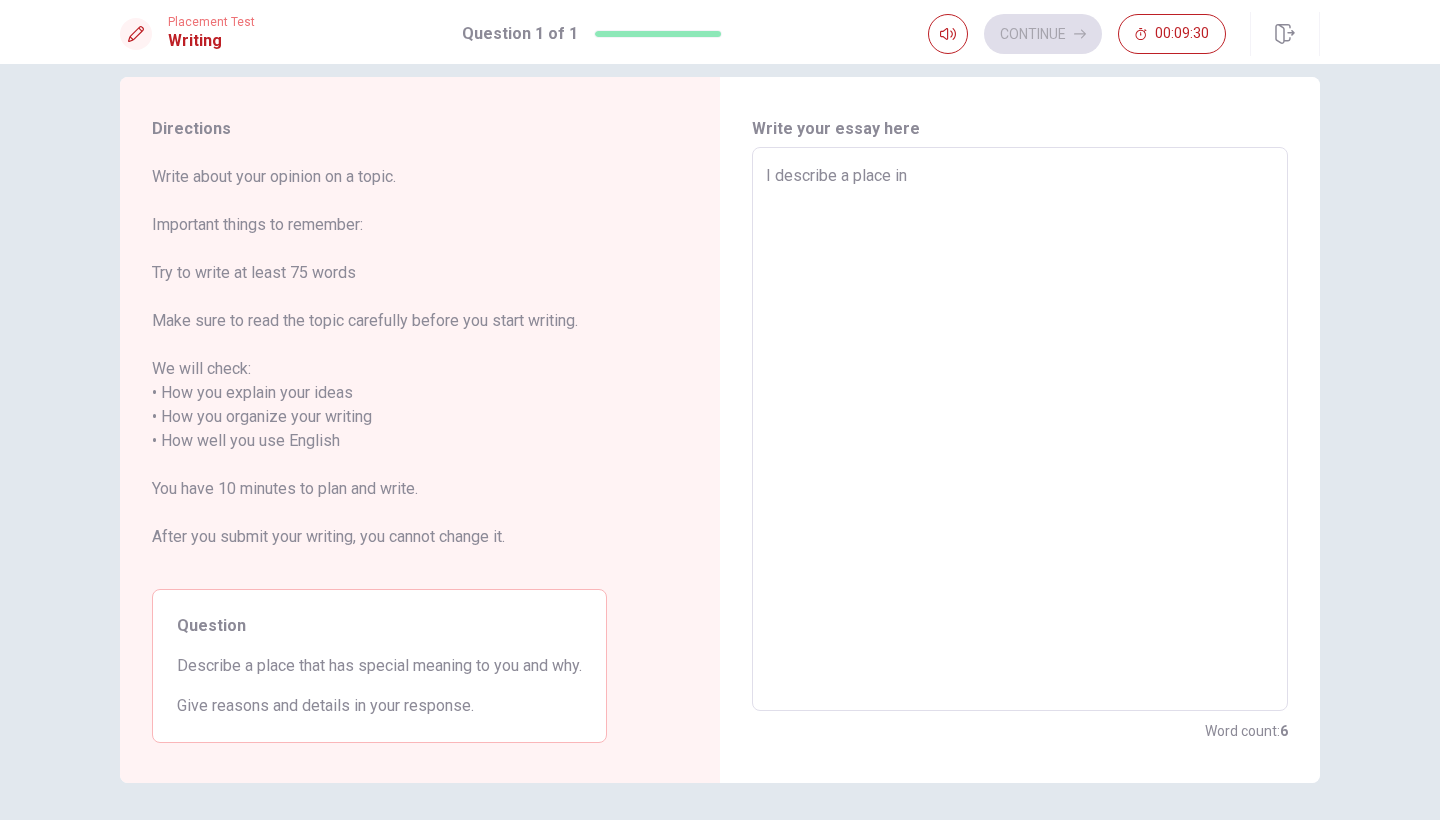 type on "x" 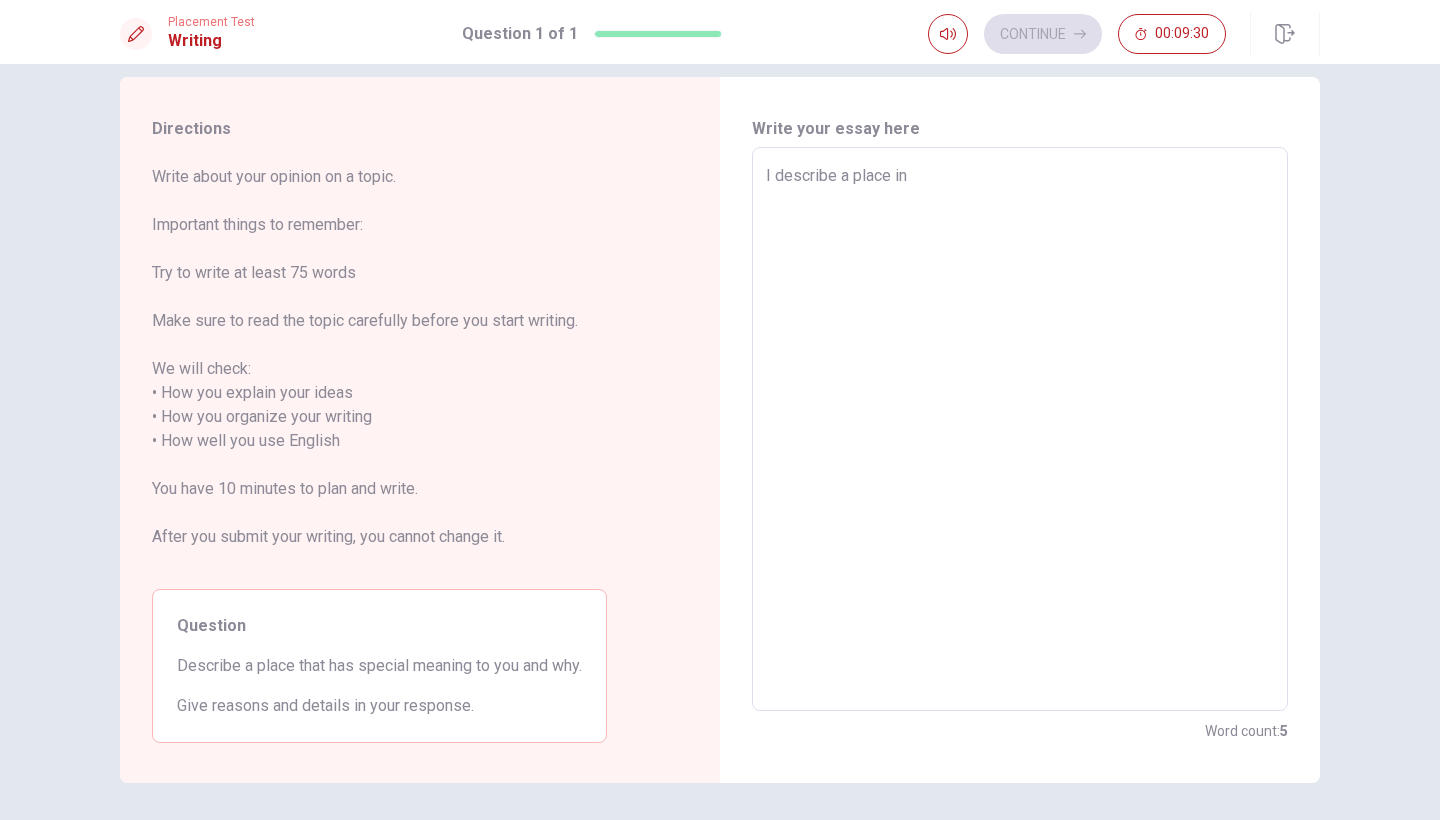 type on "I describe a place in P" 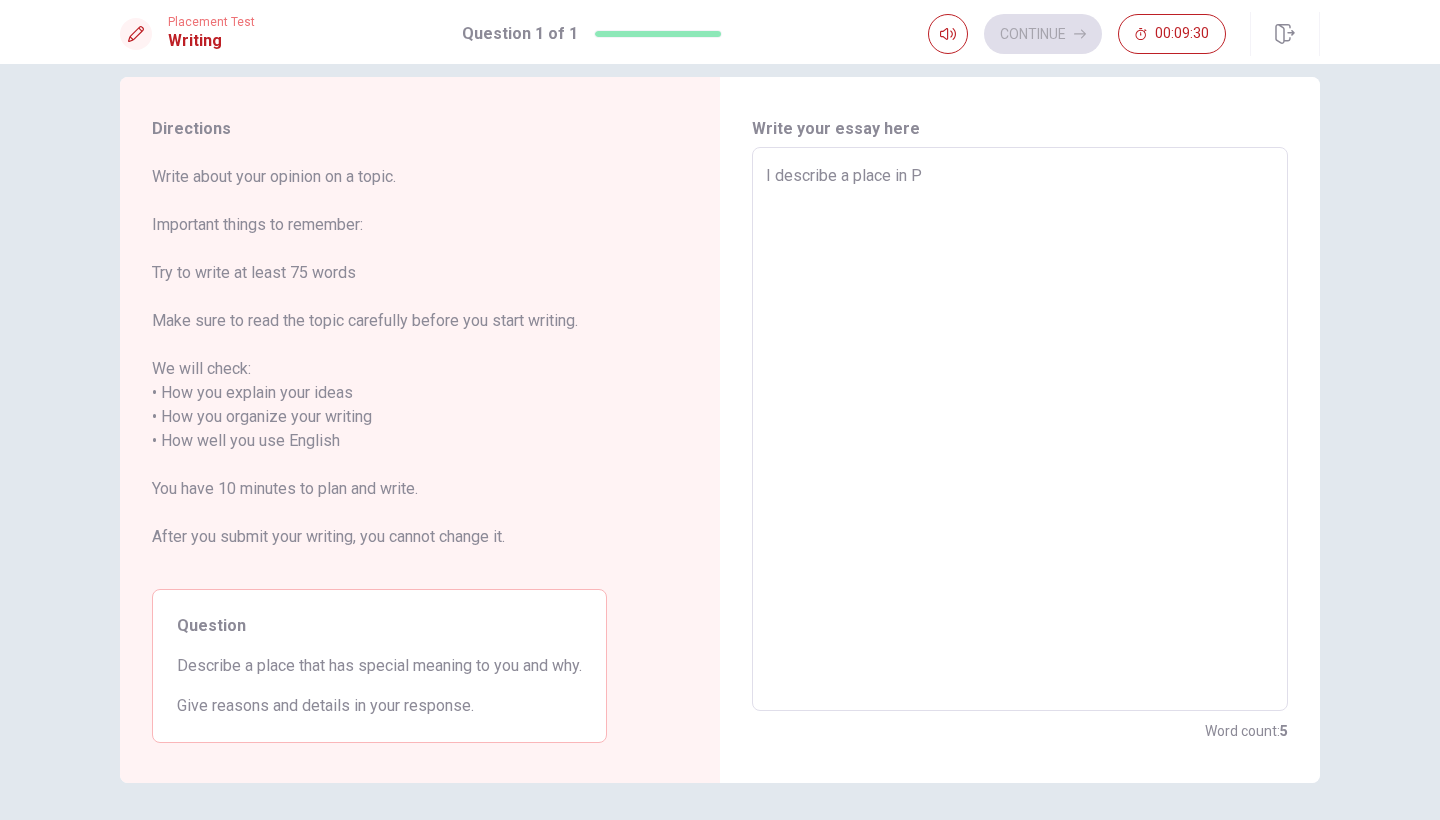 type on "x" 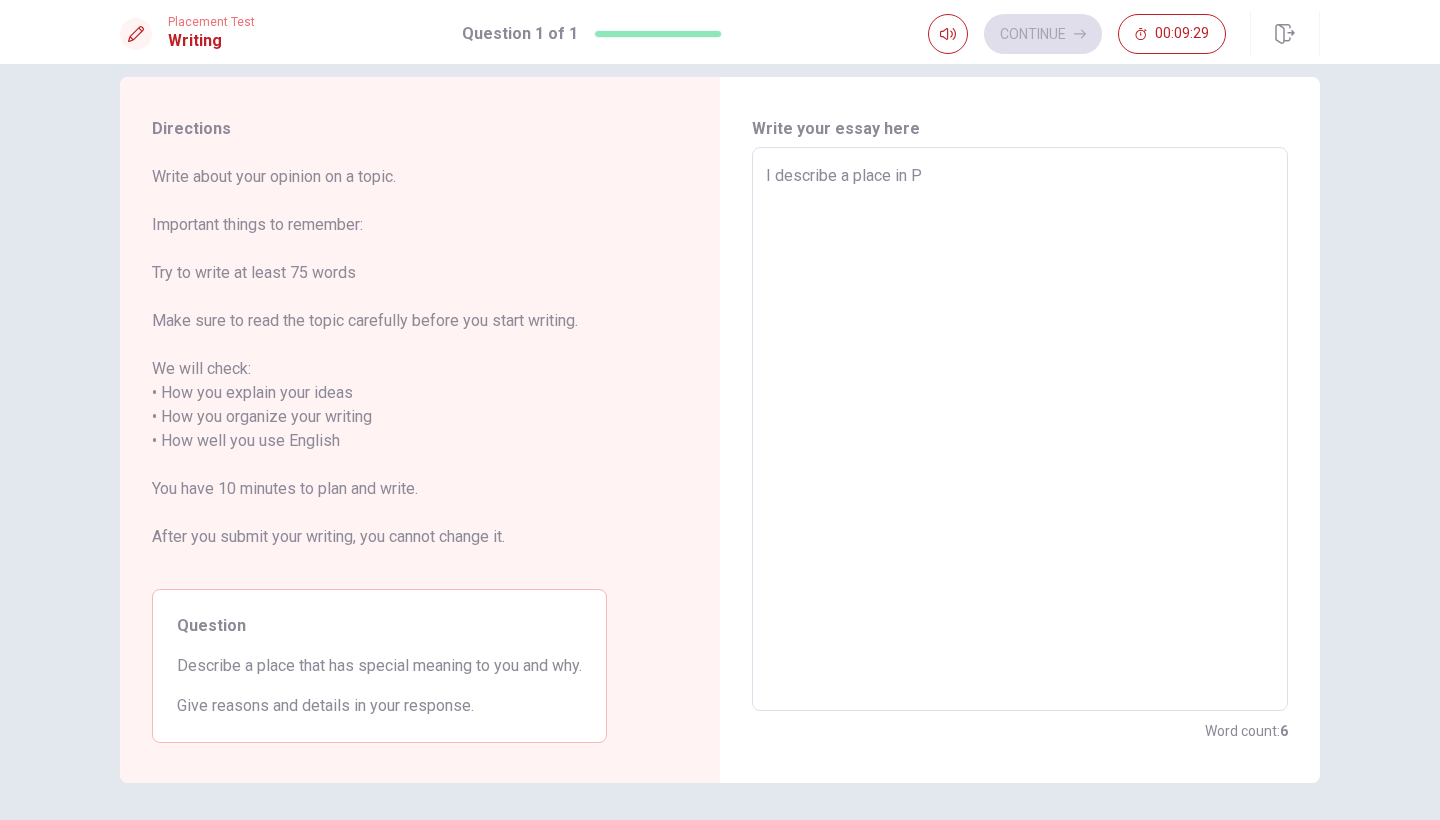 type on "I describe a place in [GEOGRAPHIC_DATA]" 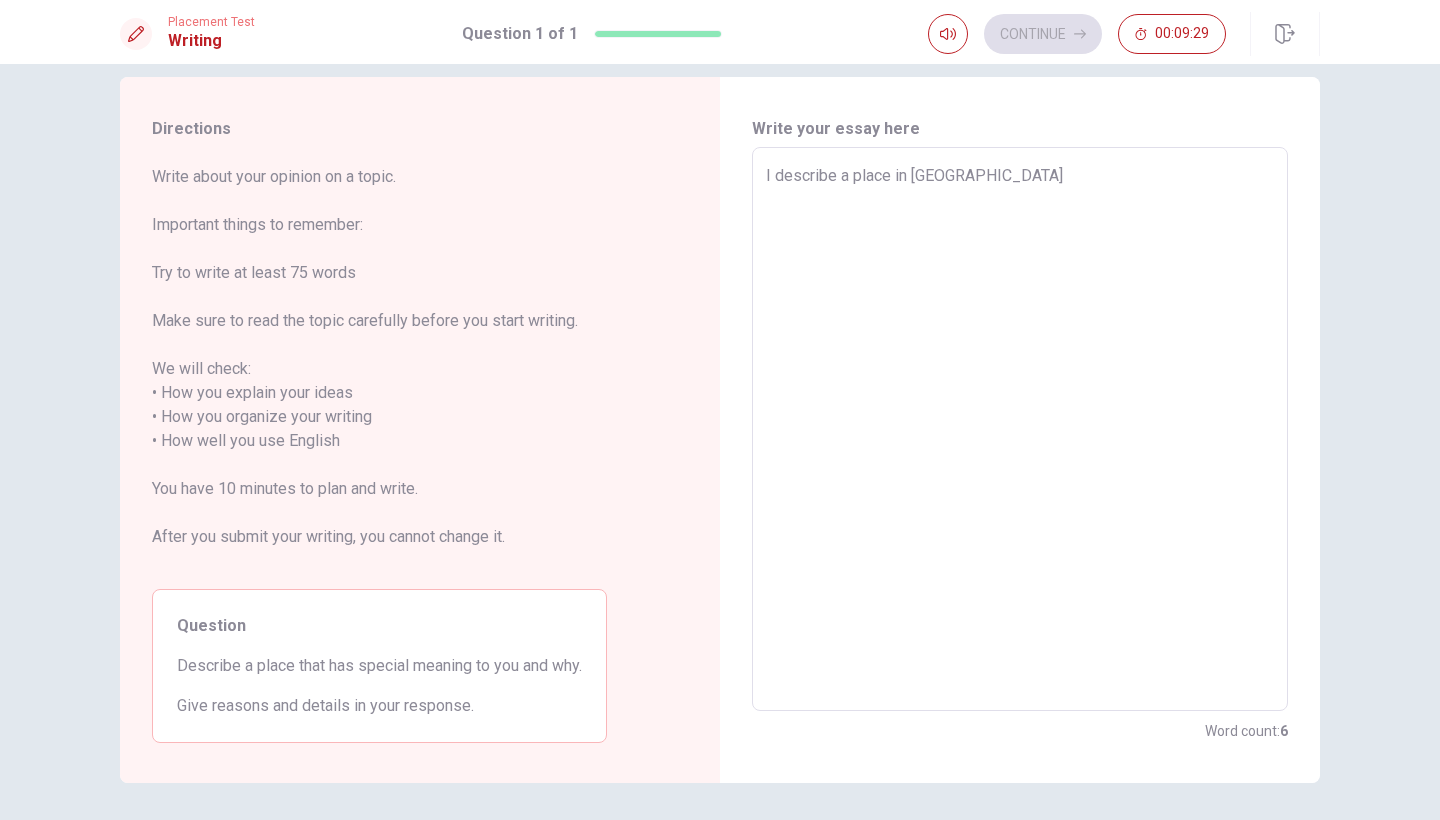 type on "x" 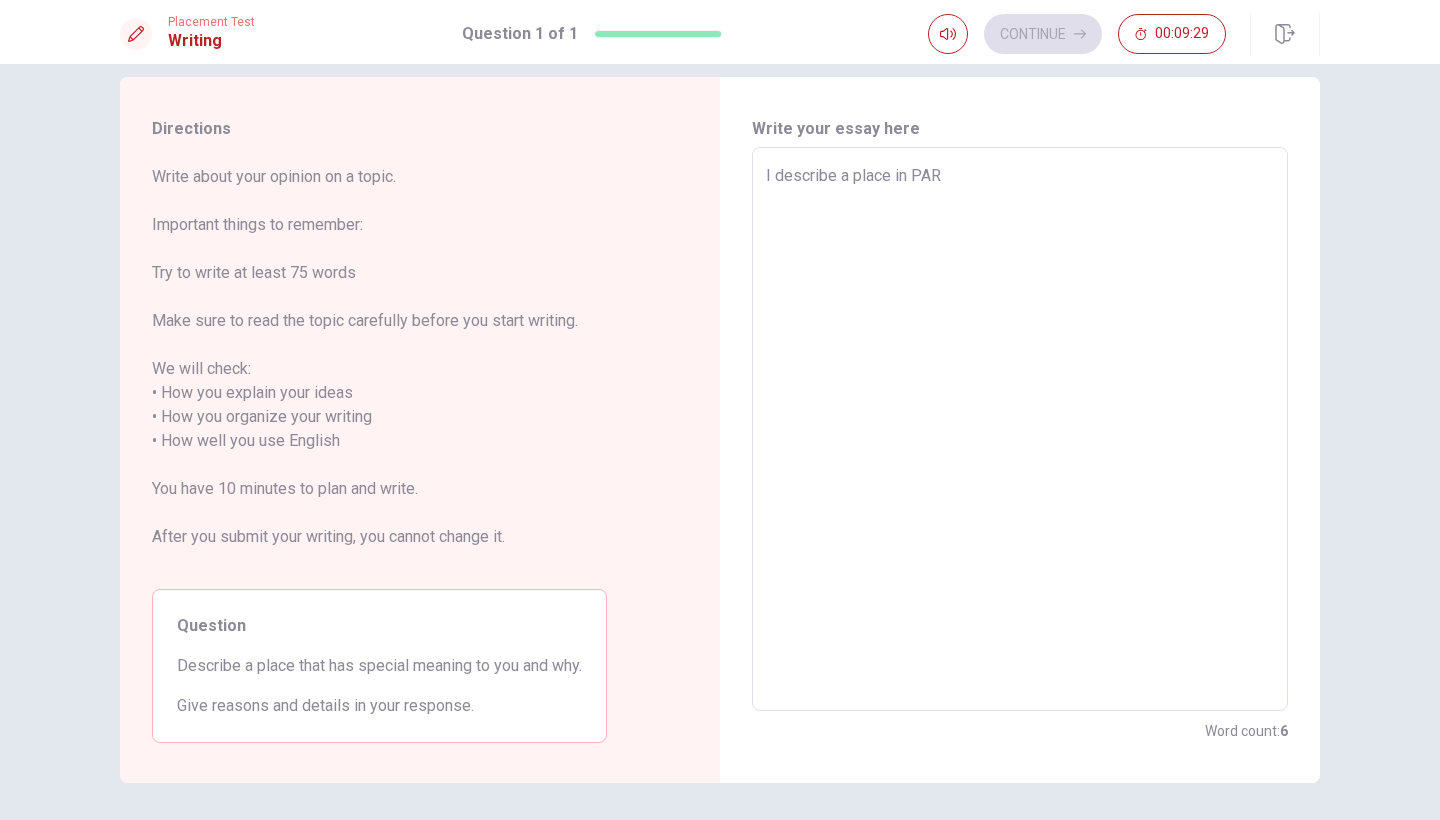 type on "x" 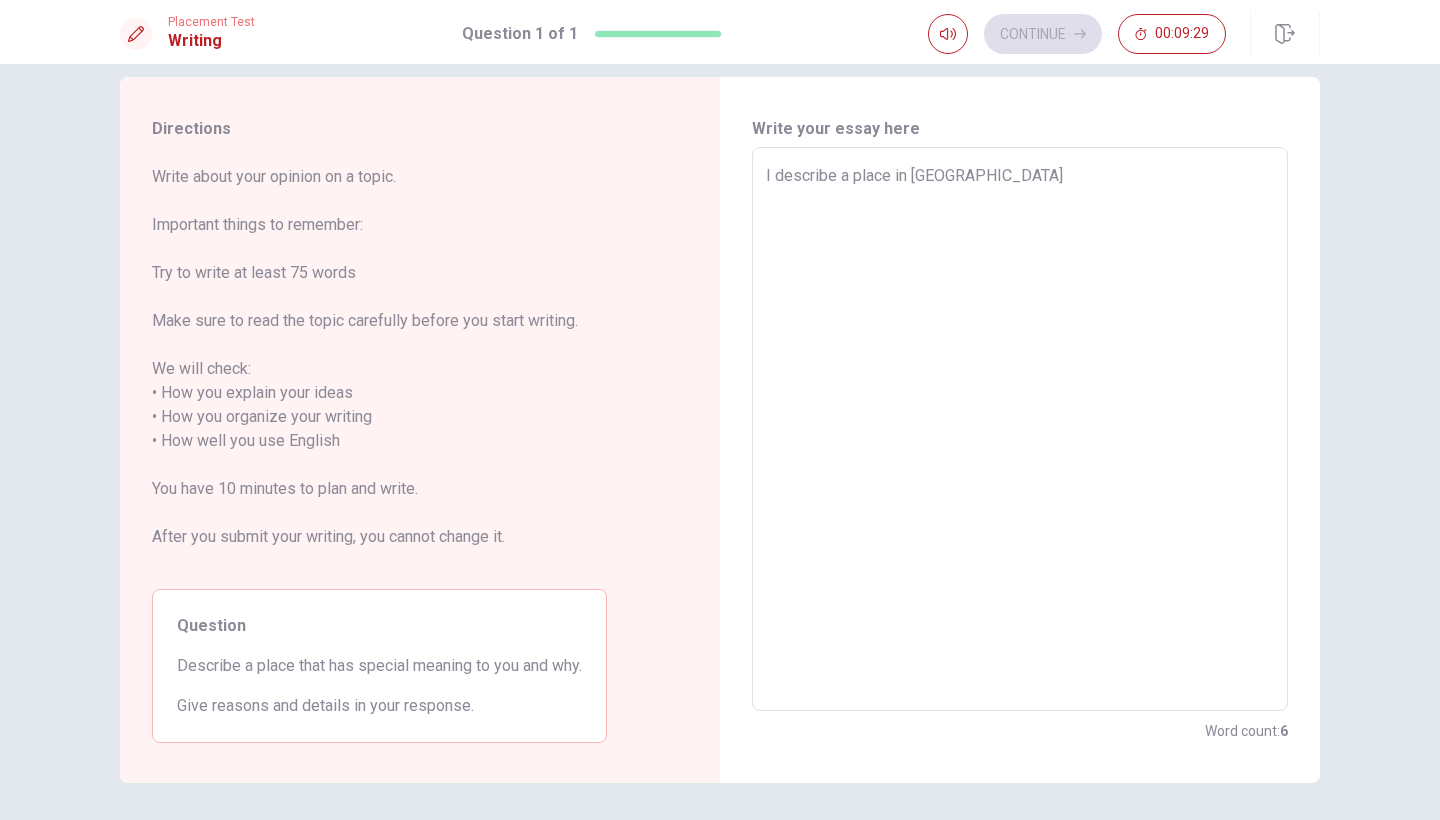 type on "x" 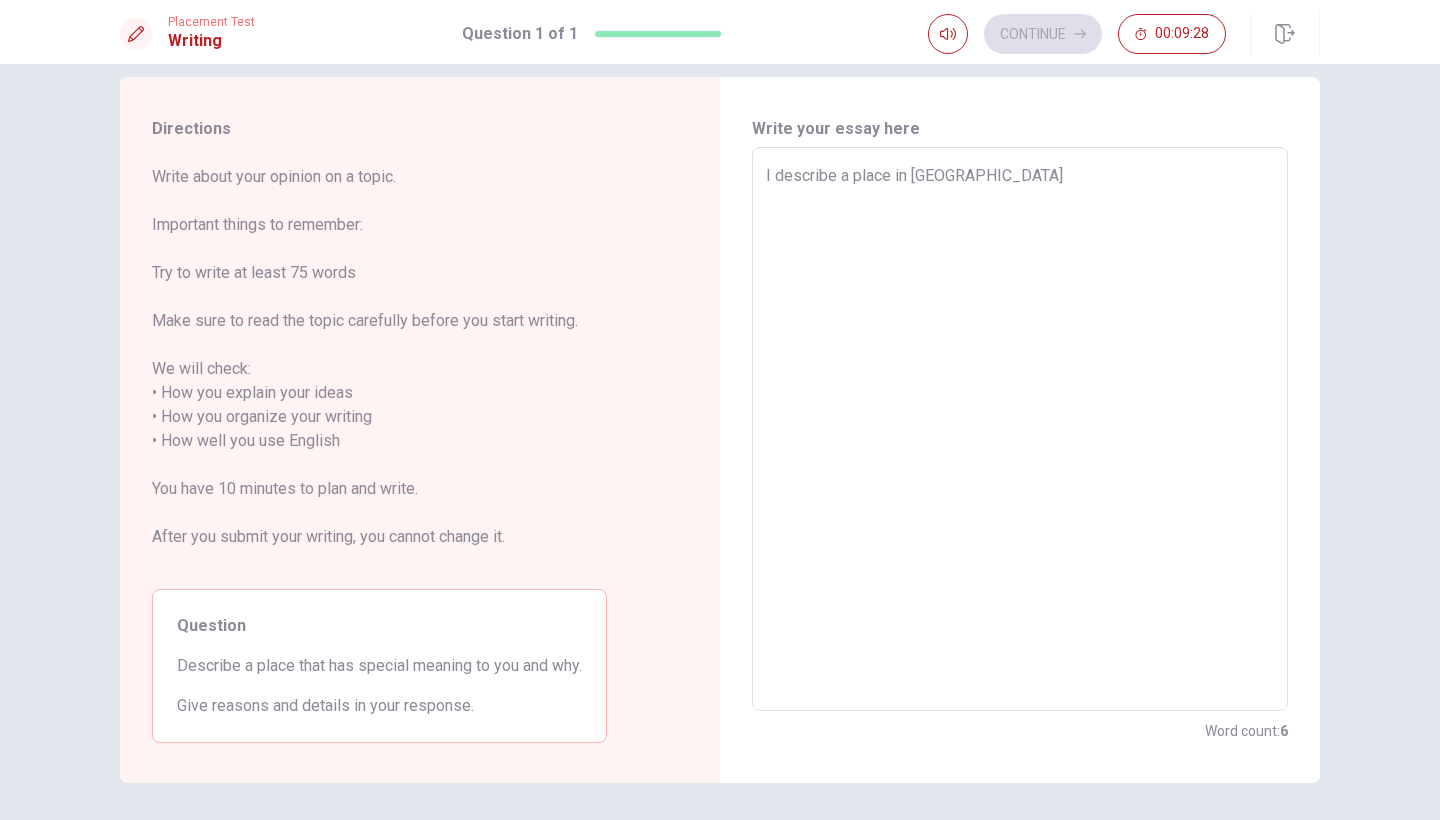 type on "I describe a place in [GEOGRAPHIC_DATA] A" 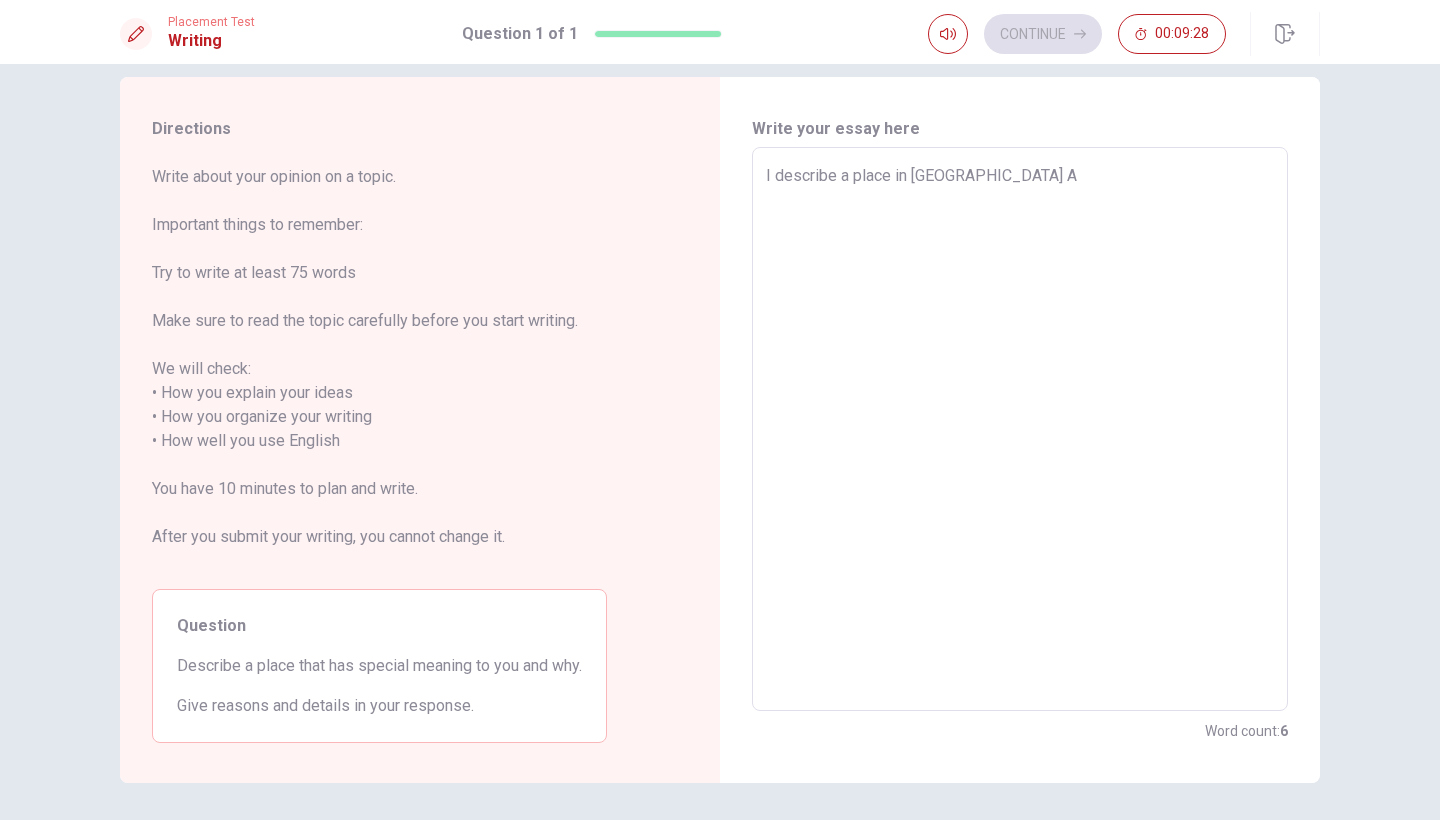 type on "x" 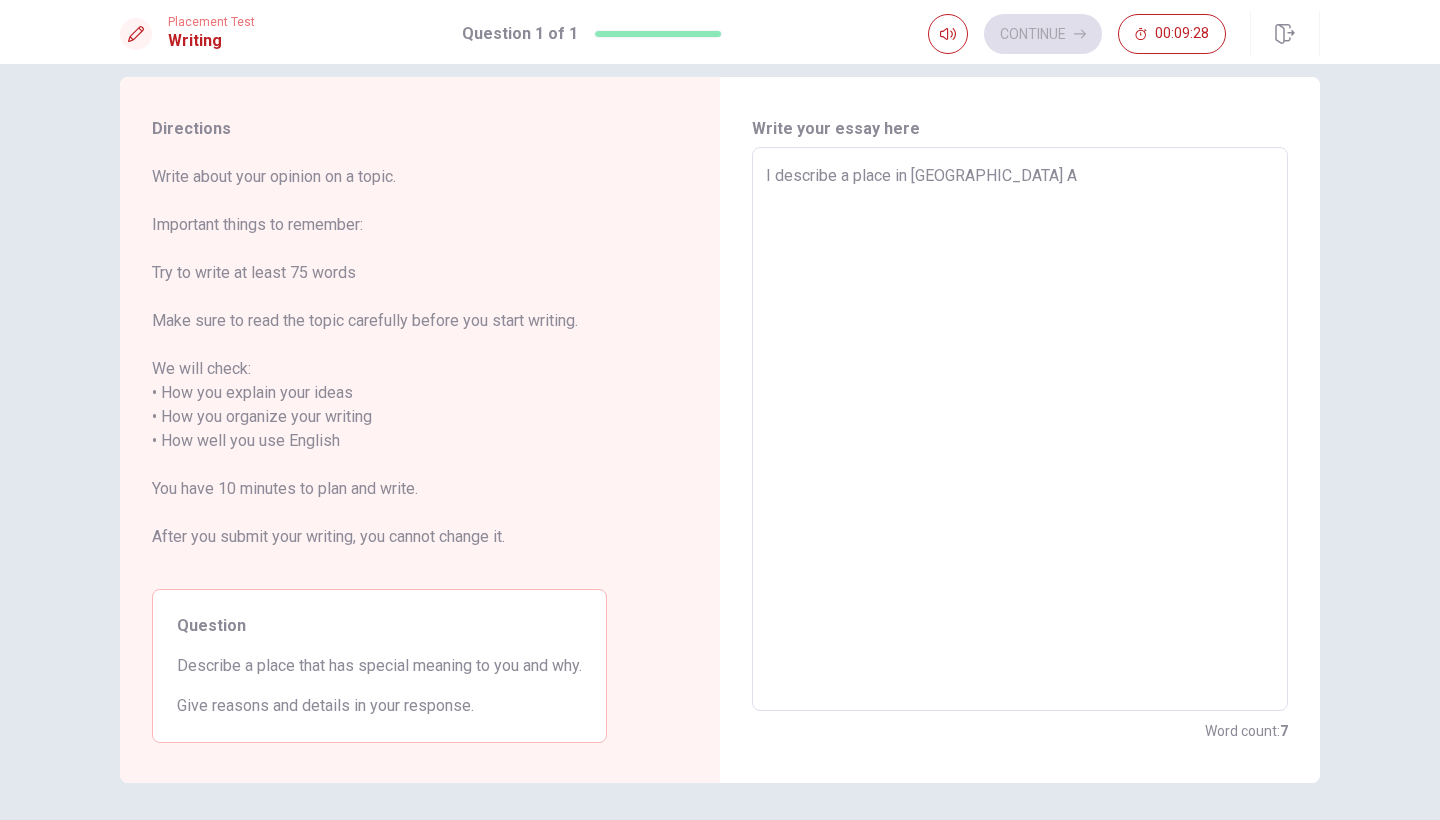 type on "I describe a place in [GEOGRAPHIC_DATA] AN" 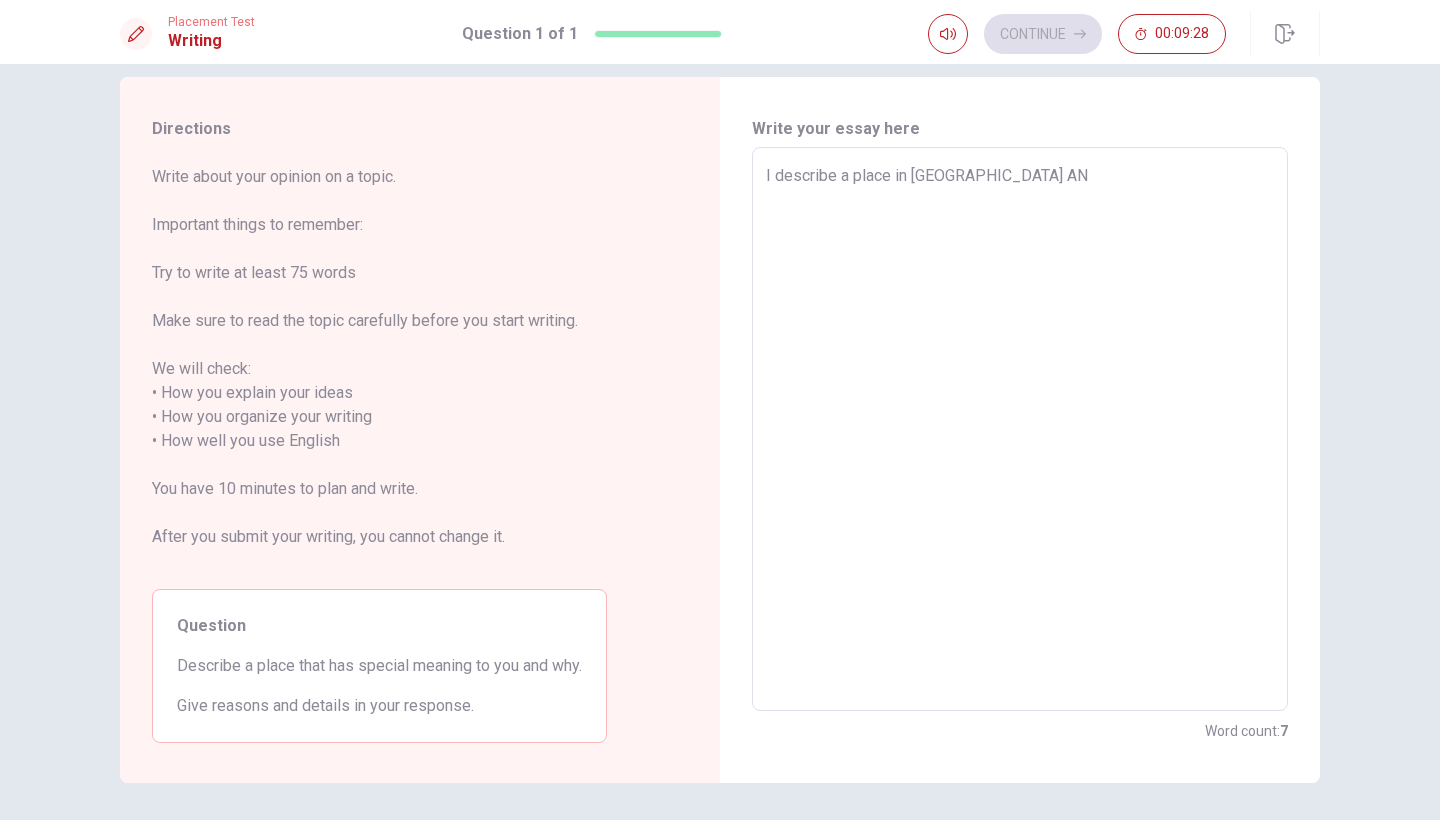 type on "x" 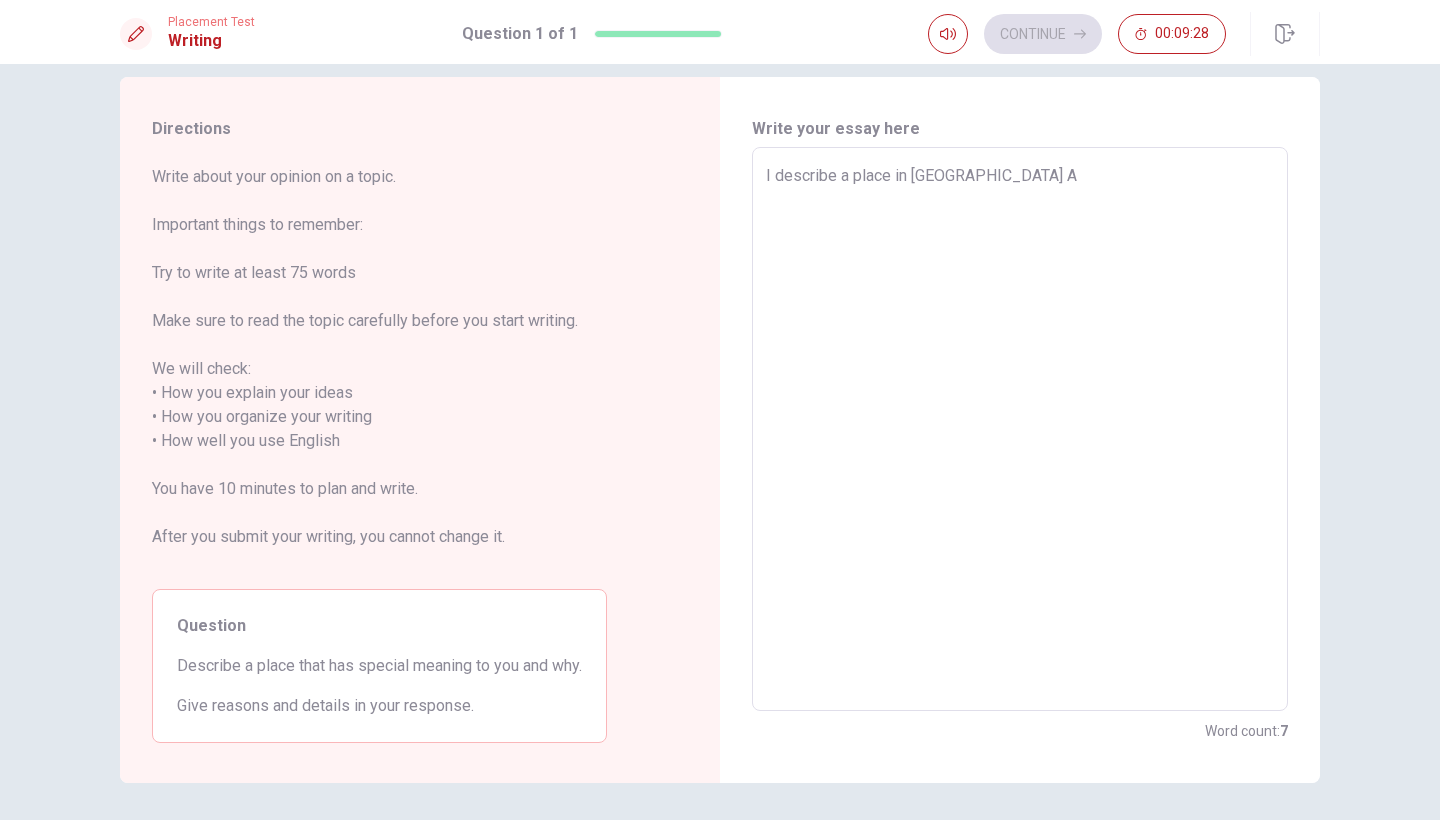 type on "x" 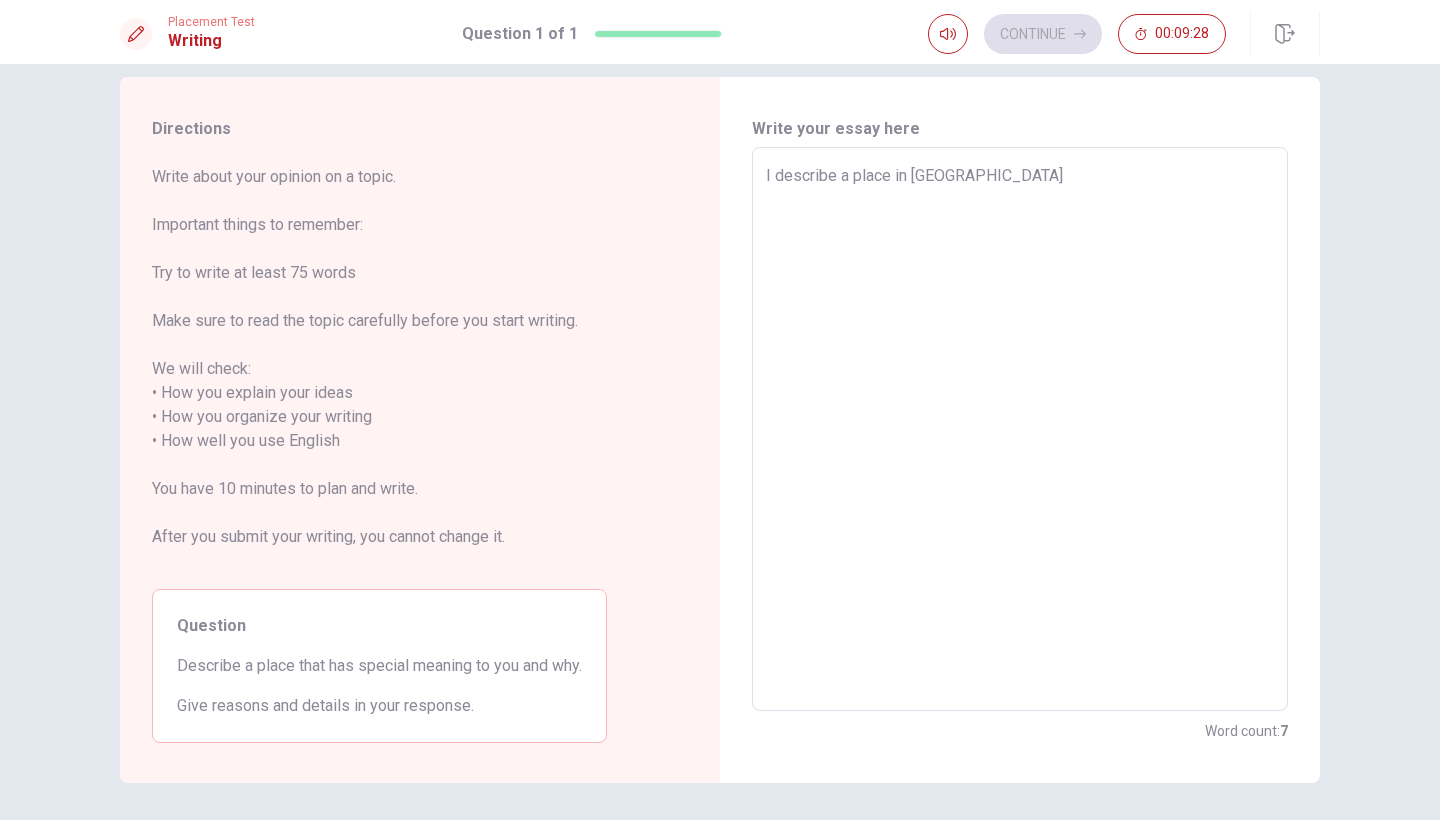 type on "x" 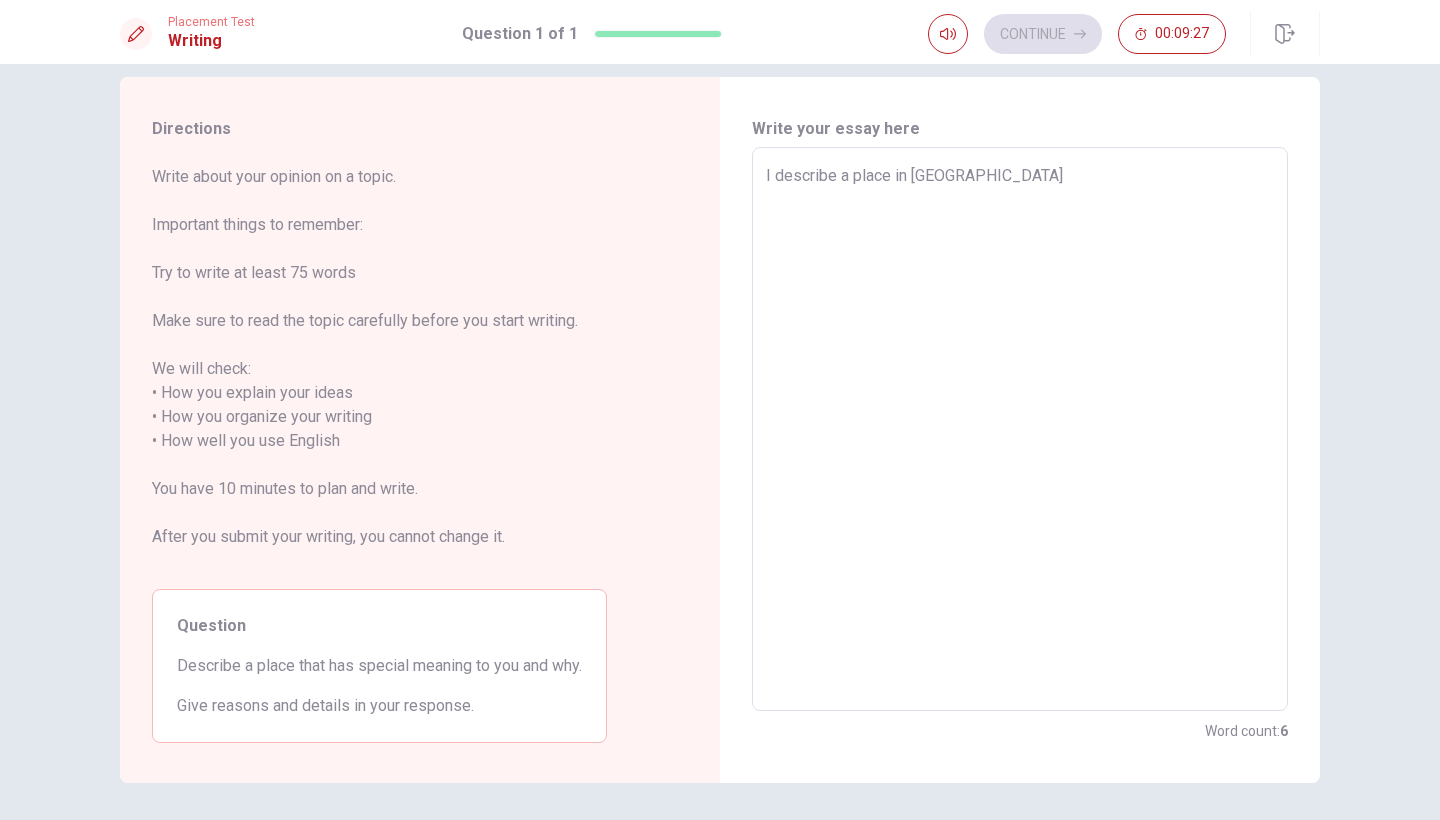 type on "I describe a place in [GEOGRAPHIC_DATA]" 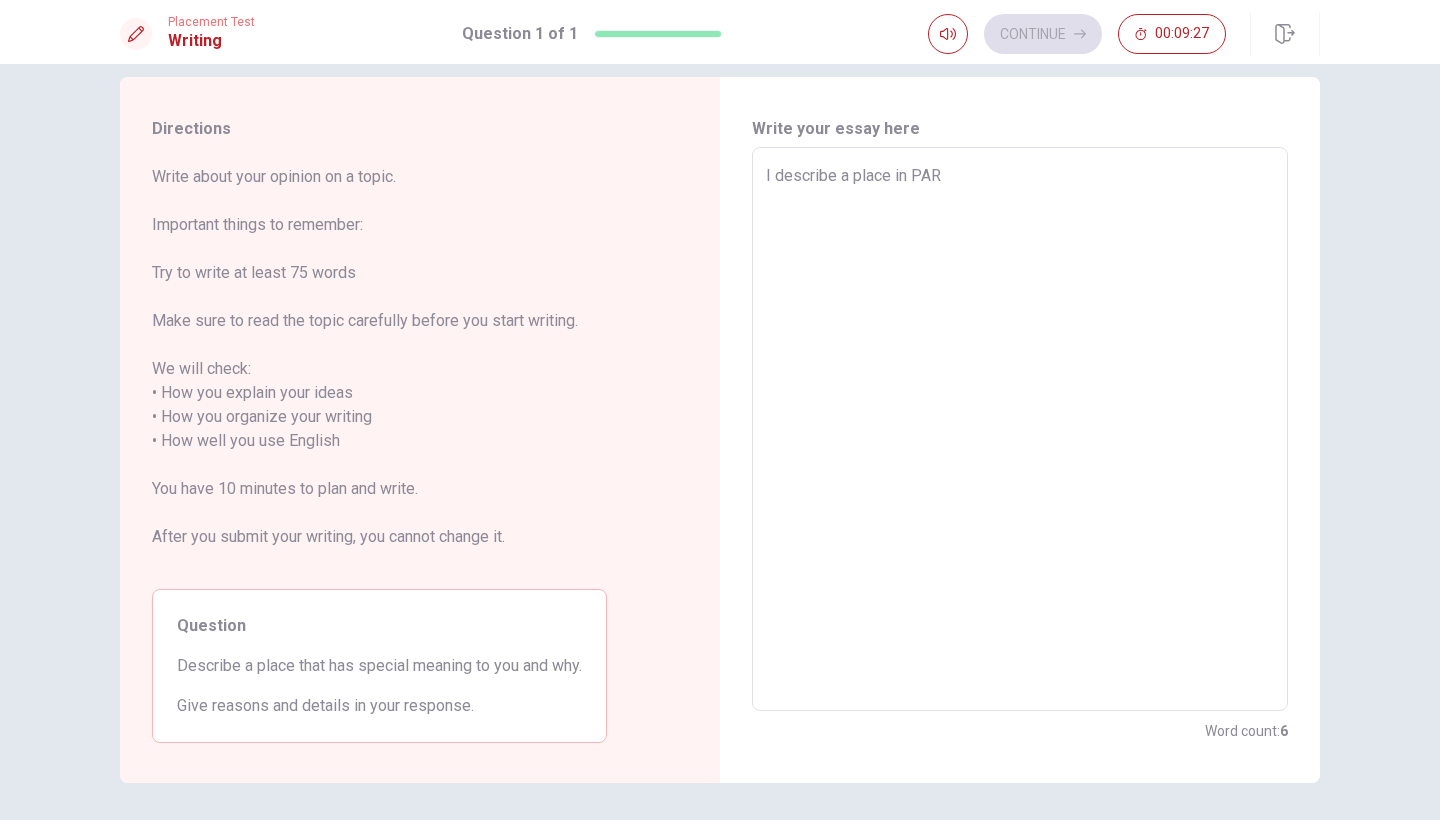 type on "x" 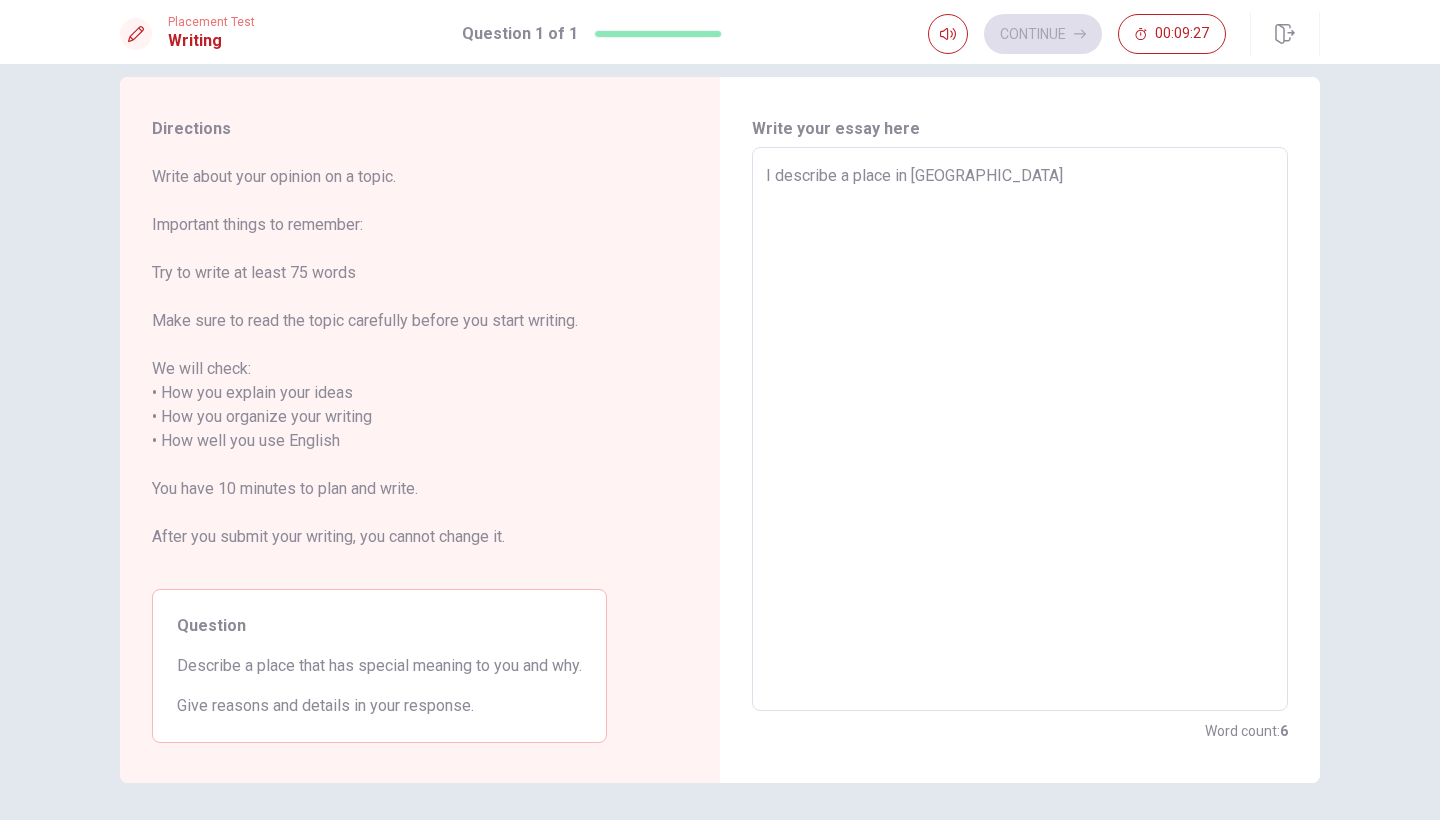 type on "x" 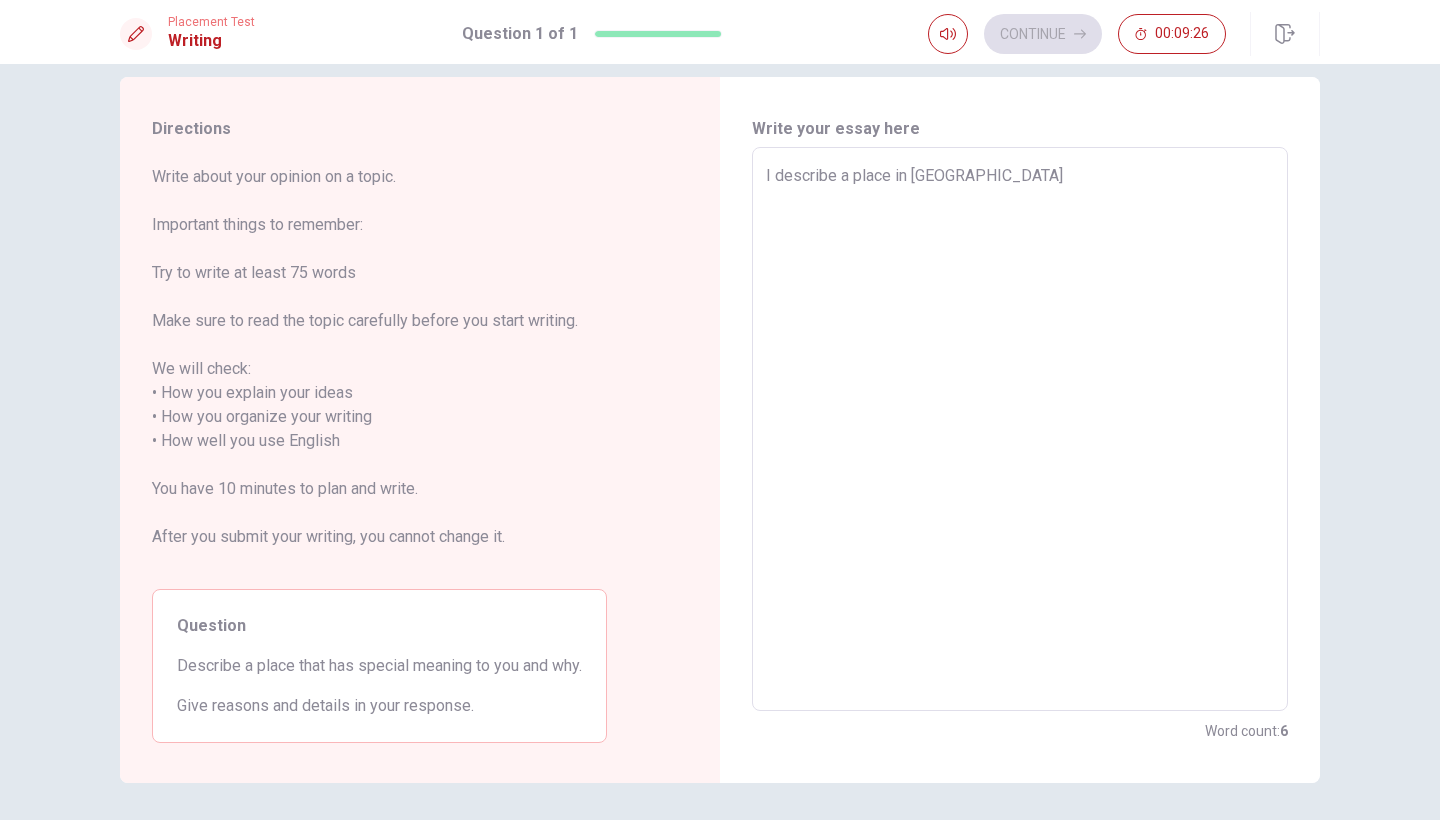 type on "I describe a place in P" 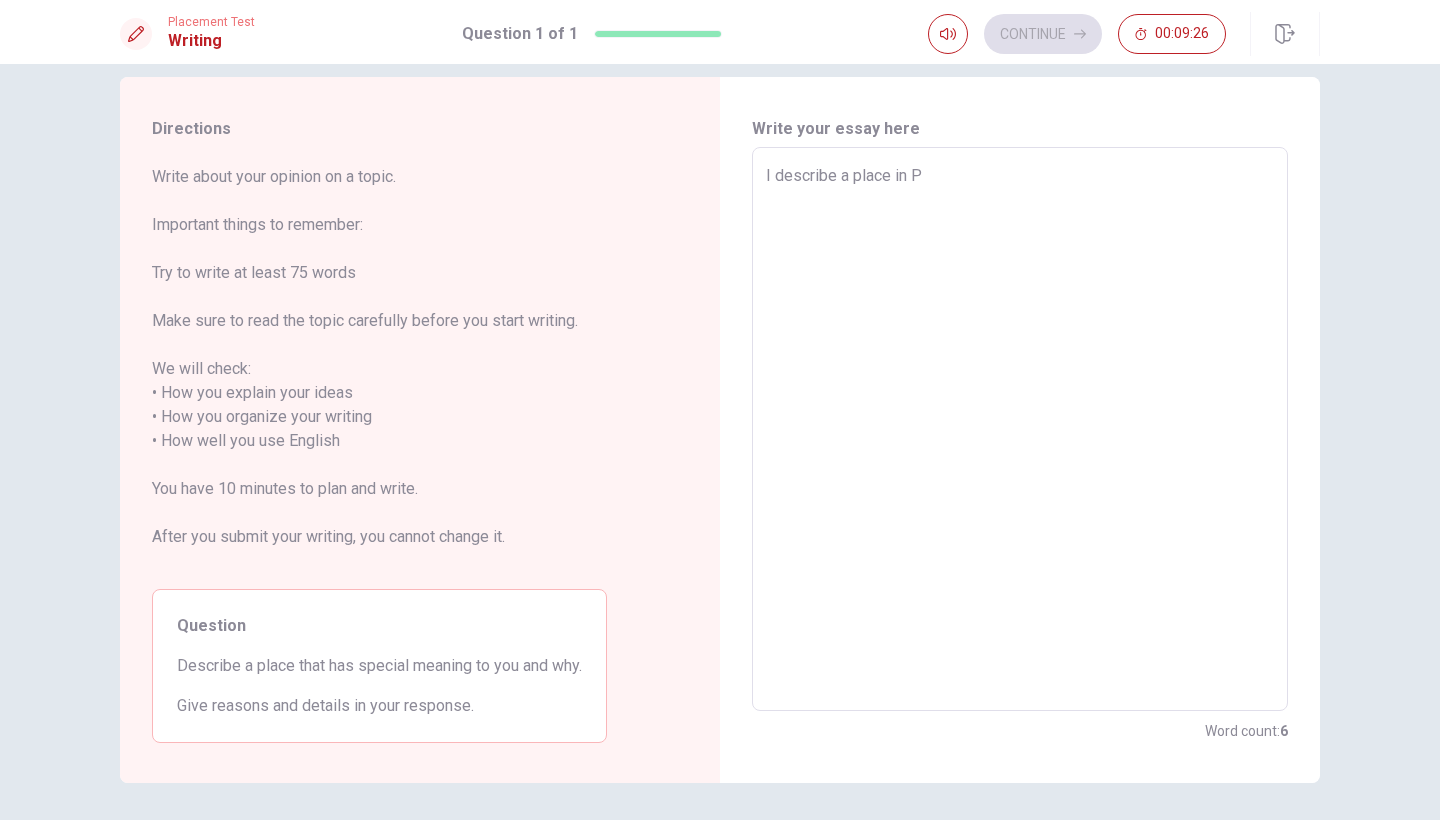 type on "x" 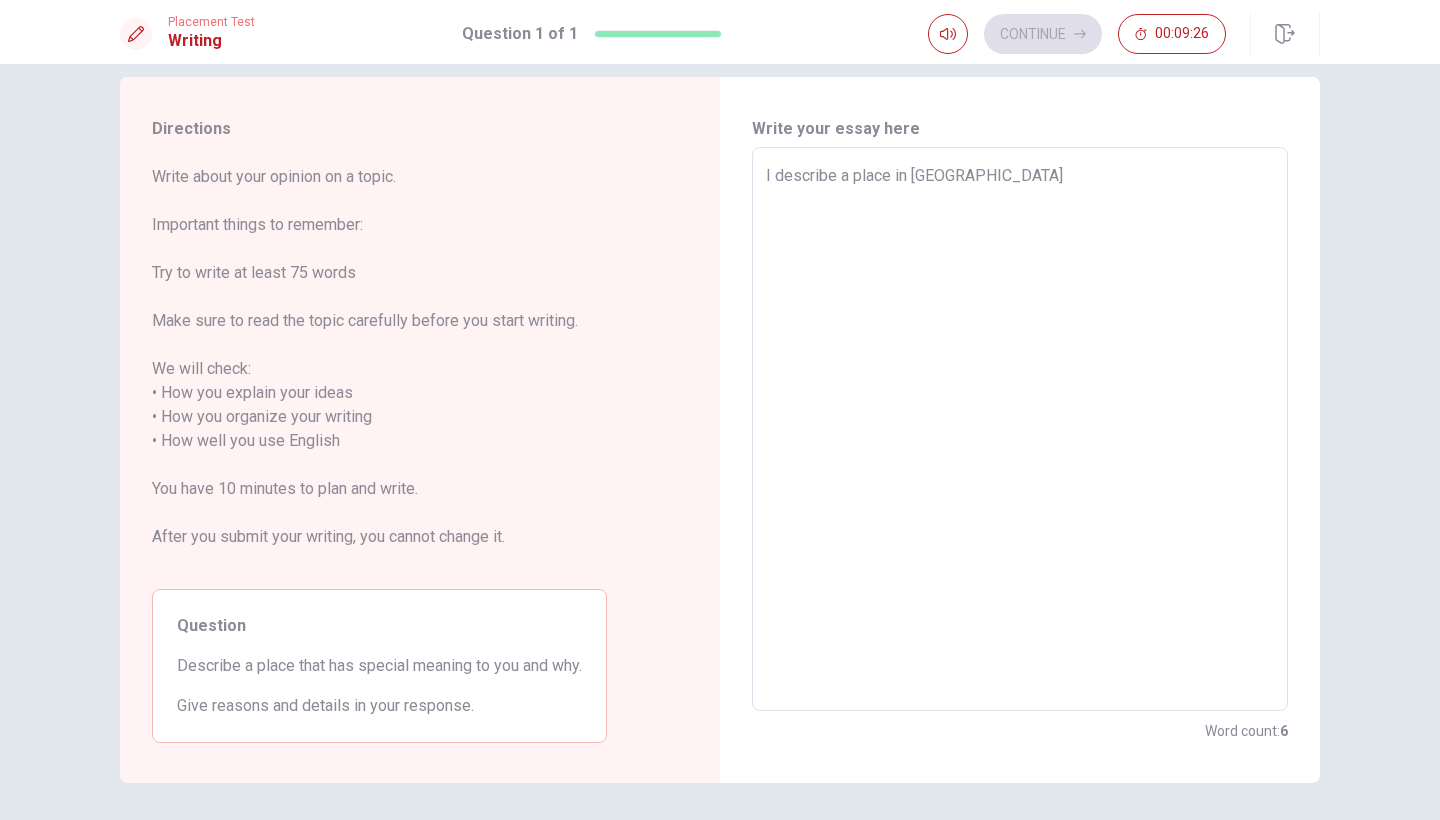type on "x" 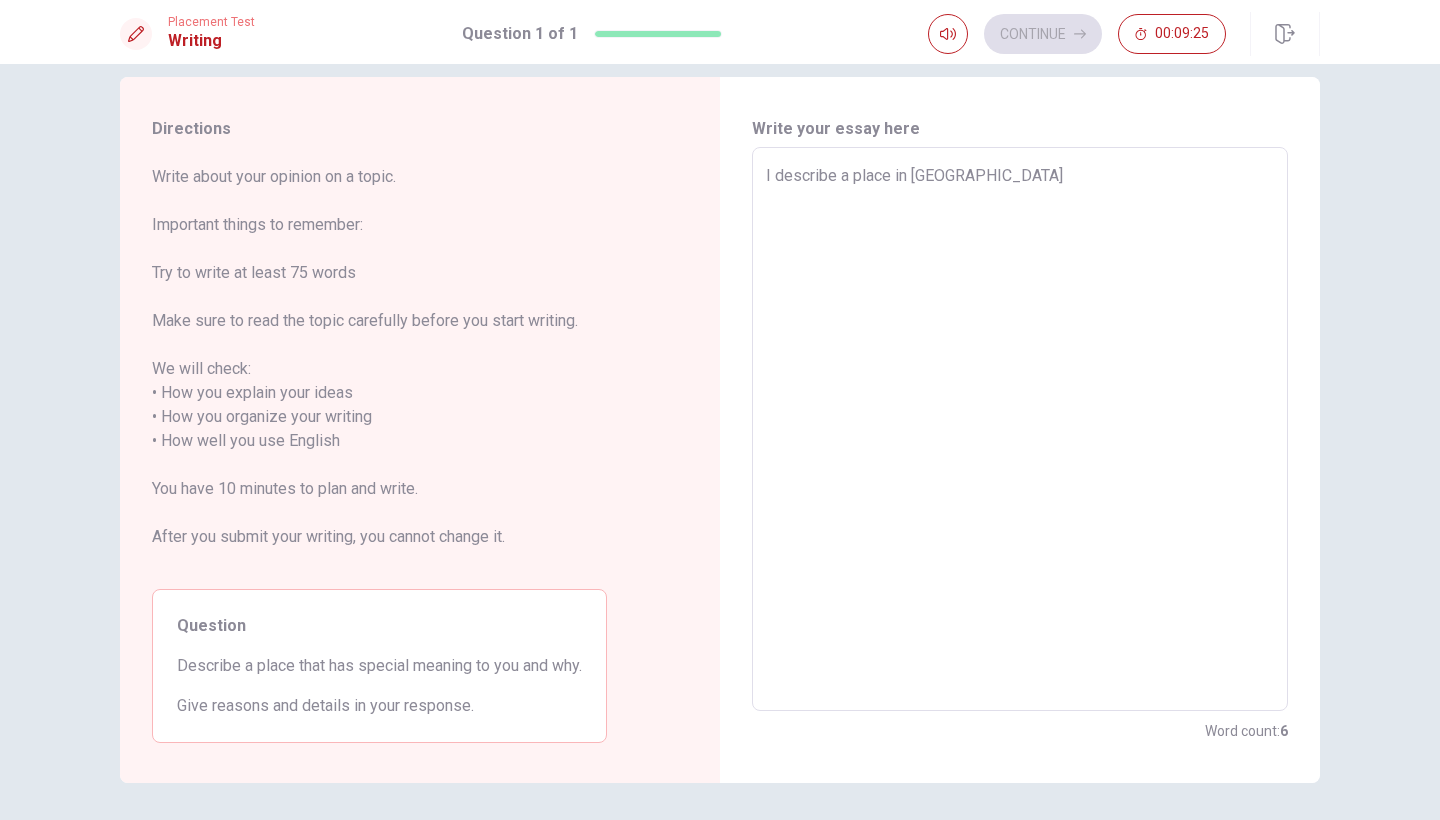 type on "I describe a place in Par" 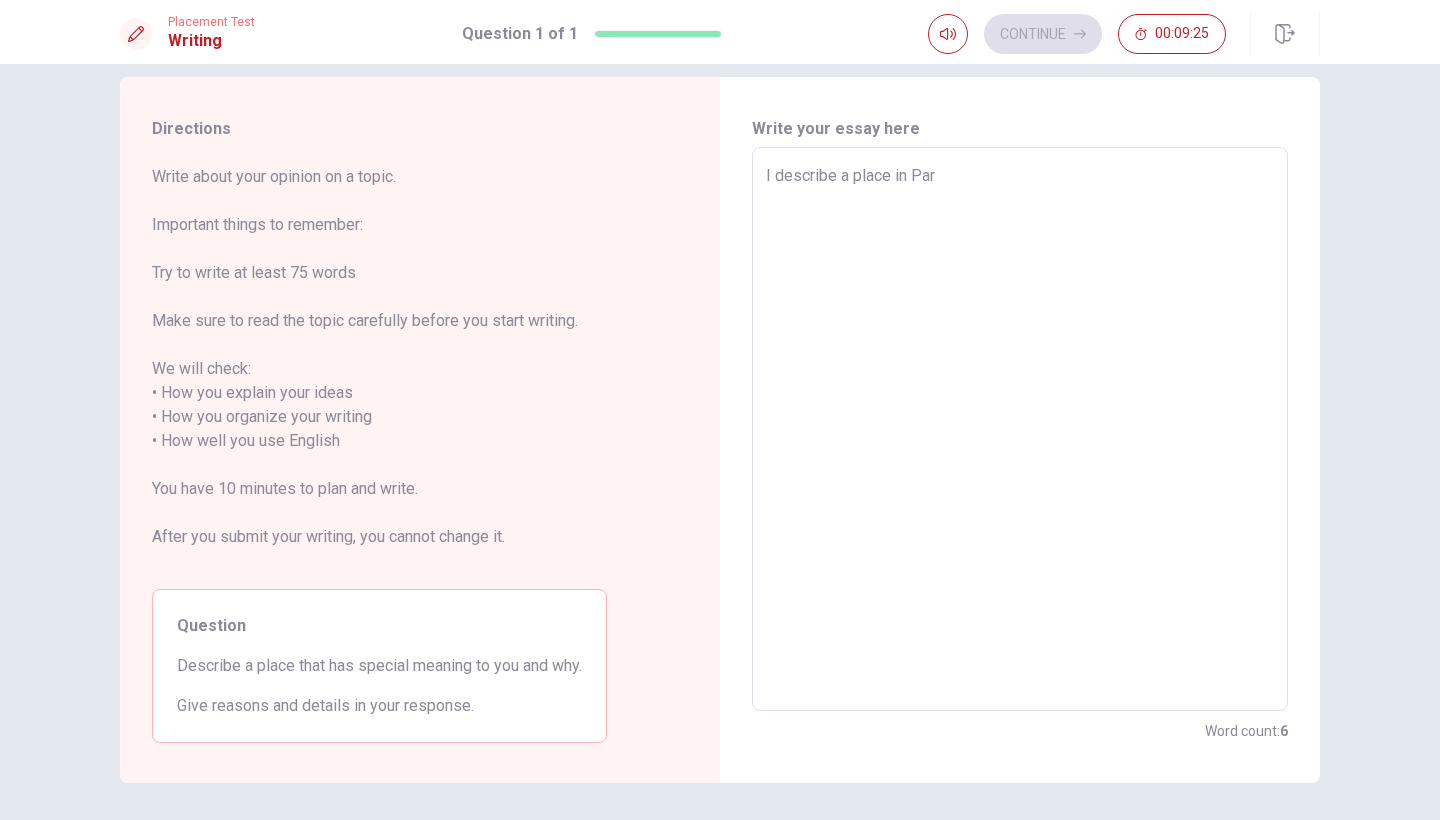 type on "x" 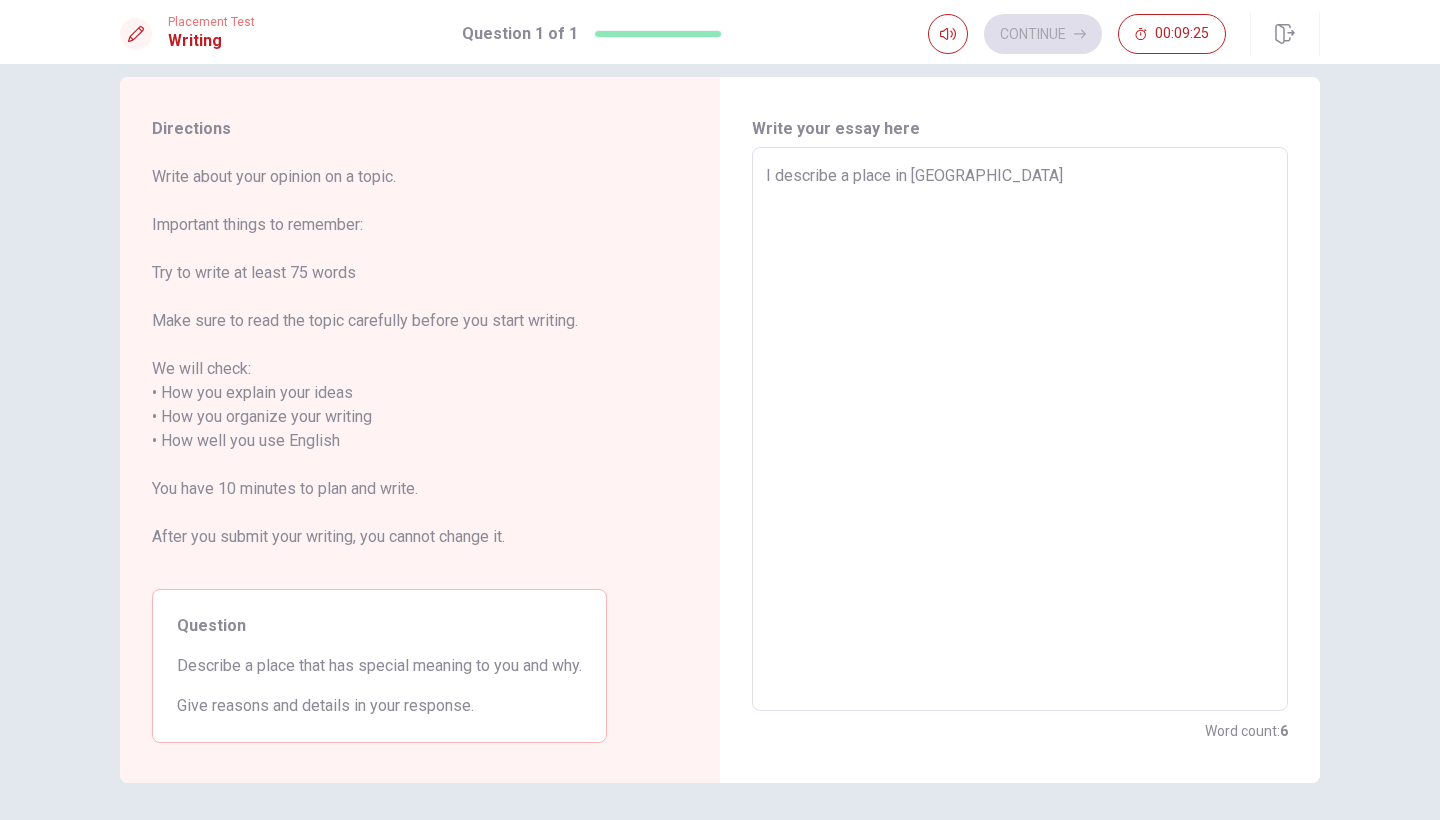 type on "x" 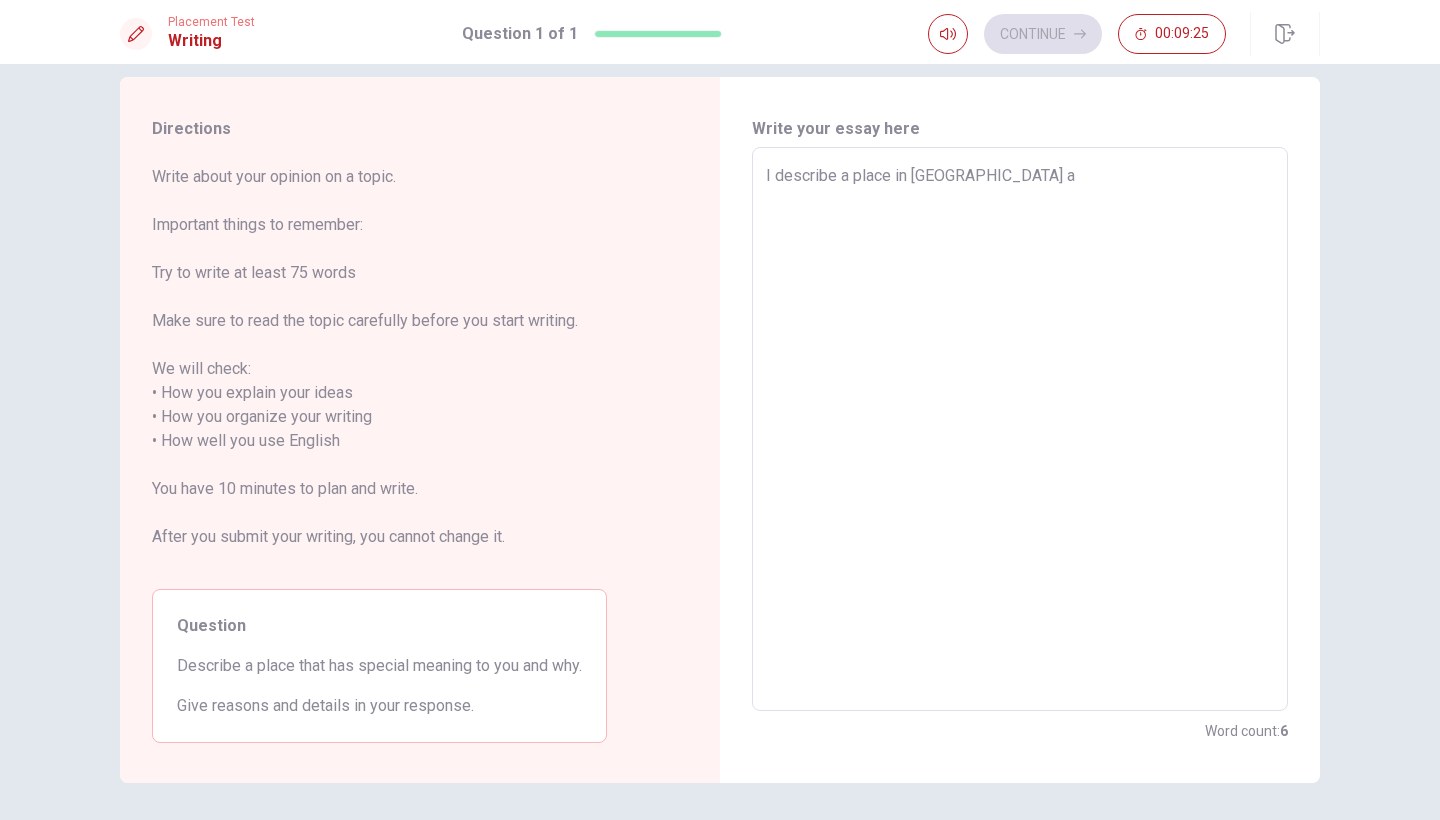 type on "x" 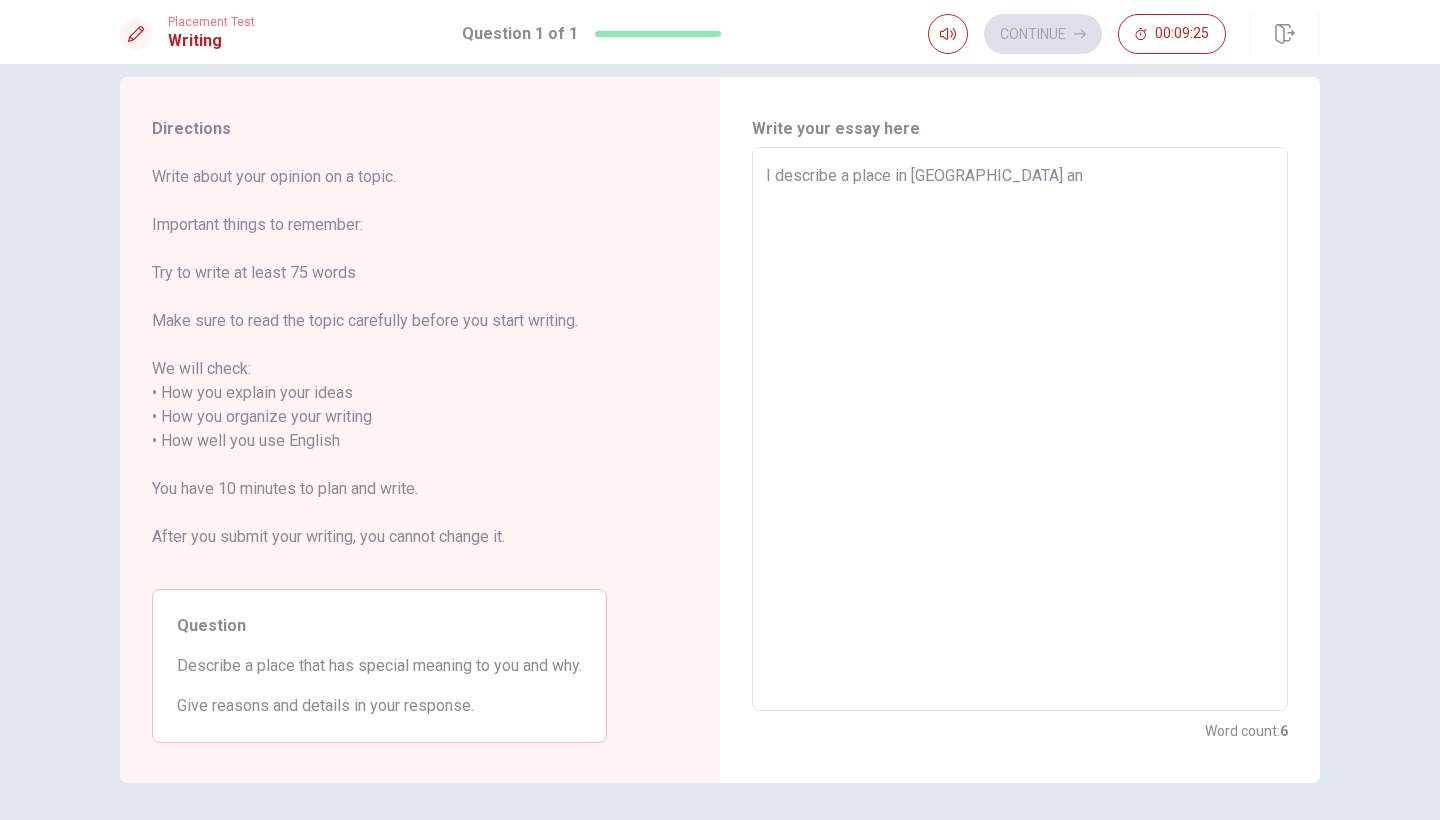 type on "x" 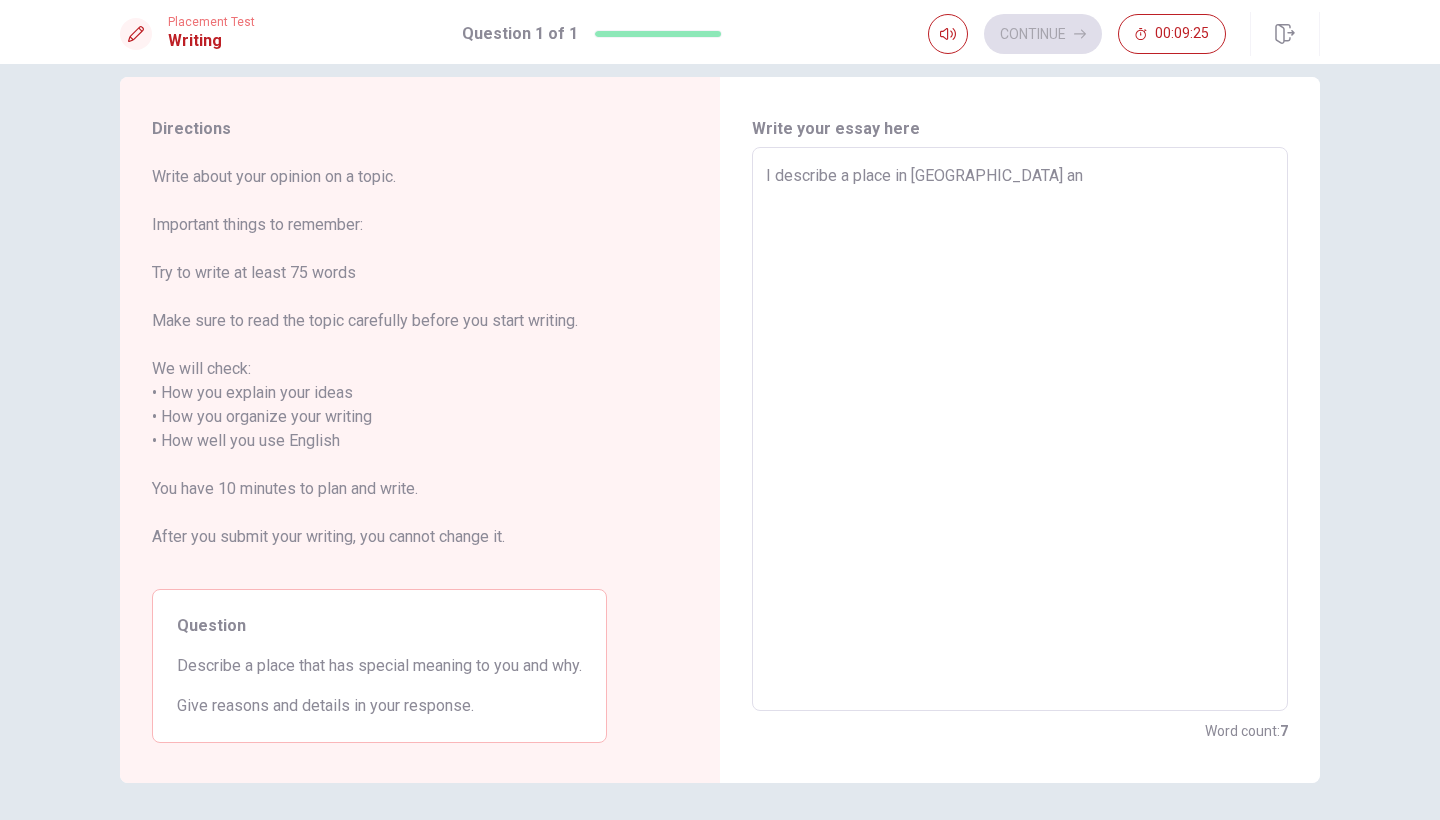 type on "I describe a place in [GEOGRAPHIC_DATA] and" 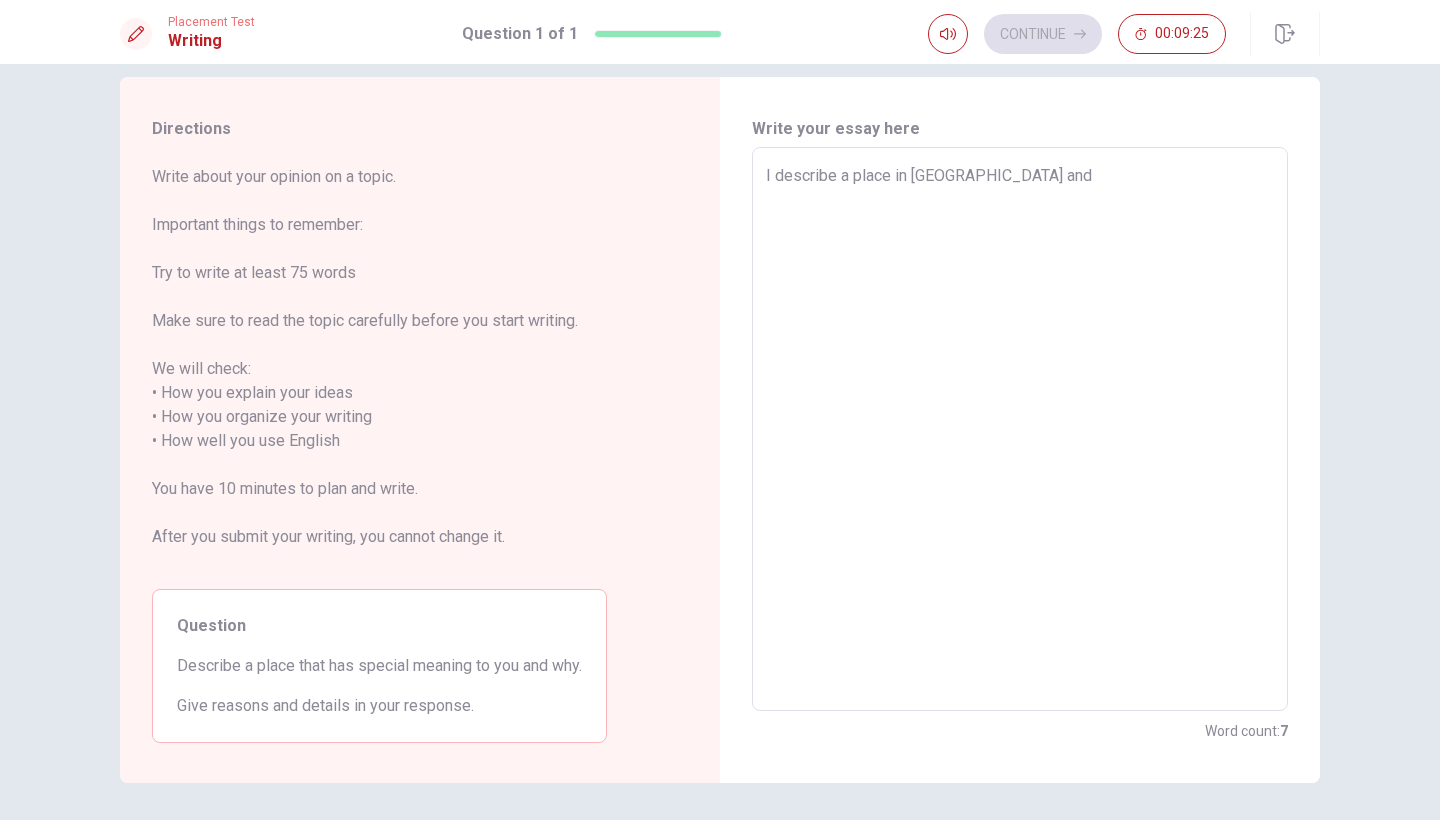 type on "x" 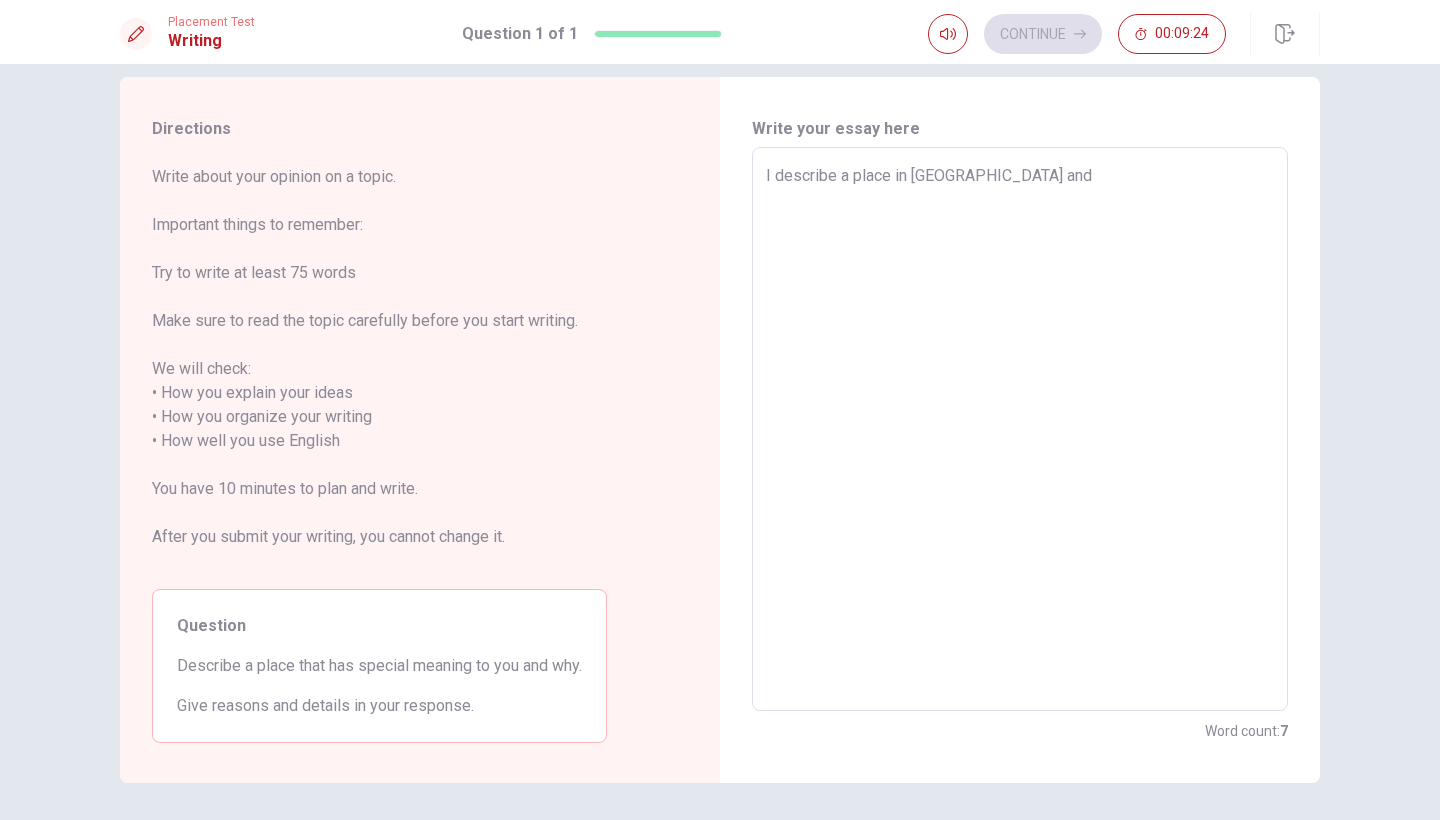 type on "I describe a place in [GEOGRAPHIC_DATA] and p" 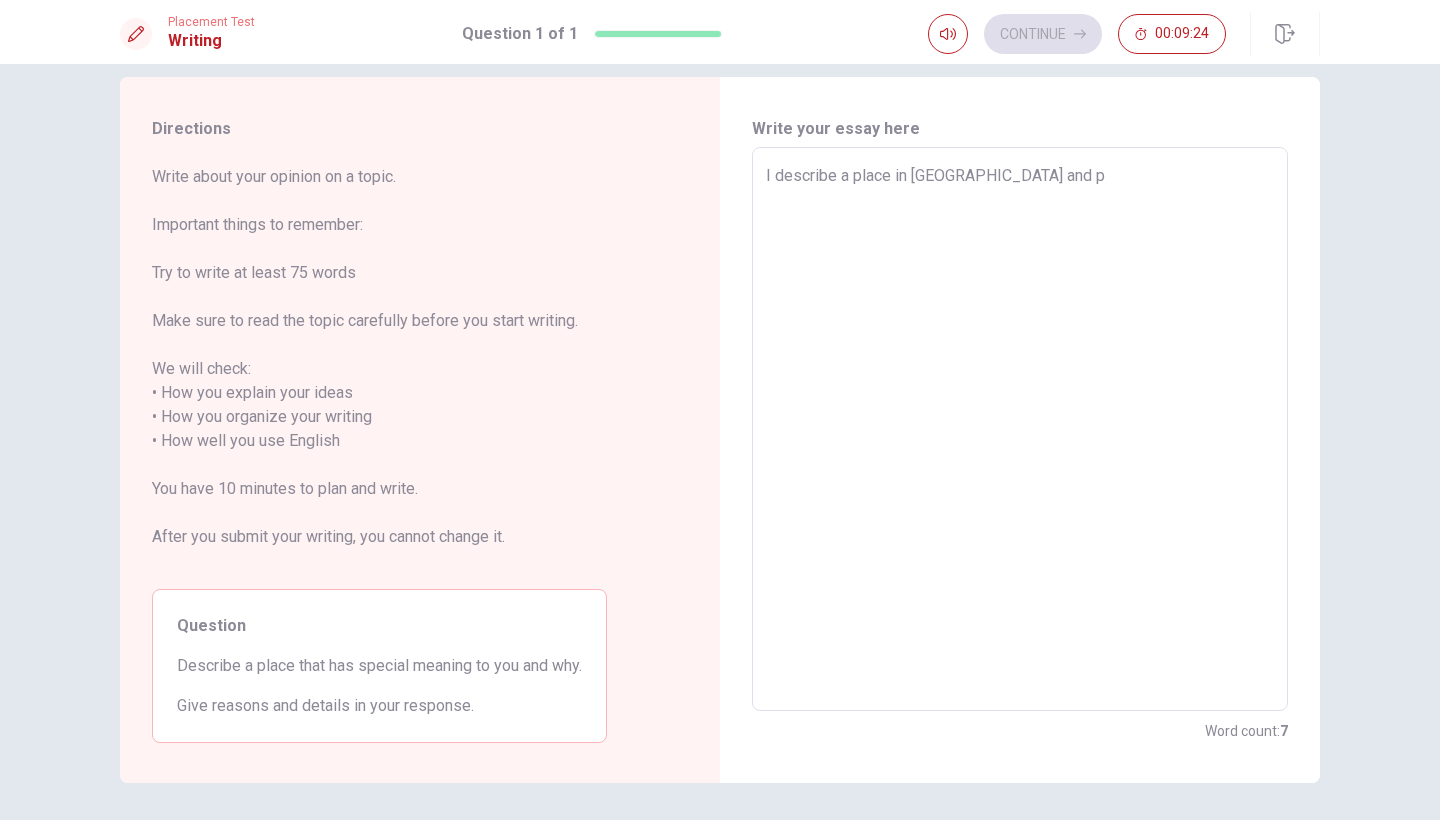 type on "x" 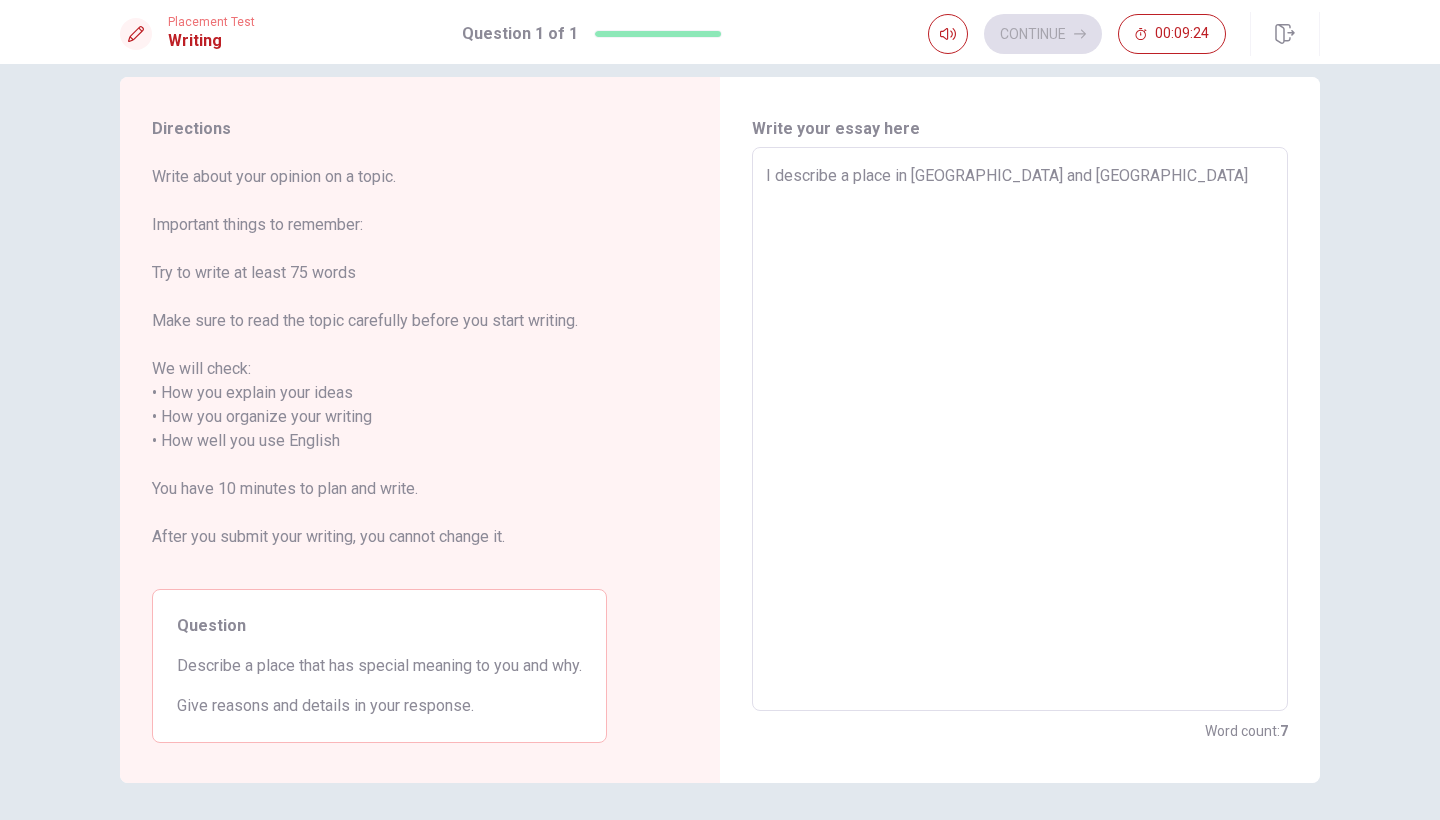type on "x" 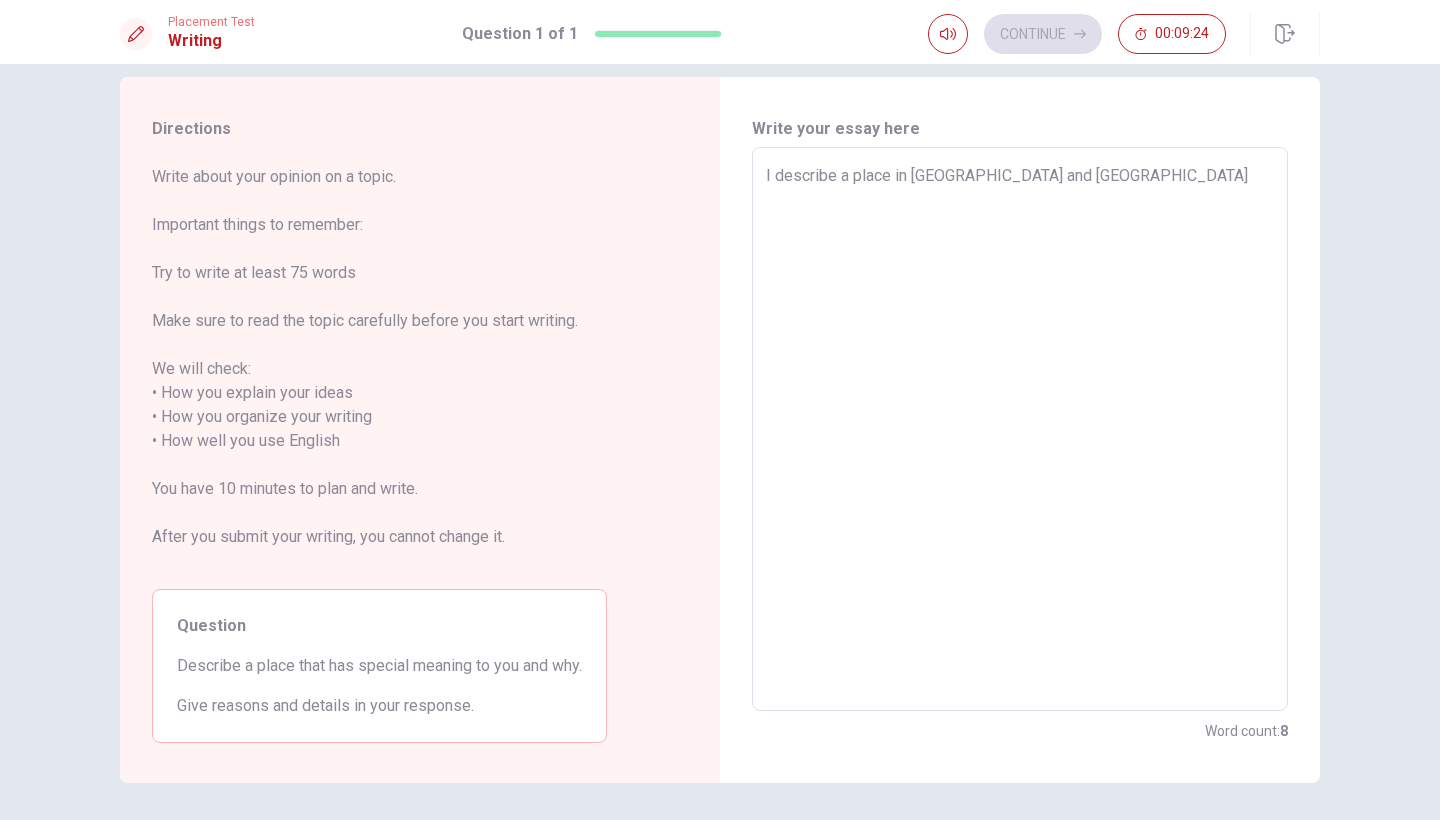 type on "I describe a place in [GEOGRAPHIC_DATA] and par" 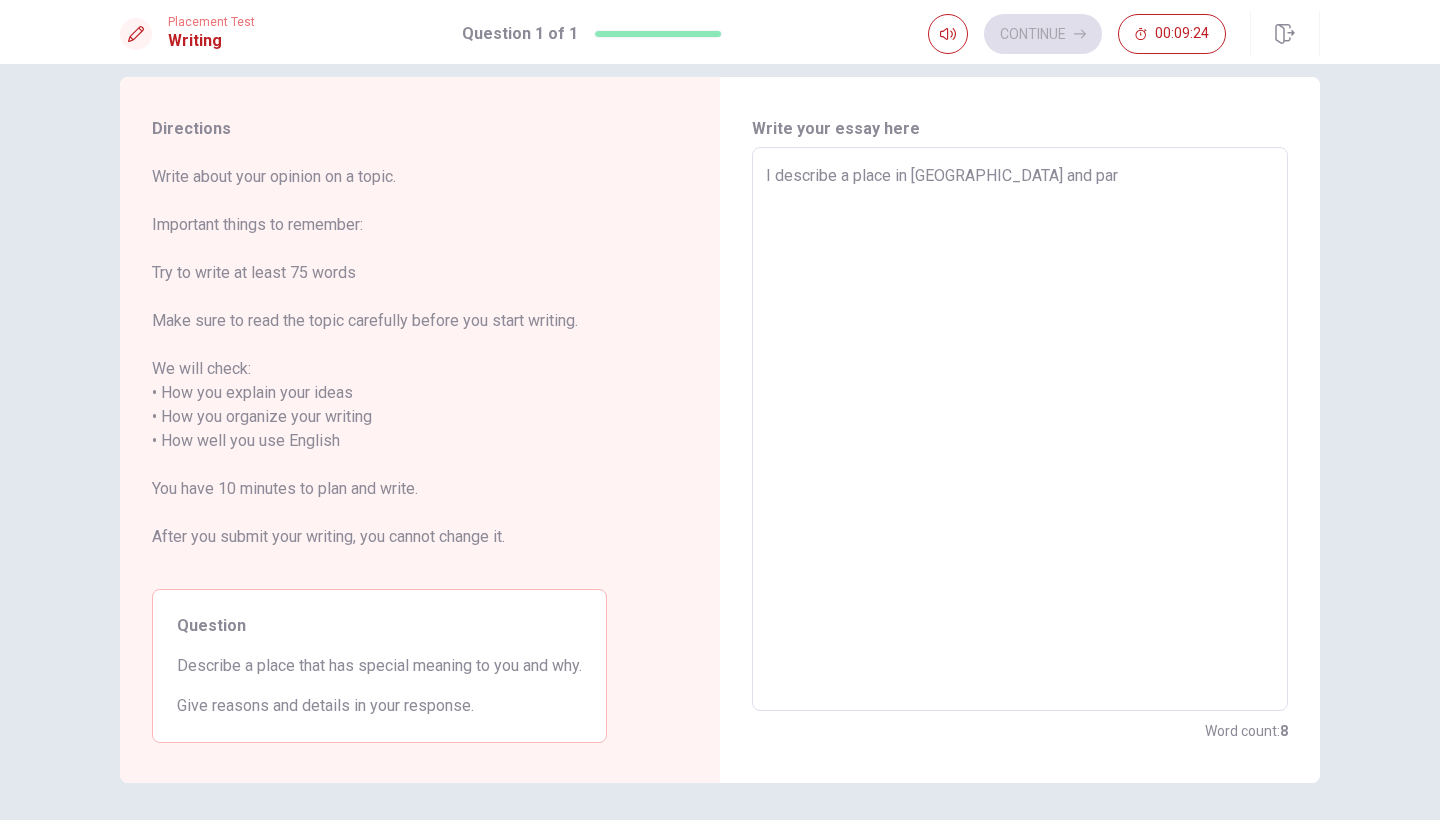 type on "x" 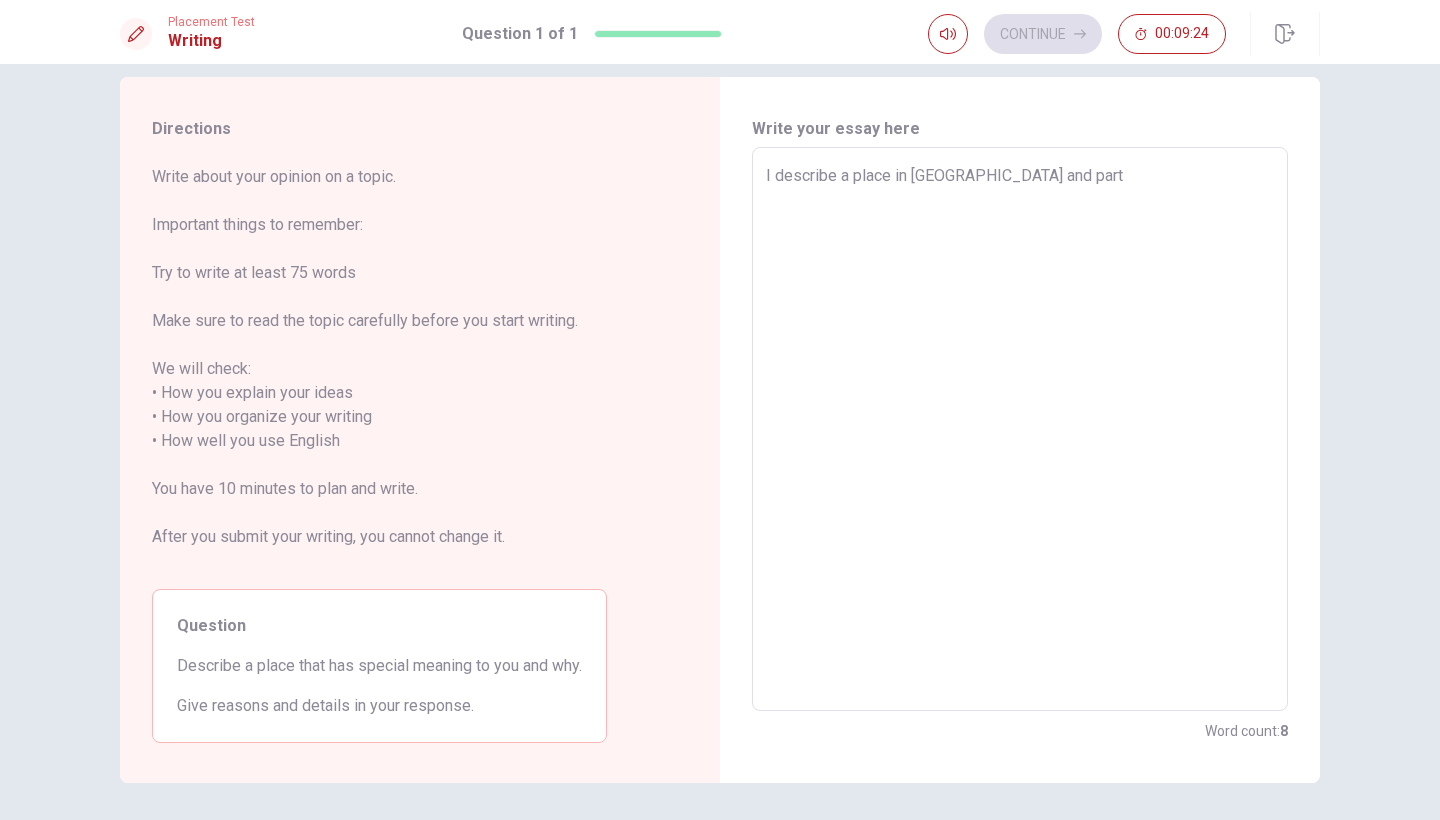 type on "x" 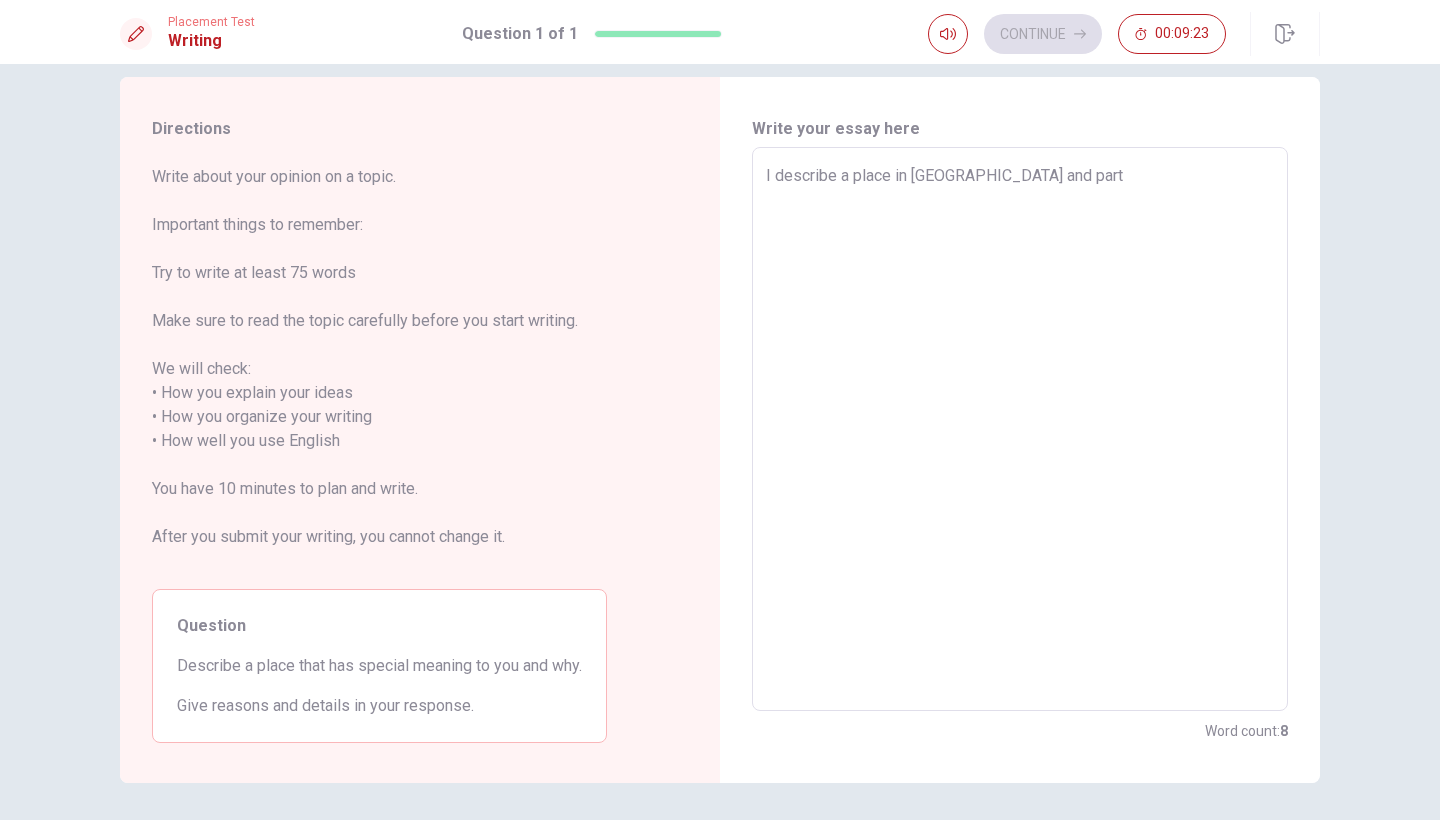 type on "I describe a place in [GEOGRAPHIC_DATA] and parti" 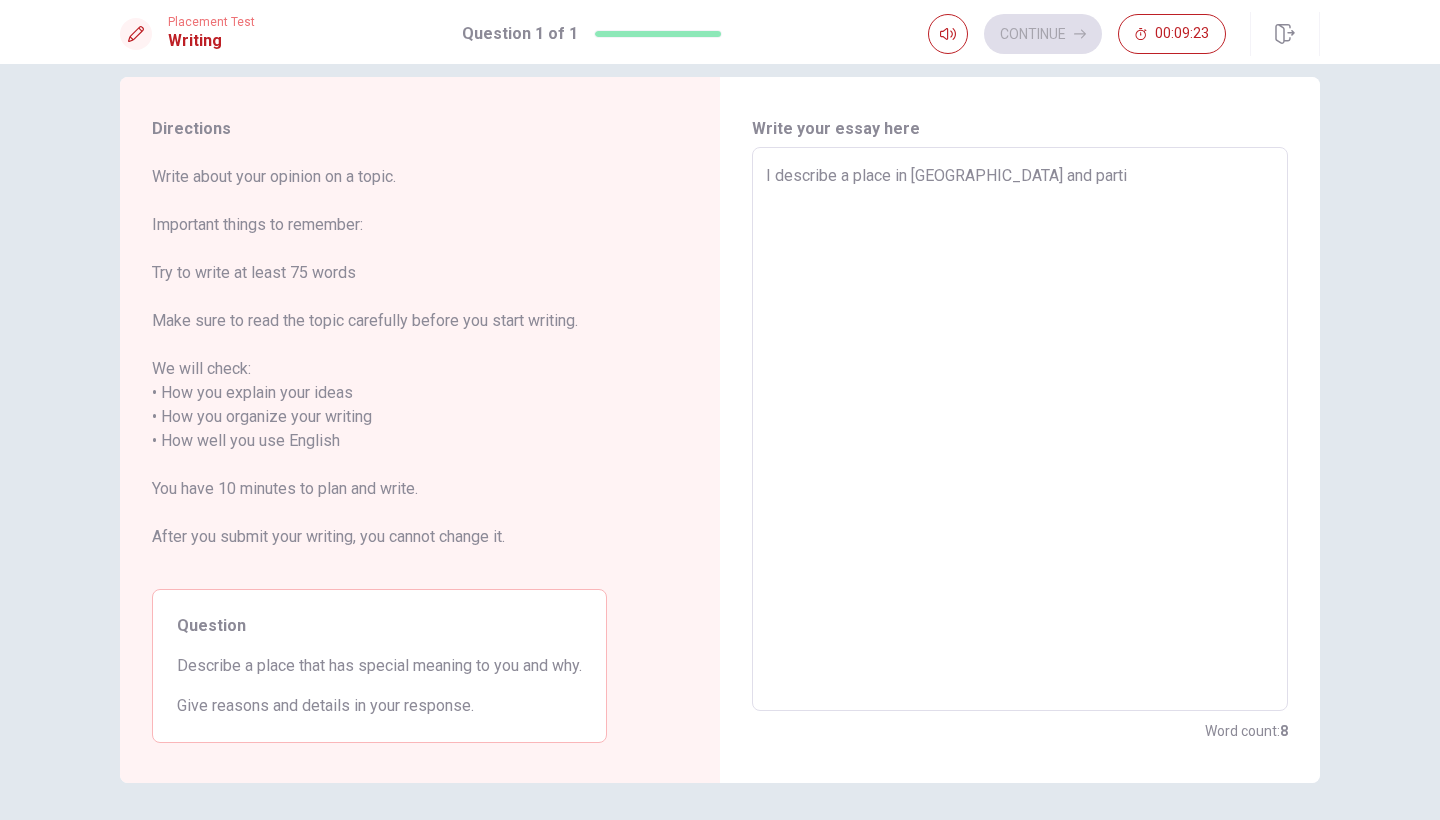 type on "x" 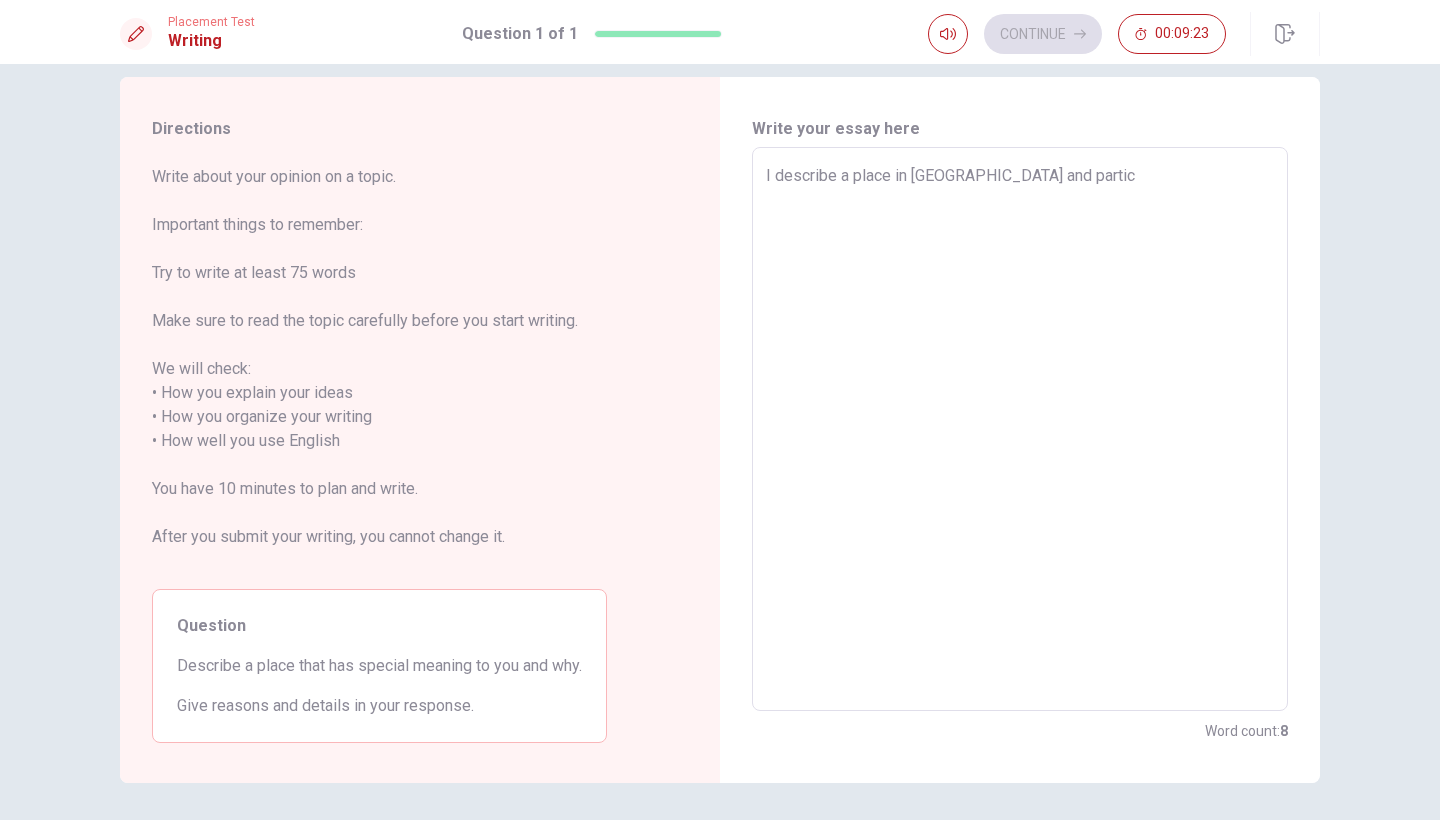 type on "x" 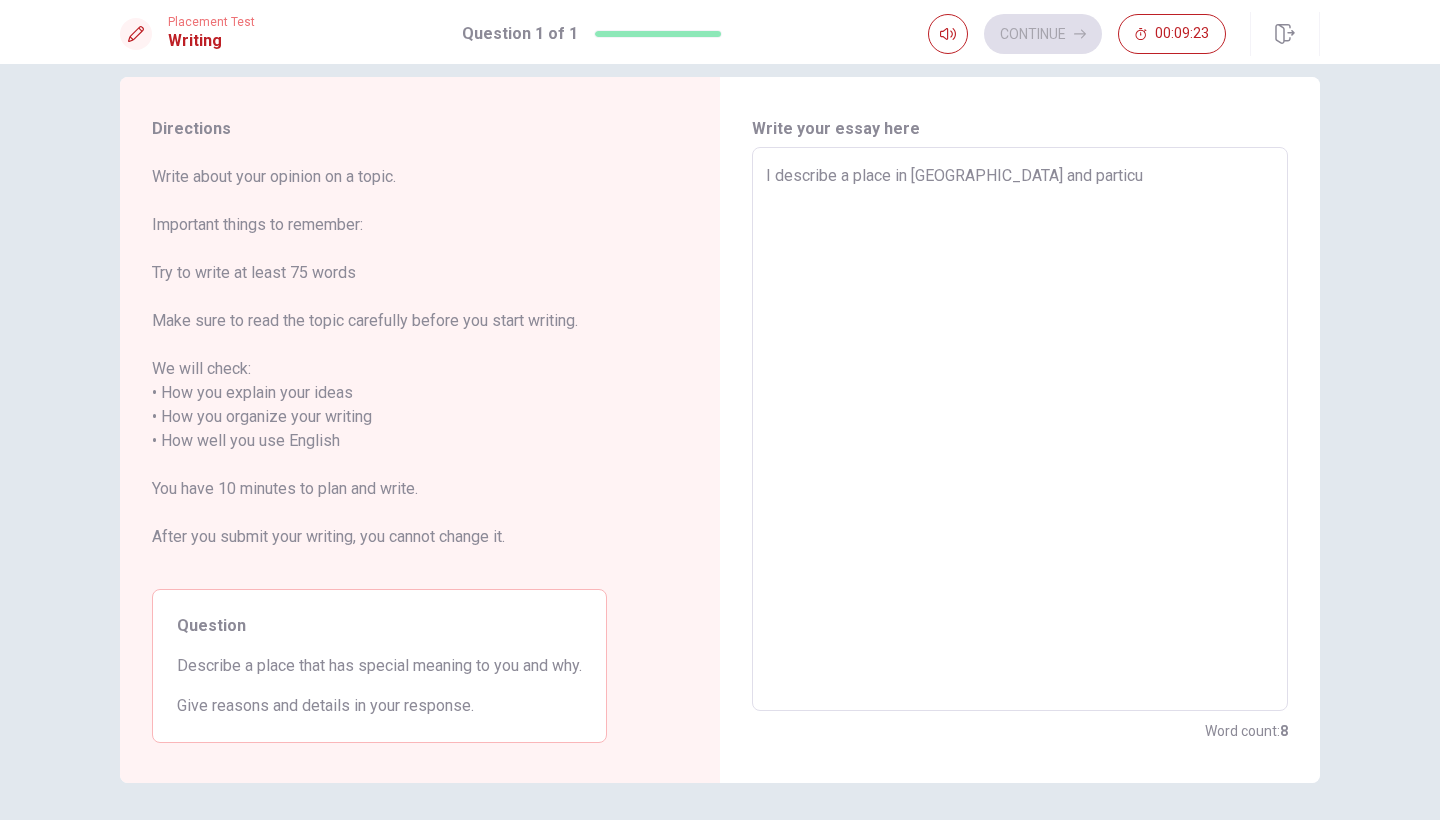 type on "x" 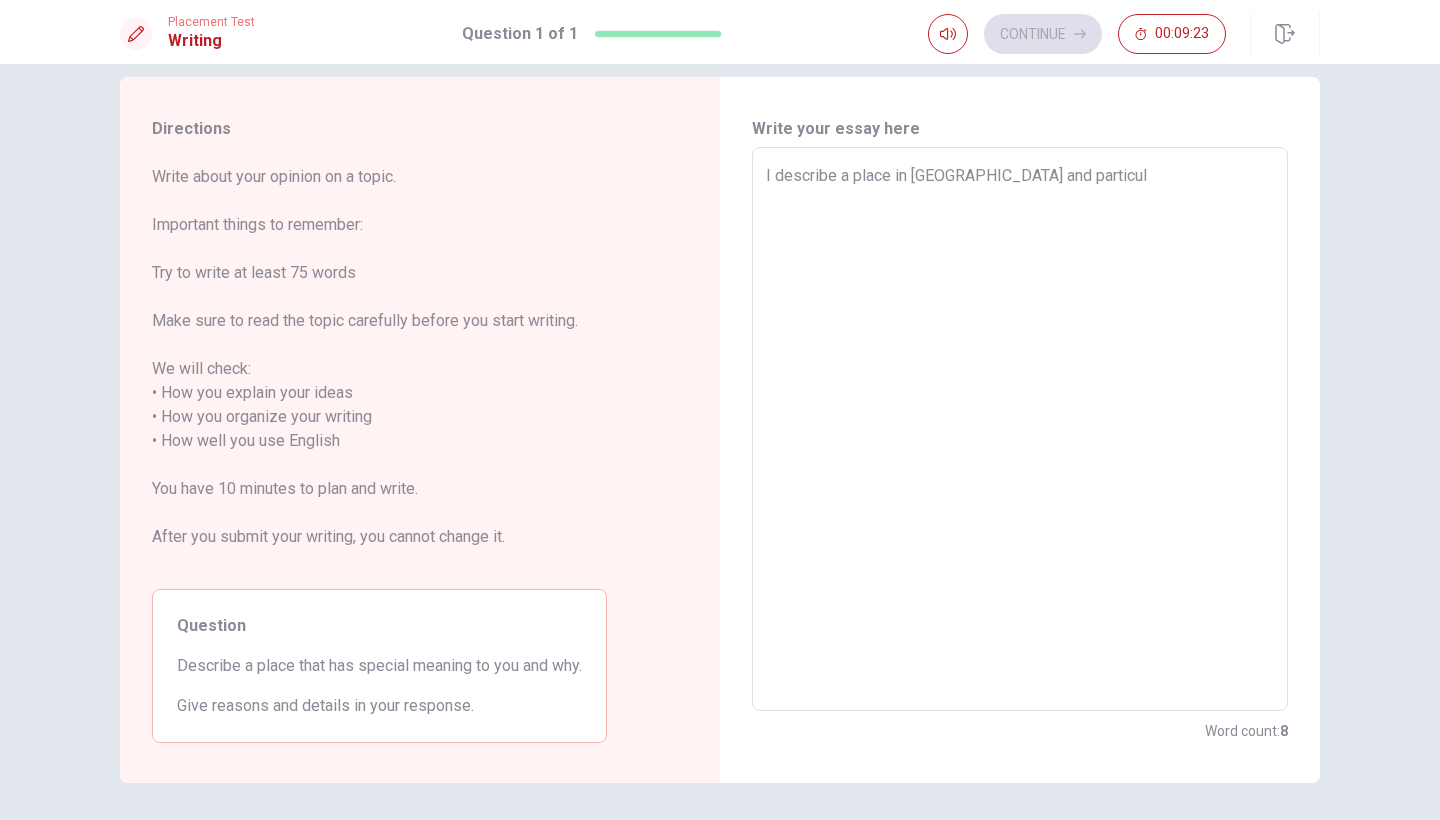 type on "x" 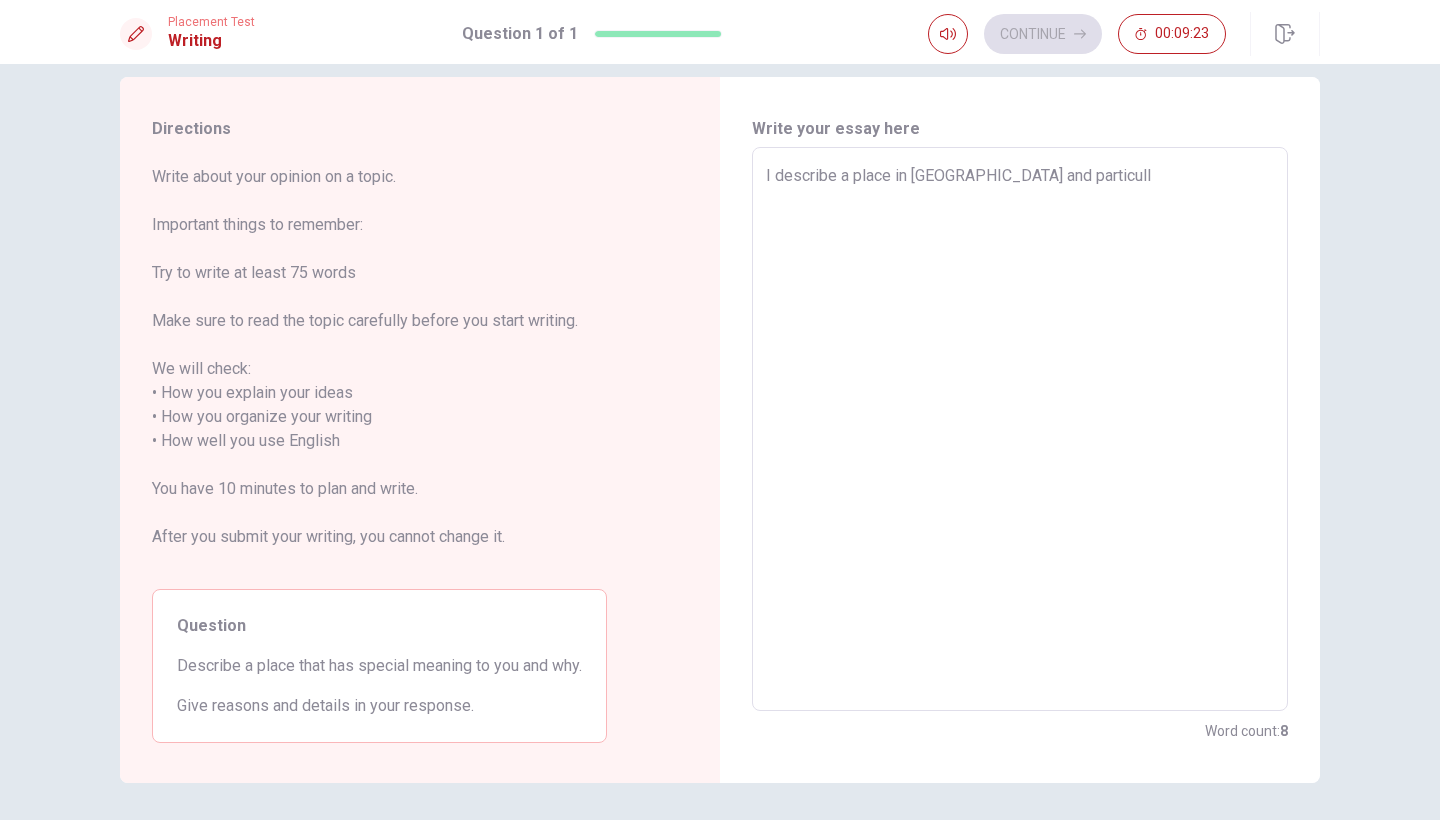 type on "I describe a place in [GEOGRAPHIC_DATA] and particulla" 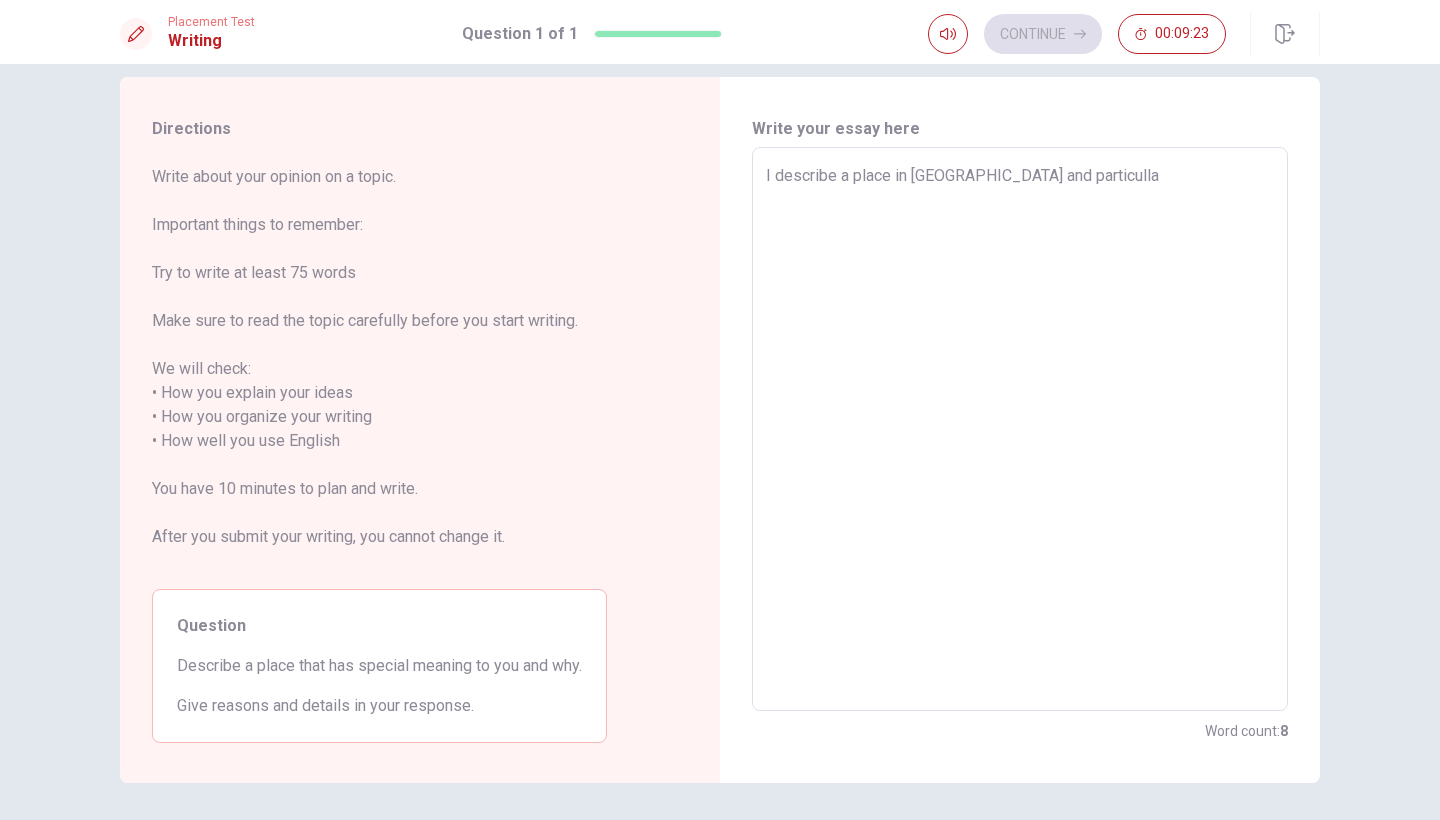type on "x" 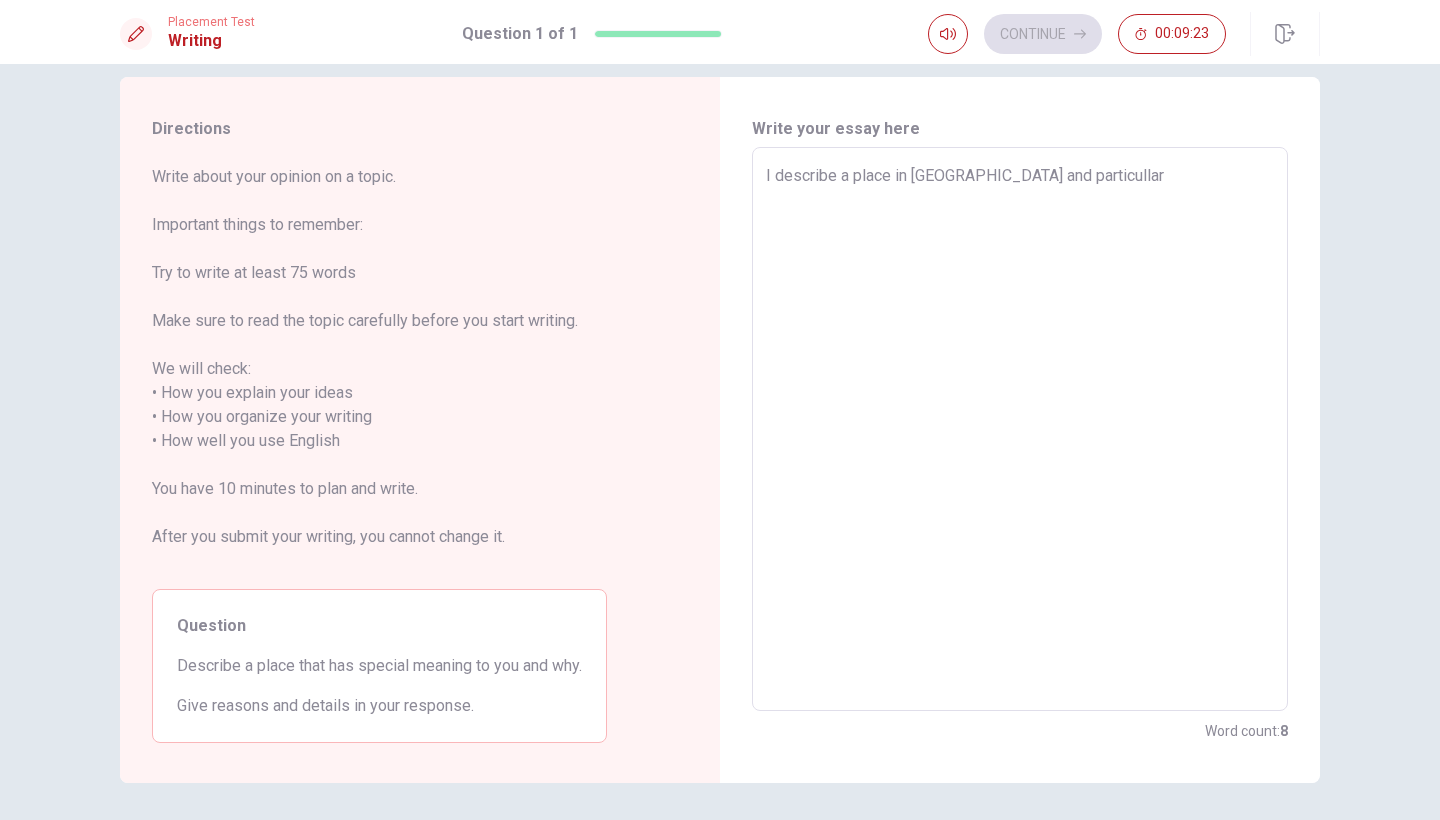 type on "x" 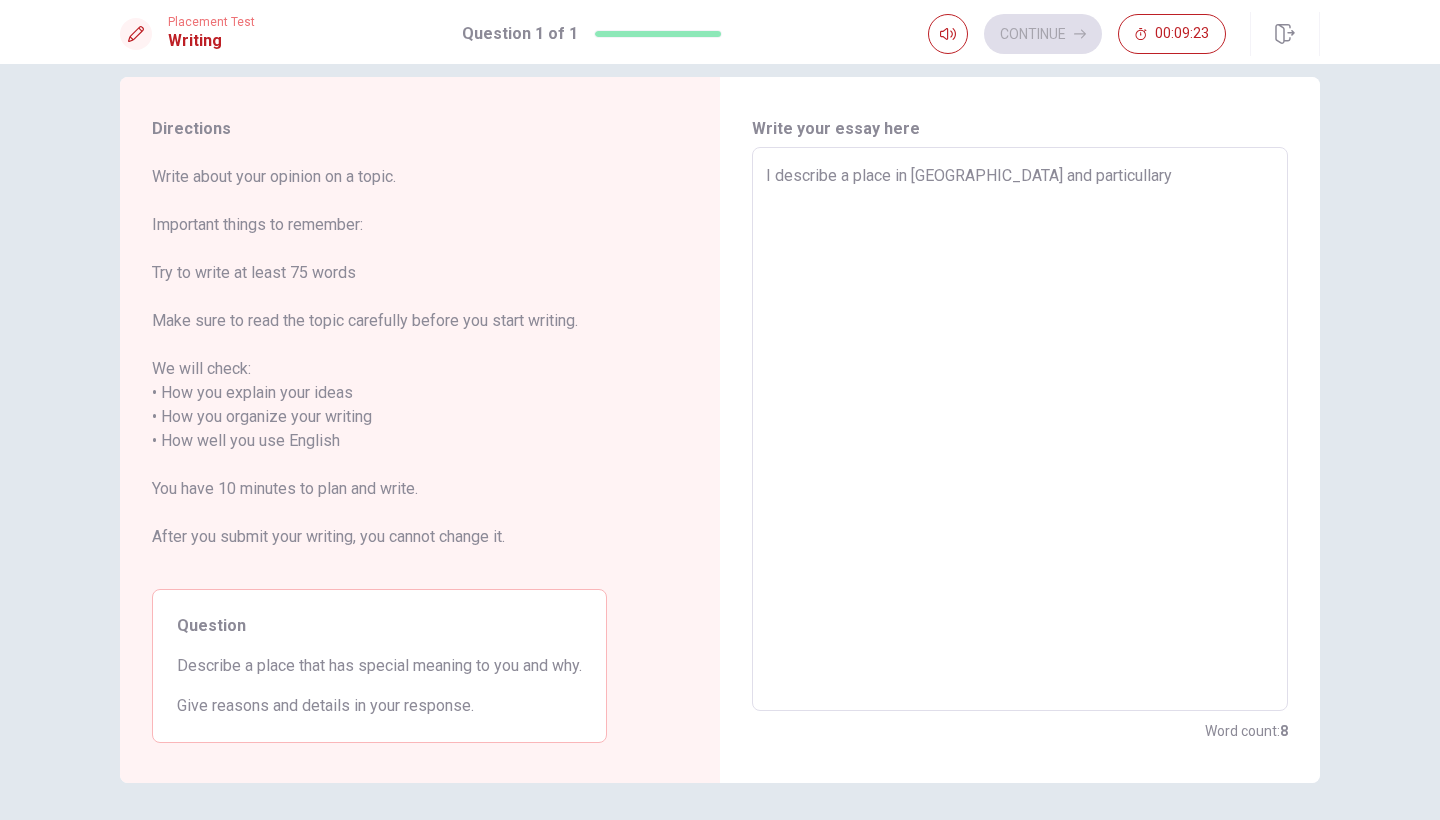 type on "x" 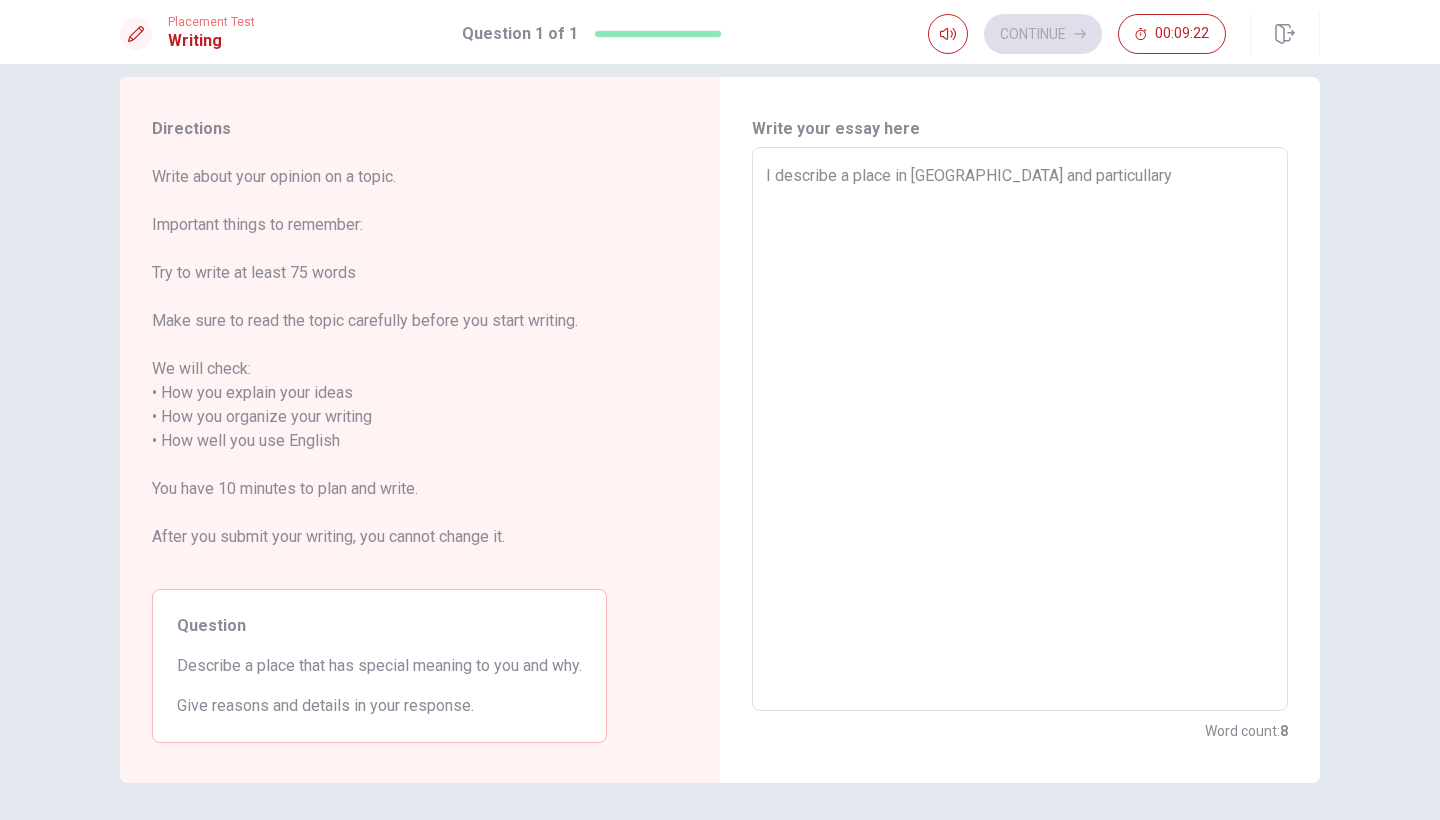 type on "I describe a place in [GEOGRAPHIC_DATA] and particullary" 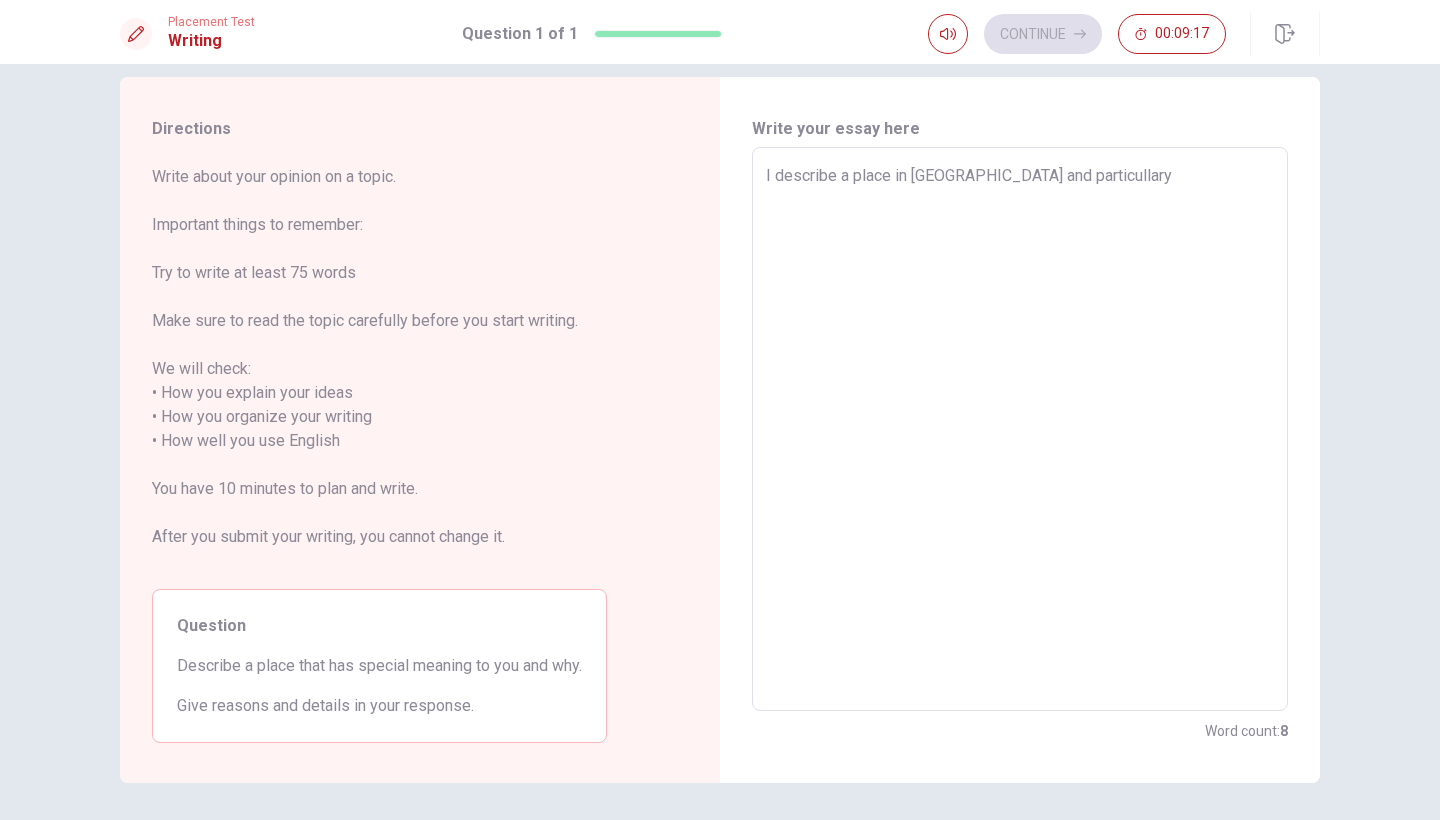 type 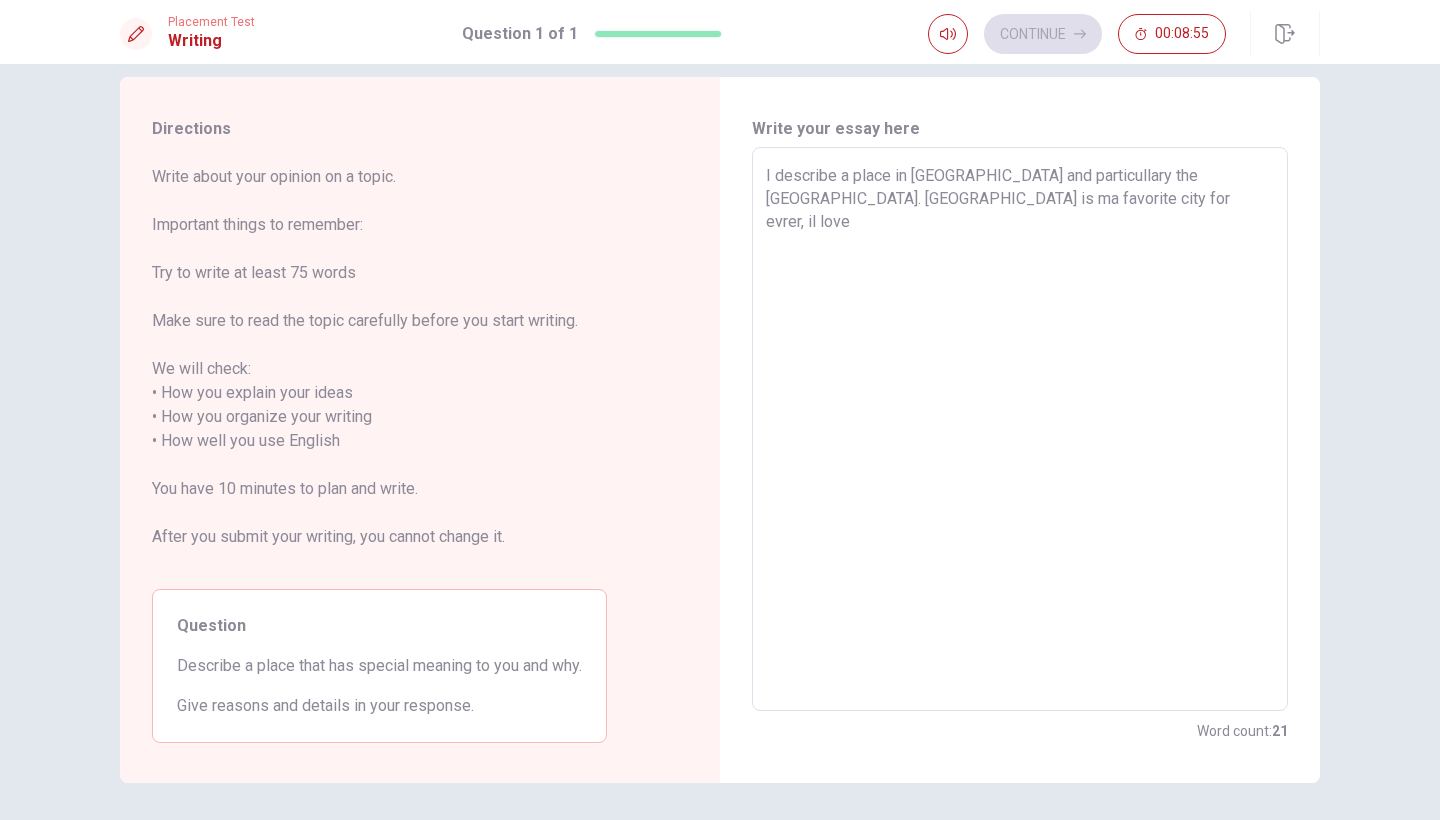 click on "I describe a place in [GEOGRAPHIC_DATA] and particullary the [GEOGRAPHIC_DATA]. [GEOGRAPHIC_DATA] is ma favorite city for evrer, il love" at bounding box center (1020, 429) 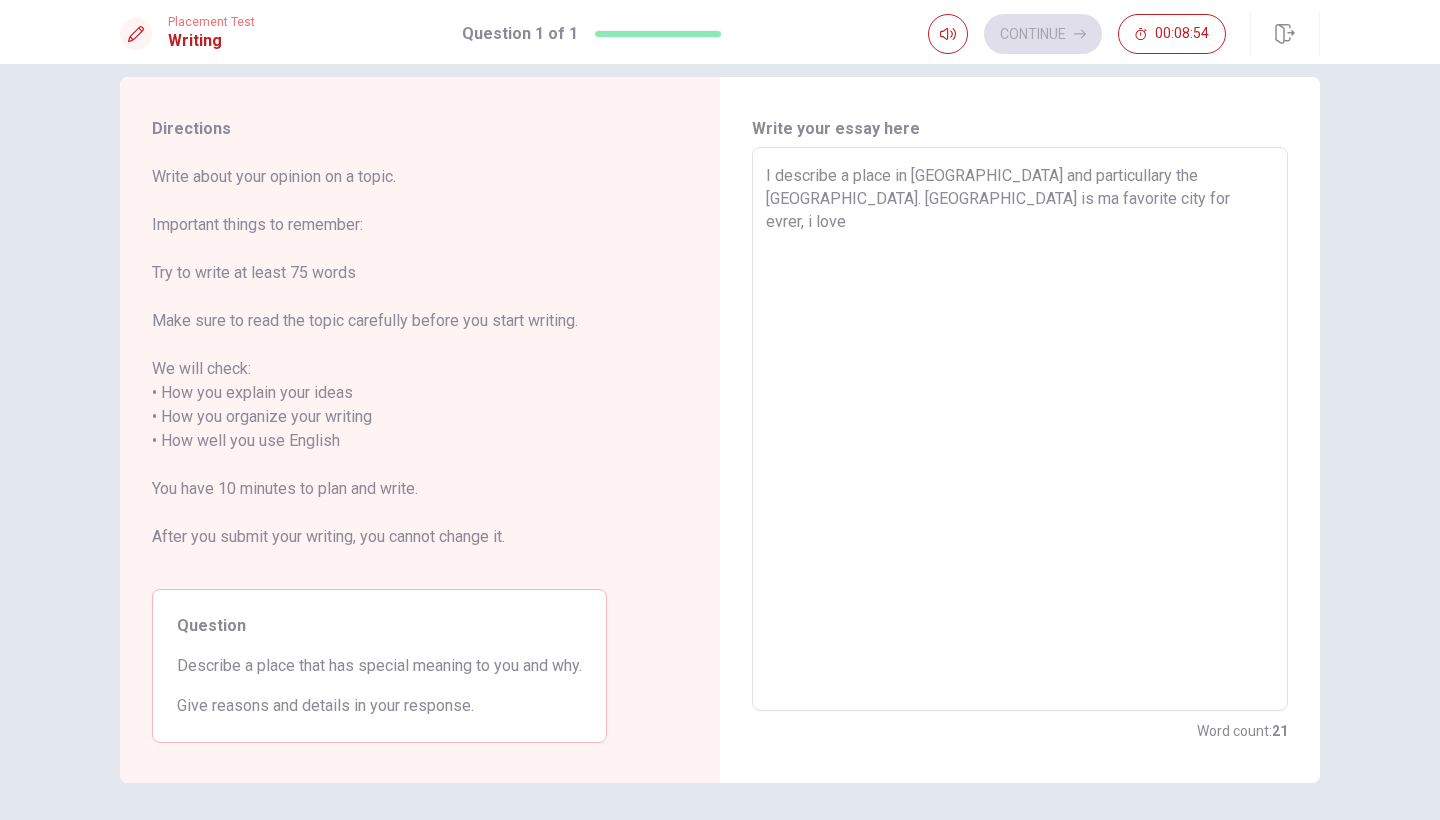 click on "I describe a place in [GEOGRAPHIC_DATA] and particullary the [GEOGRAPHIC_DATA]. [GEOGRAPHIC_DATA] is ma favorite city for evrer, i love" at bounding box center [1020, 429] 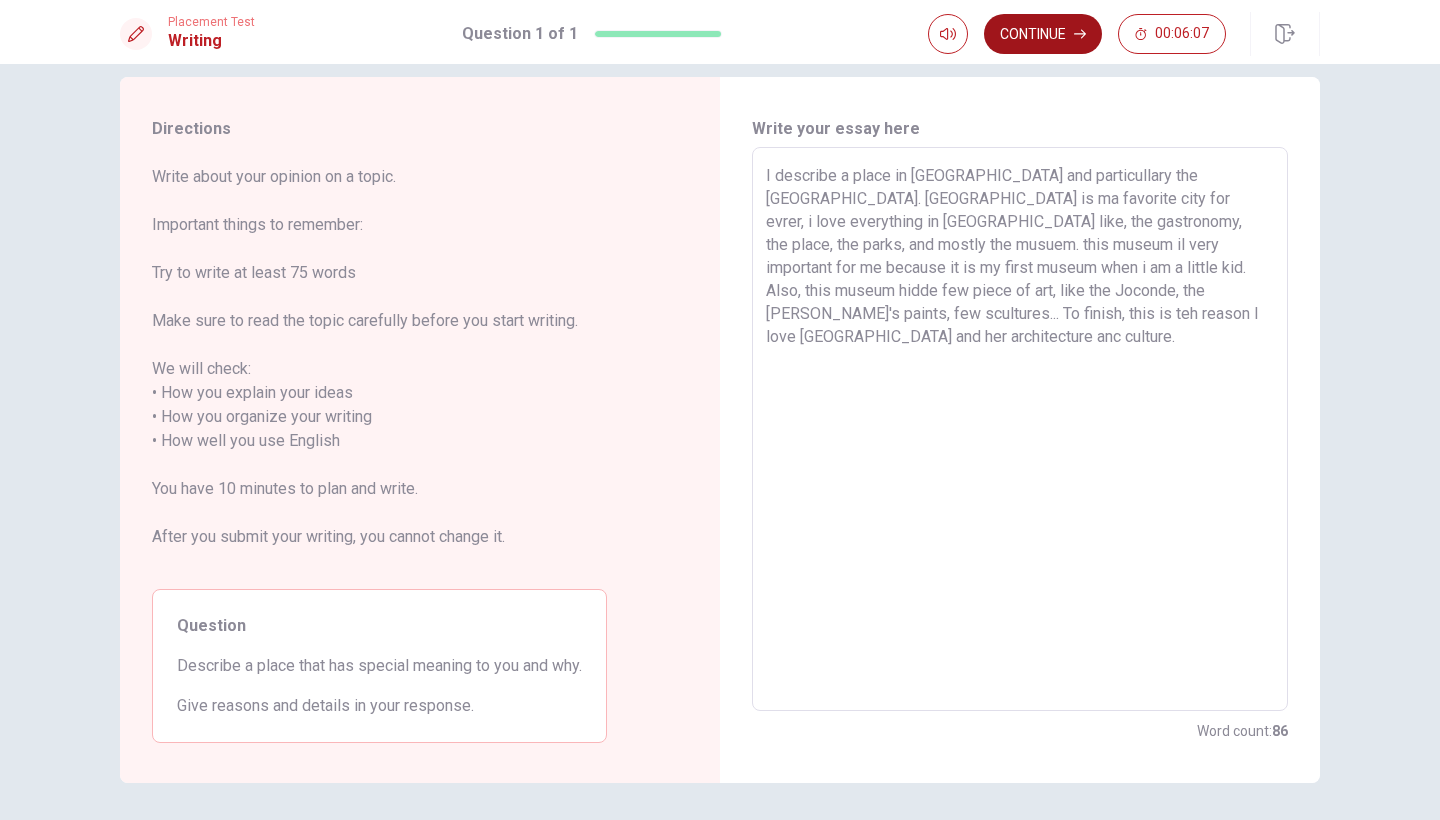 click on "Continue" at bounding box center [1043, 34] 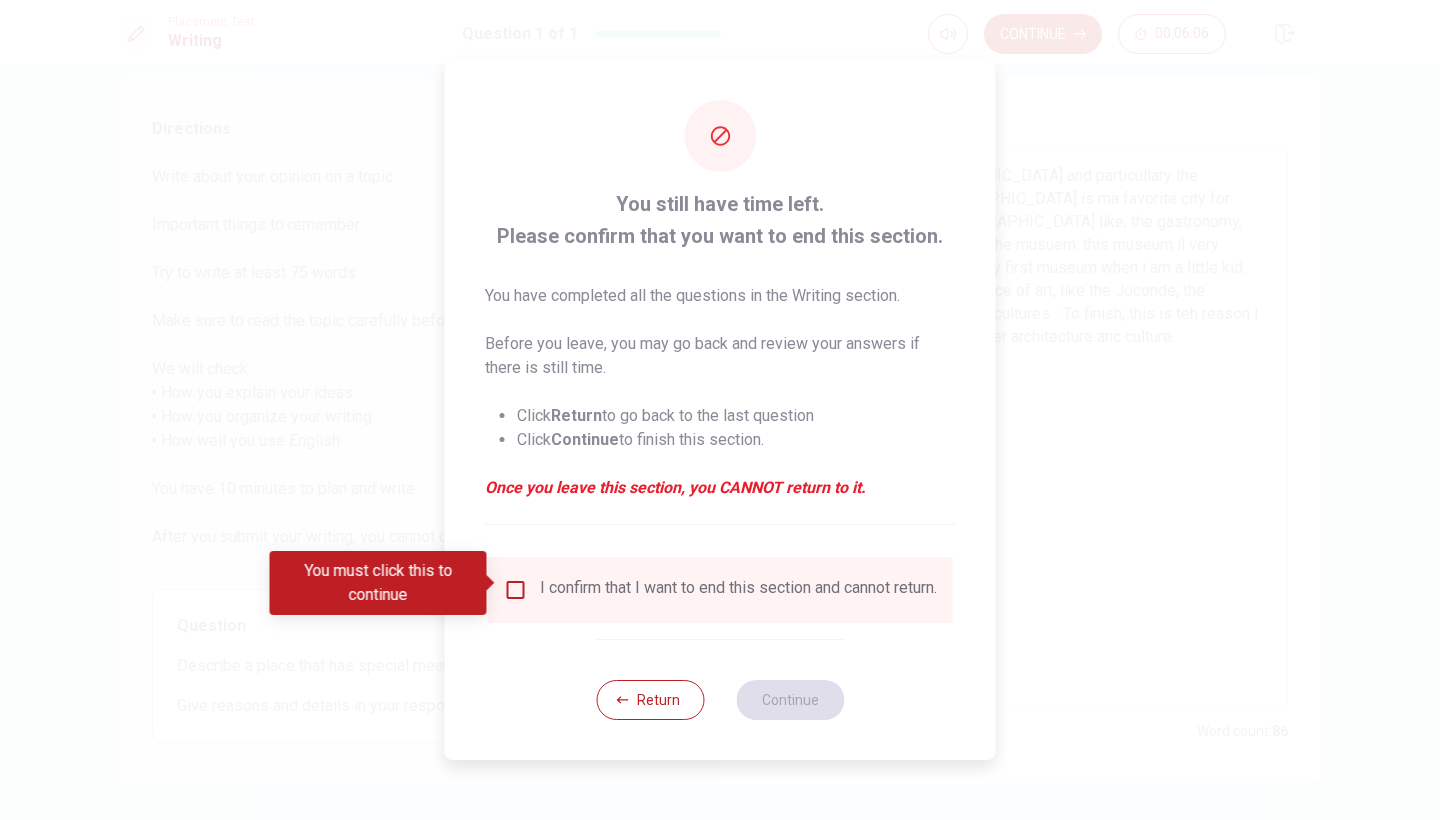 click at bounding box center [516, 590] 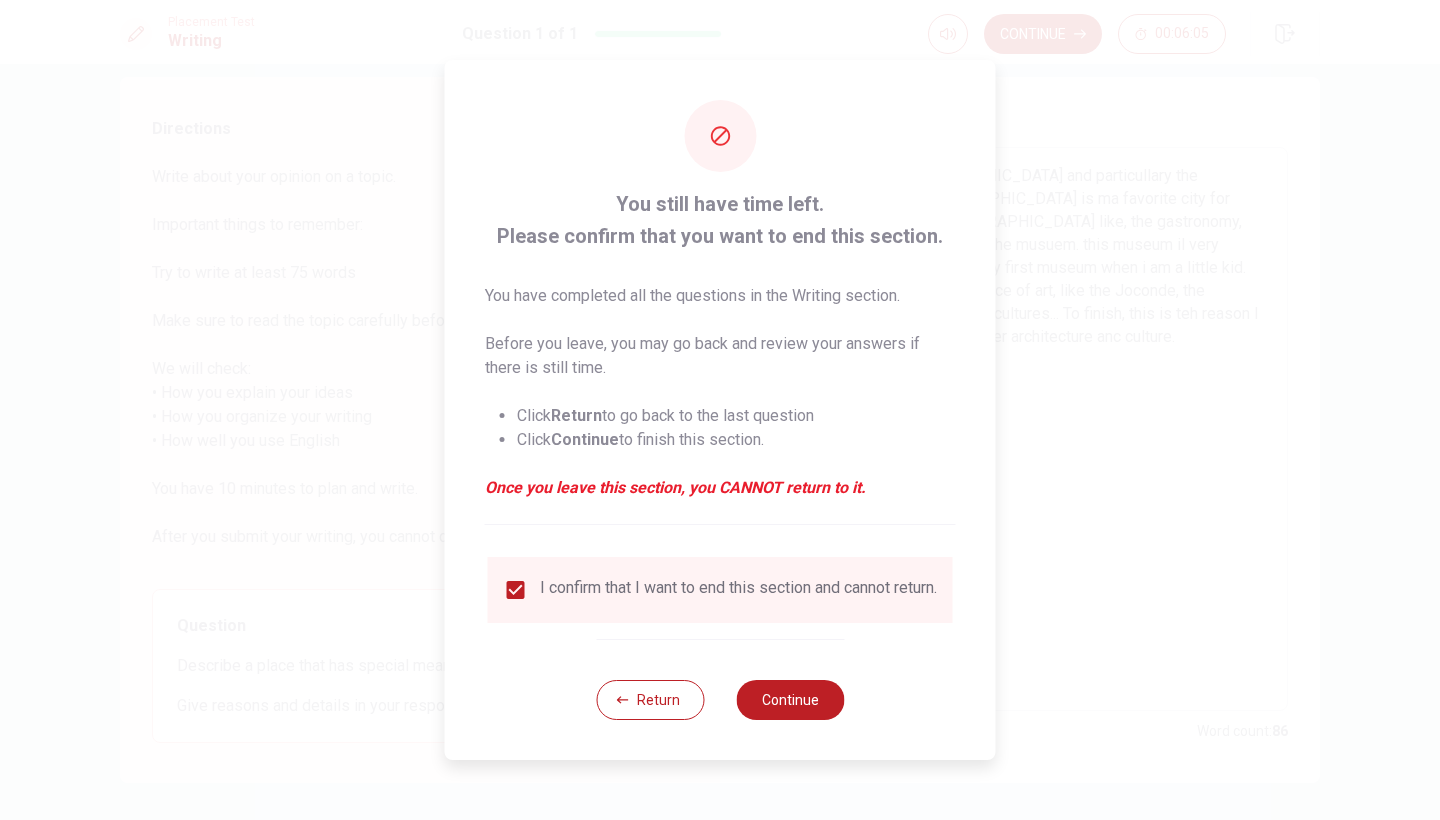 click on "Return Continue" at bounding box center (720, 699) 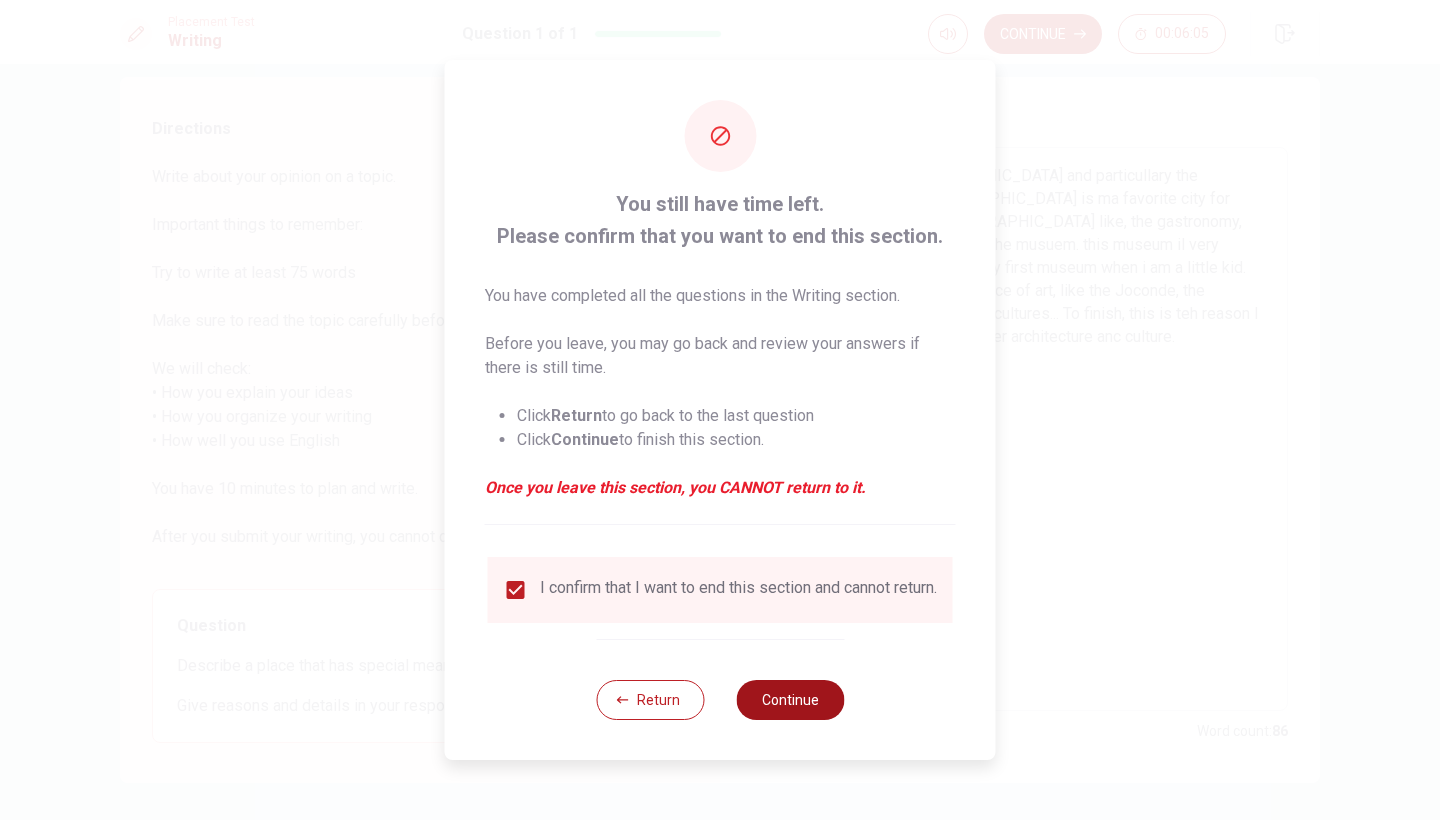 click on "Continue" at bounding box center (790, 700) 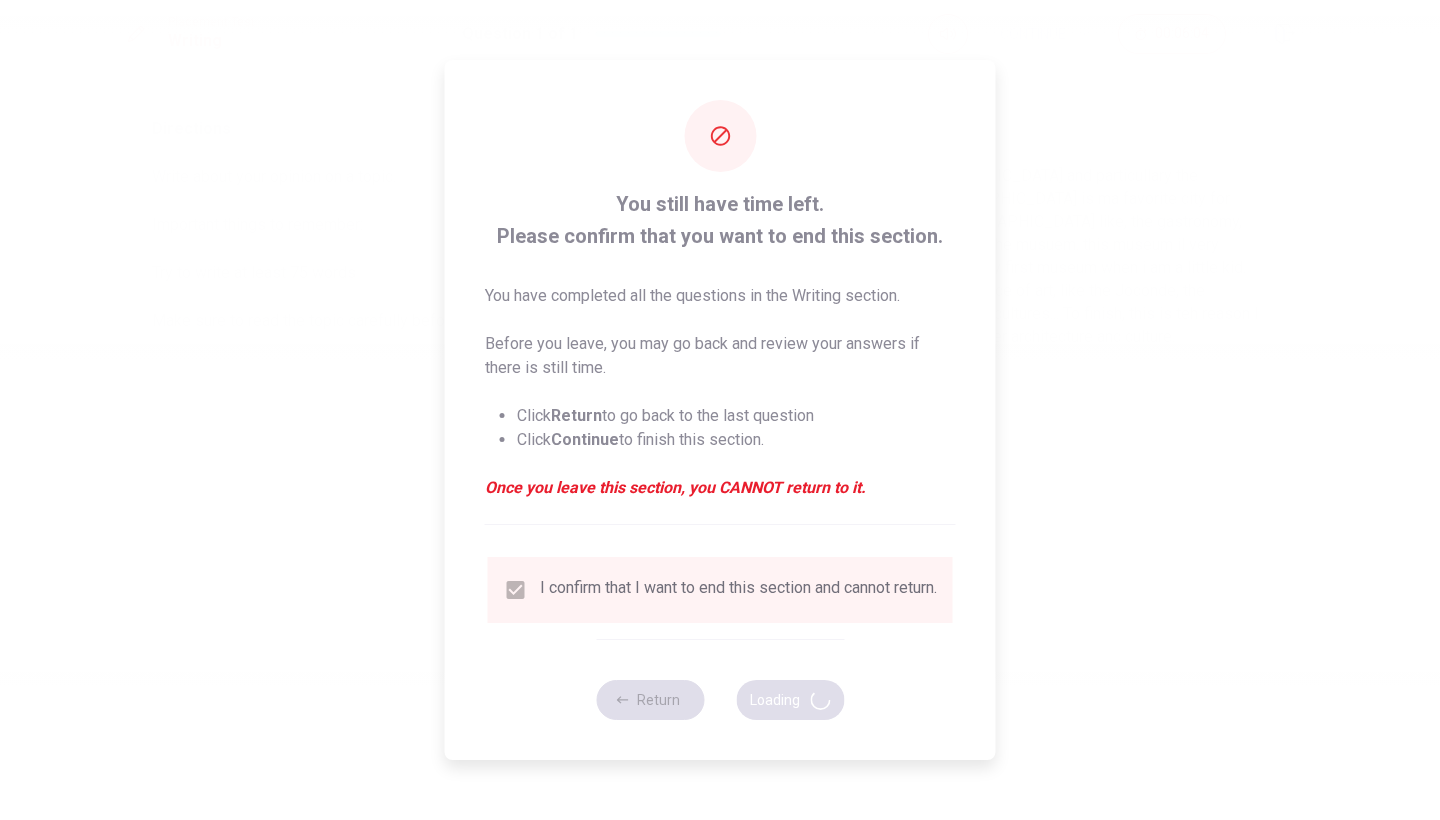 scroll, scrollTop: 0, scrollLeft: 0, axis: both 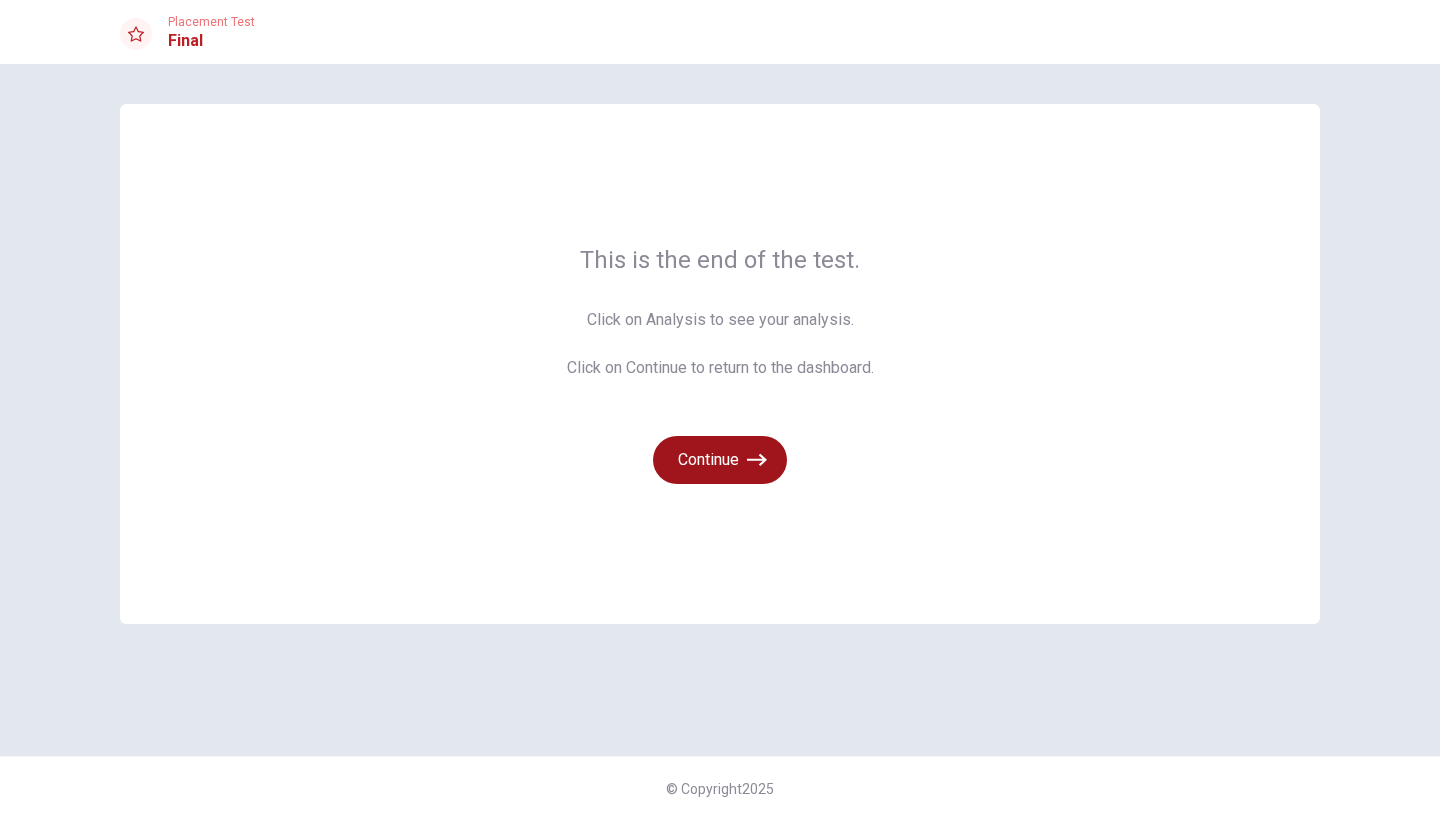 click 